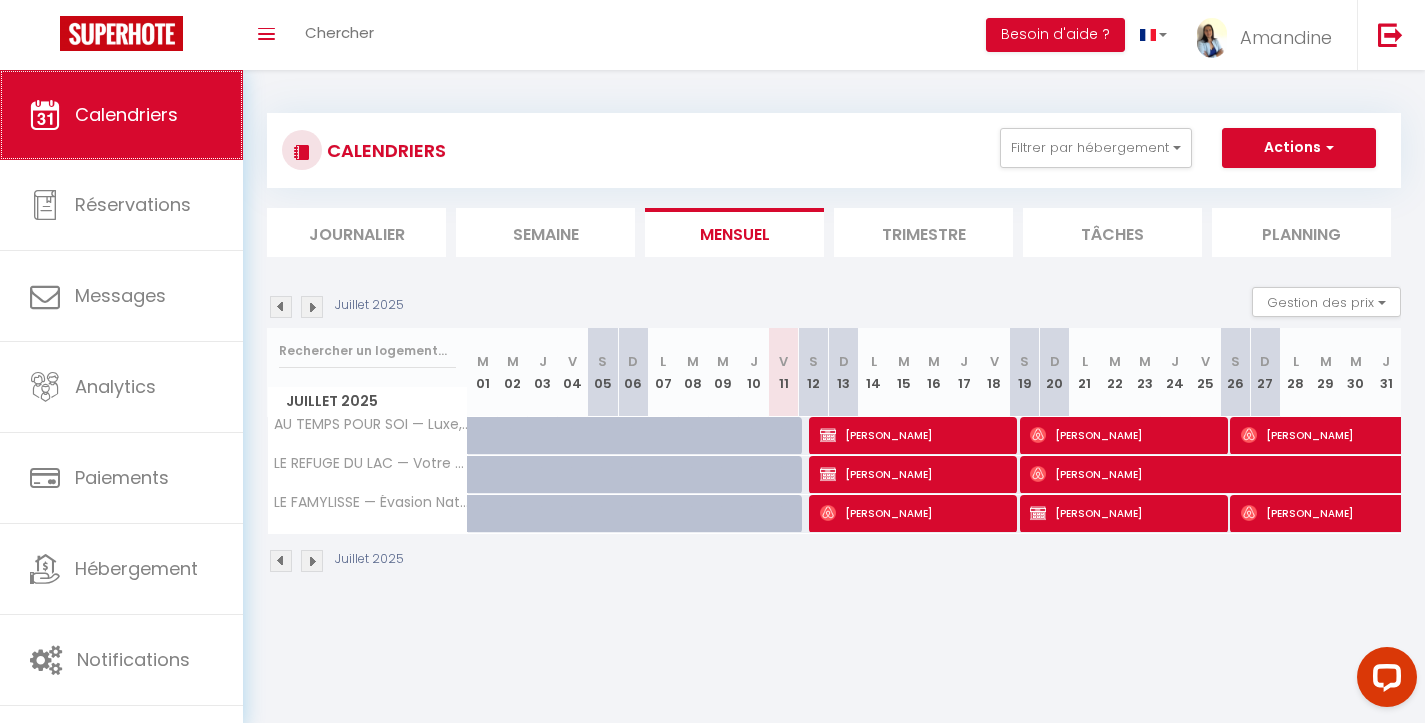 click on "Calendriers" at bounding box center (121, 115) 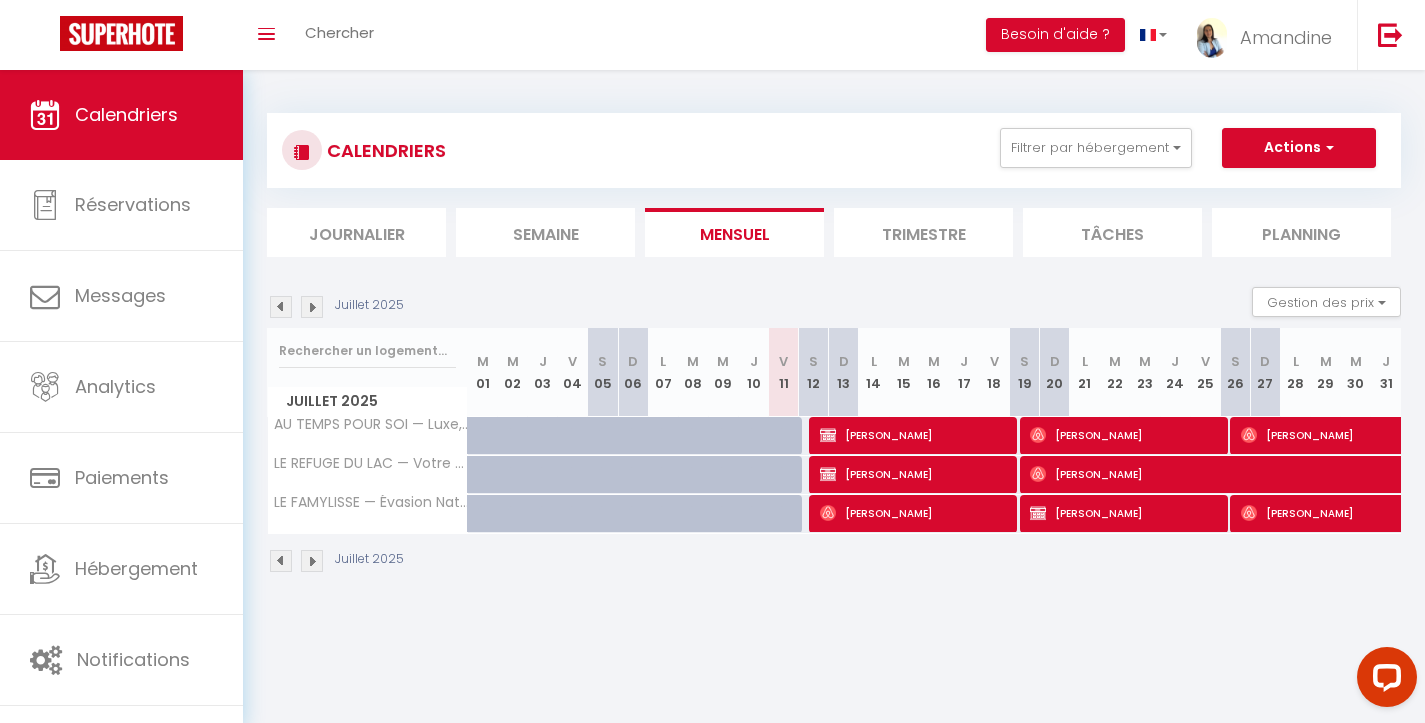 click on "[PERSON_NAME]" at bounding box center (1125, 513) 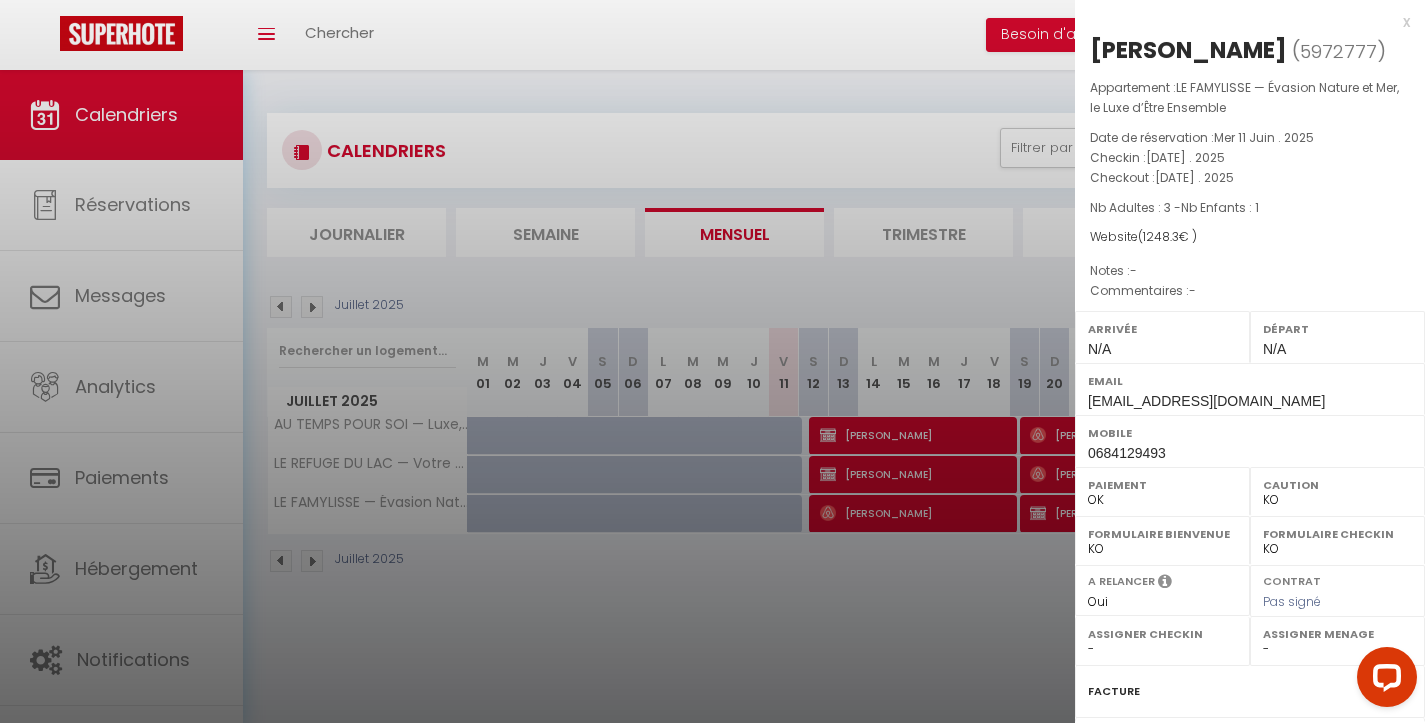 scroll, scrollTop: 0, scrollLeft: 0, axis: both 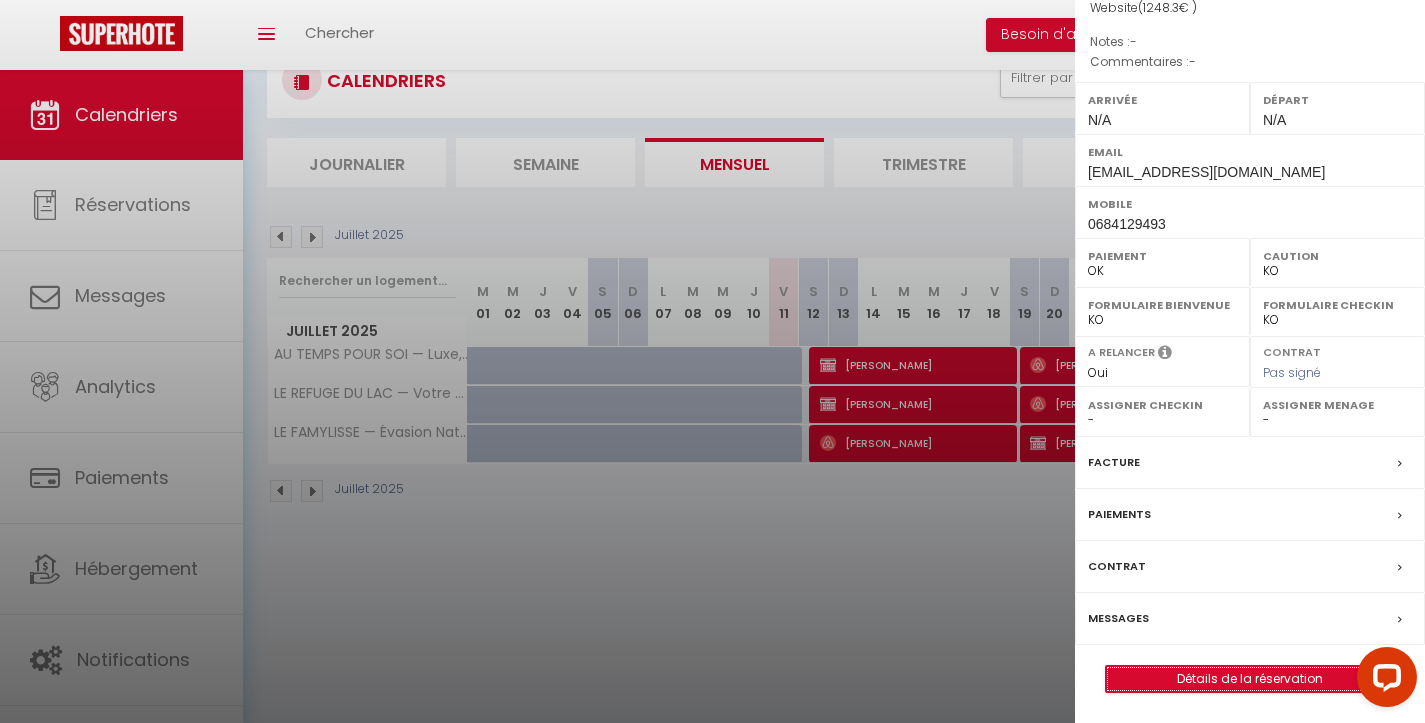 click on "Détails de la réservation" at bounding box center (1250, 679) 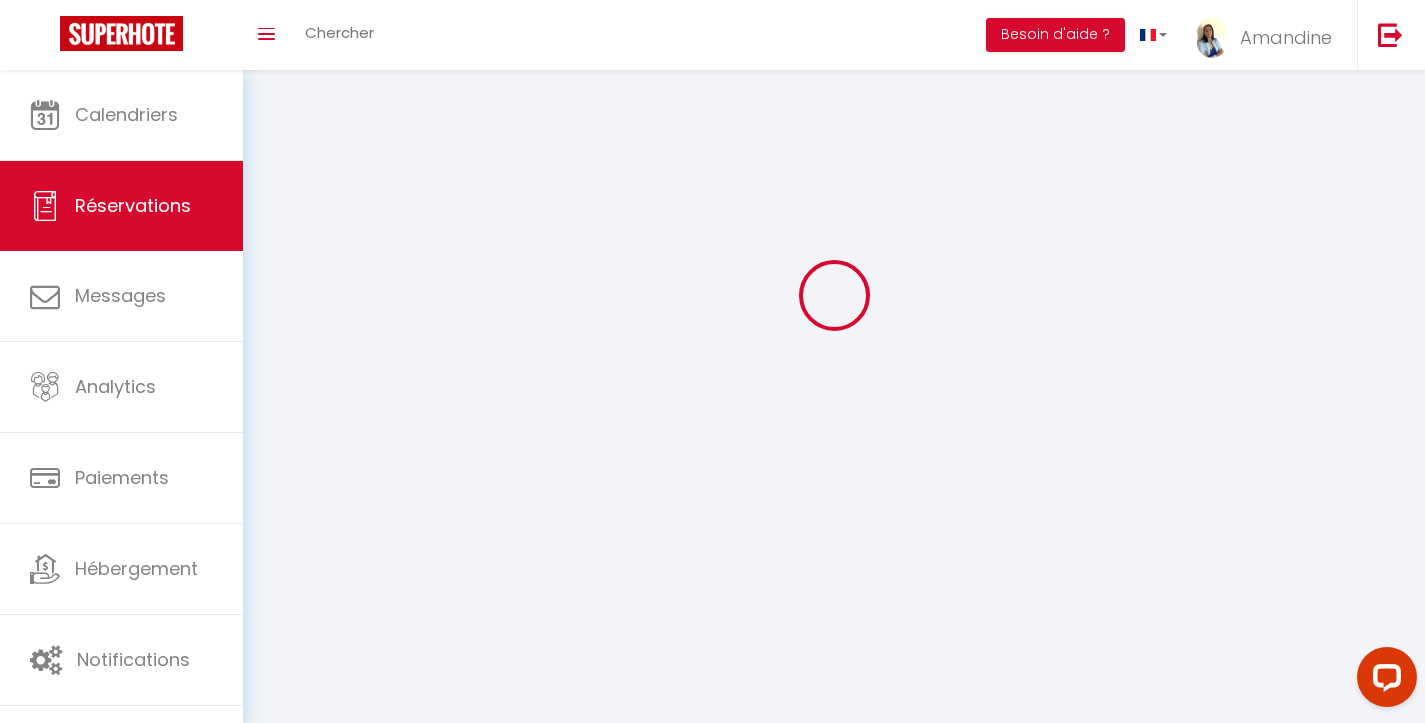 scroll, scrollTop: 0, scrollLeft: 0, axis: both 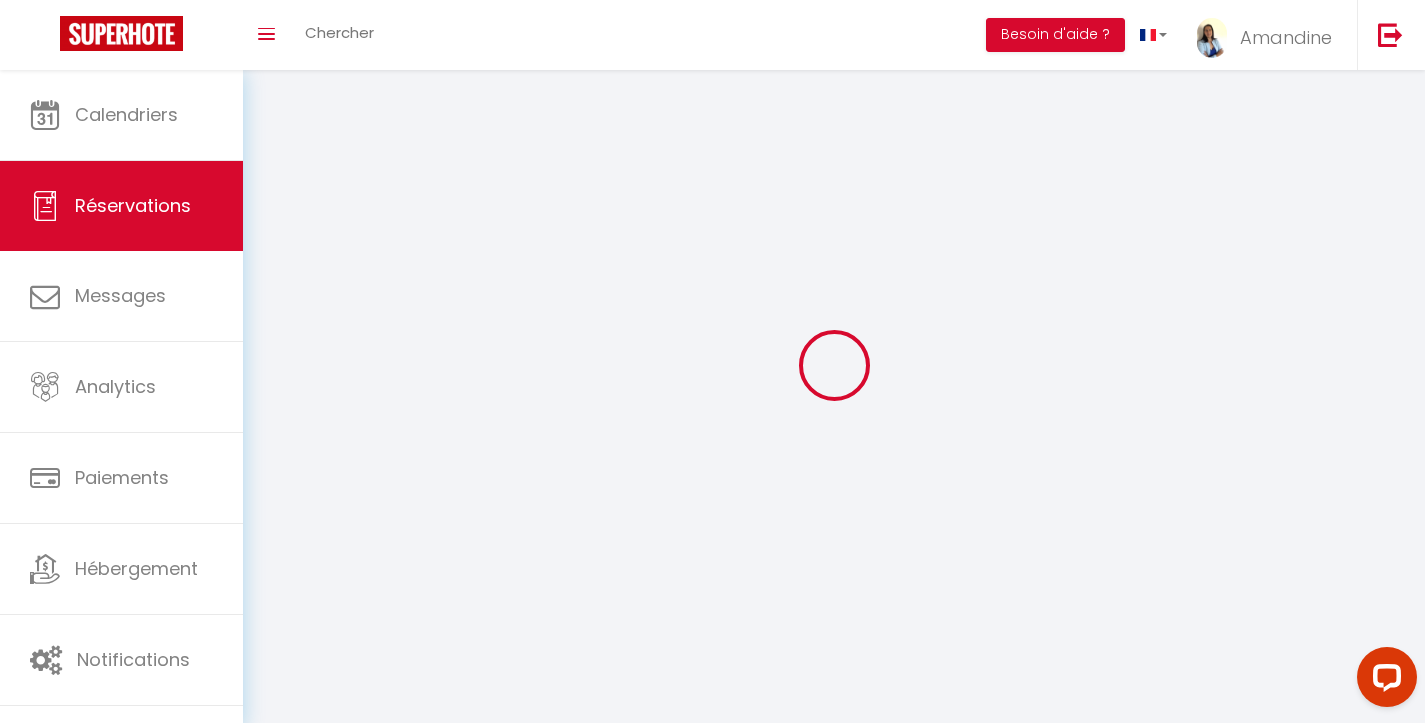 select 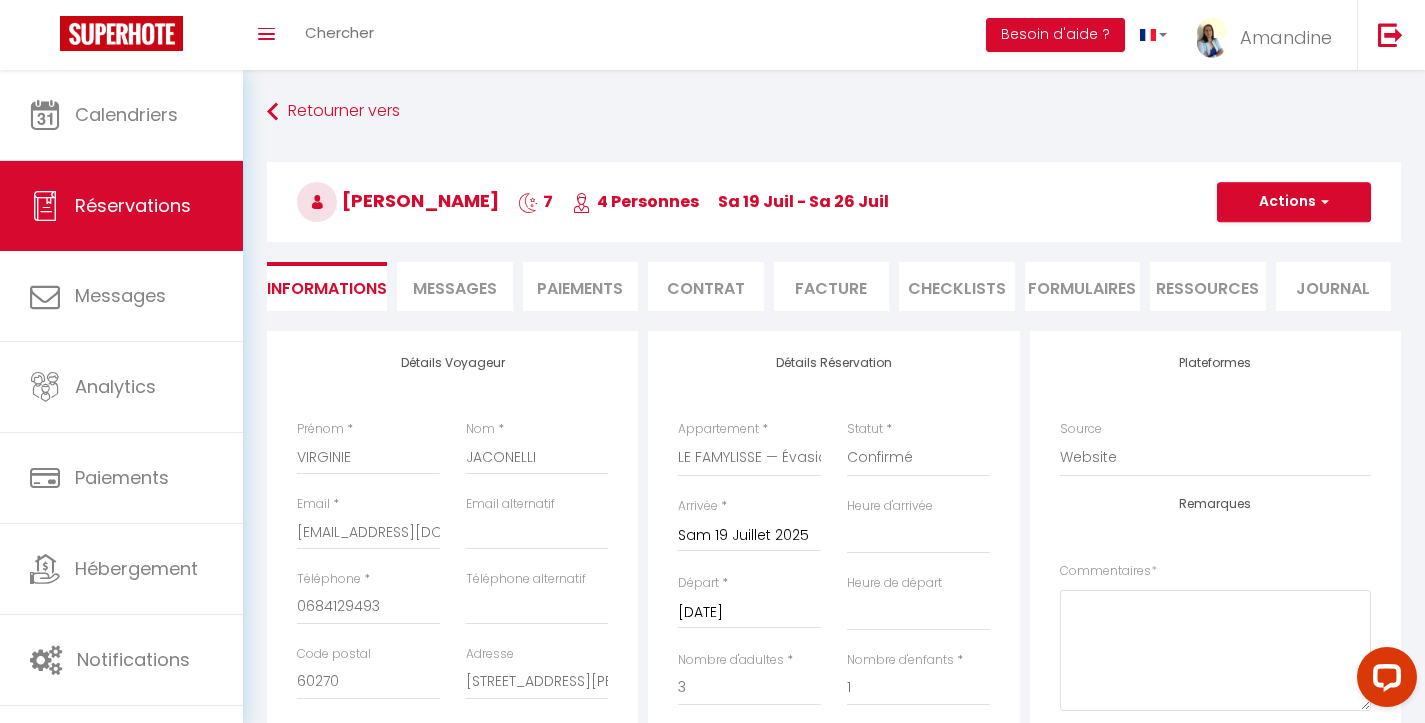 scroll, scrollTop: 0, scrollLeft: 0, axis: both 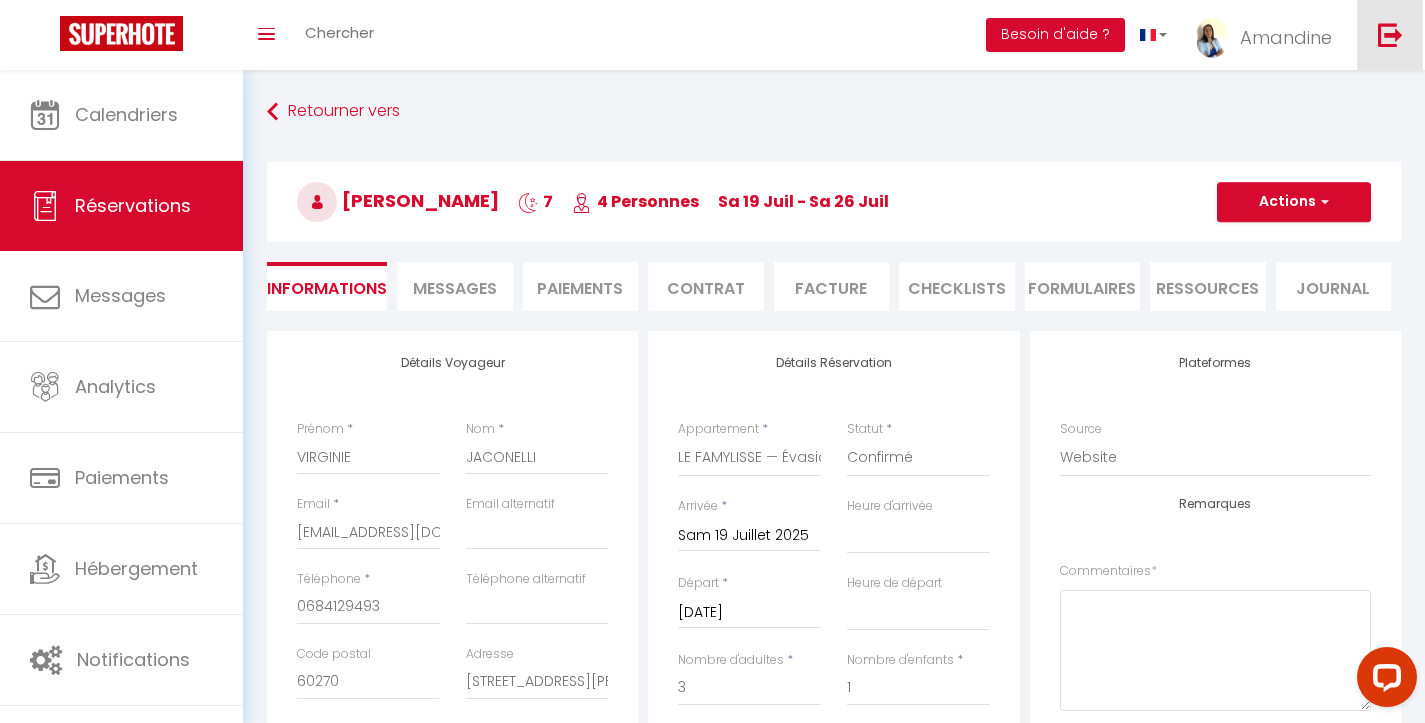 click at bounding box center (1390, 34) 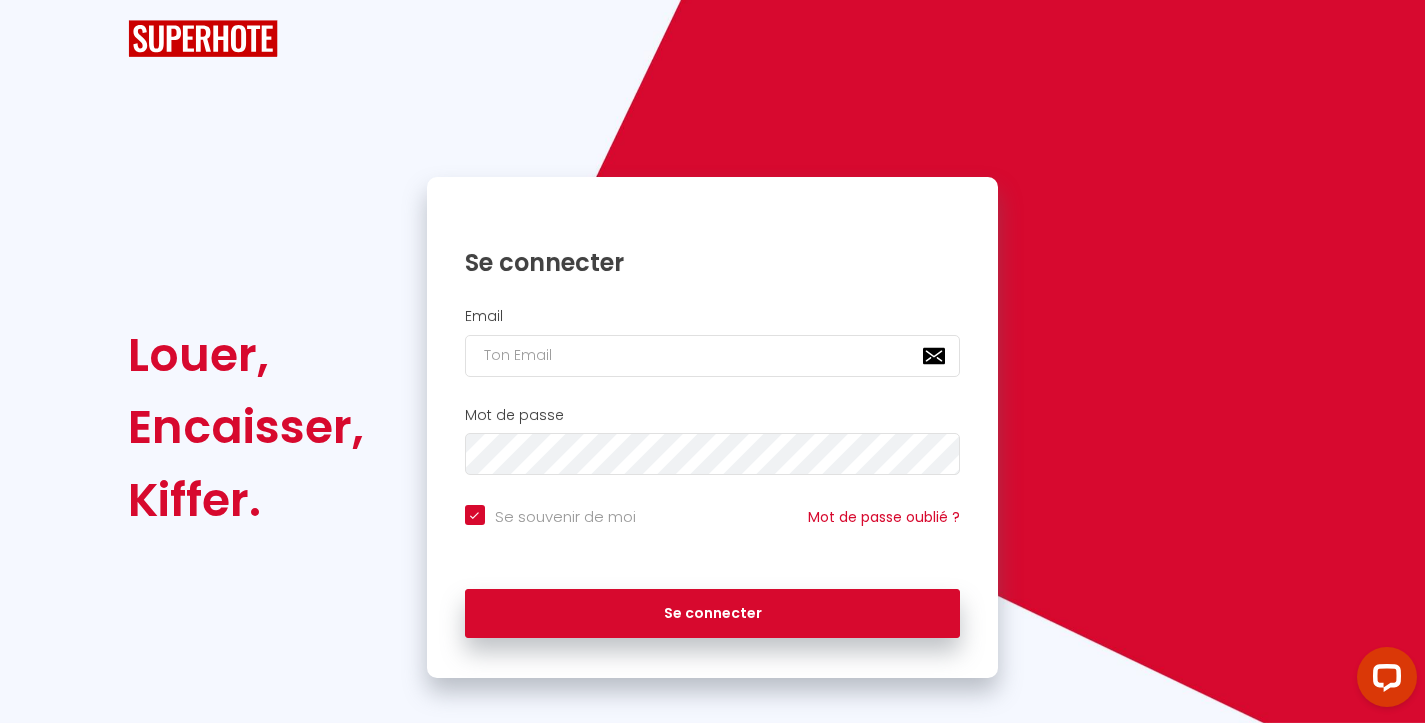 checkbox on "true" 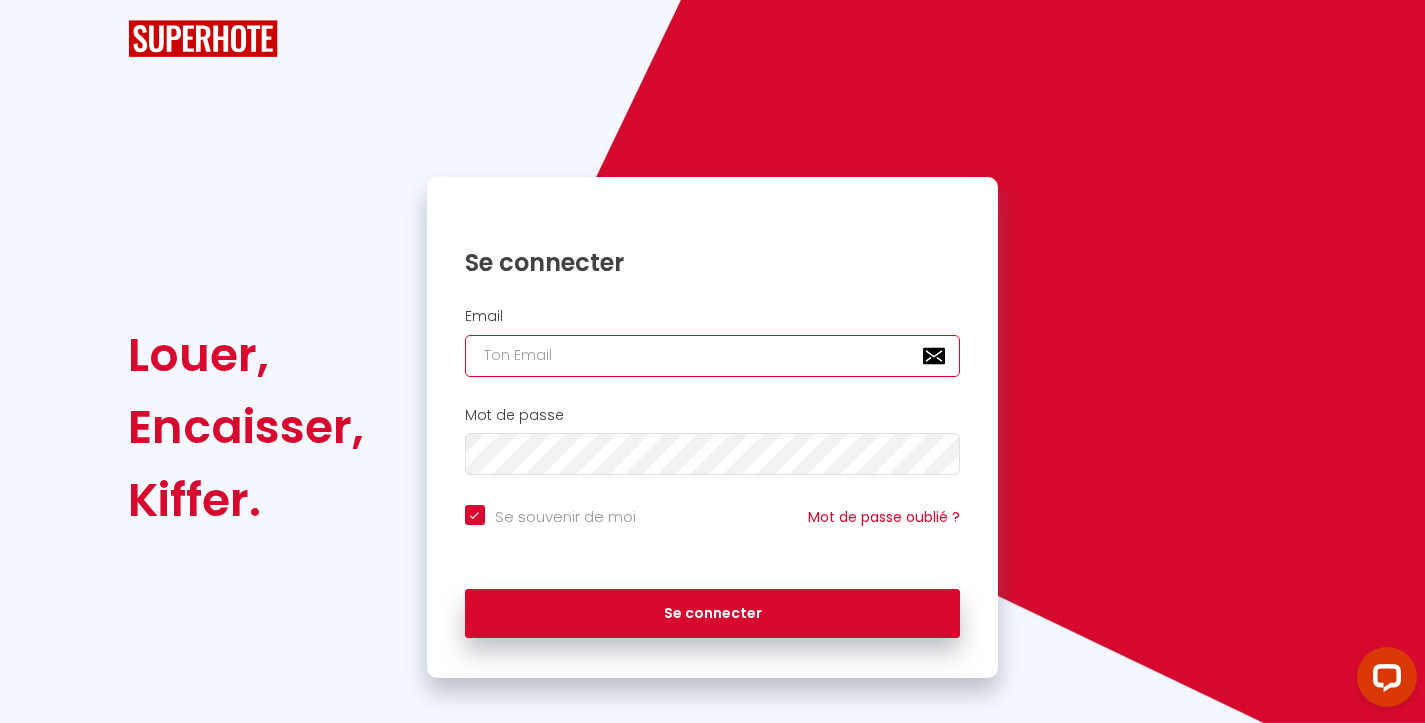 click at bounding box center (713, 356) 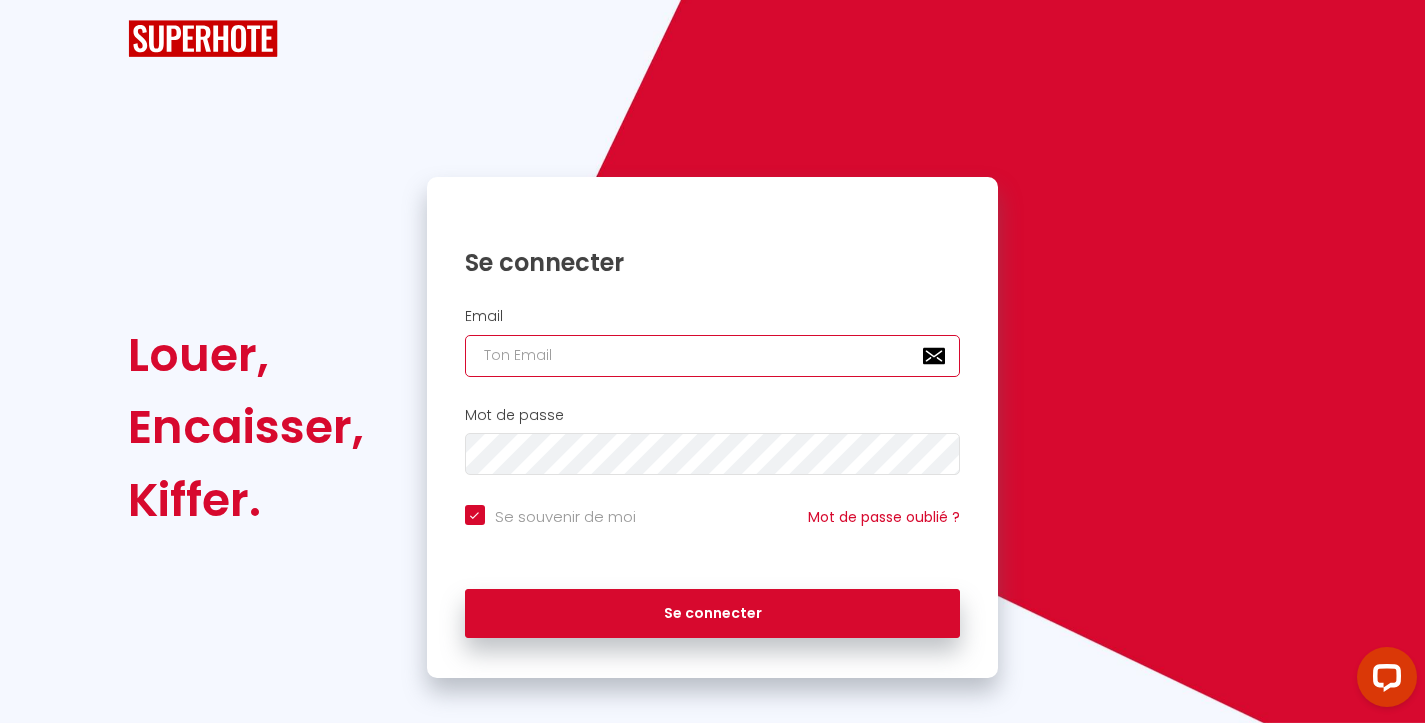 type on "[EMAIL_ADDRESS][DOMAIN_NAME]" 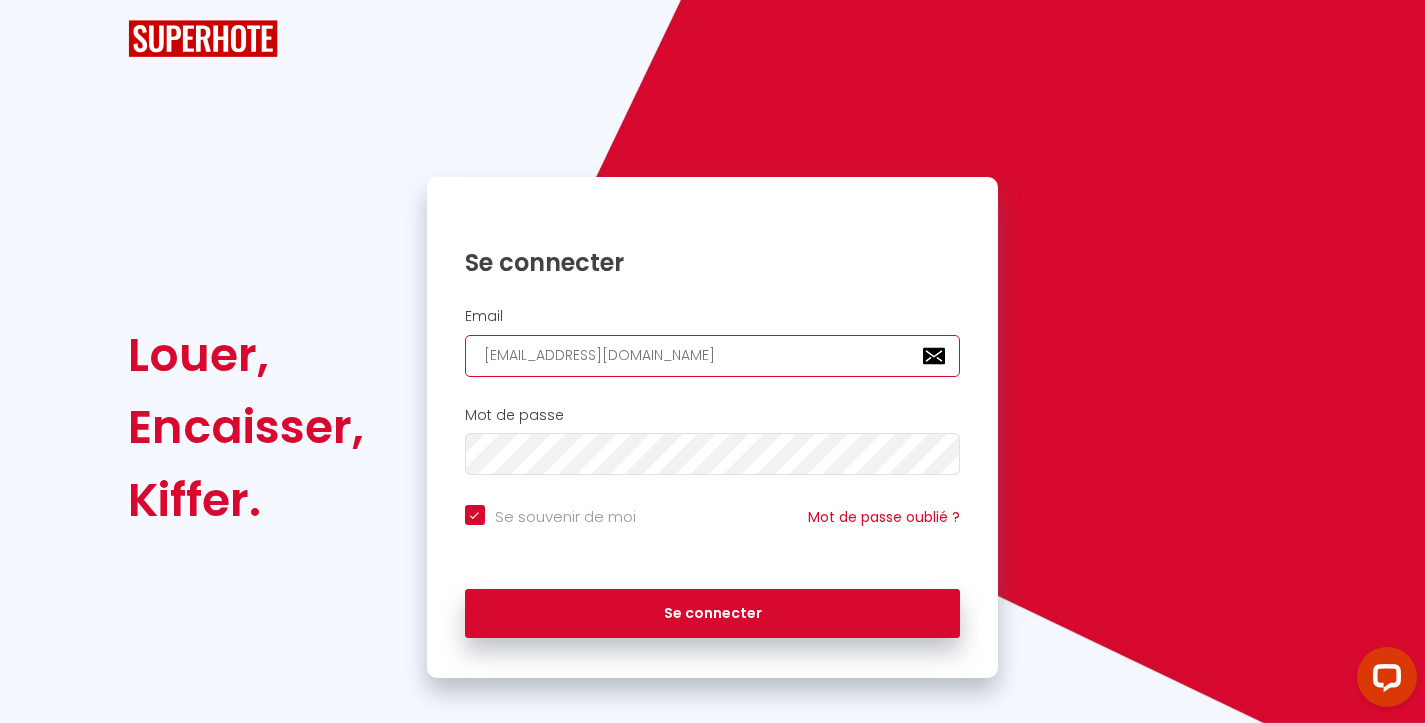 checkbox on "true" 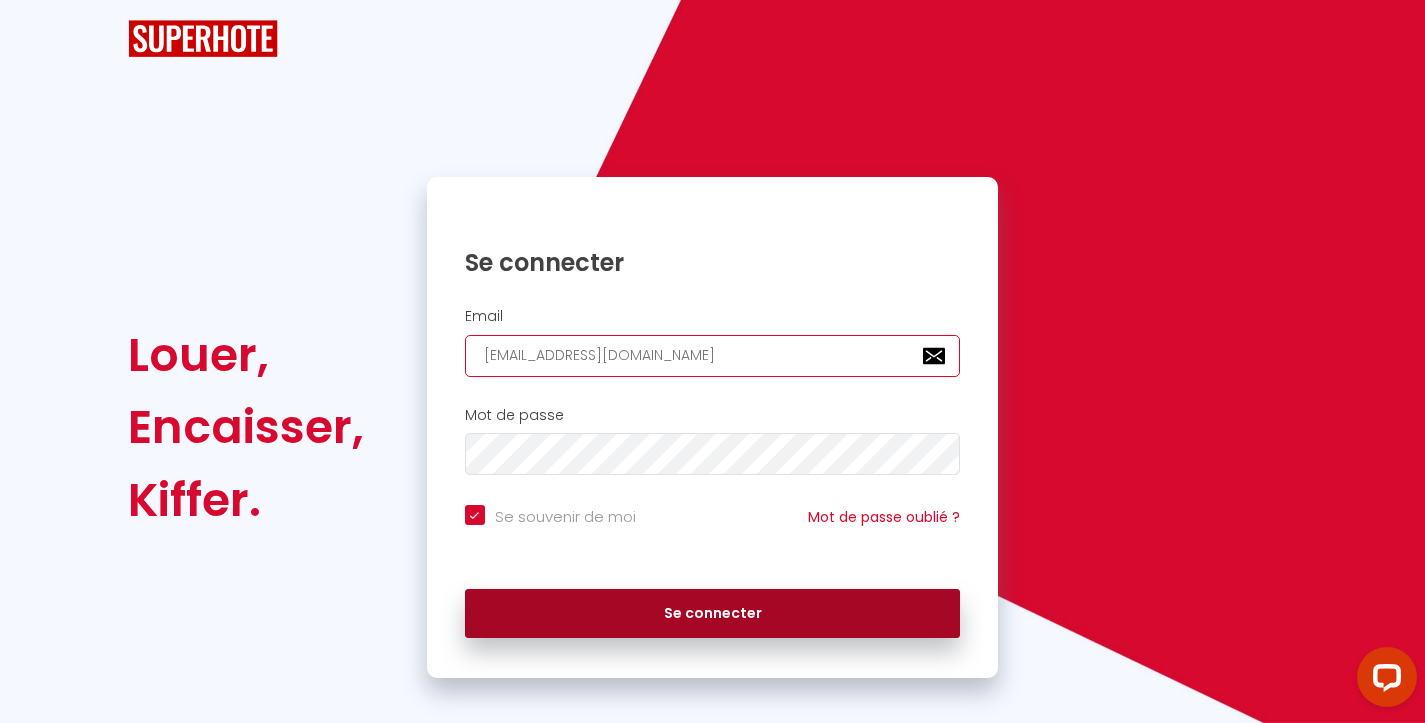 type on "[EMAIL_ADDRESS][DOMAIN_NAME]" 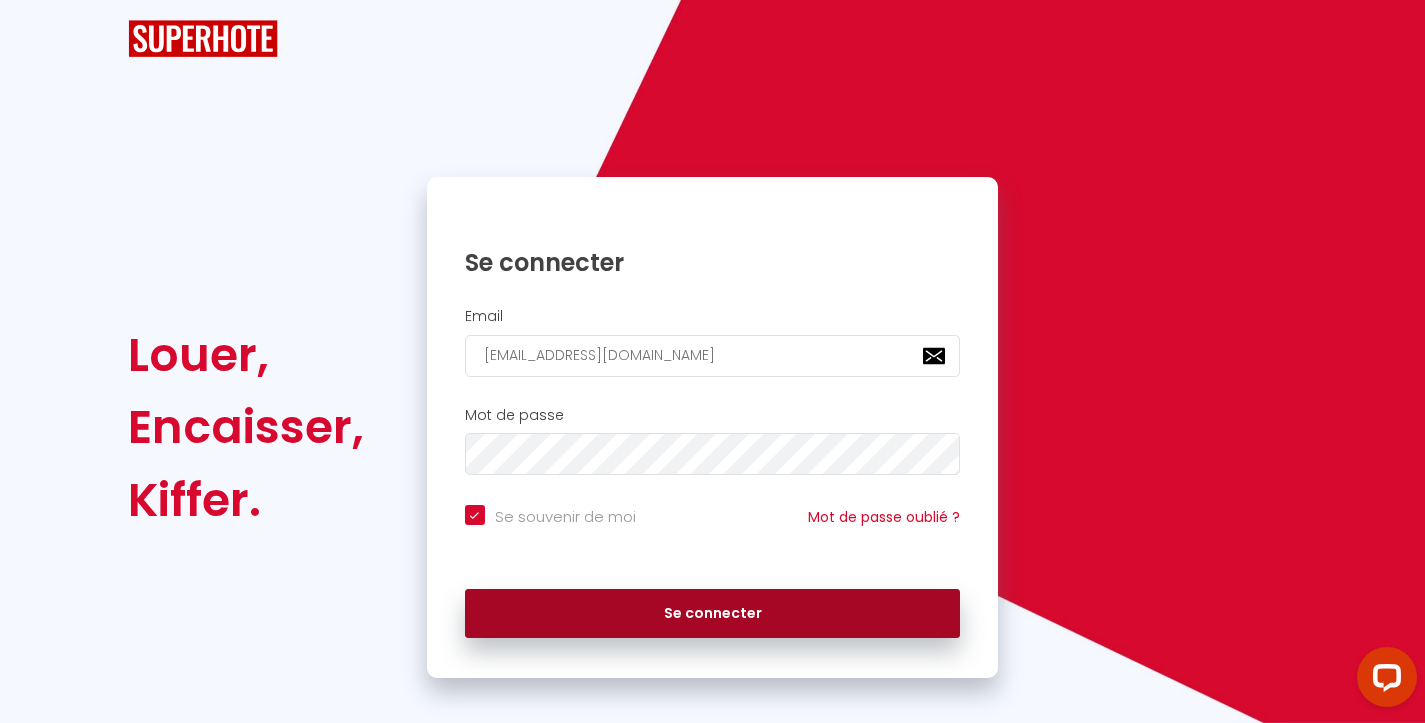 click on "Se connecter" at bounding box center (713, 614) 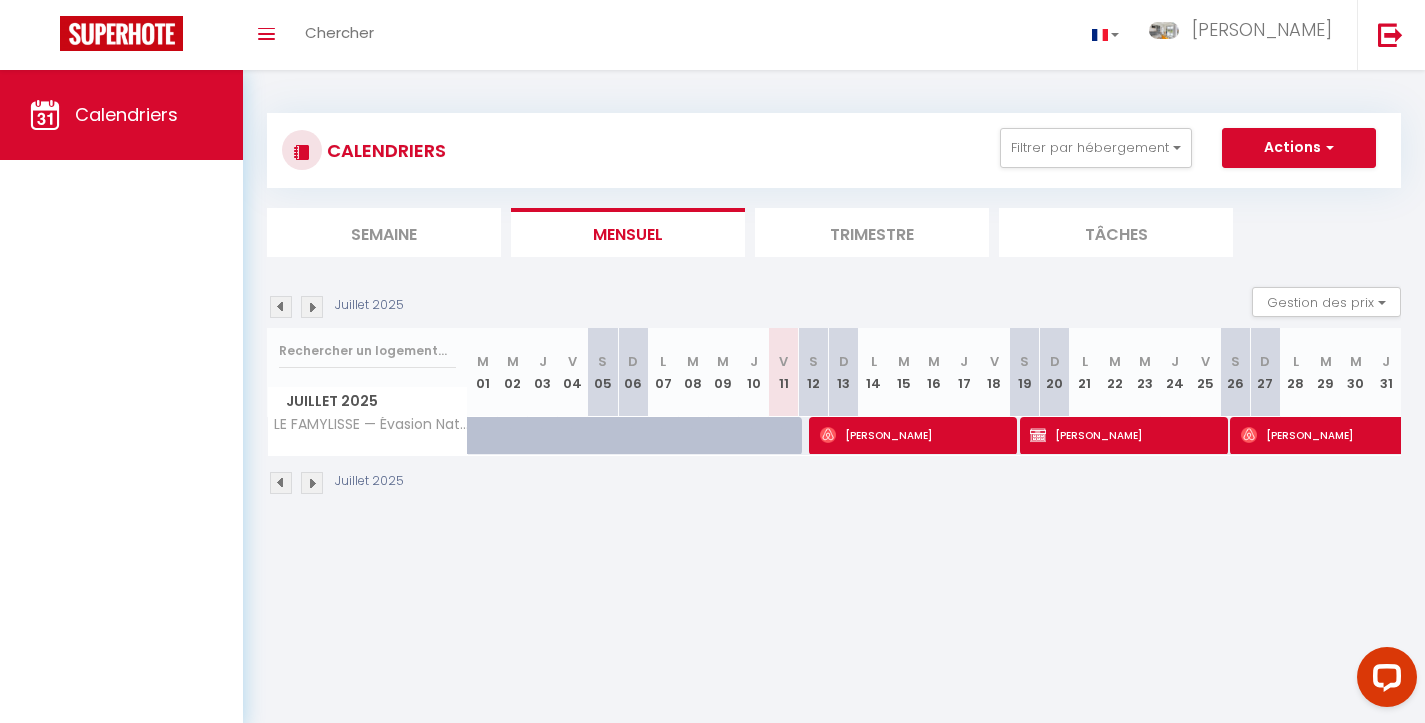 select 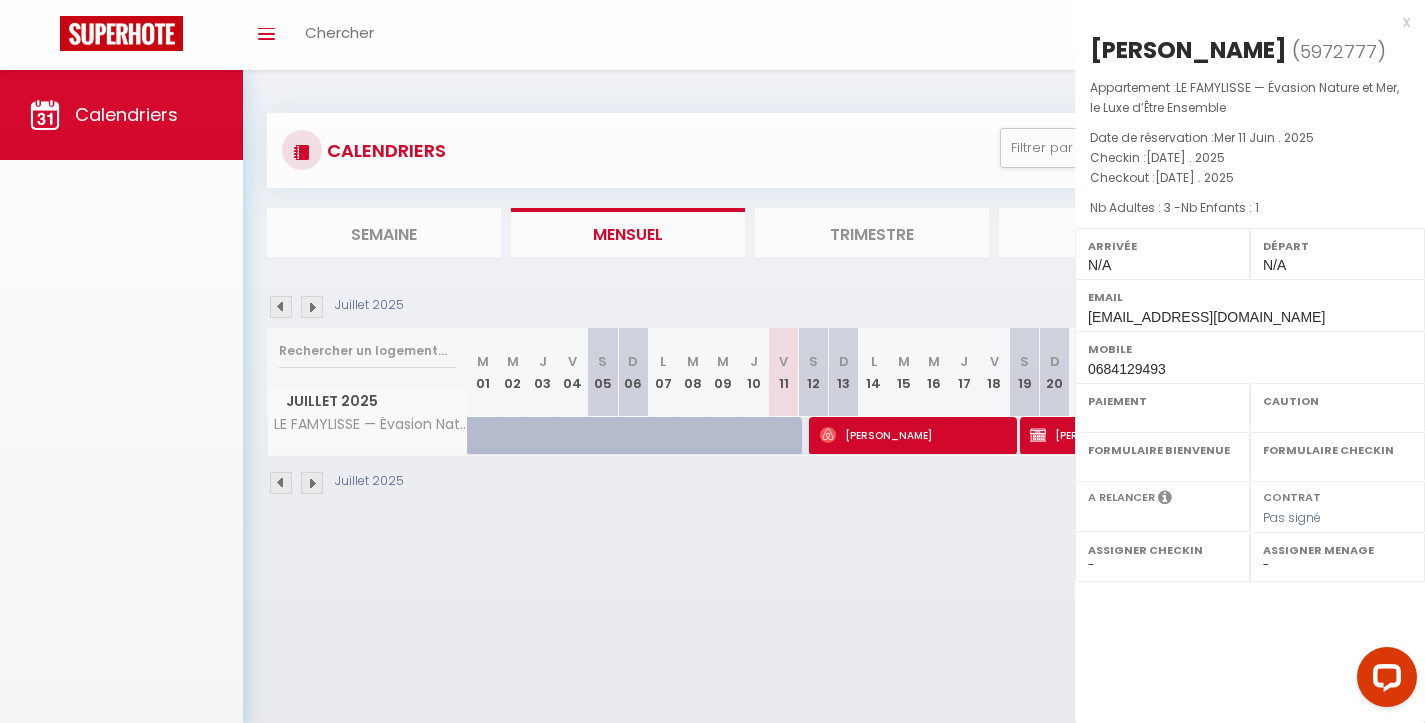 select on "OK" 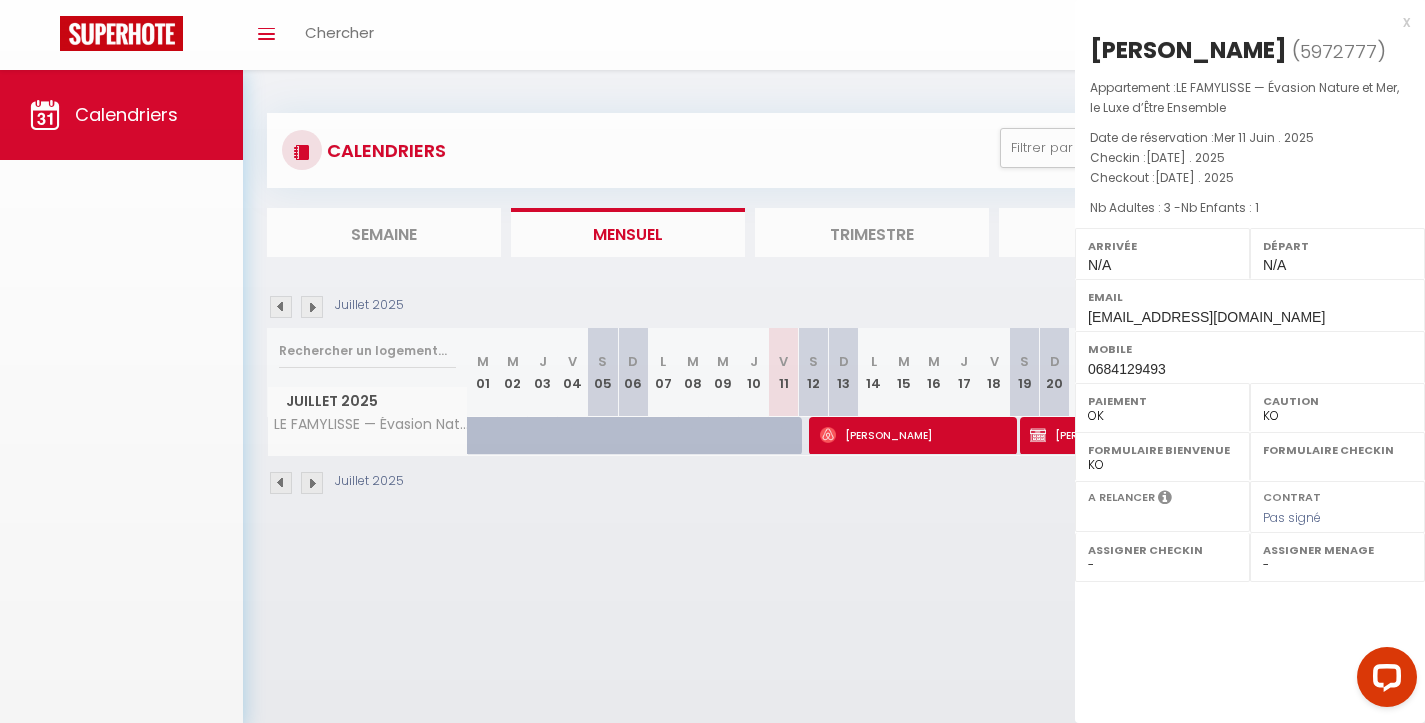 select on "0" 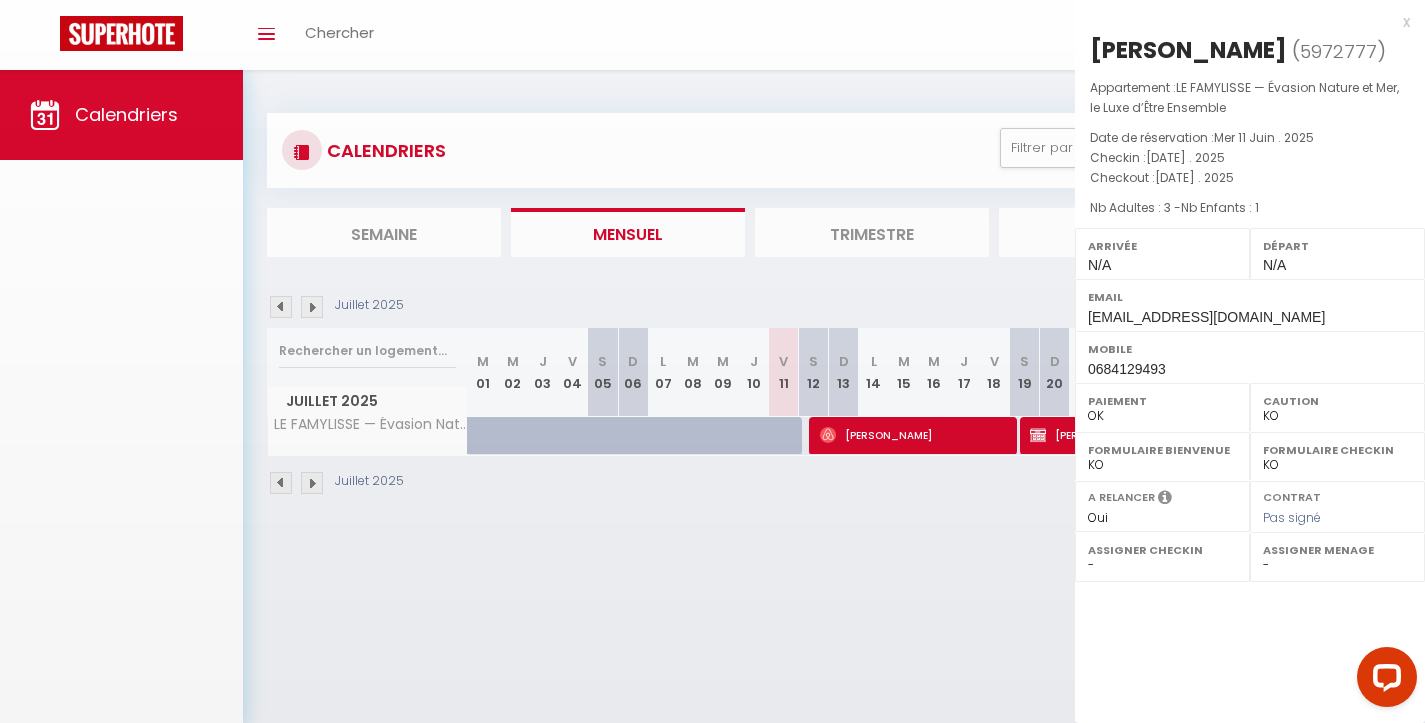 scroll, scrollTop: 0, scrollLeft: 0, axis: both 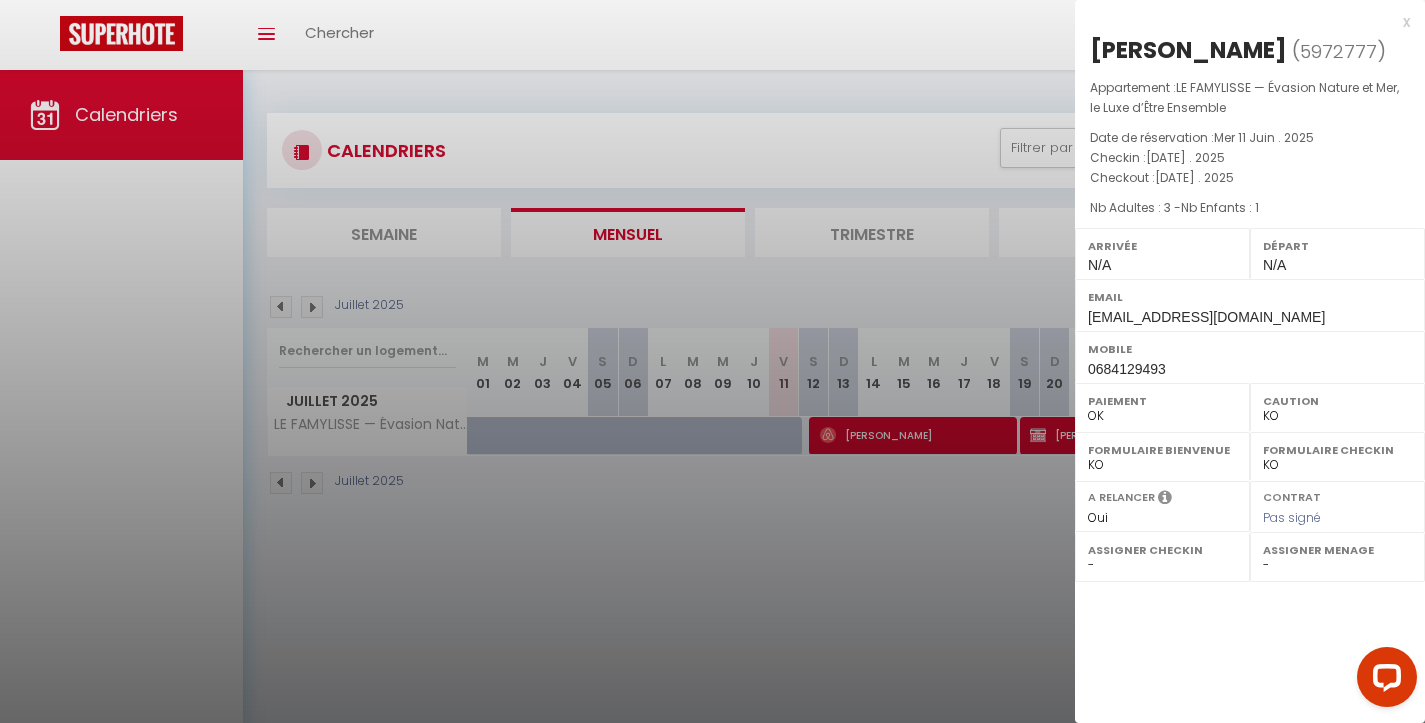 click on "x" at bounding box center [1242, 22] 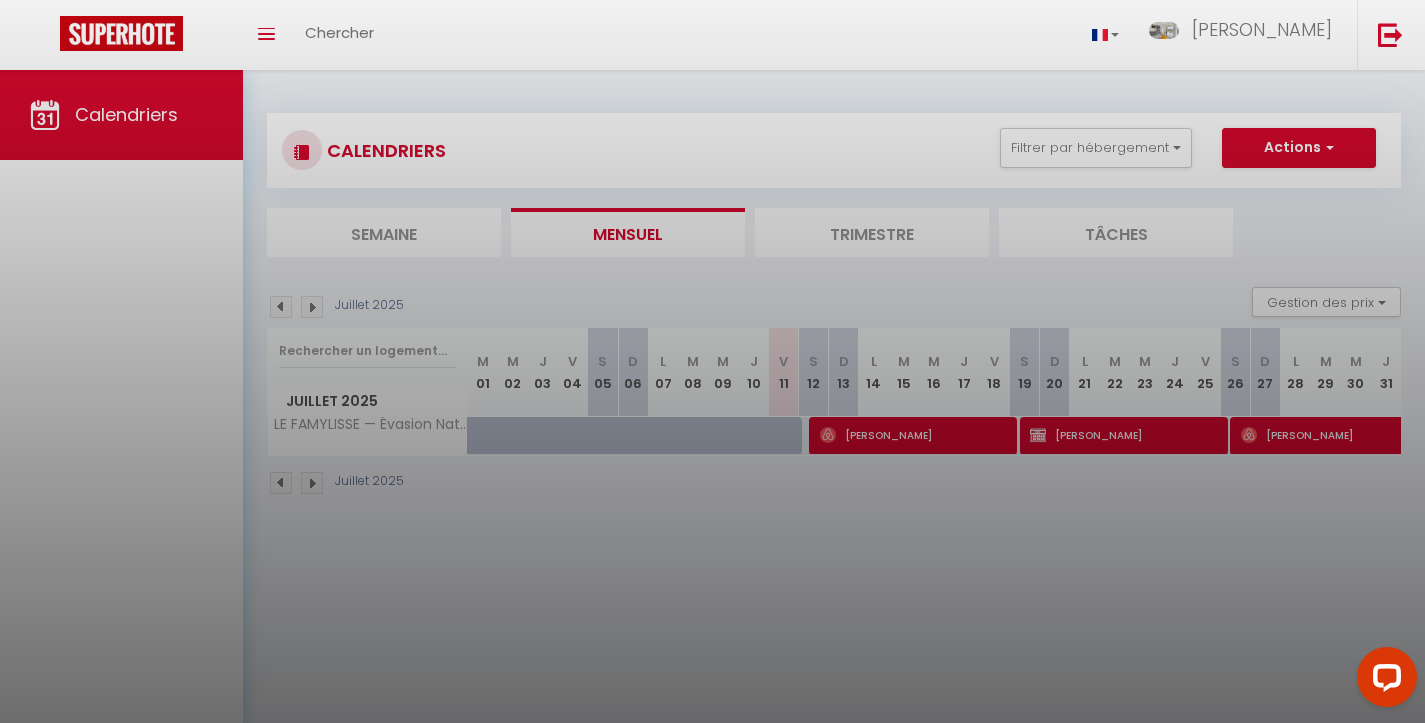 scroll, scrollTop: 0, scrollLeft: 0, axis: both 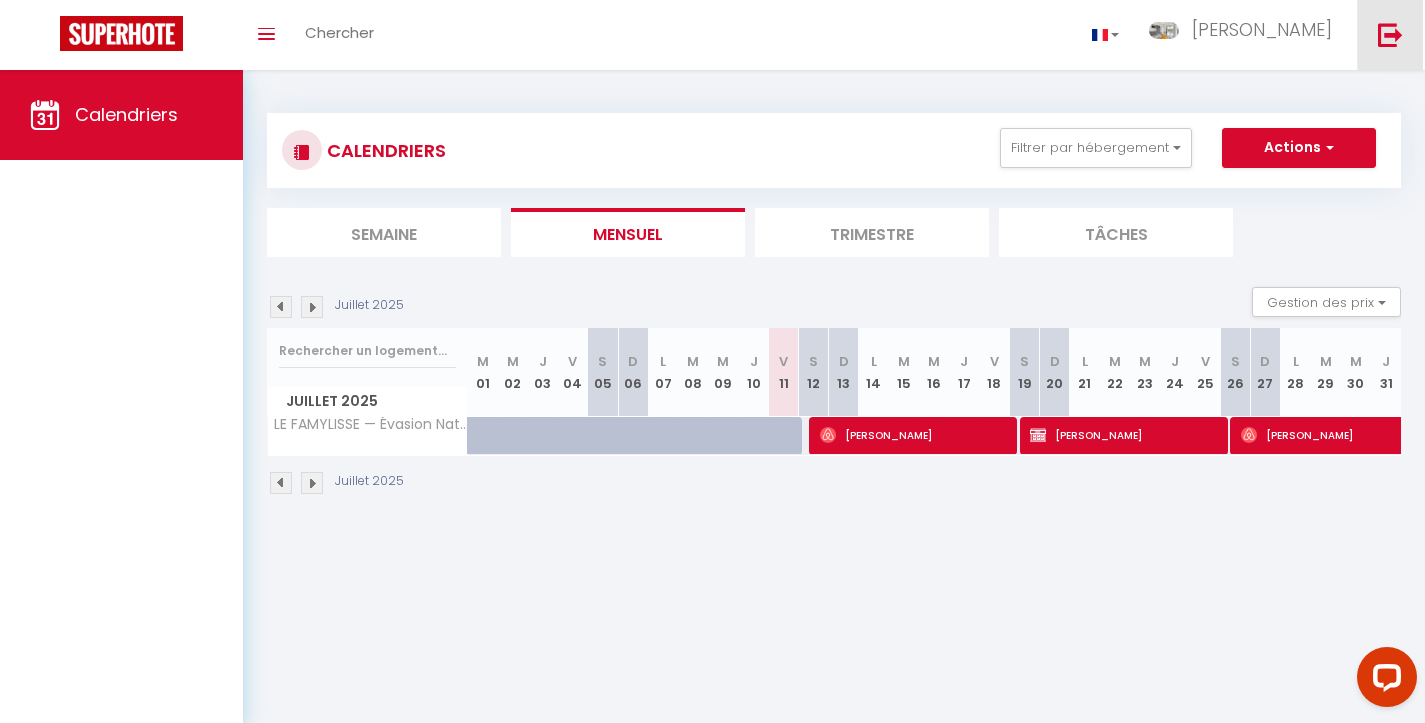 click at bounding box center [1390, 34] 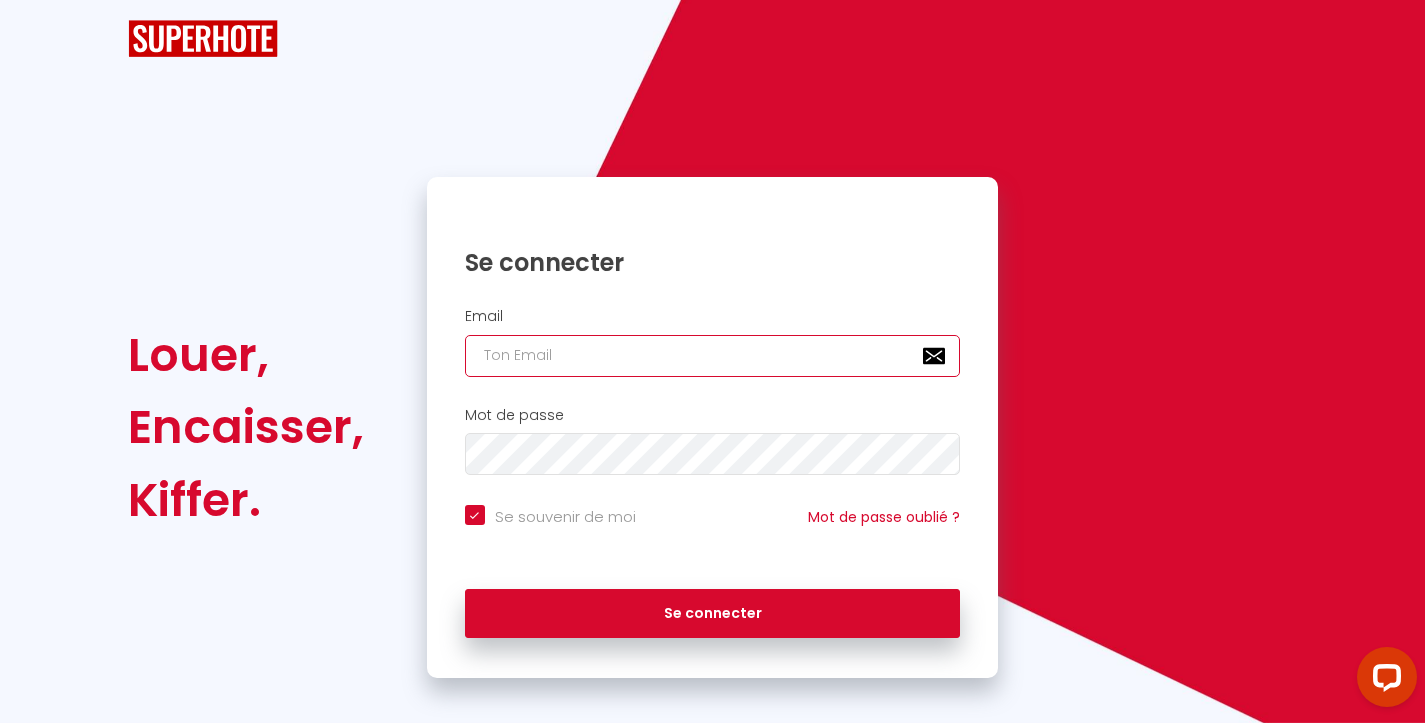 click at bounding box center [713, 356] 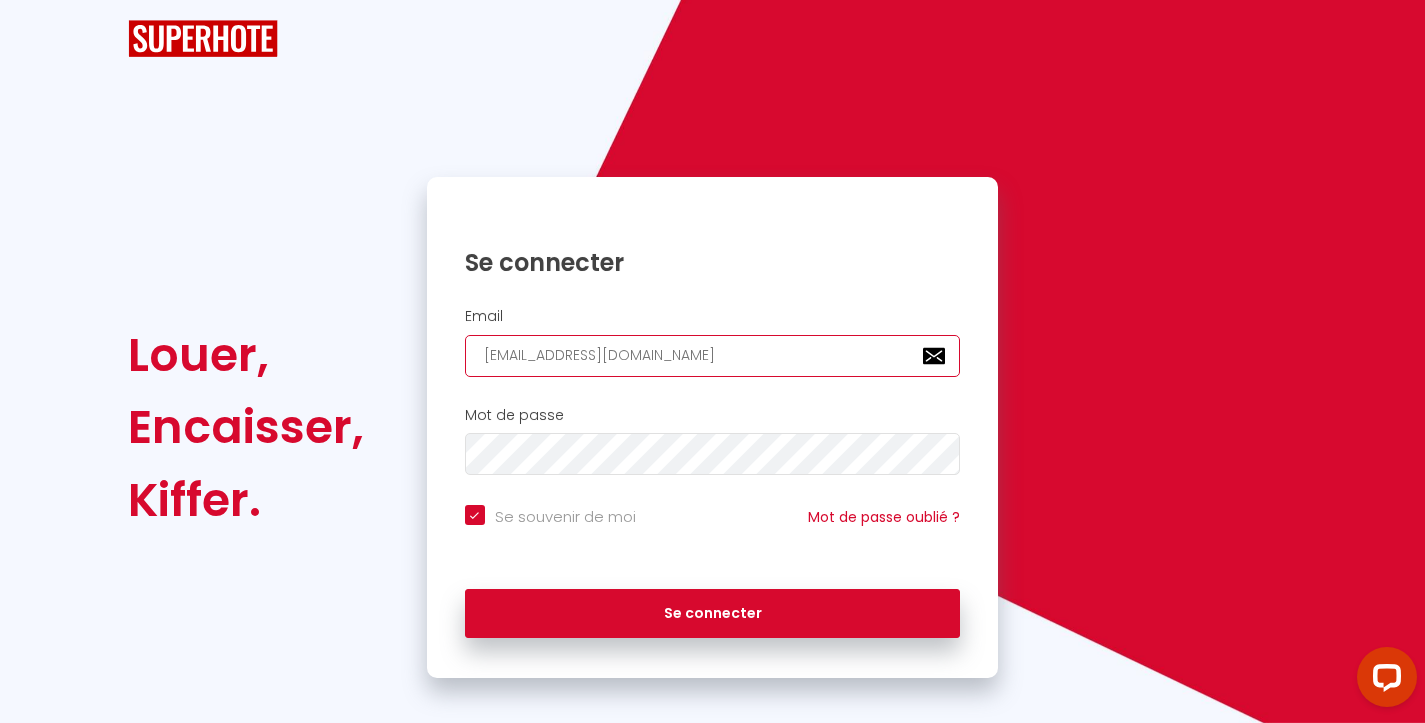 checkbox on "true" 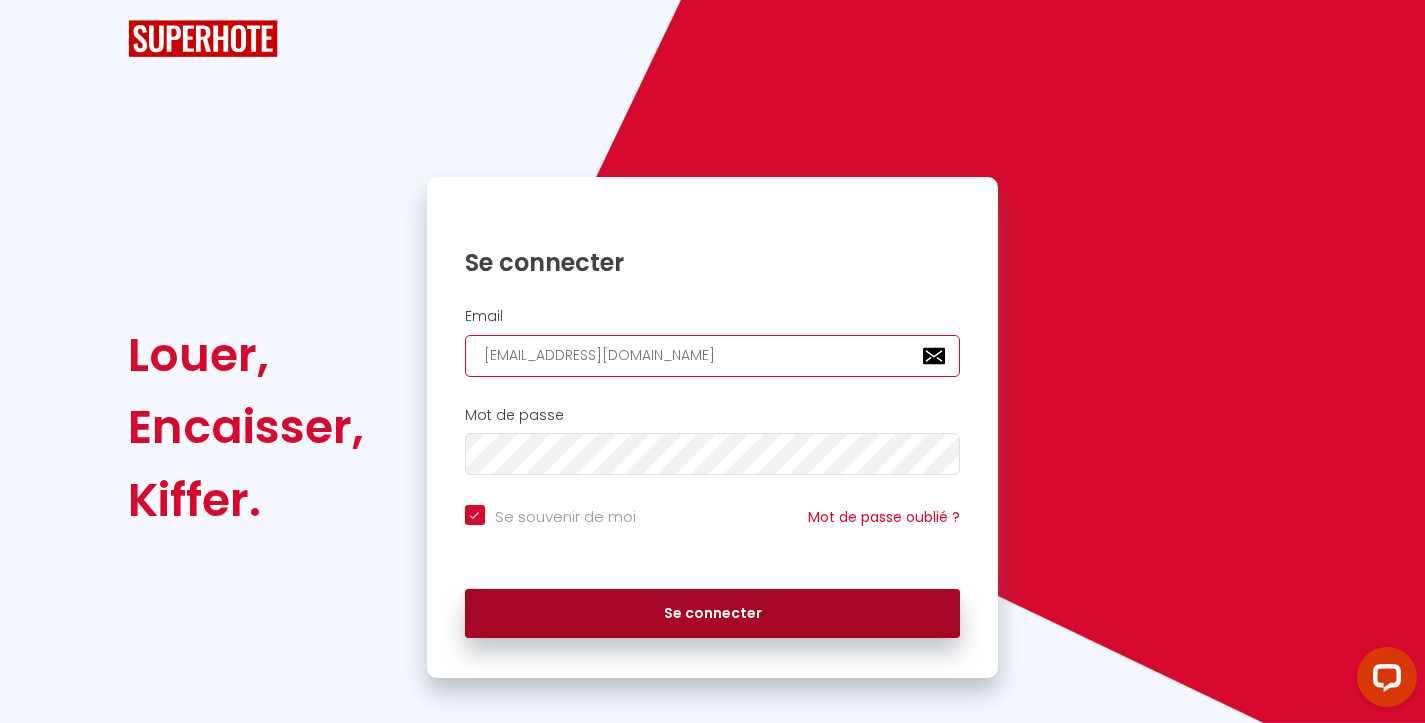 type on "[EMAIL_ADDRESS][DOMAIN_NAME]" 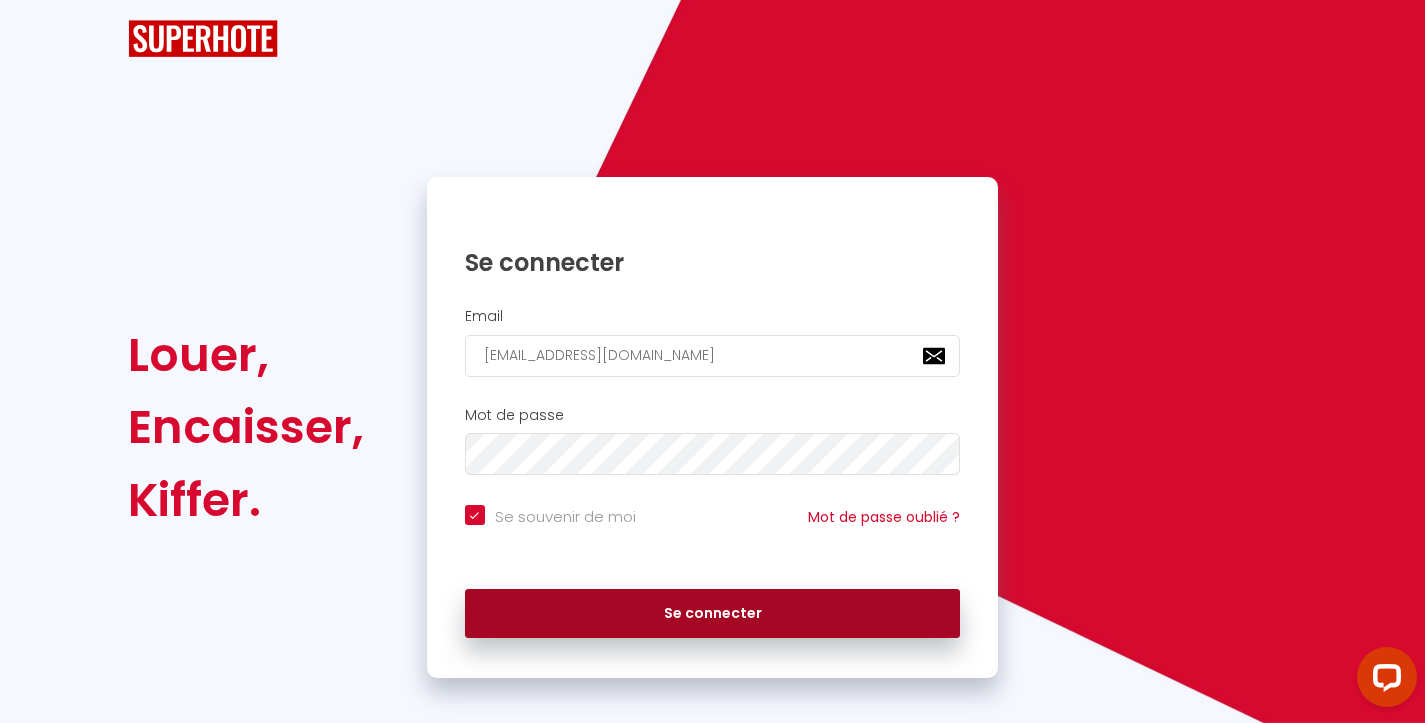 click on "Se connecter" at bounding box center (713, 614) 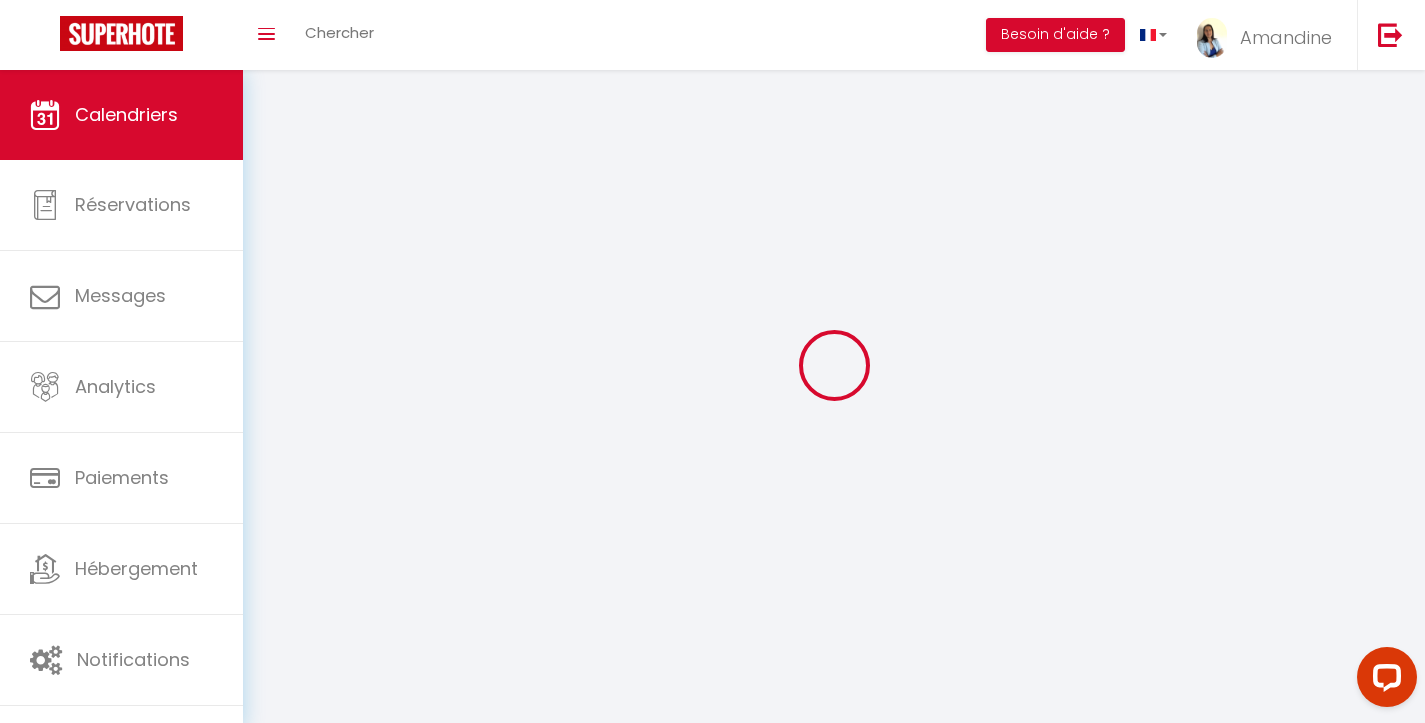 select 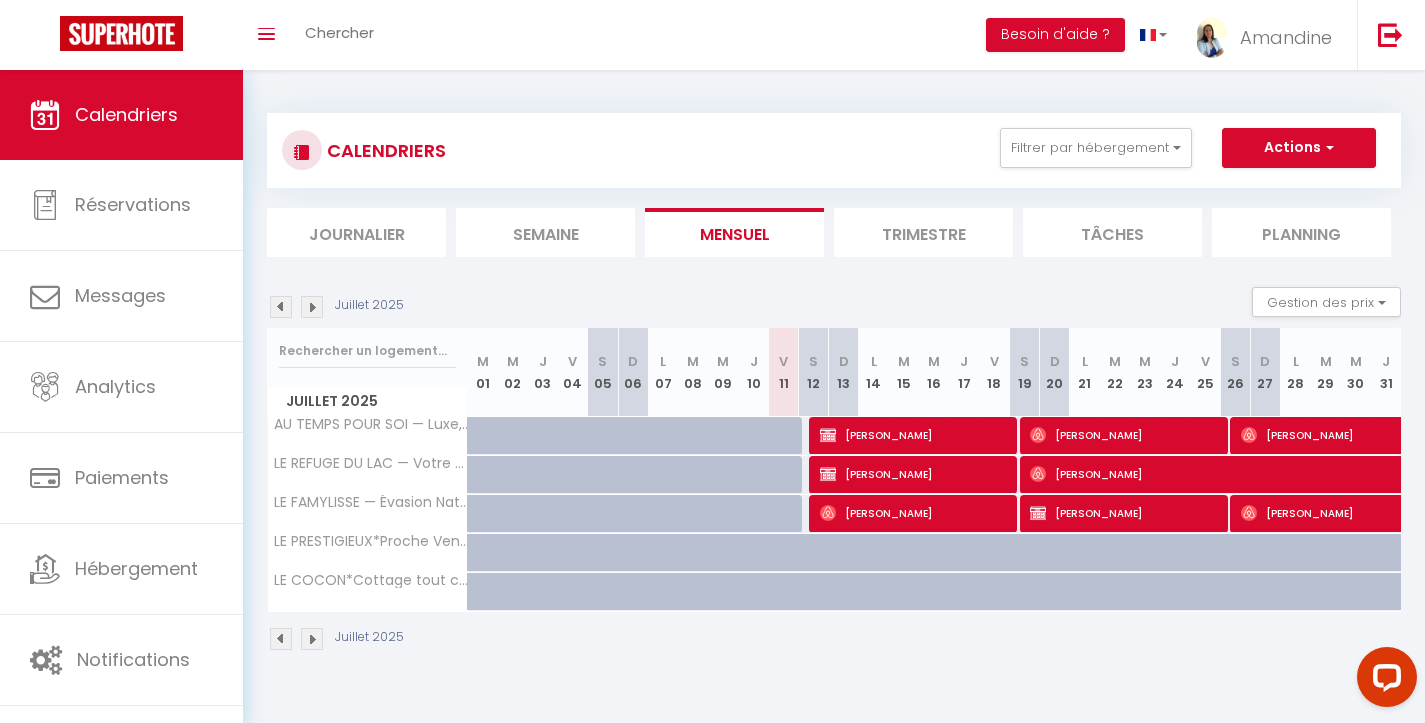 click on "[PERSON_NAME]" at bounding box center (1125, 513) 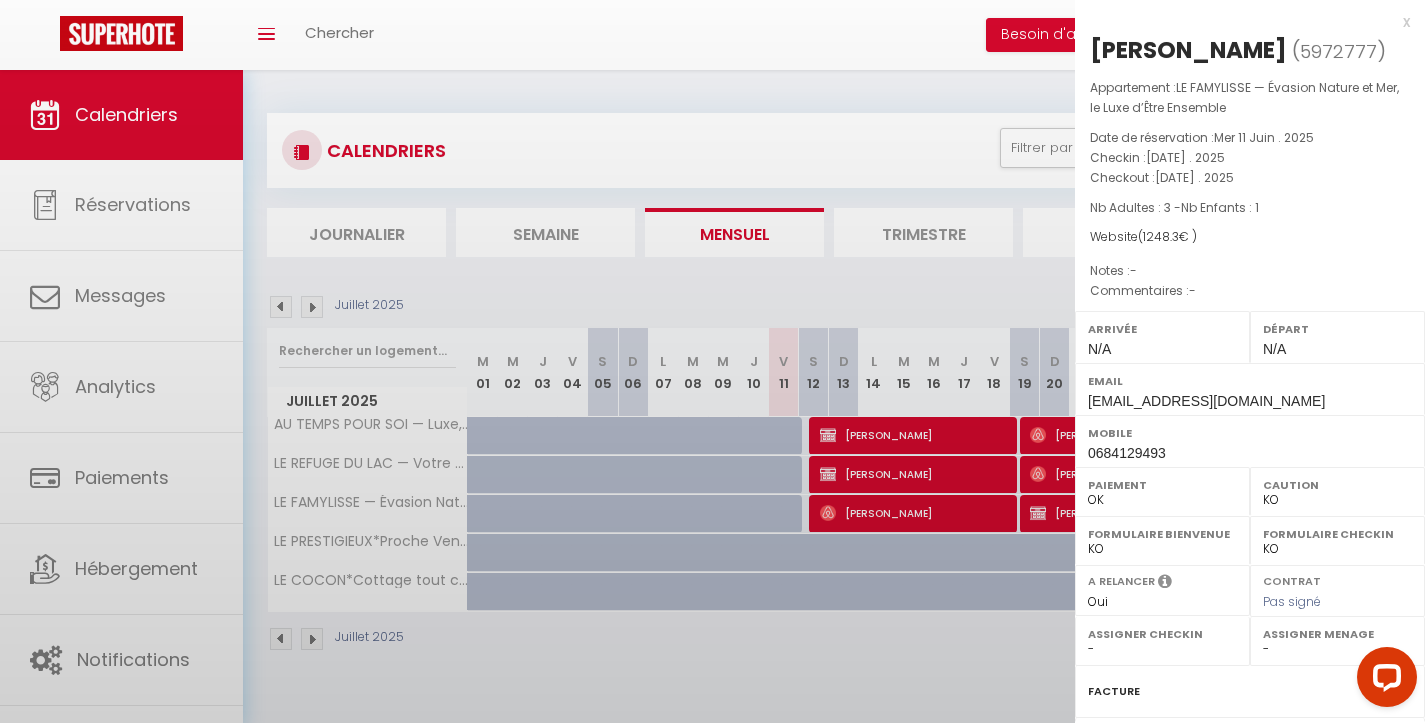 scroll, scrollTop: 0, scrollLeft: 0, axis: both 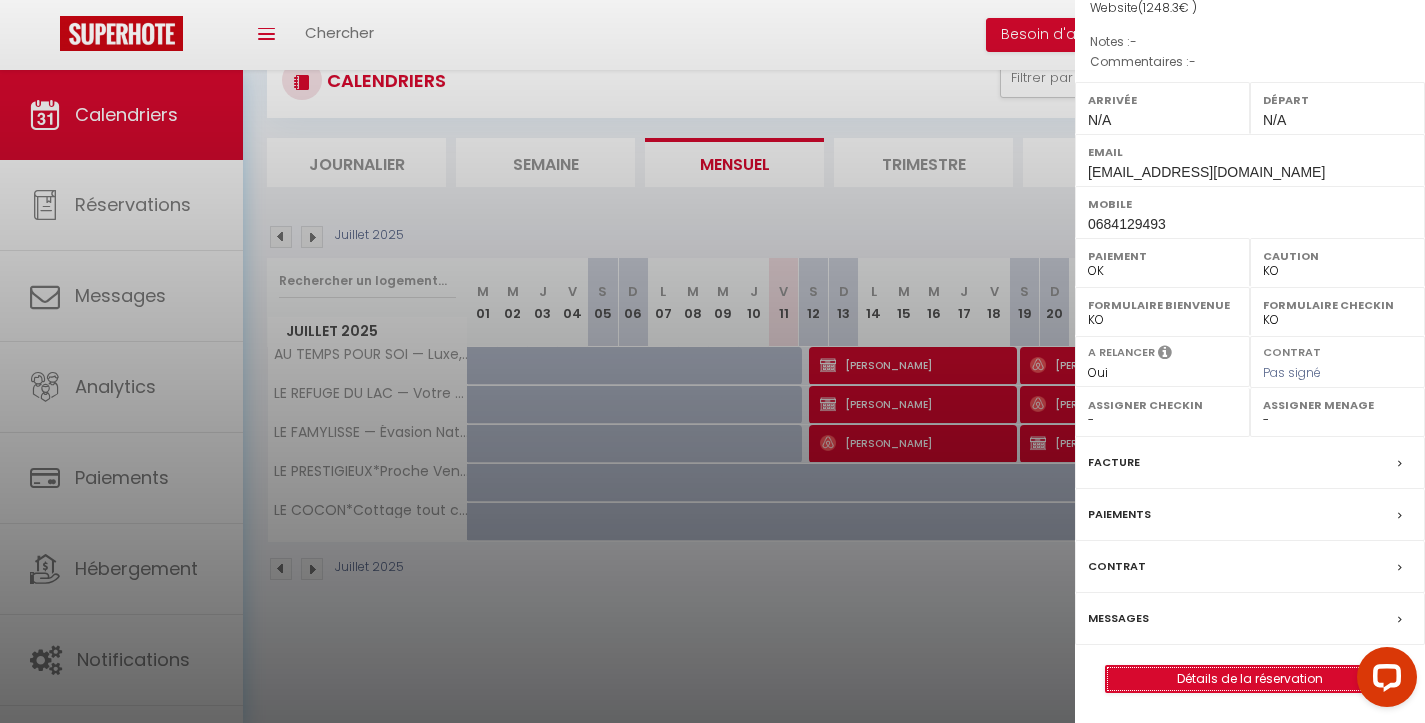click on "Détails de la réservation" at bounding box center (1250, 679) 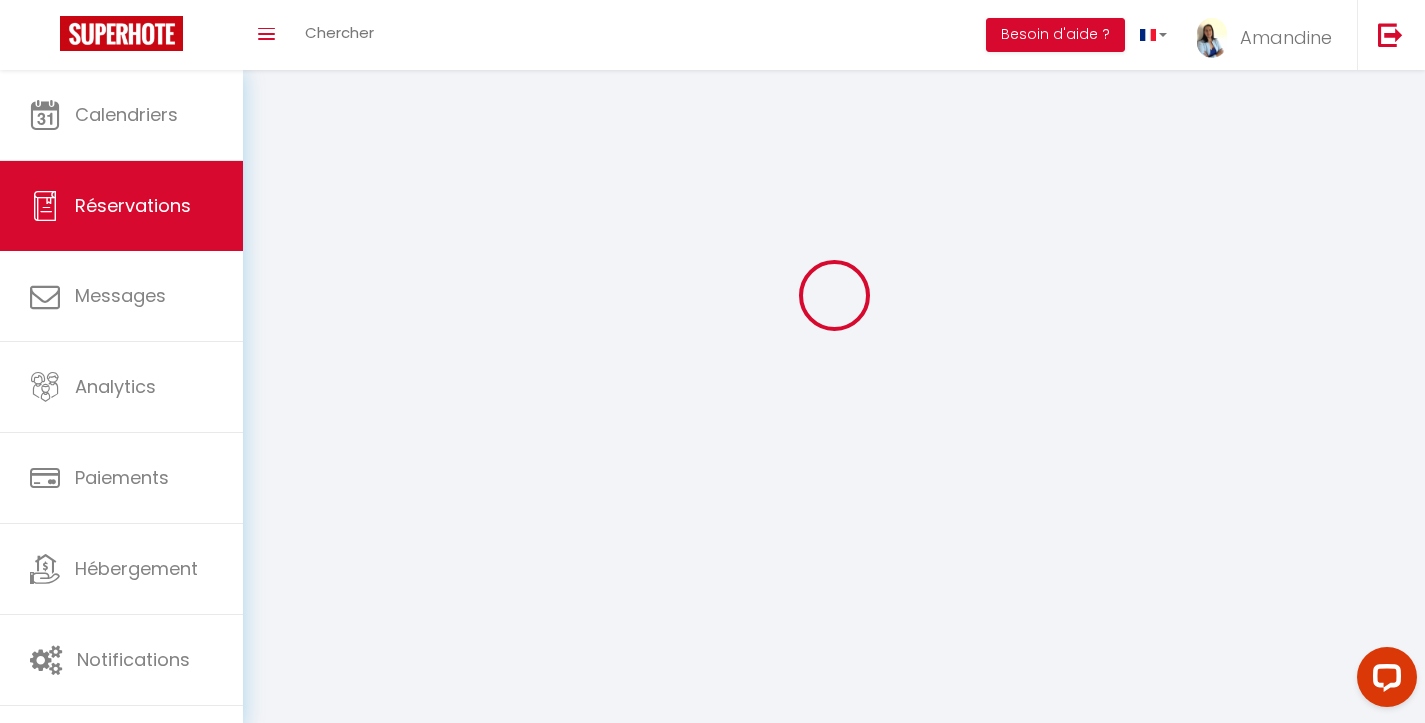 scroll, scrollTop: 0, scrollLeft: 0, axis: both 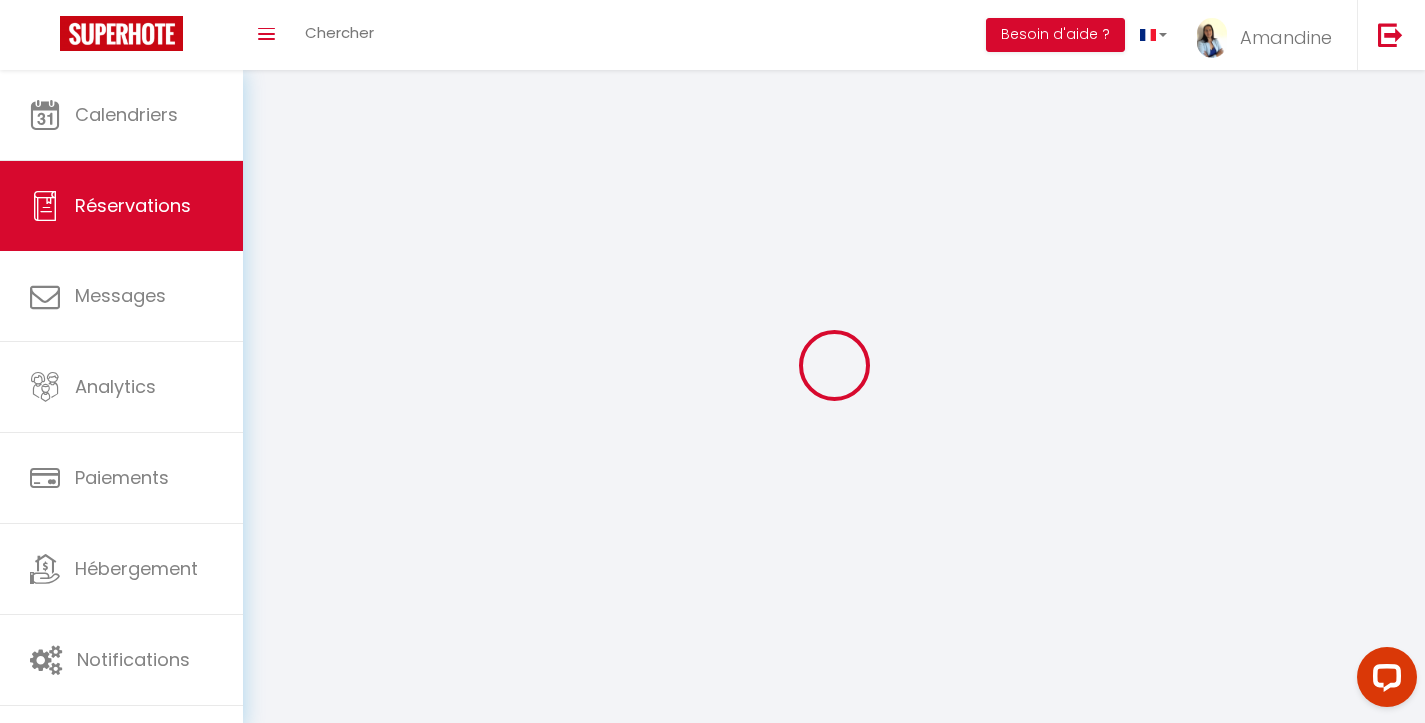 select 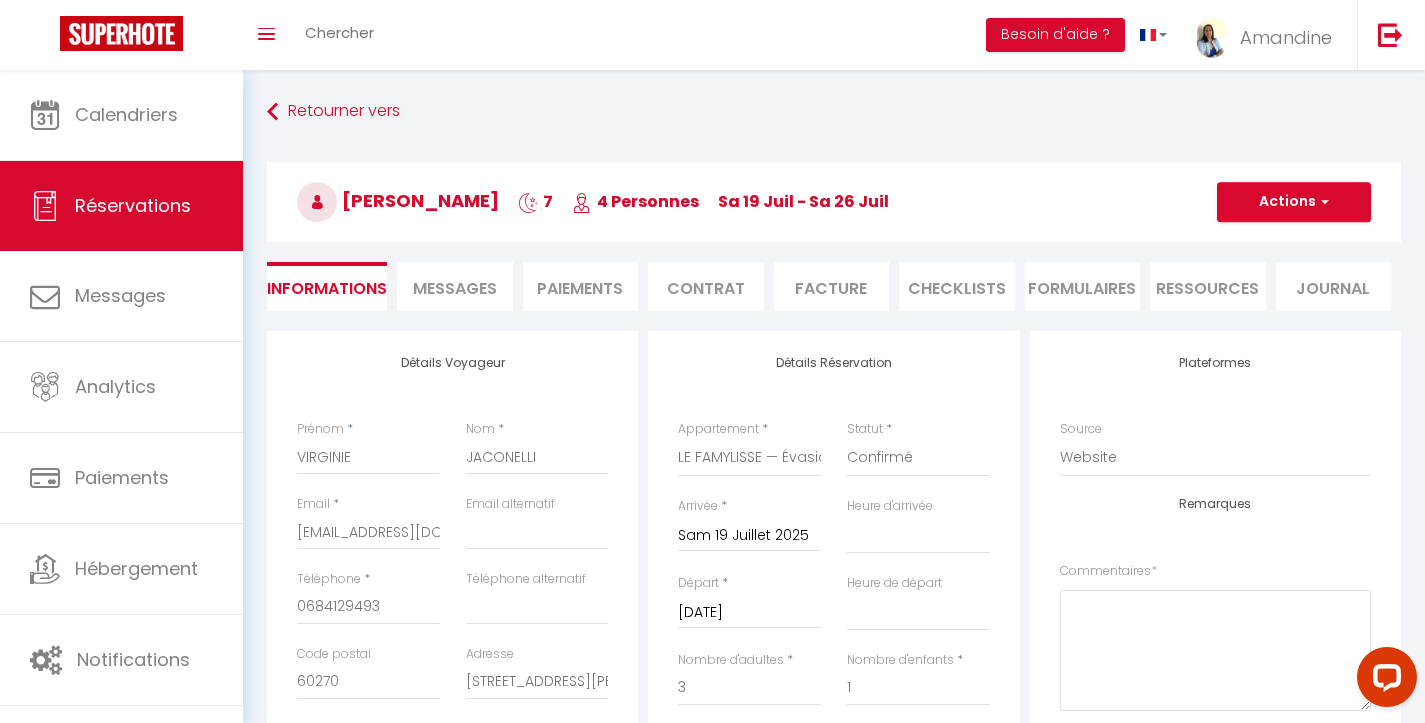 select 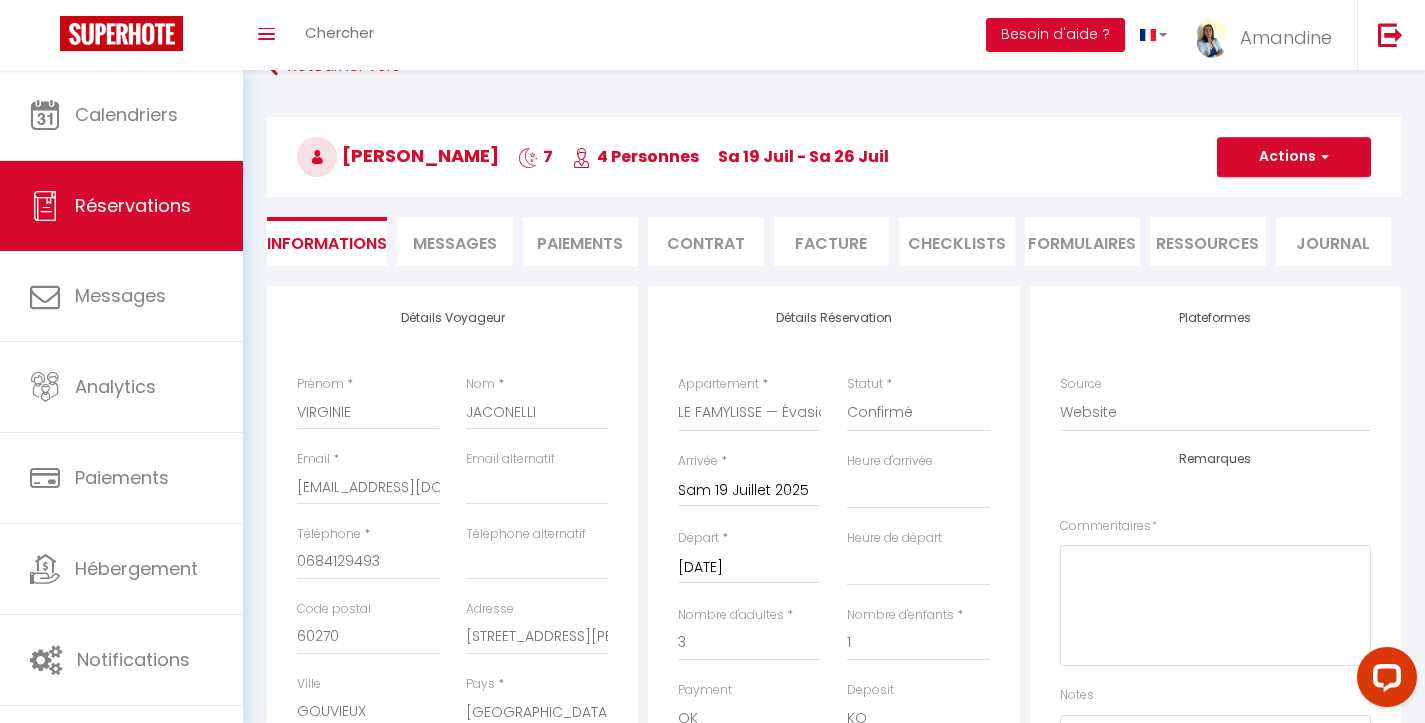 scroll, scrollTop: 48, scrollLeft: 0, axis: vertical 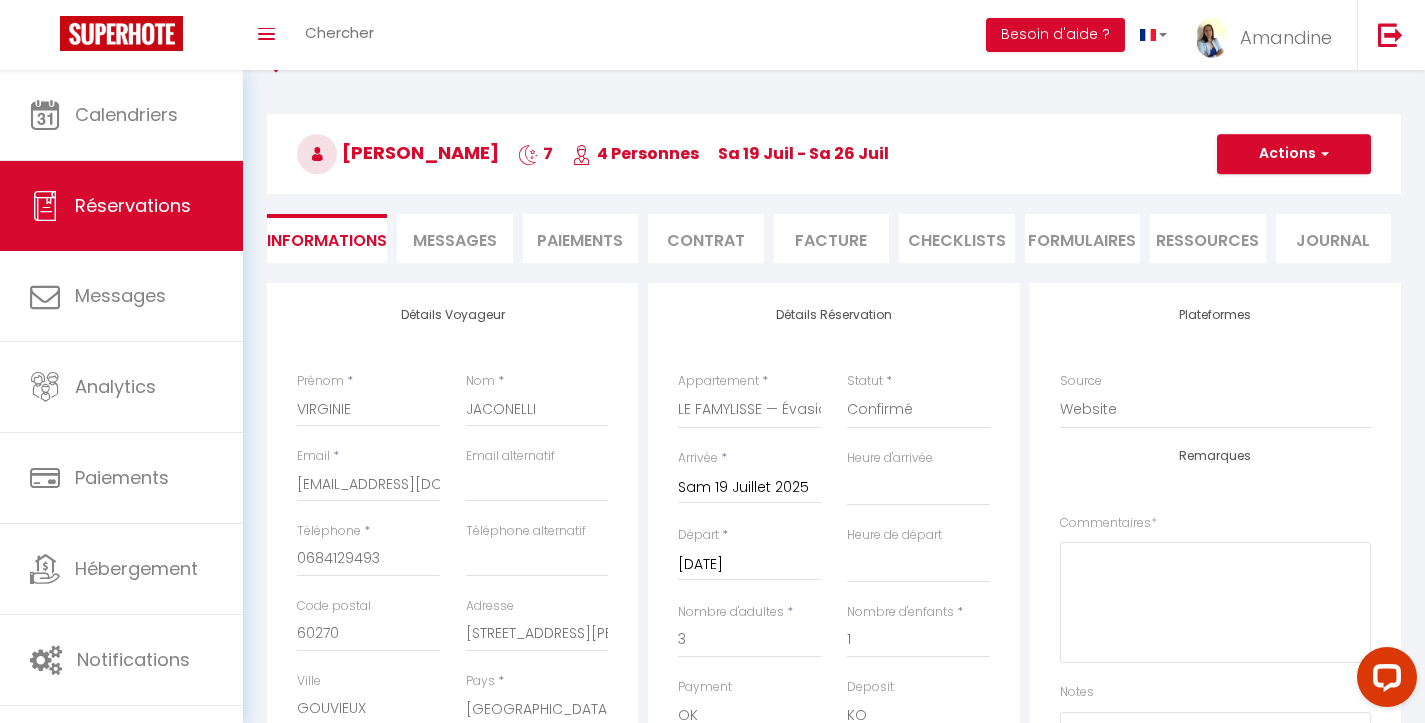 click on "Paiements" at bounding box center [581, 238] 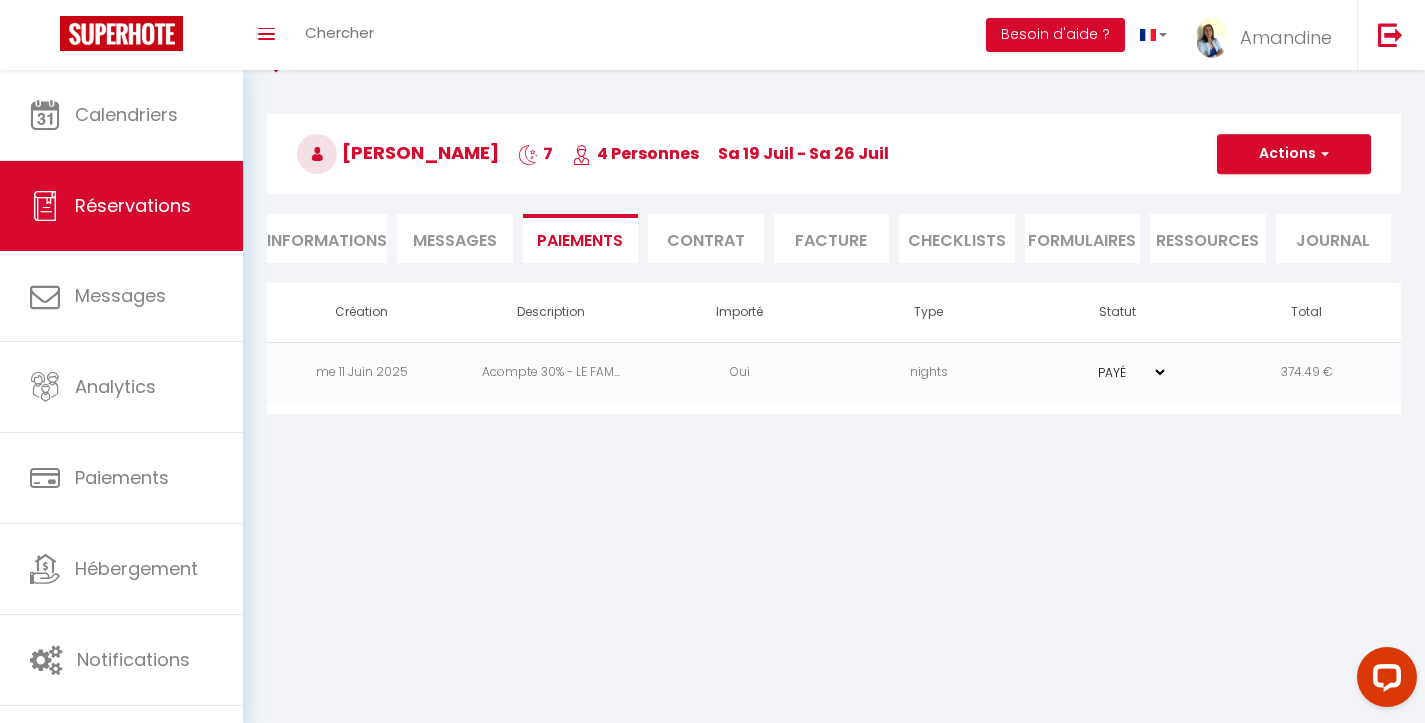 click on "Informations" at bounding box center [327, 238] 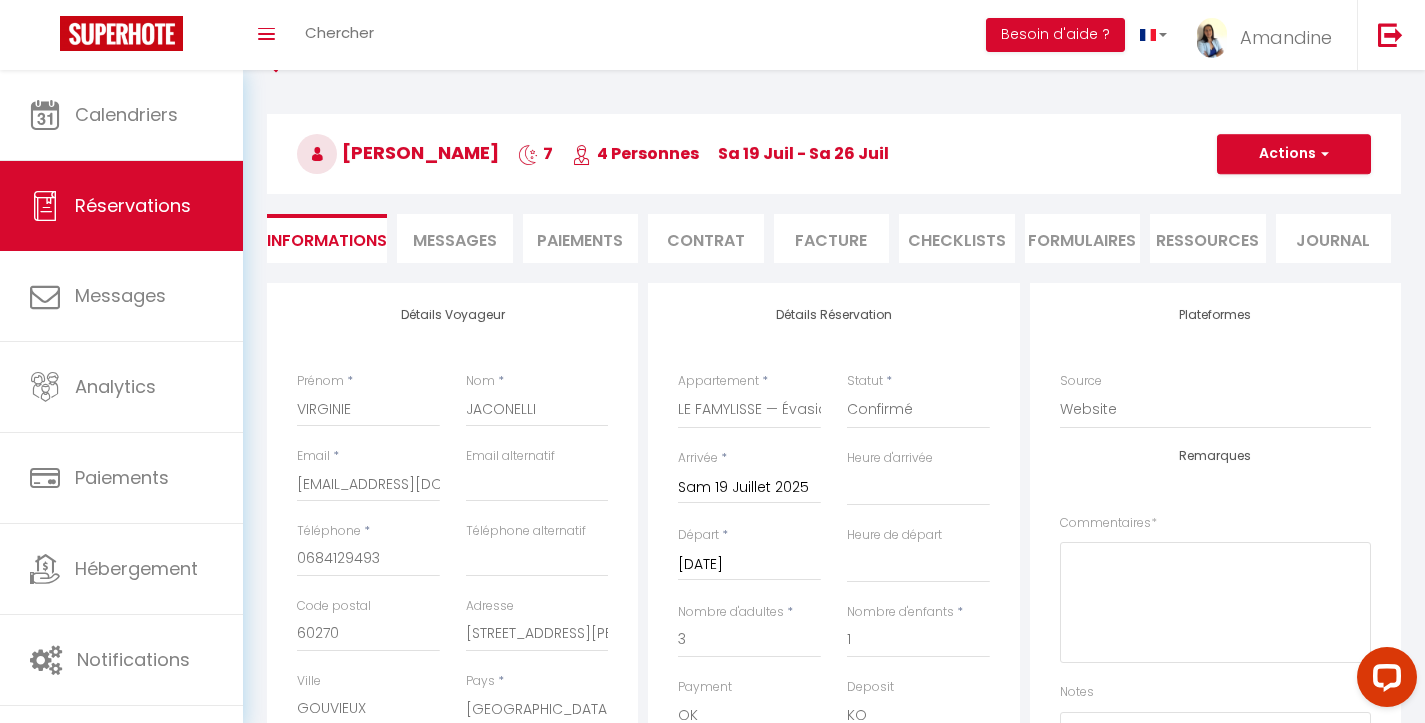 scroll, scrollTop: 0, scrollLeft: 0, axis: both 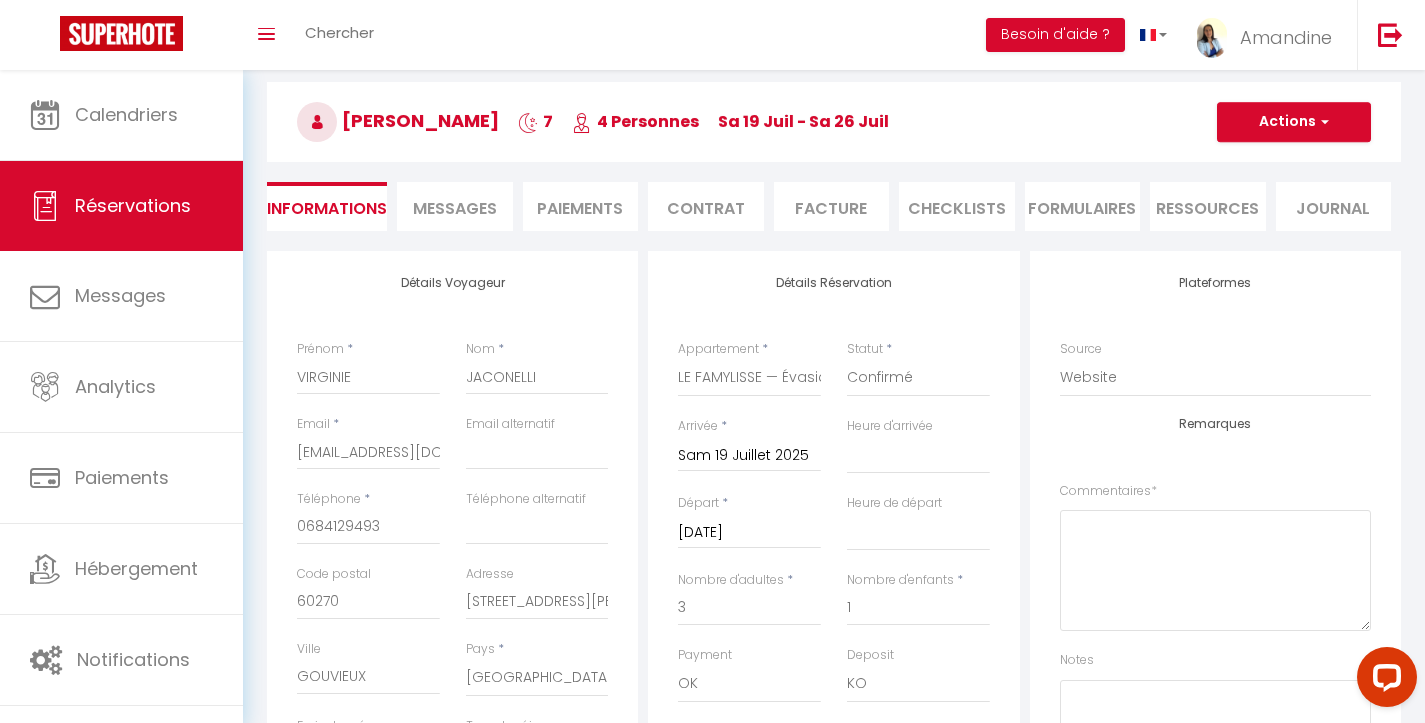 click on "Messages" at bounding box center (455, 208) 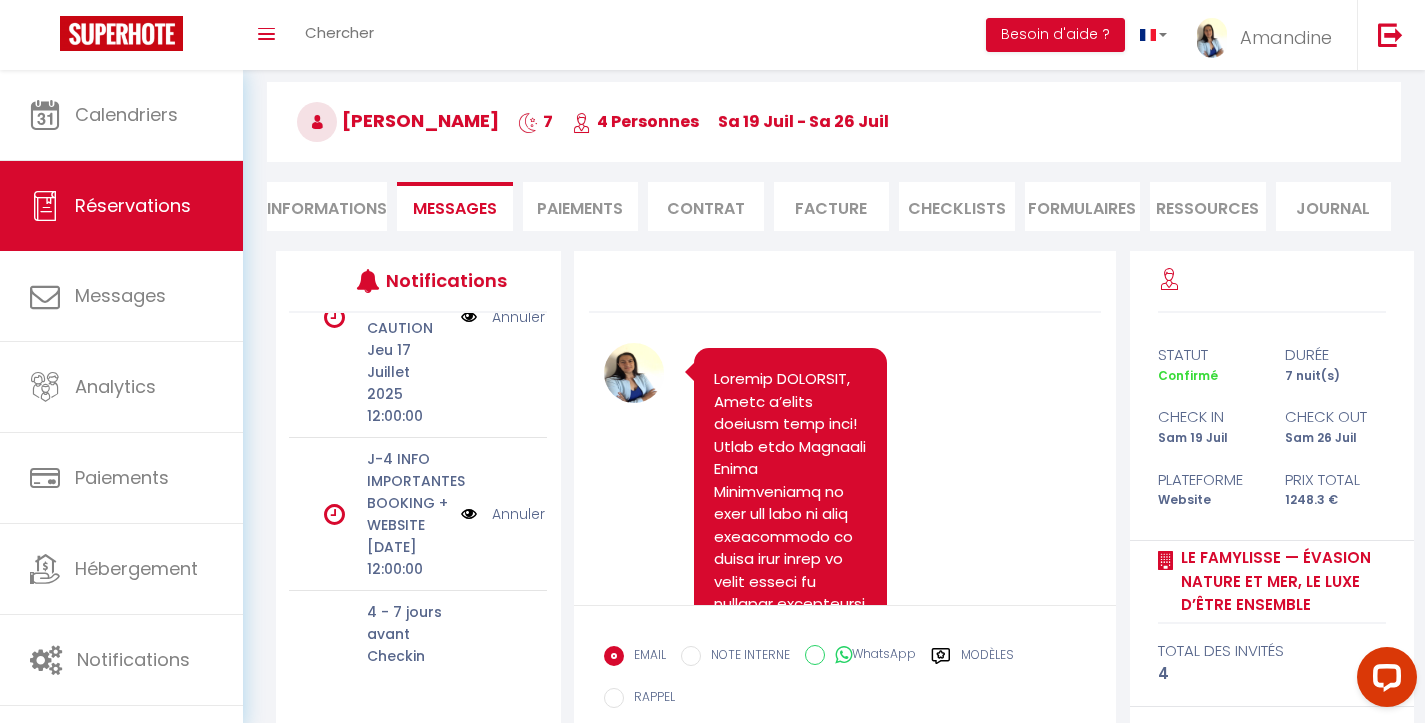 scroll, scrollTop: 1135, scrollLeft: 0, axis: vertical 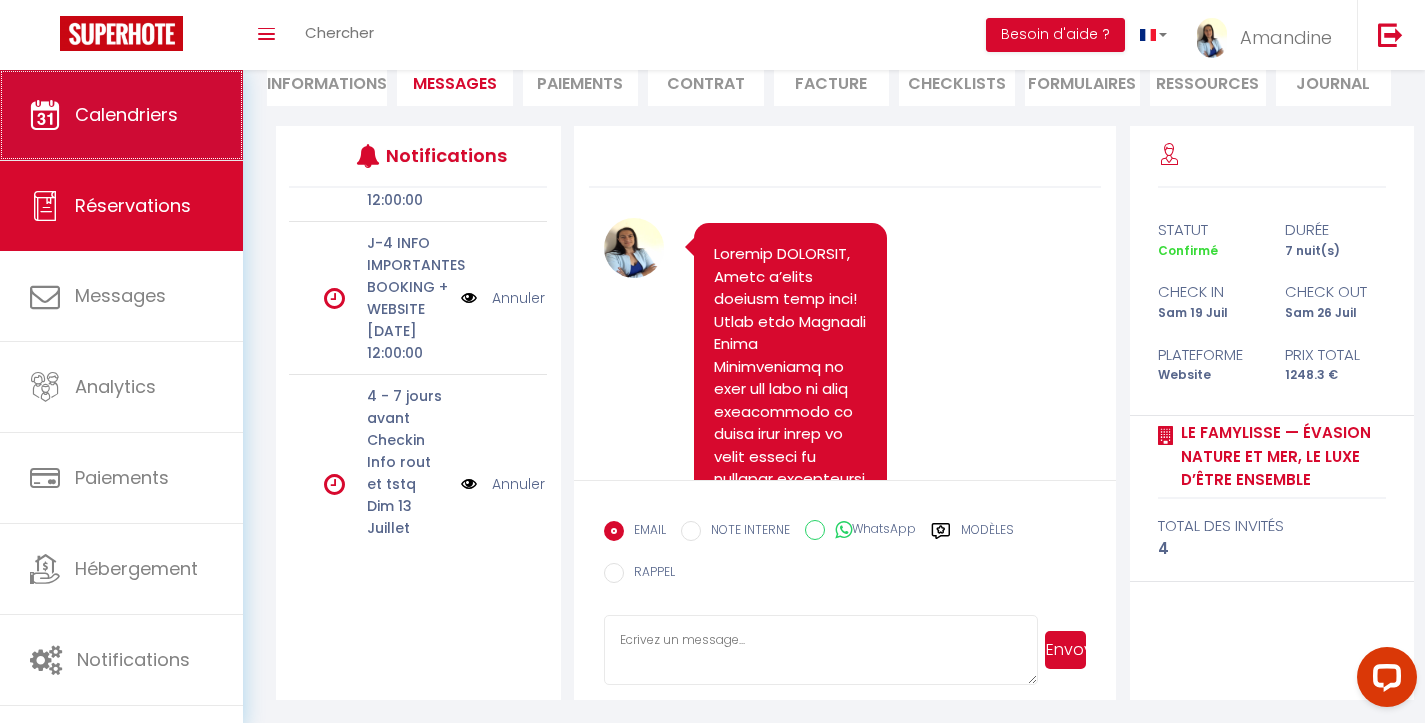click on "Calendriers" at bounding box center (121, 115) 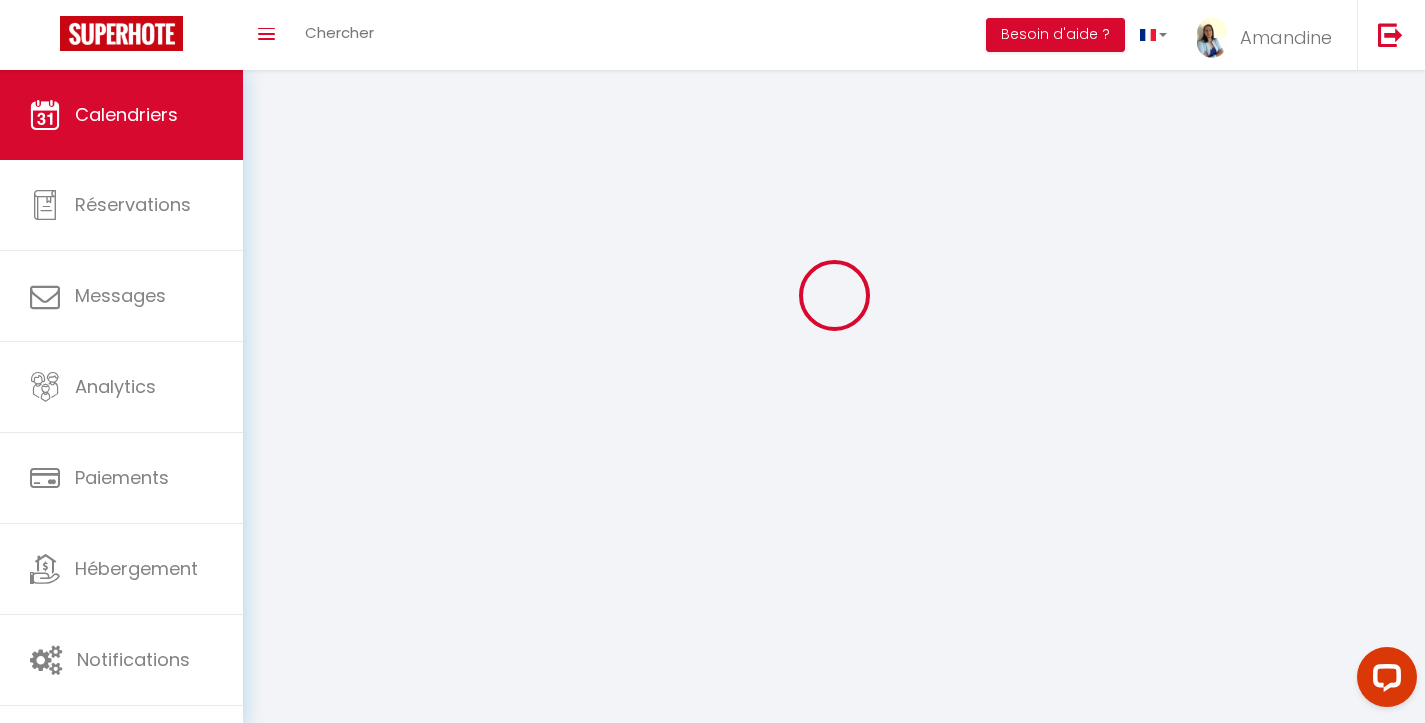 scroll, scrollTop: 0, scrollLeft: 0, axis: both 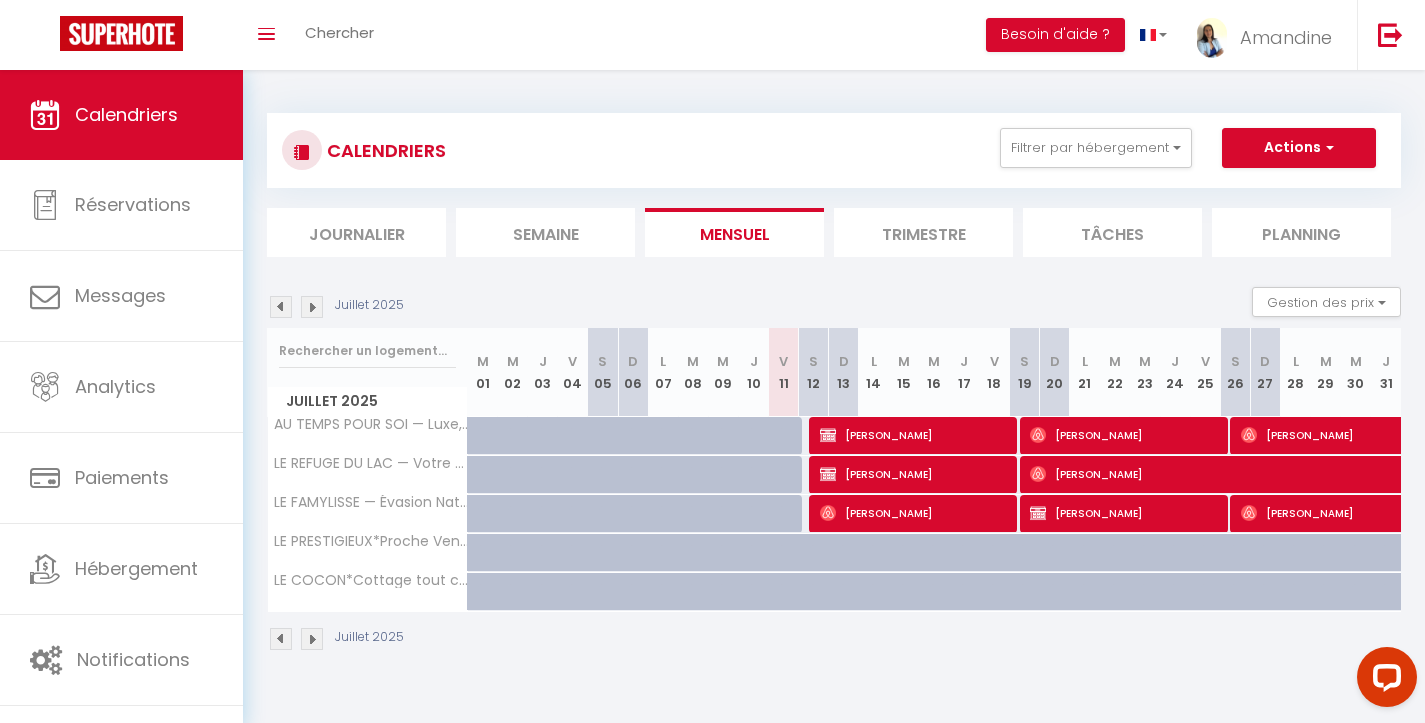 click on "[PERSON_NAME]" at bounding box center (1125, 435) 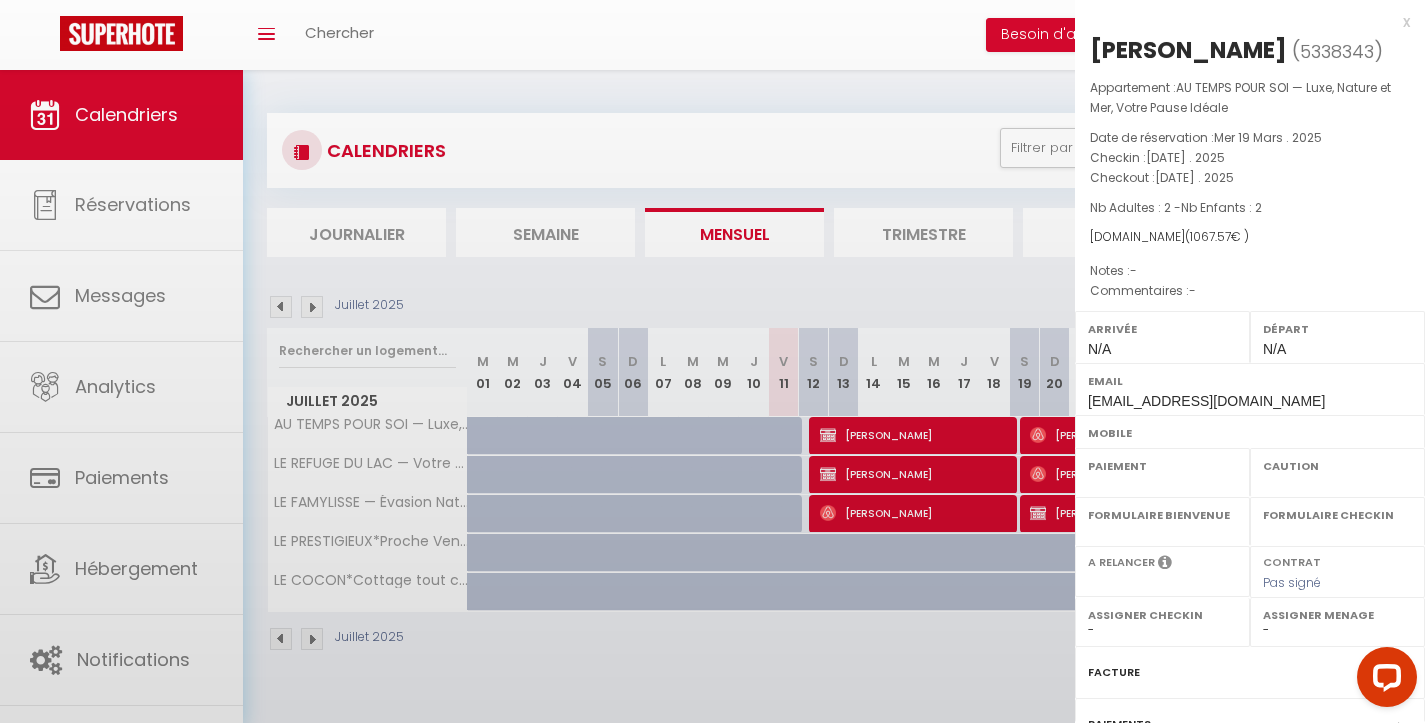 select on "OK" 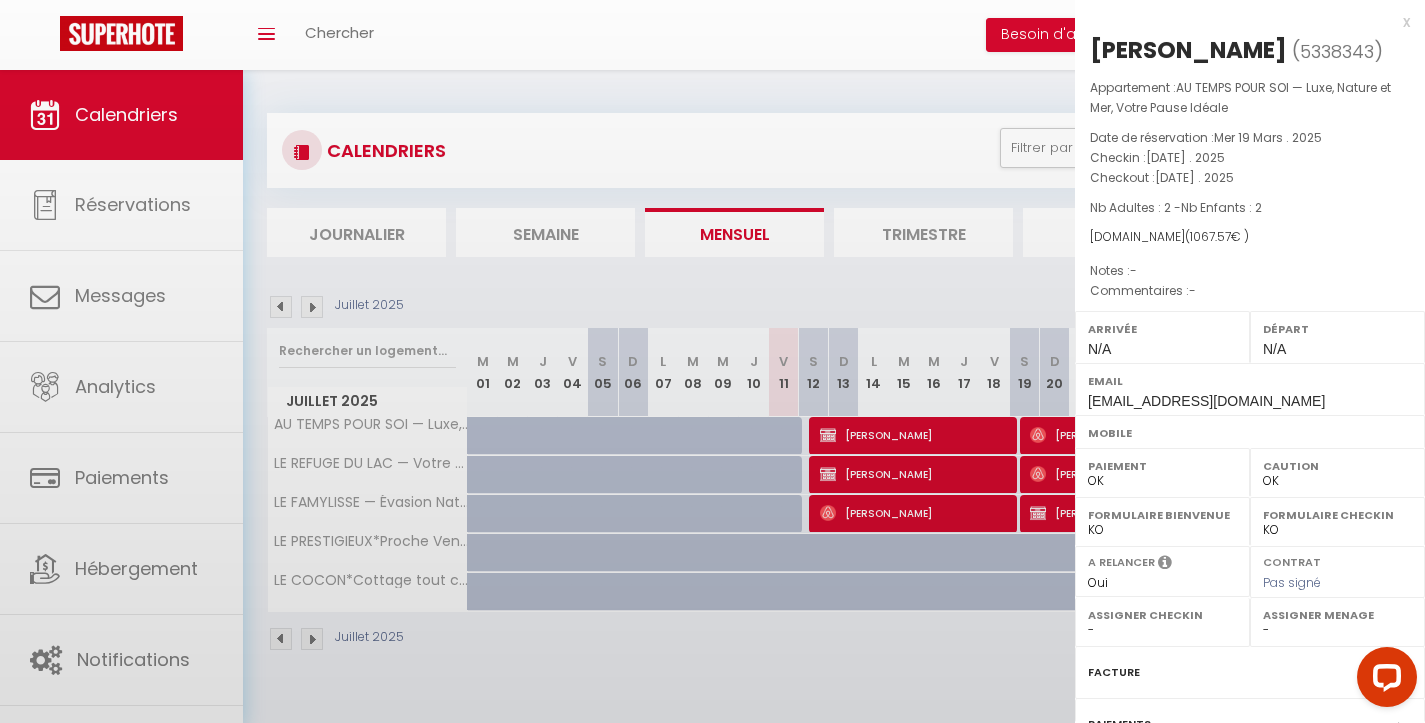 scroll, scrollTop: 0, scrollLeft: 0, axis: both 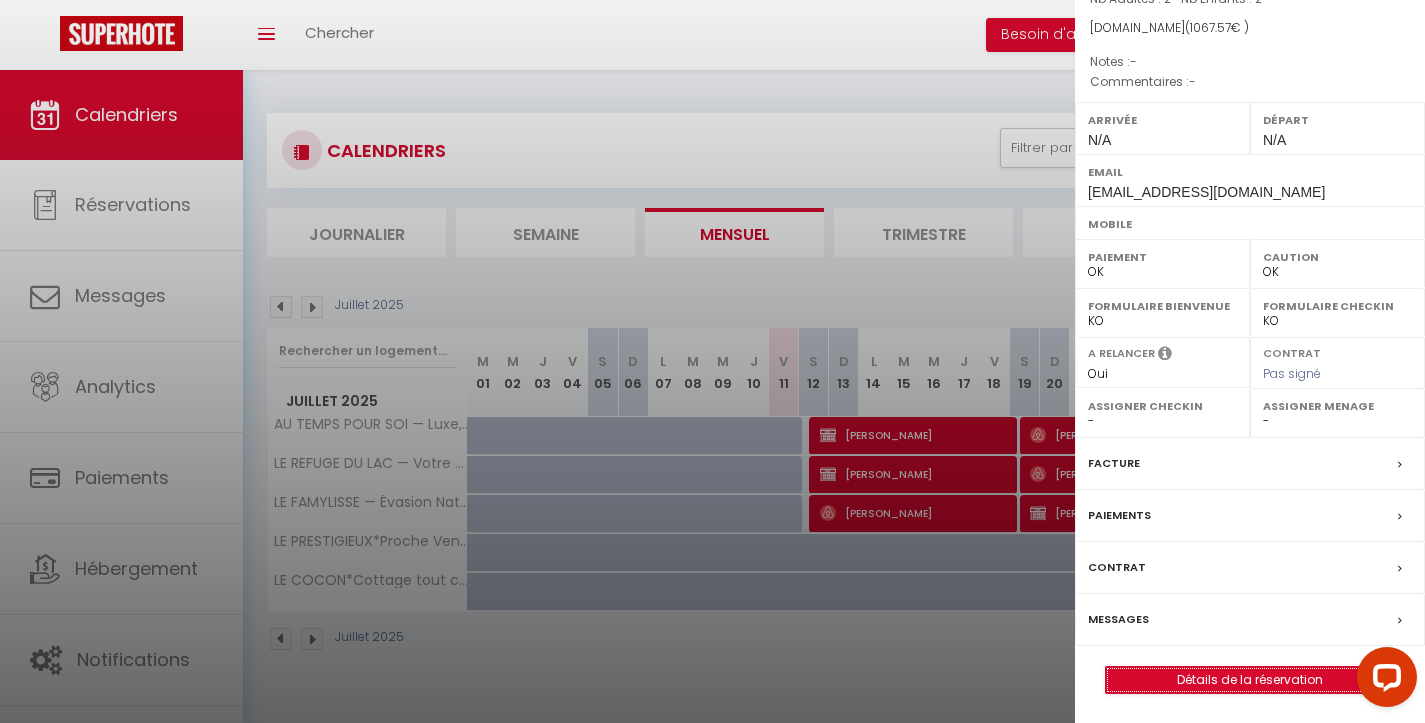 click on "Détails de la réservation" at bounding box center [1250, 680] 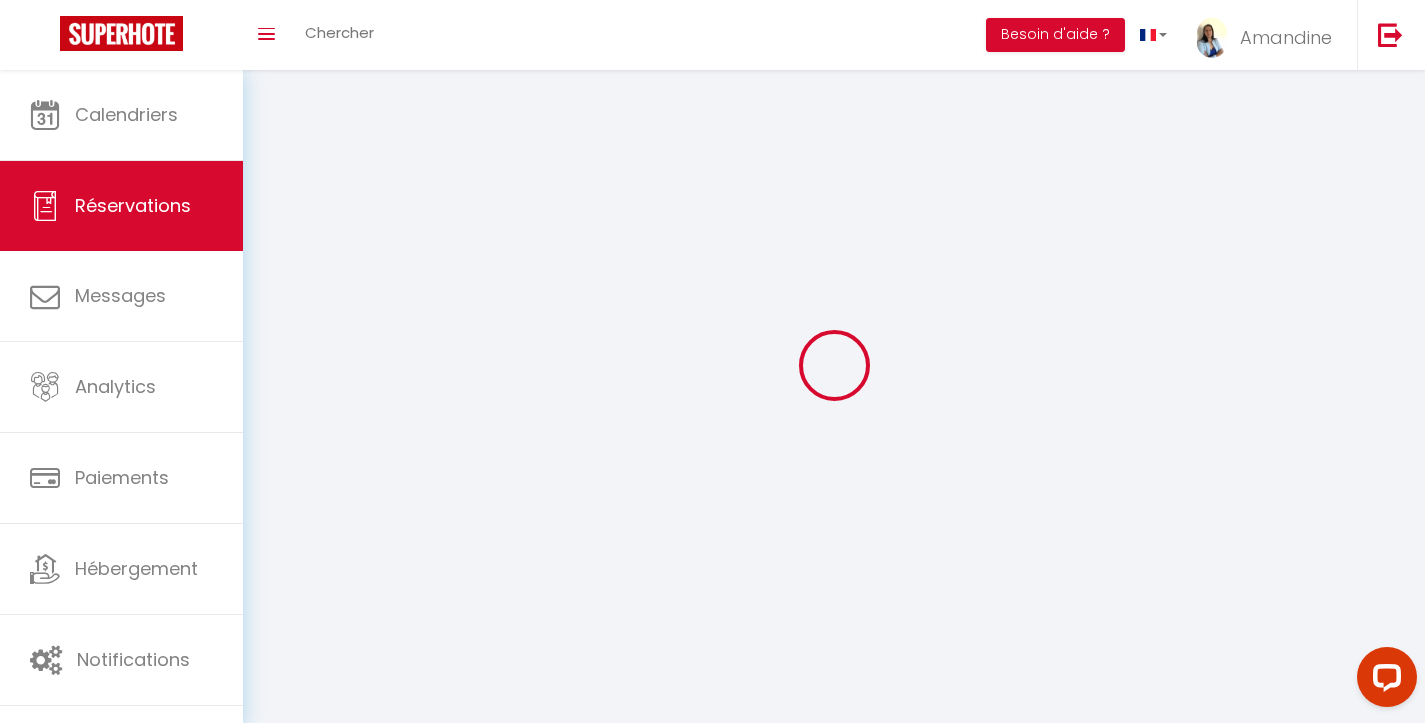select 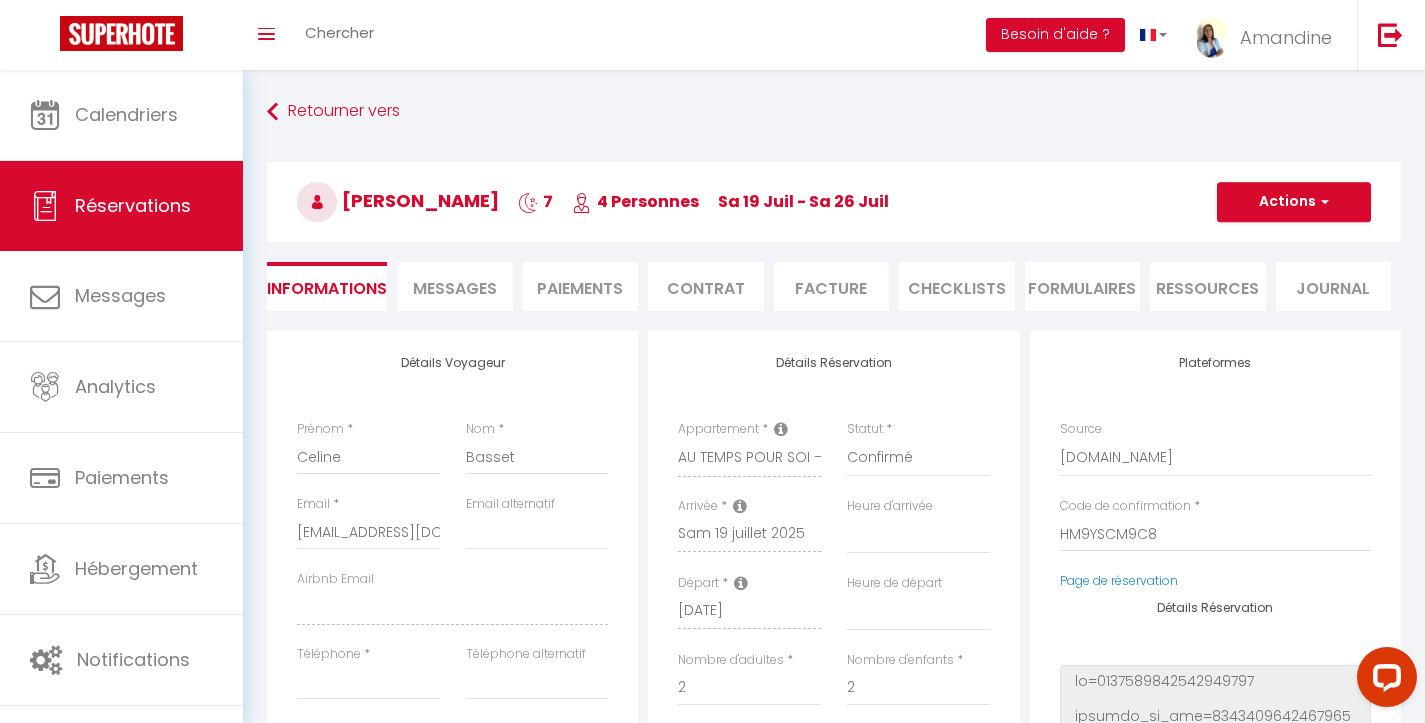 select 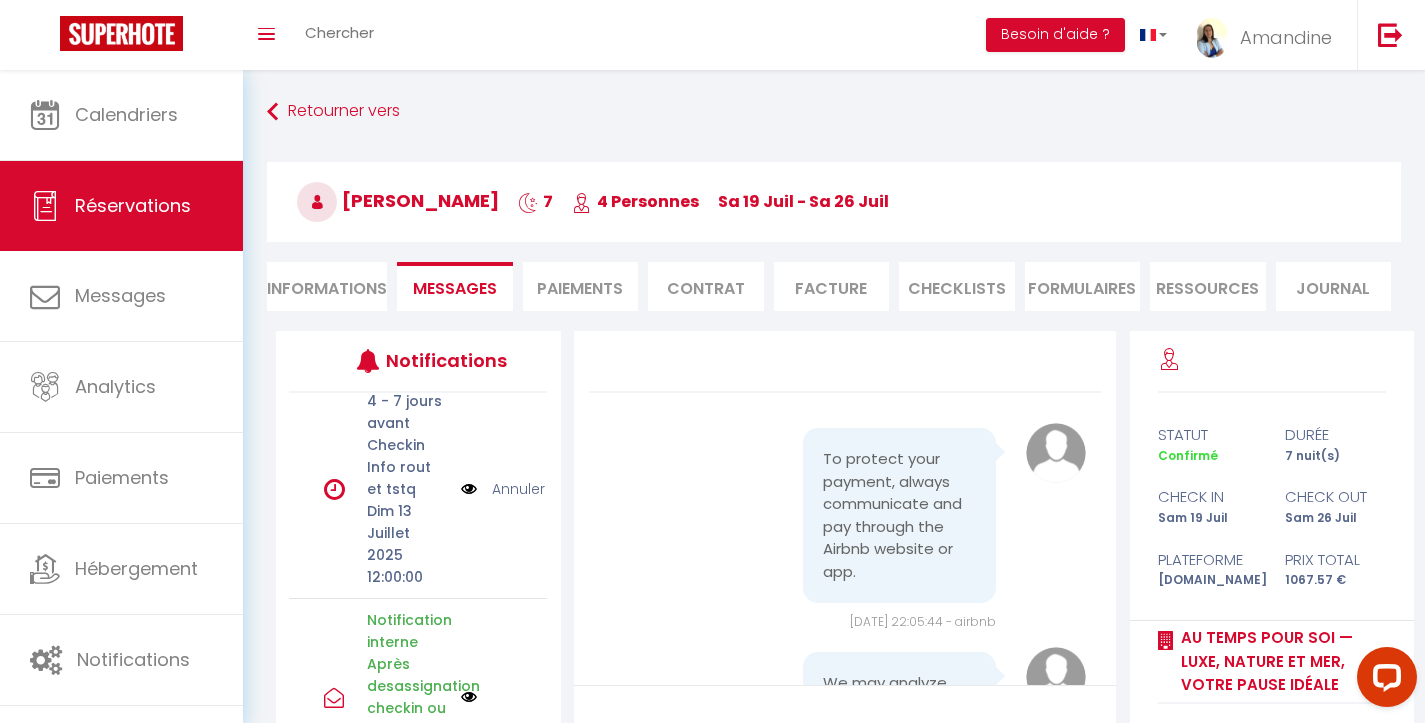 scroll, scrollTop: 362, scrollLeft: 0, axis: vertical 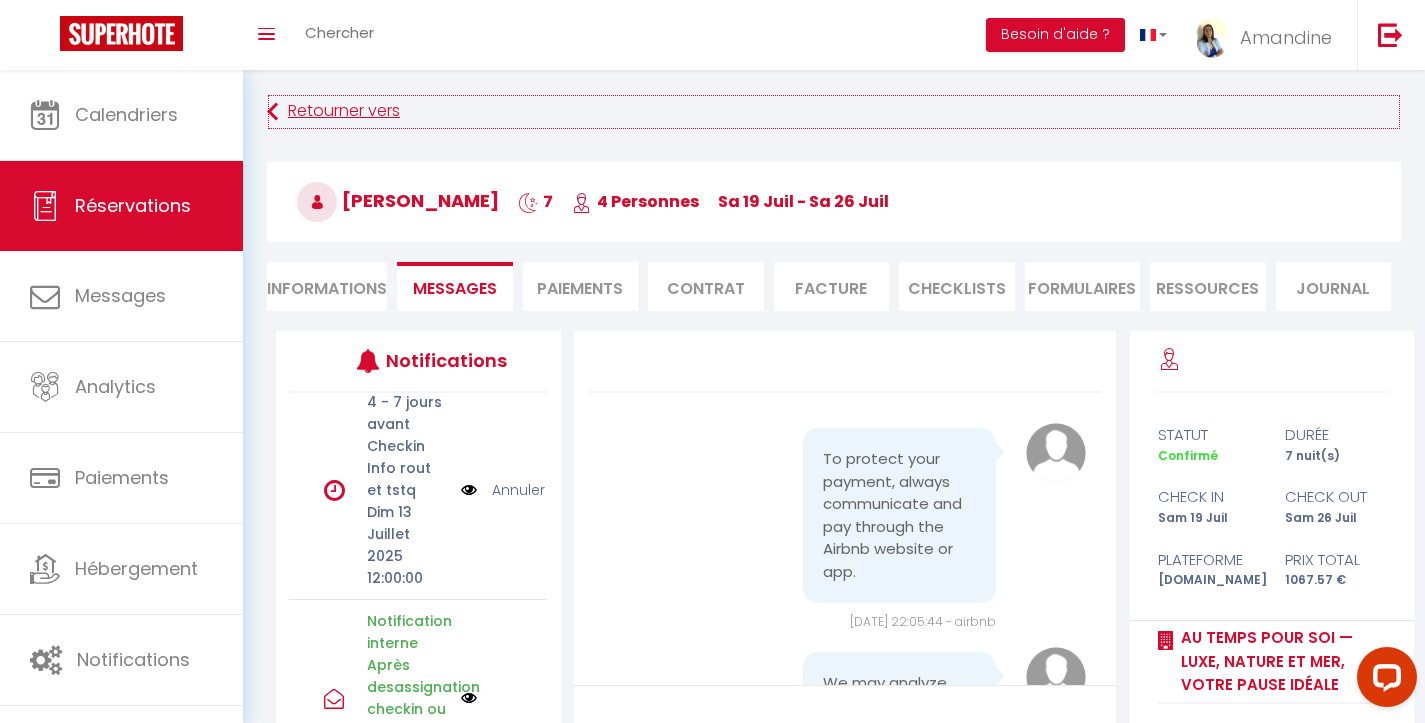 click on "Retourner vers" at bounding box center [834, 112] 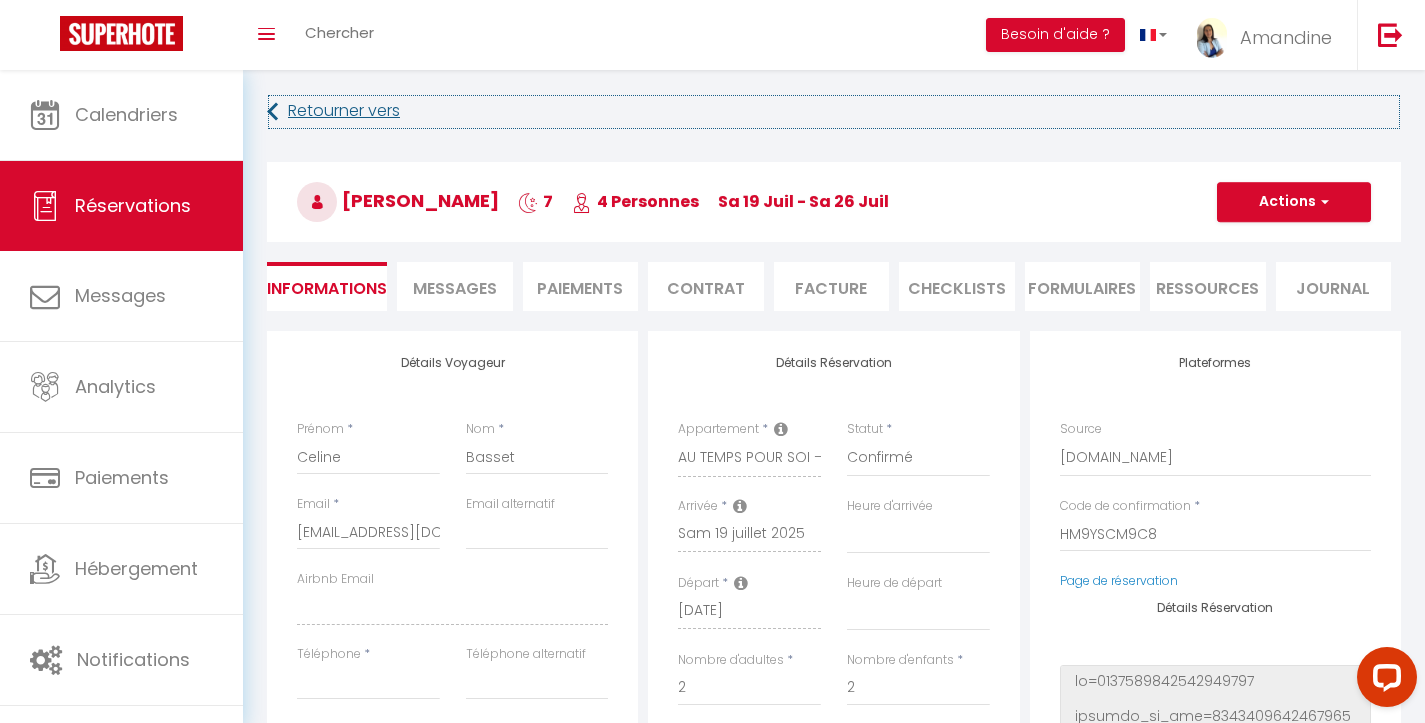 select 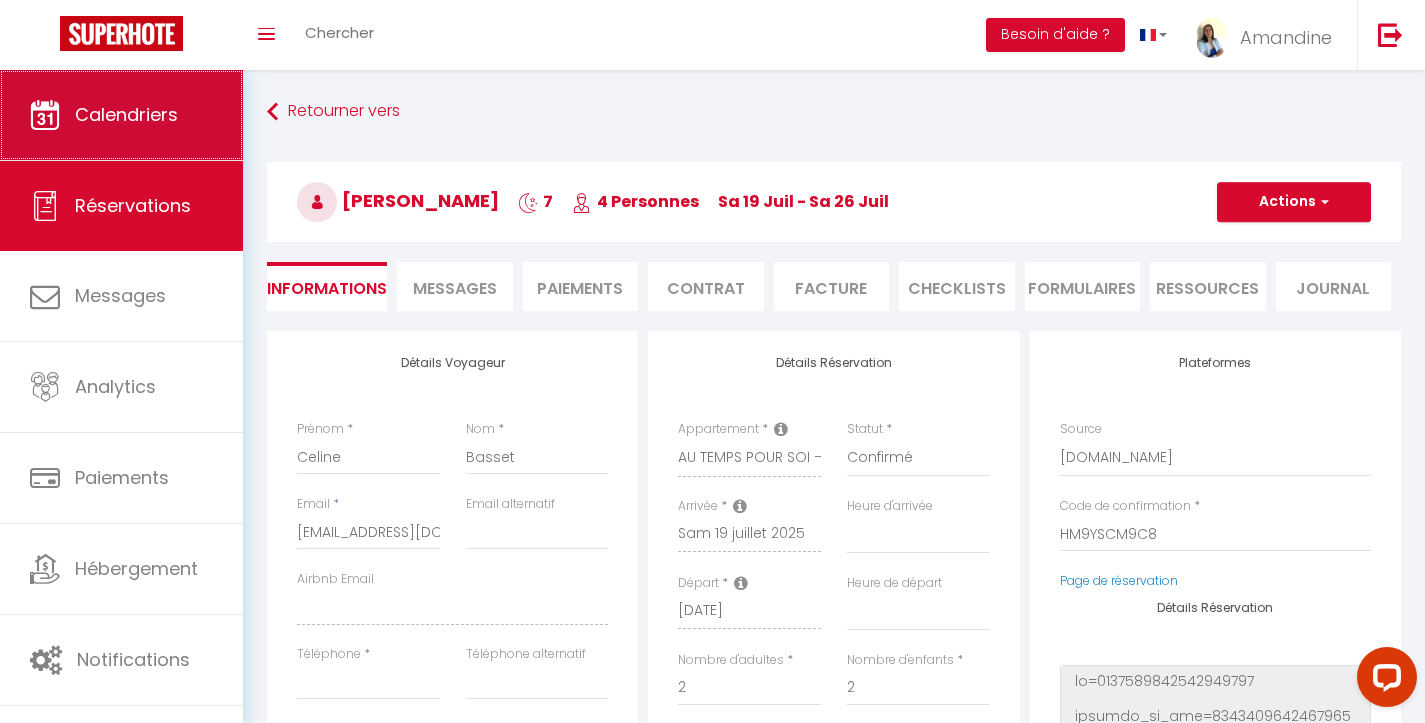 click on "Calendriers" at bounding box center (126, 114) 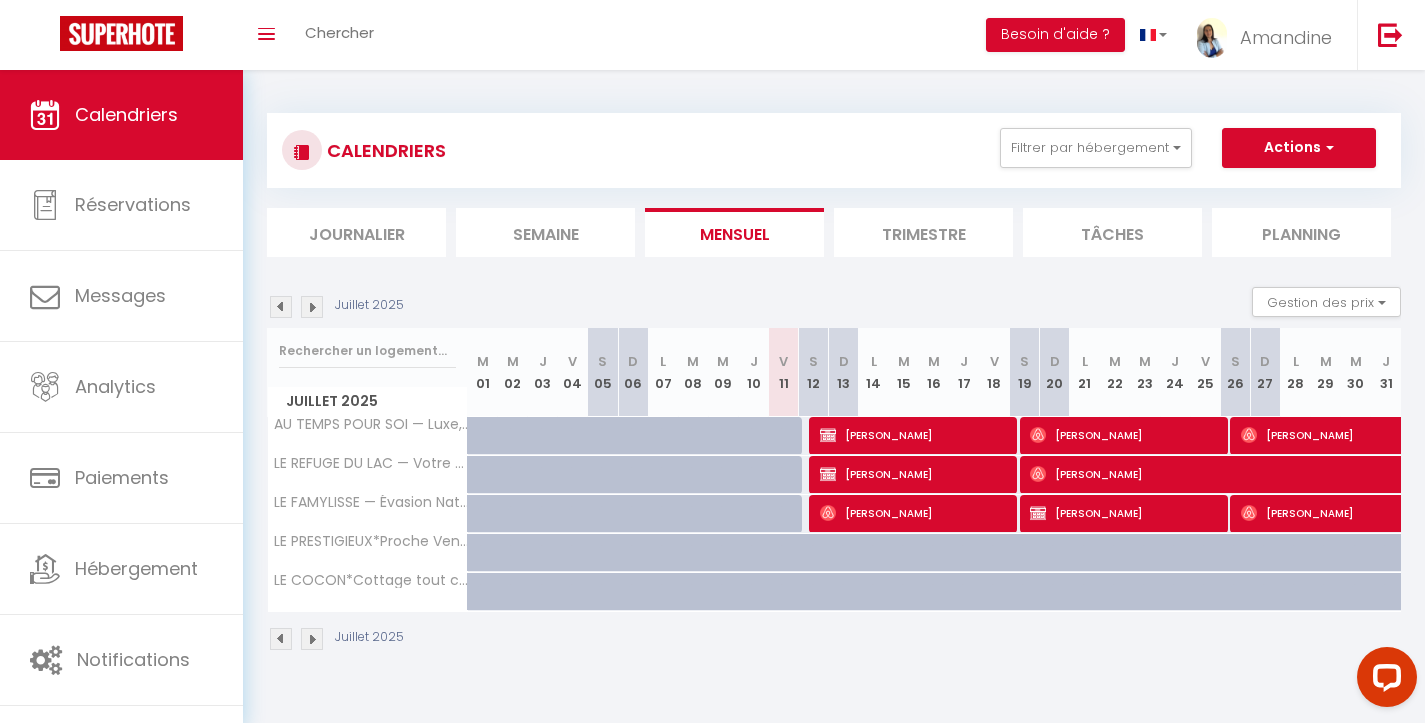 click on "[PERSON_NAME]" at bounding box center (1352, 474) 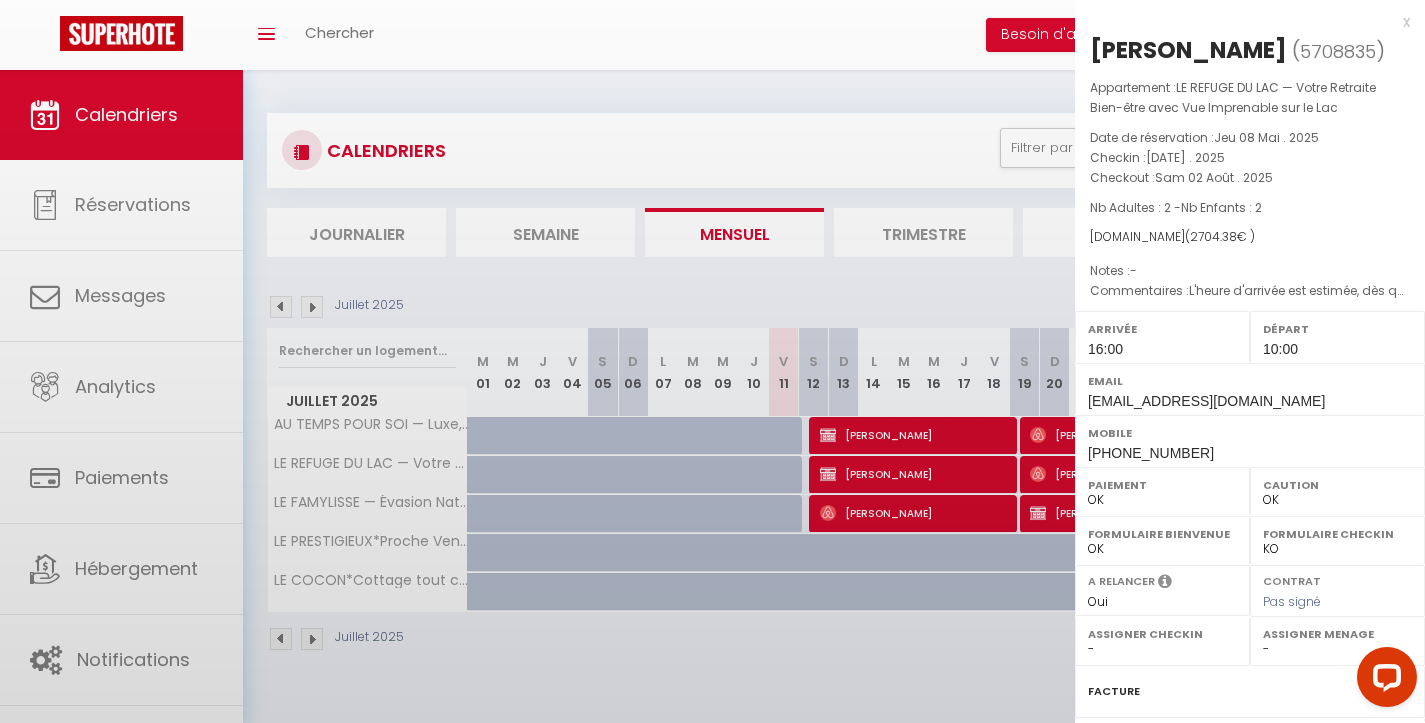 scroll, scrollTop: 0, scrollLeft: 0, axis: both 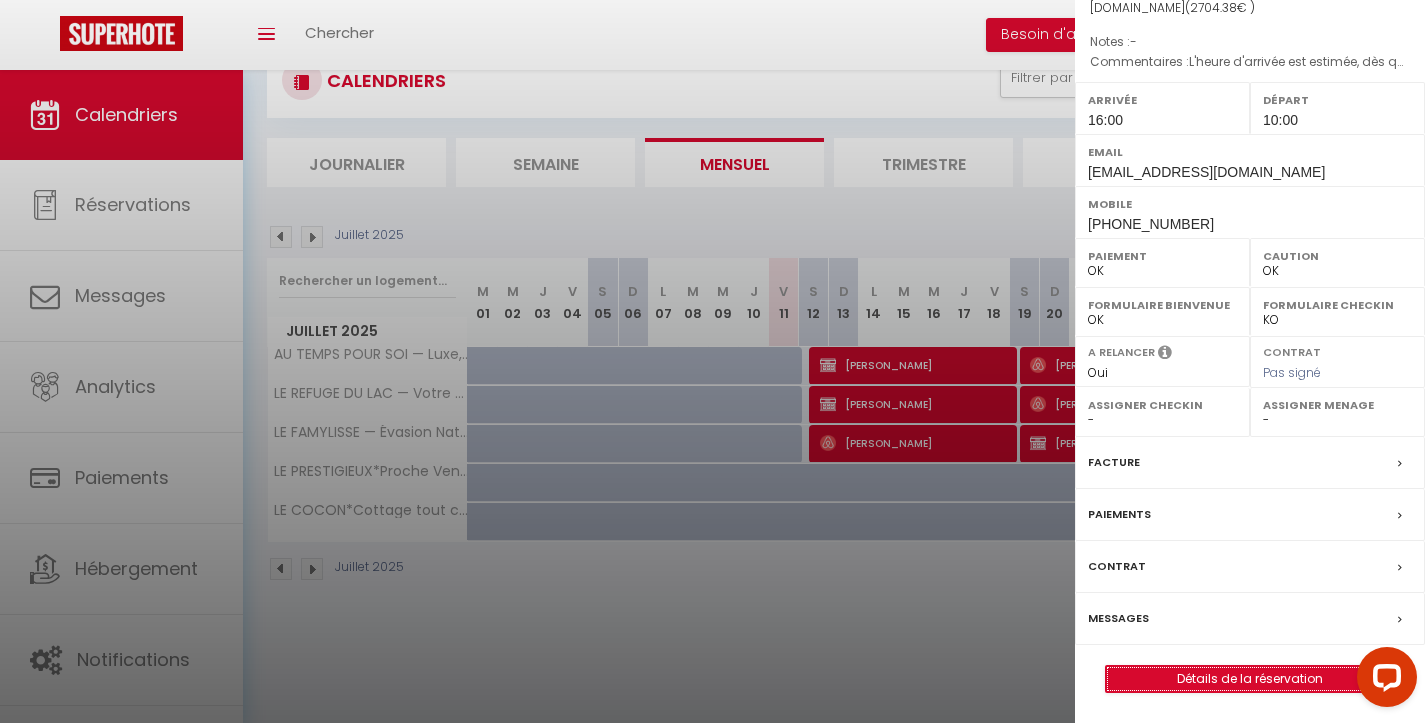 click on "Détails de la réservation" at bounding box center [1250, 679] 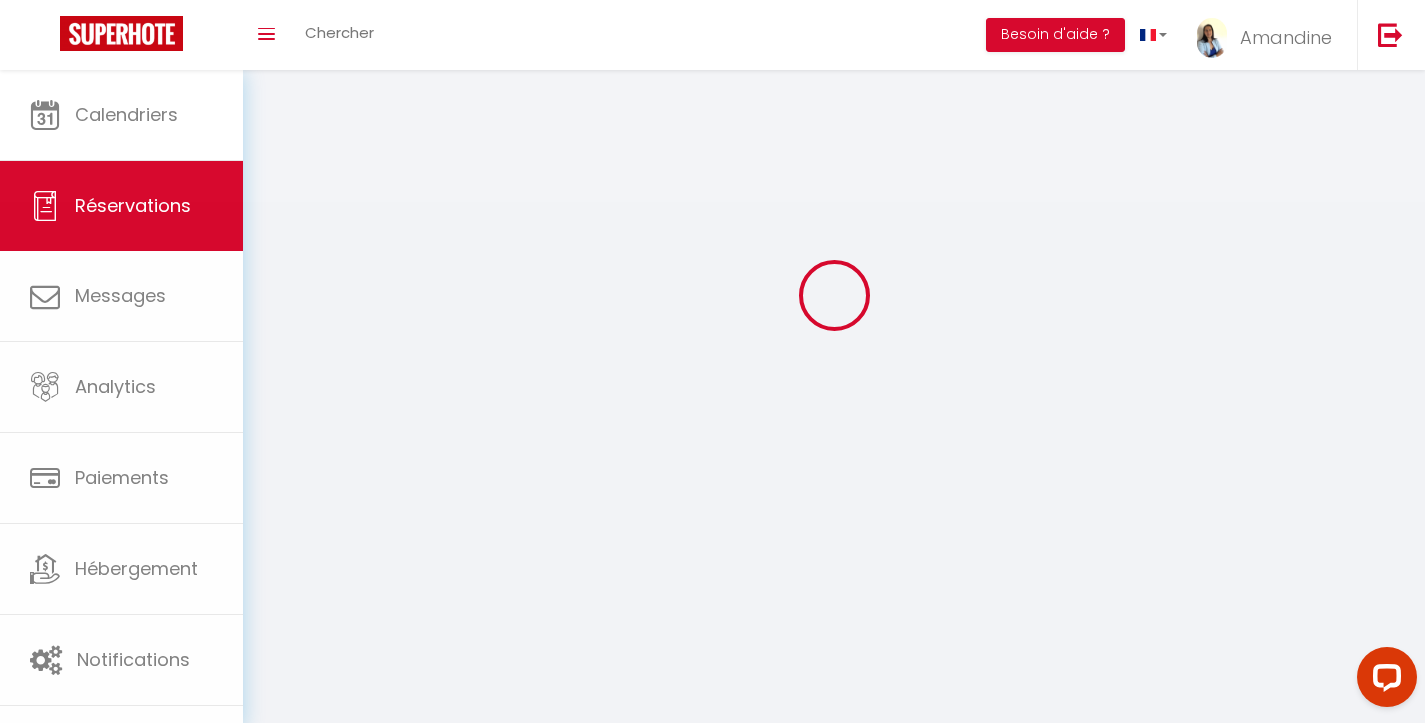 scroll, scrollTop: 0, scrollLeft: 0, axis: both 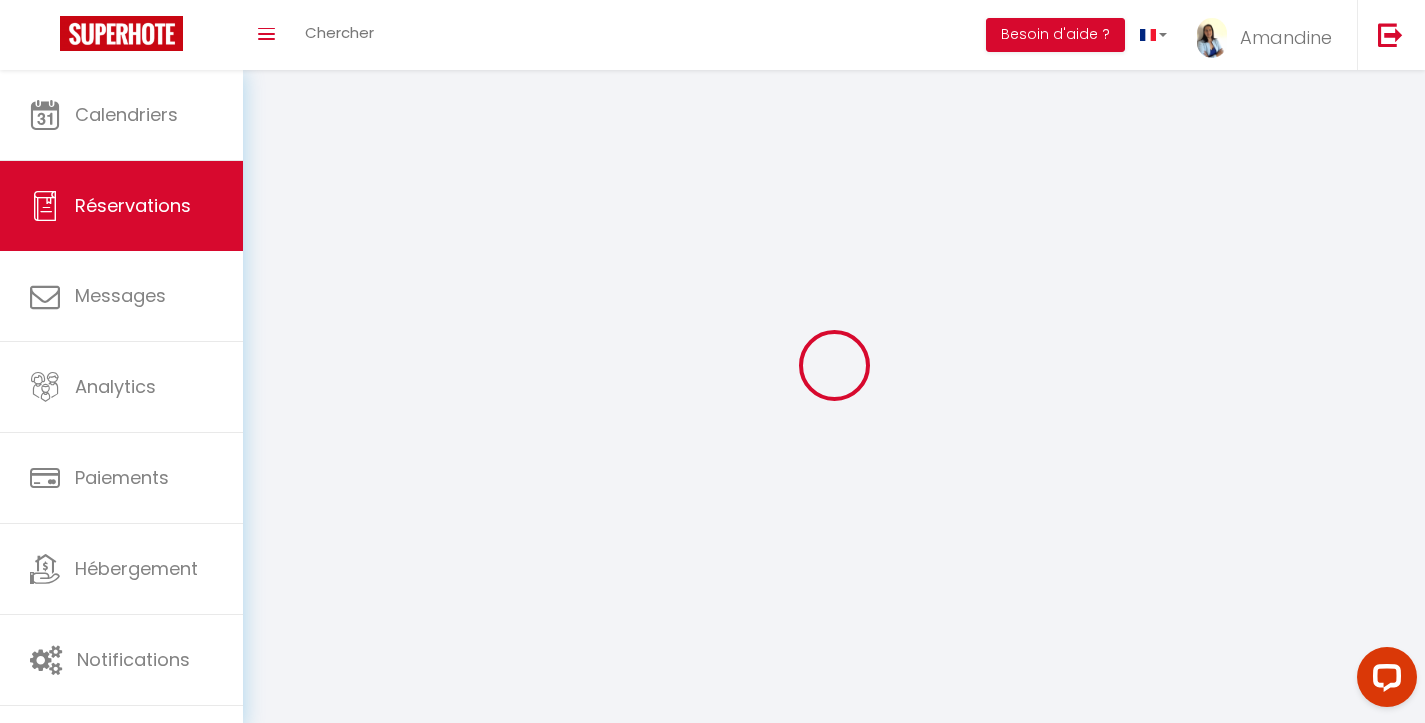 type on "[PERSON_NAME]" 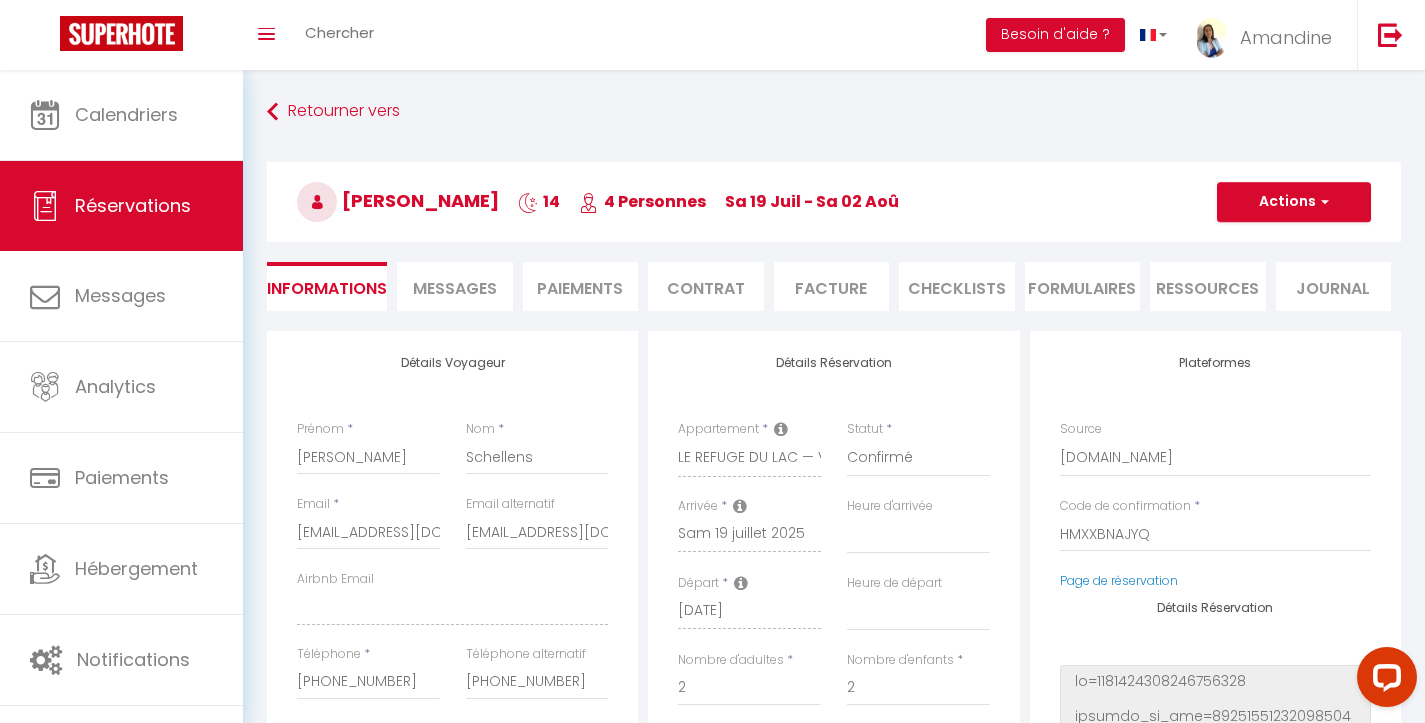 select 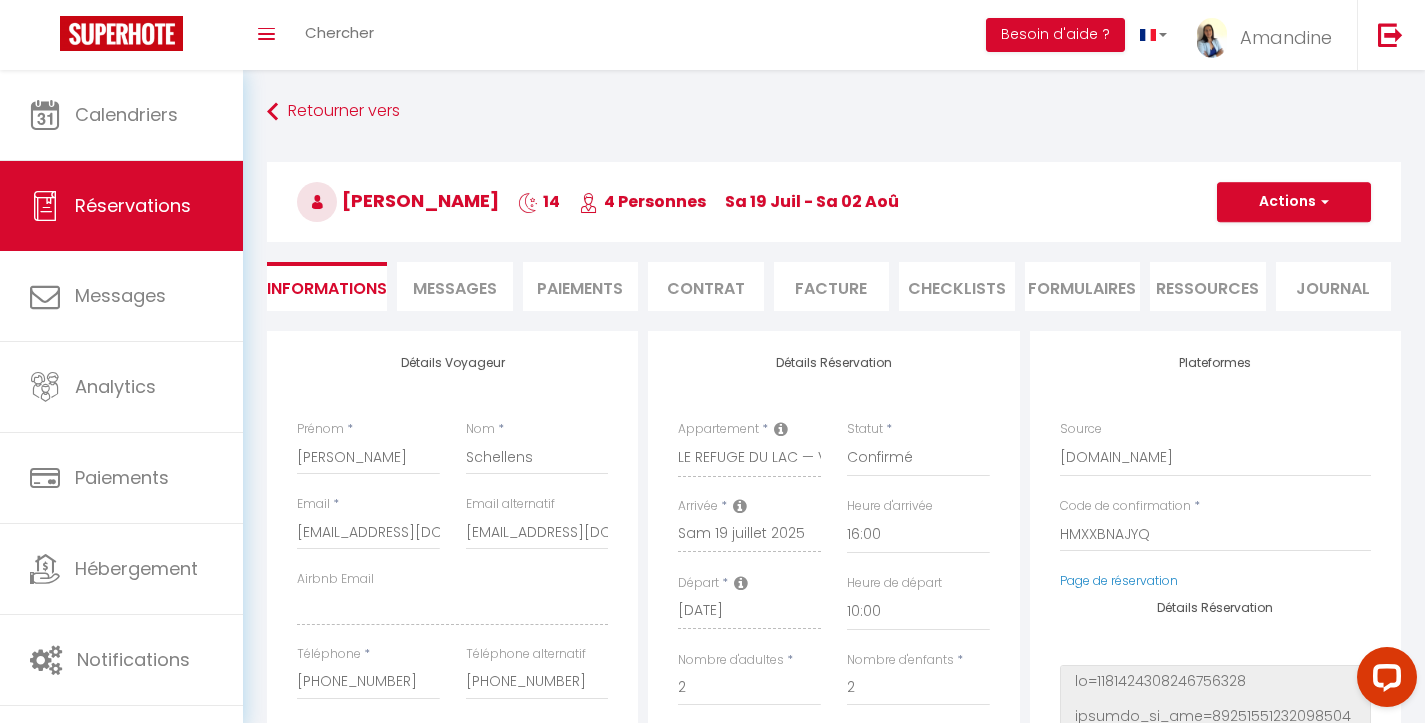 click on "Messages" at bounding box center (455, 288) 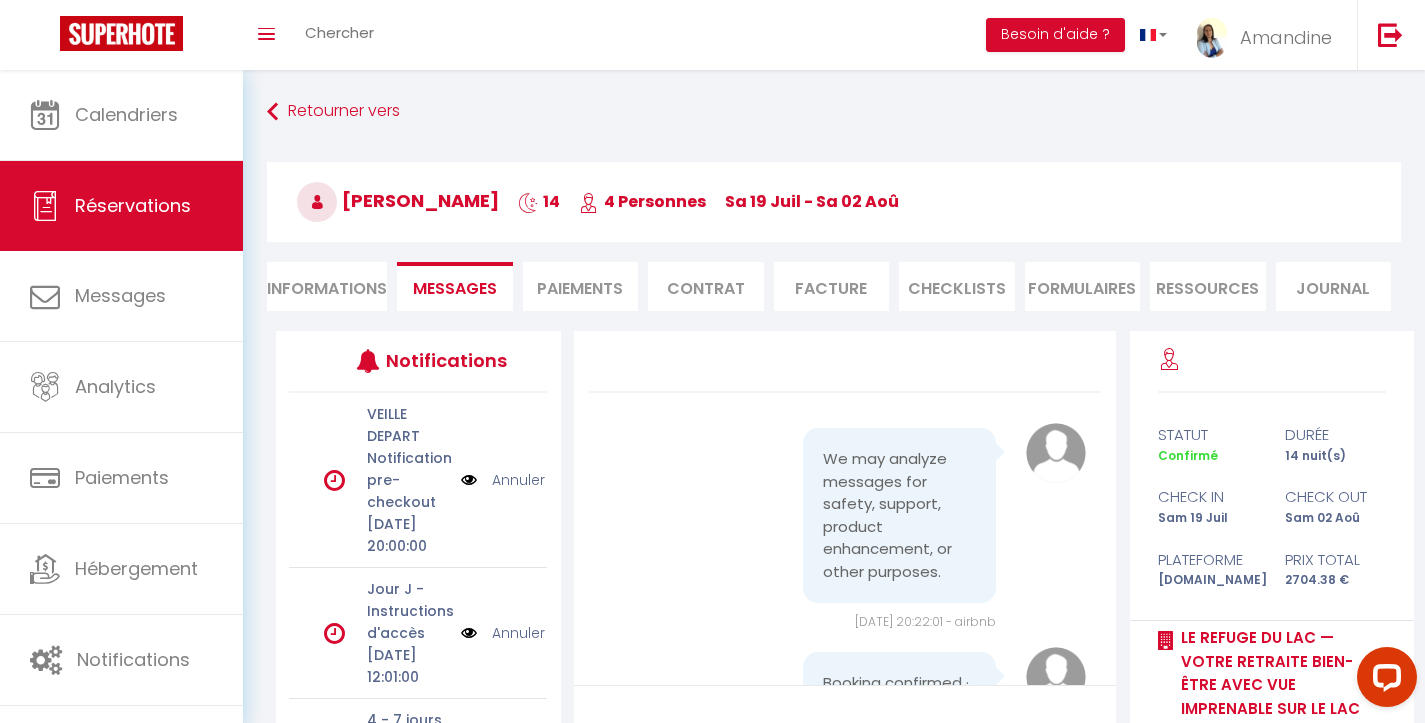 scroll, scrollTop: 362, scrollLeft: 0, axis: vertical 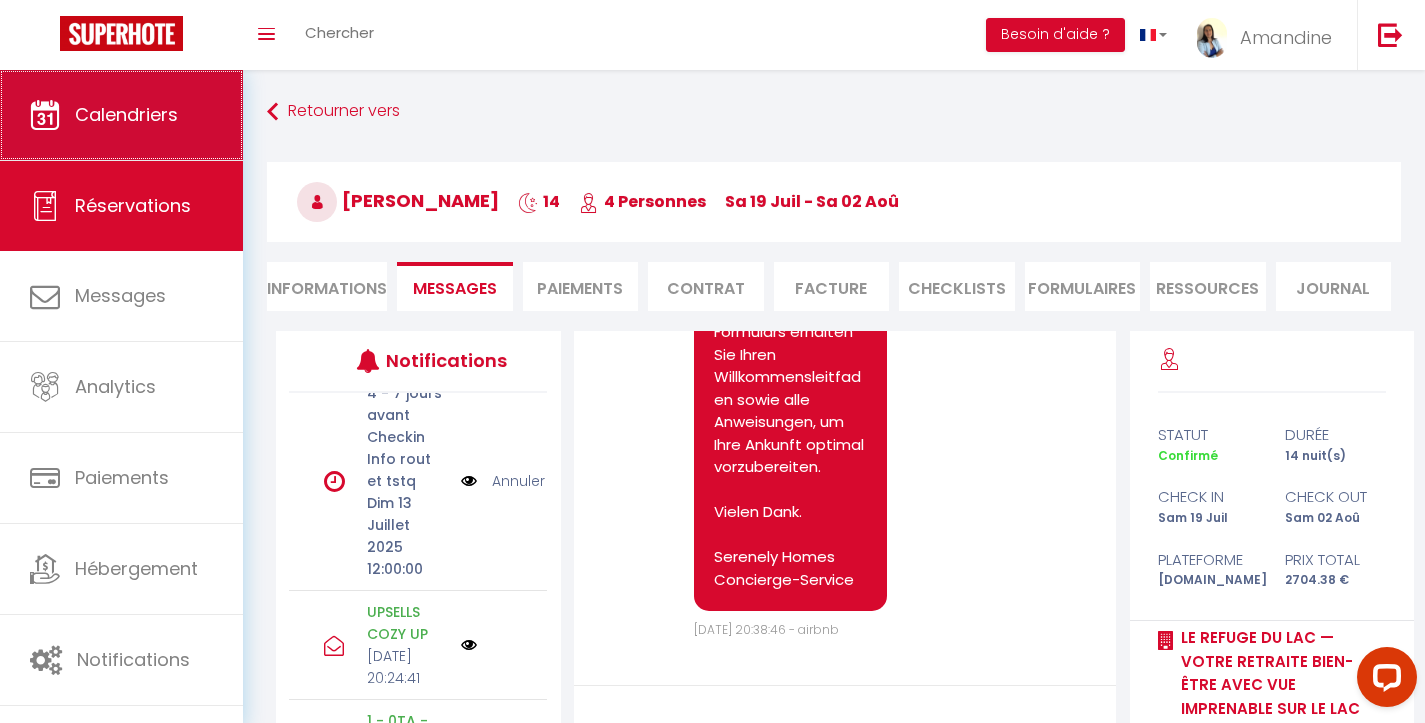 click on "Calendriers" at bounding box center [126, 114] 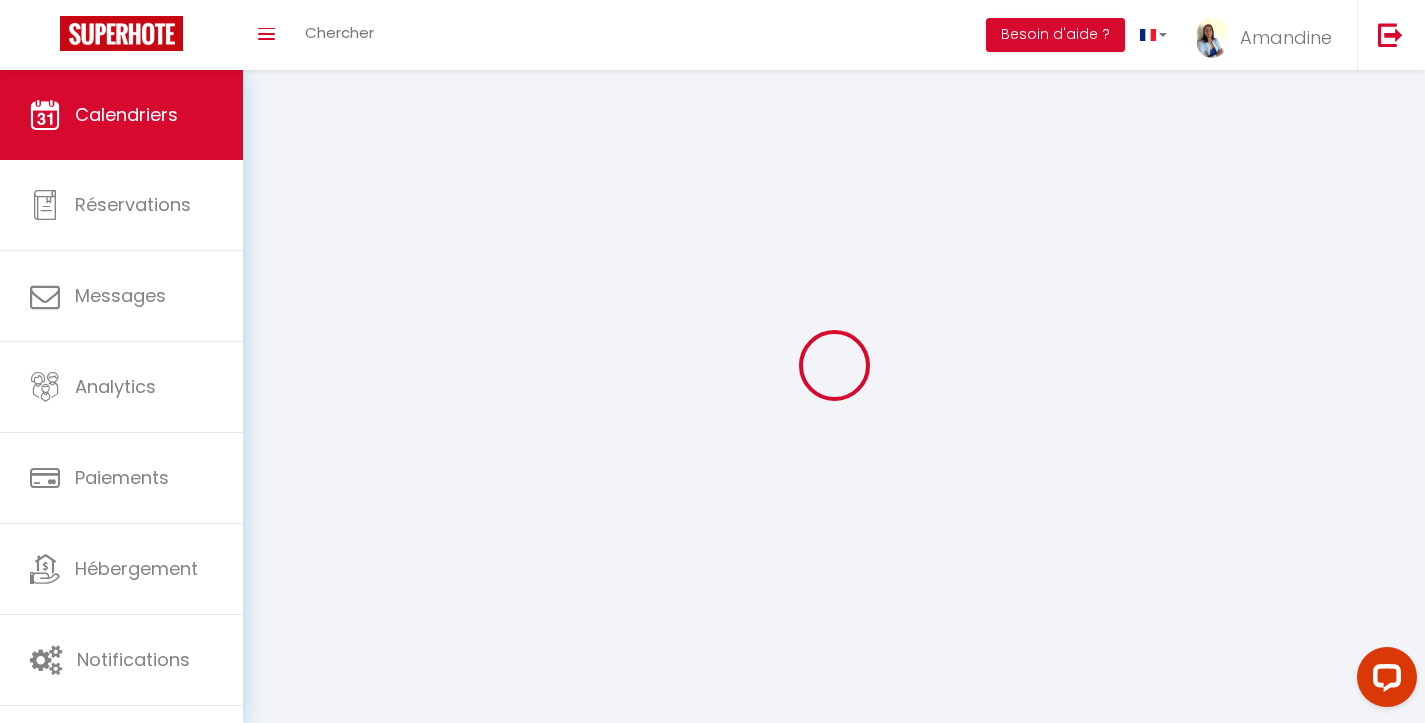 select 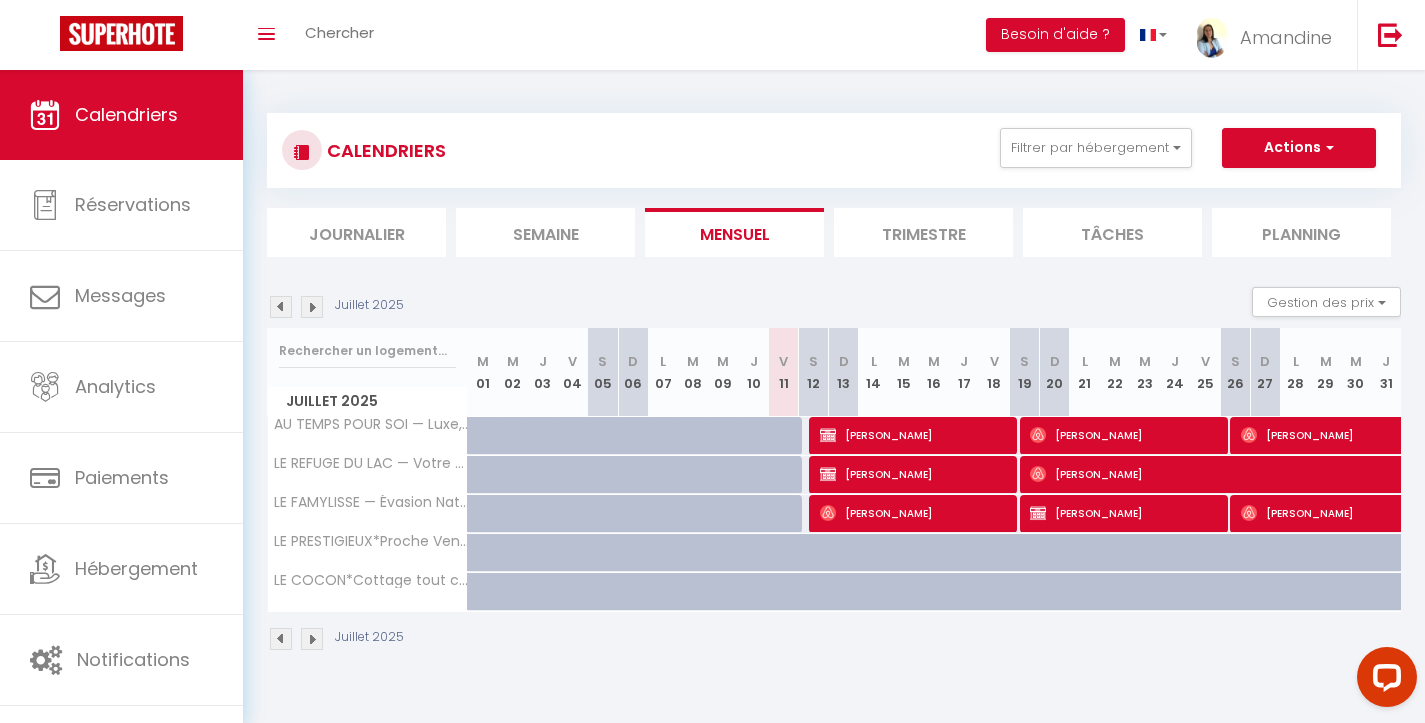 click on "[PERSON_NAME]" at bounding box center (915, 474) 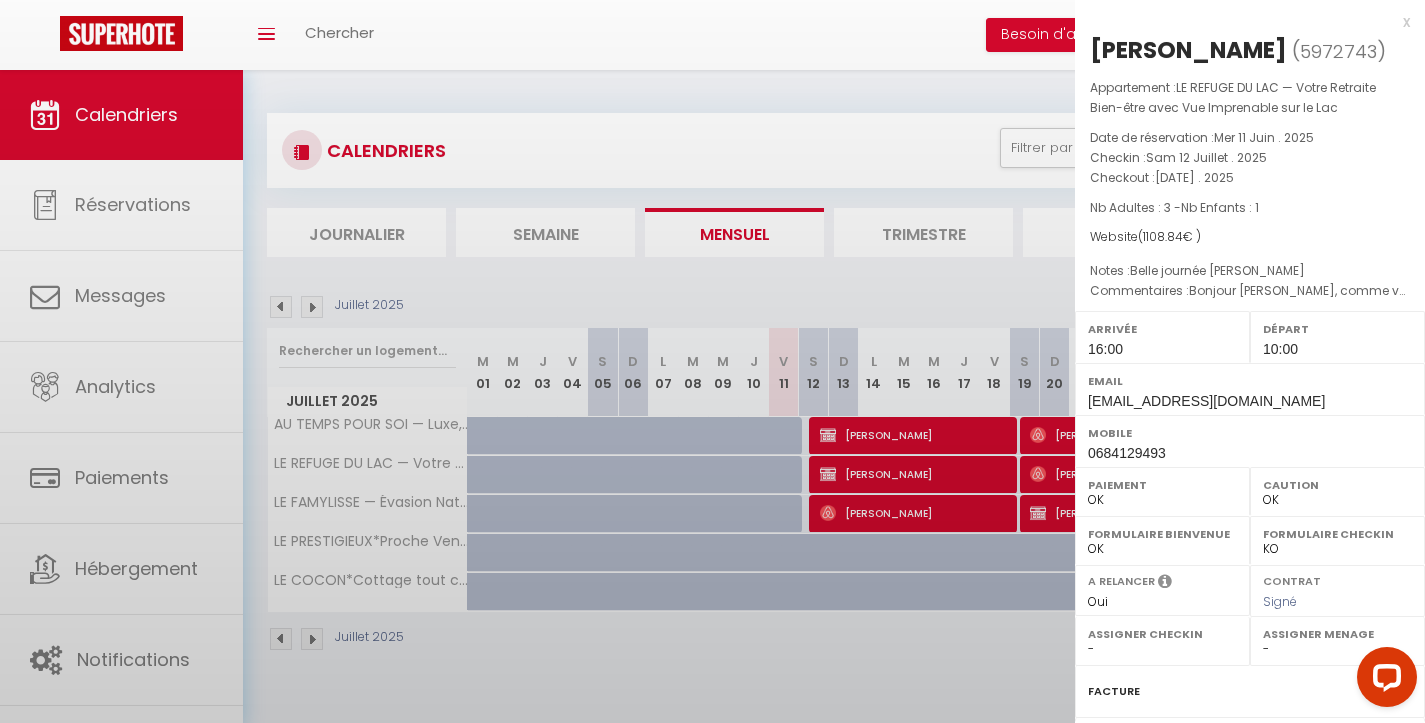 scroll, scrollTop: 0, scrollLeft: 0, axis: both 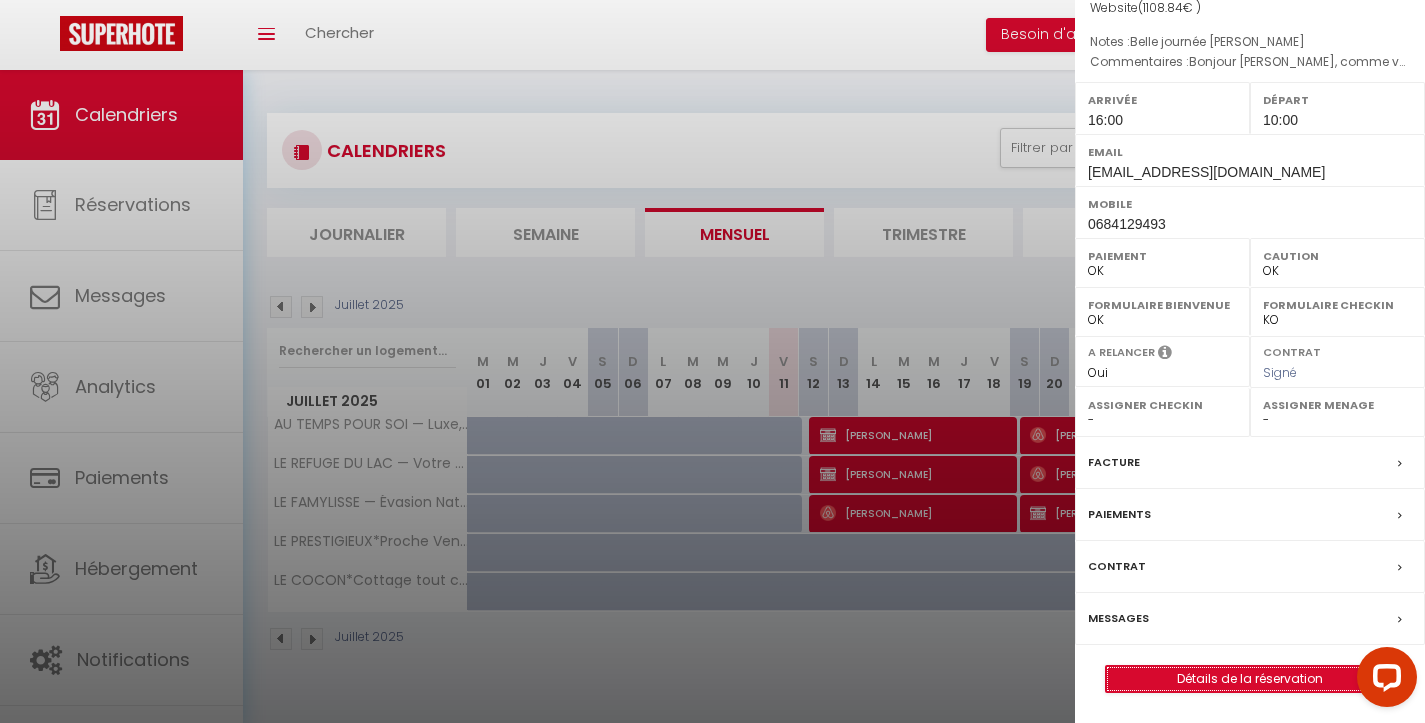 click on "Détails de la réservation" at bounding box center (1250, 679) 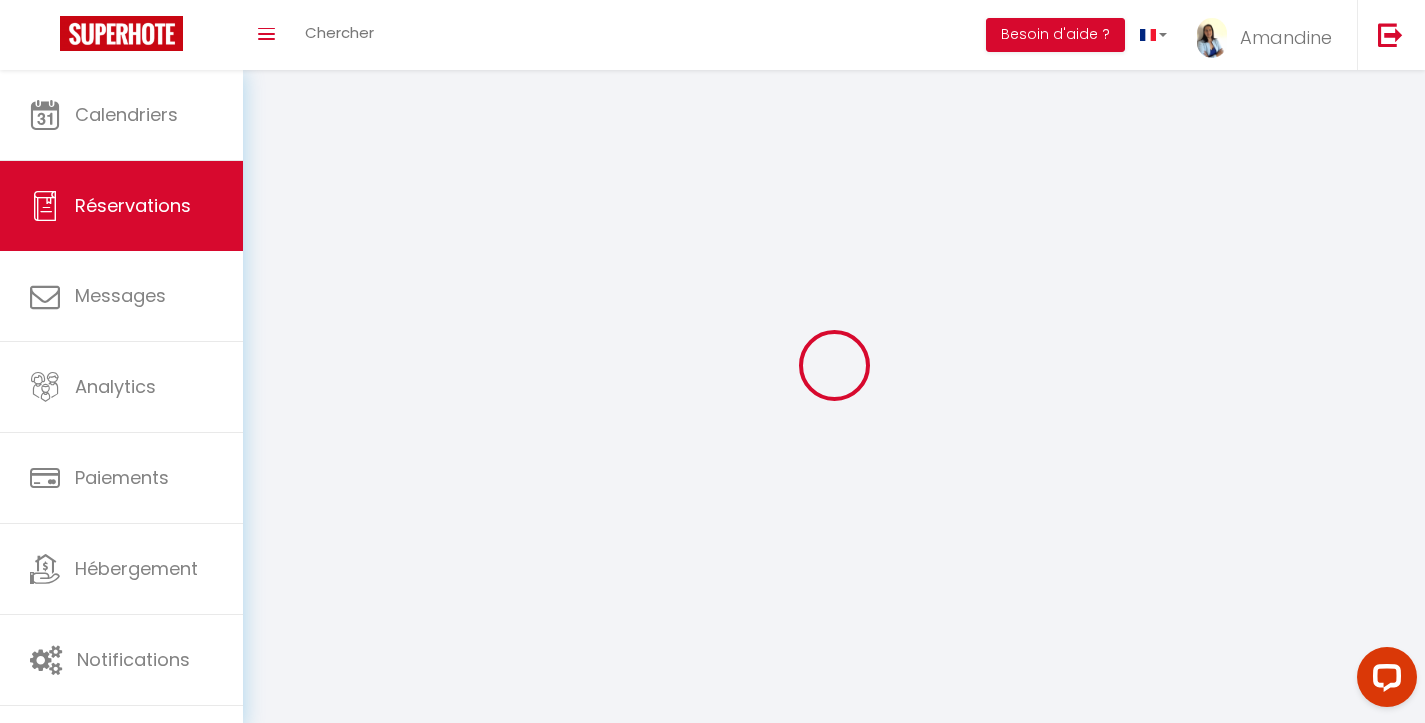 scroll, scrollTop: 0, scrollLeft: 0, axis: both 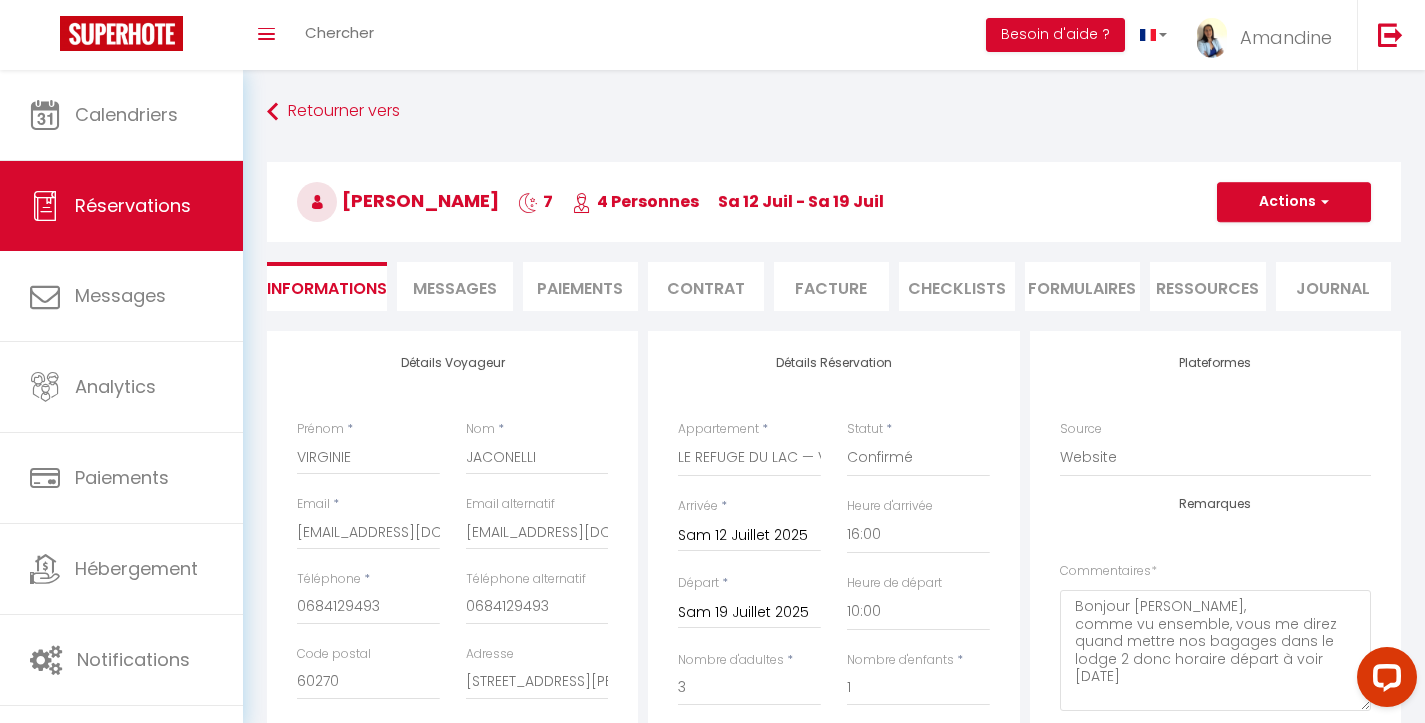 click on "Messages" at bounding box center [455, 288] 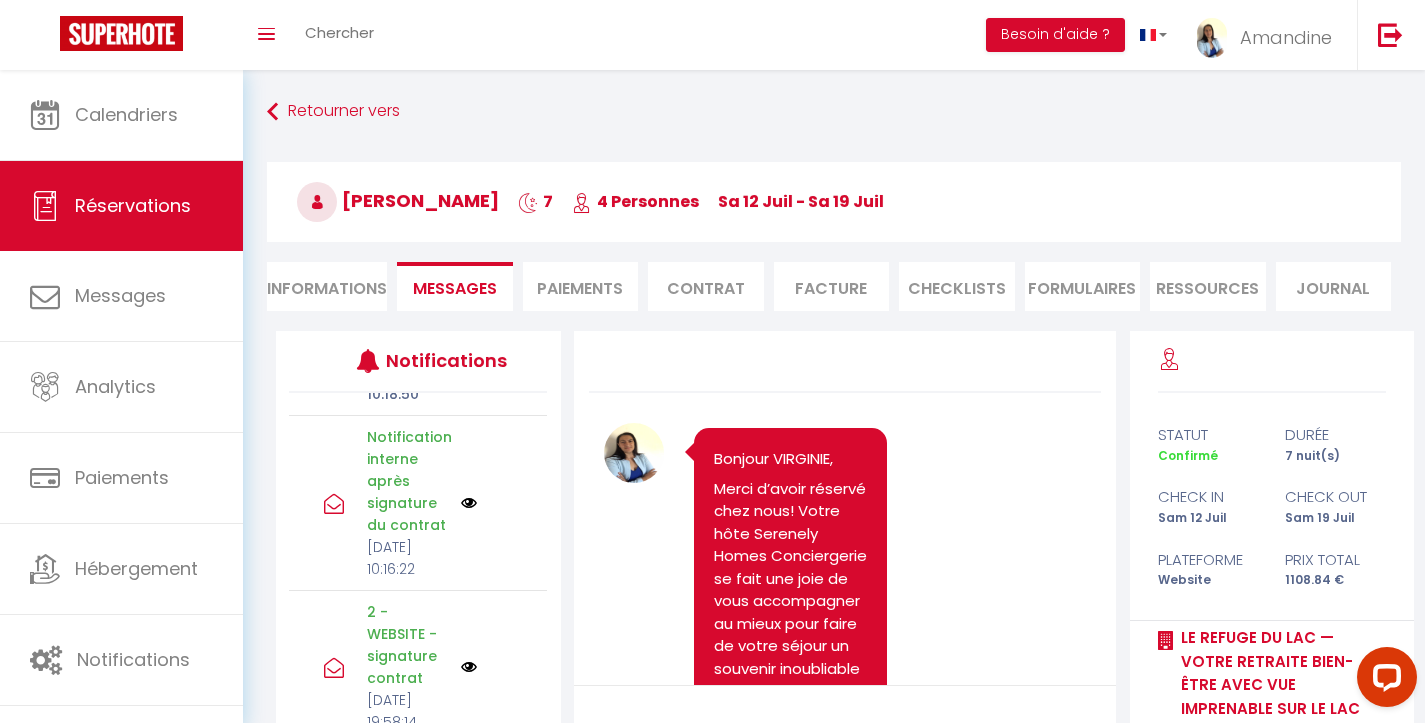 scroll, scrollTop: 1278, scrollLeft: 0, axis: vertical 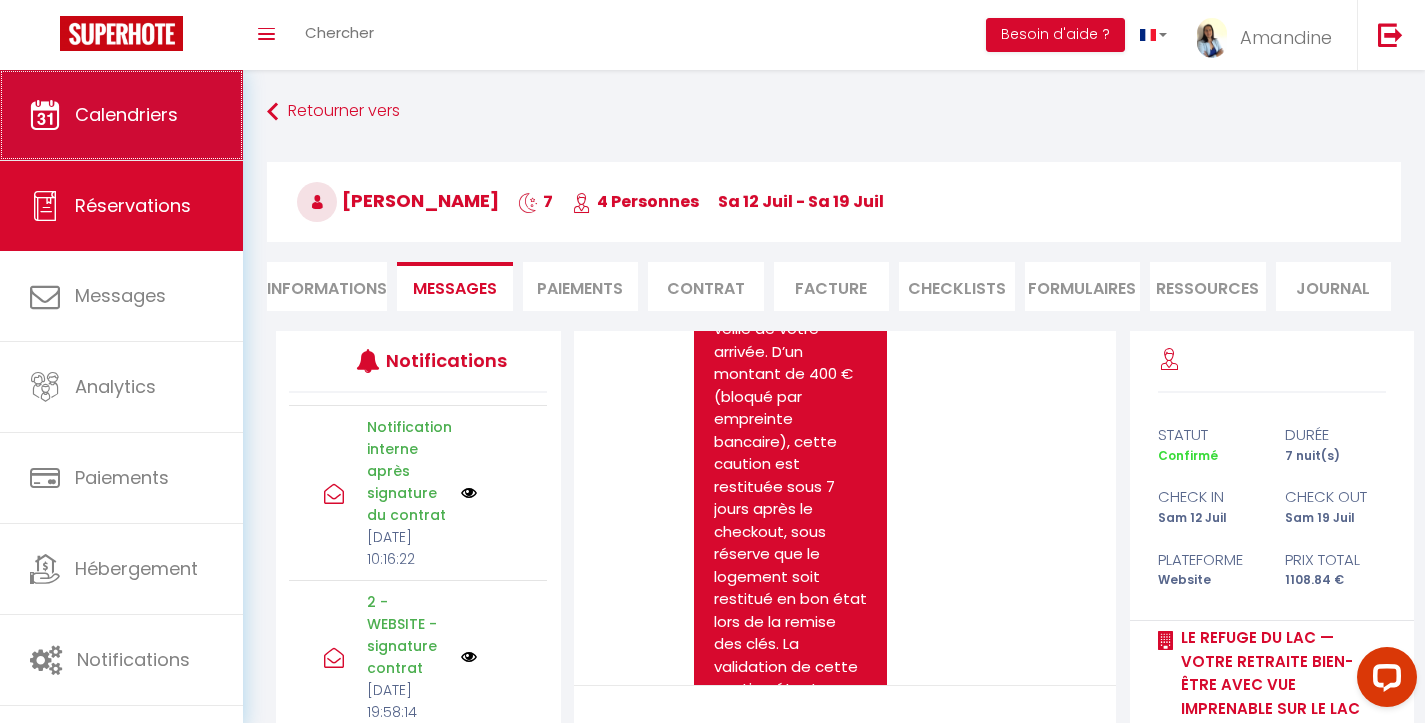 click on "Calendriers" at bounding box center [126, 114] 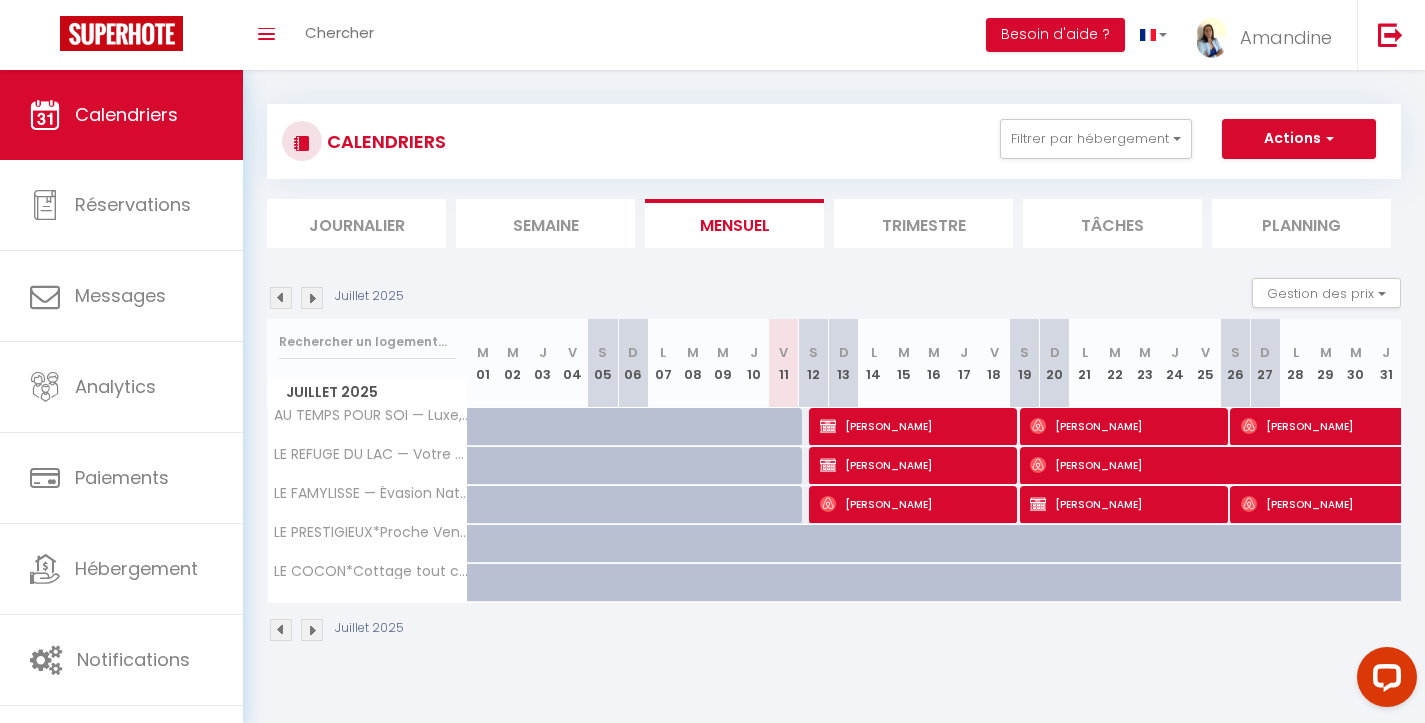 scroll, scrollTop: 16, scrollLeft: 0, axis: vertical 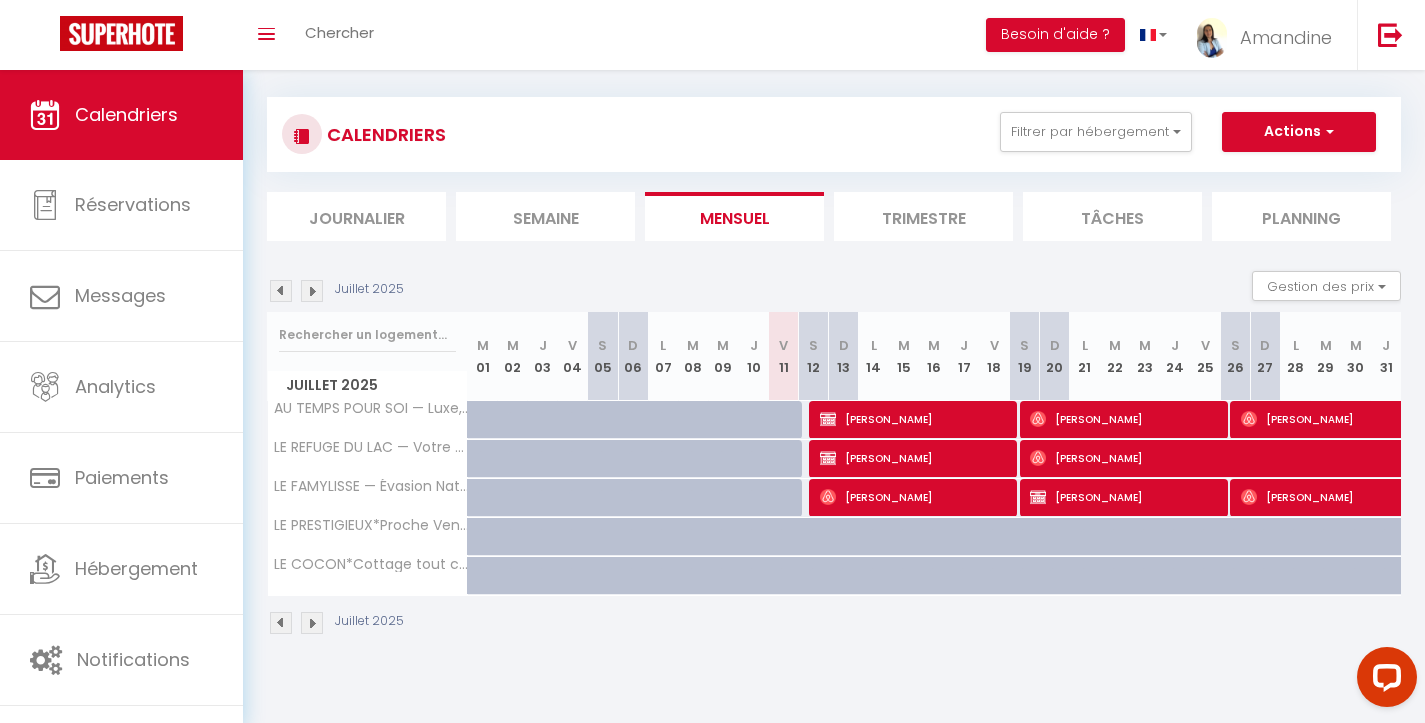 click on "[PERSON_NAME]" at bounding box center [915, 458] 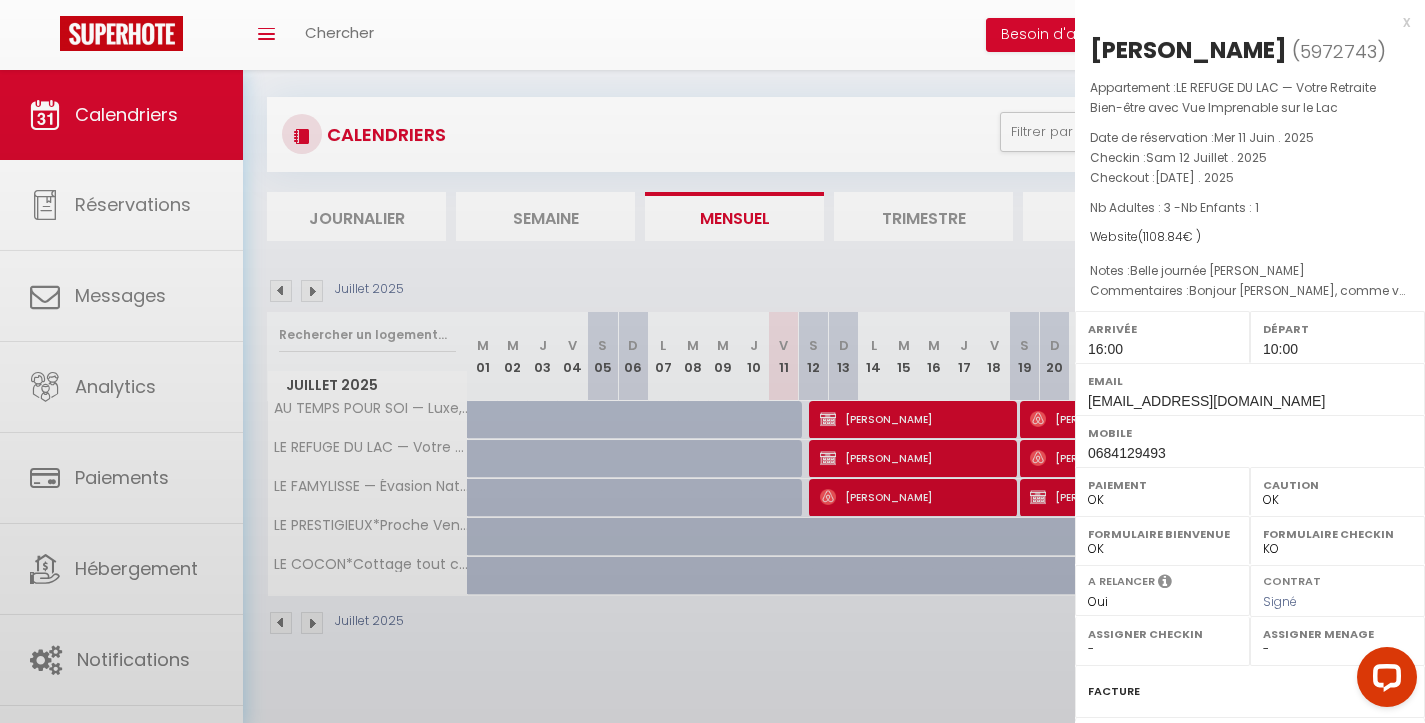 scroll, scrollTop: 0, scrollLeft: 0, axis: both 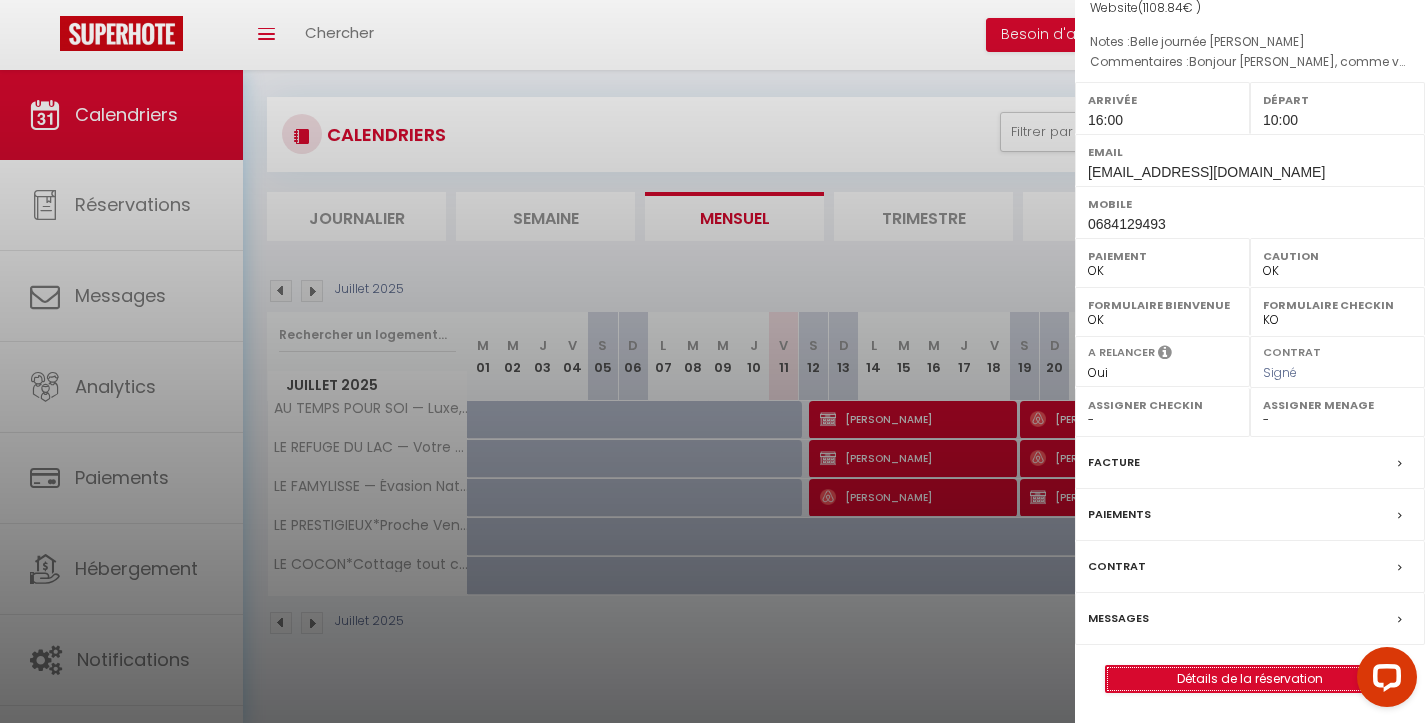 click on "Détails de la réservation" at bounding box center [1250, 679] 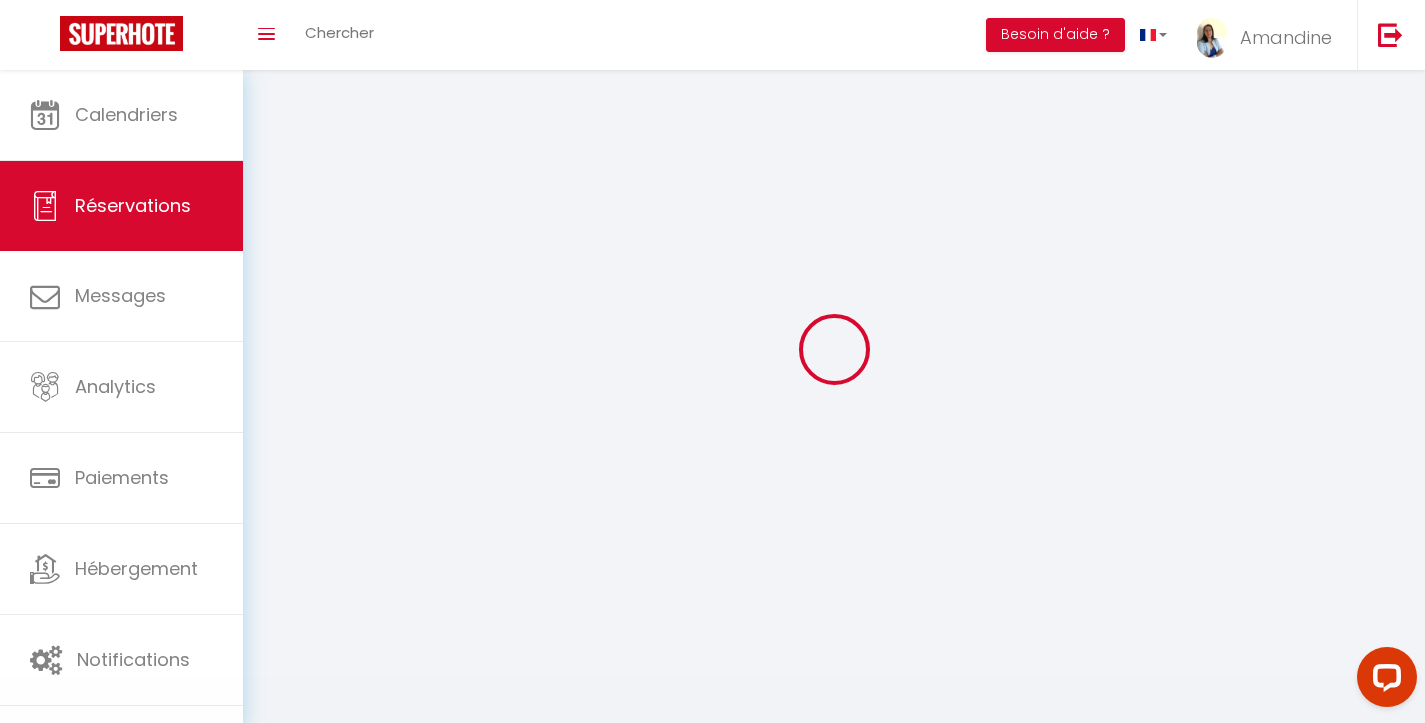 scroll, scrollTop: 0, scrollLeft: 0, axis: both 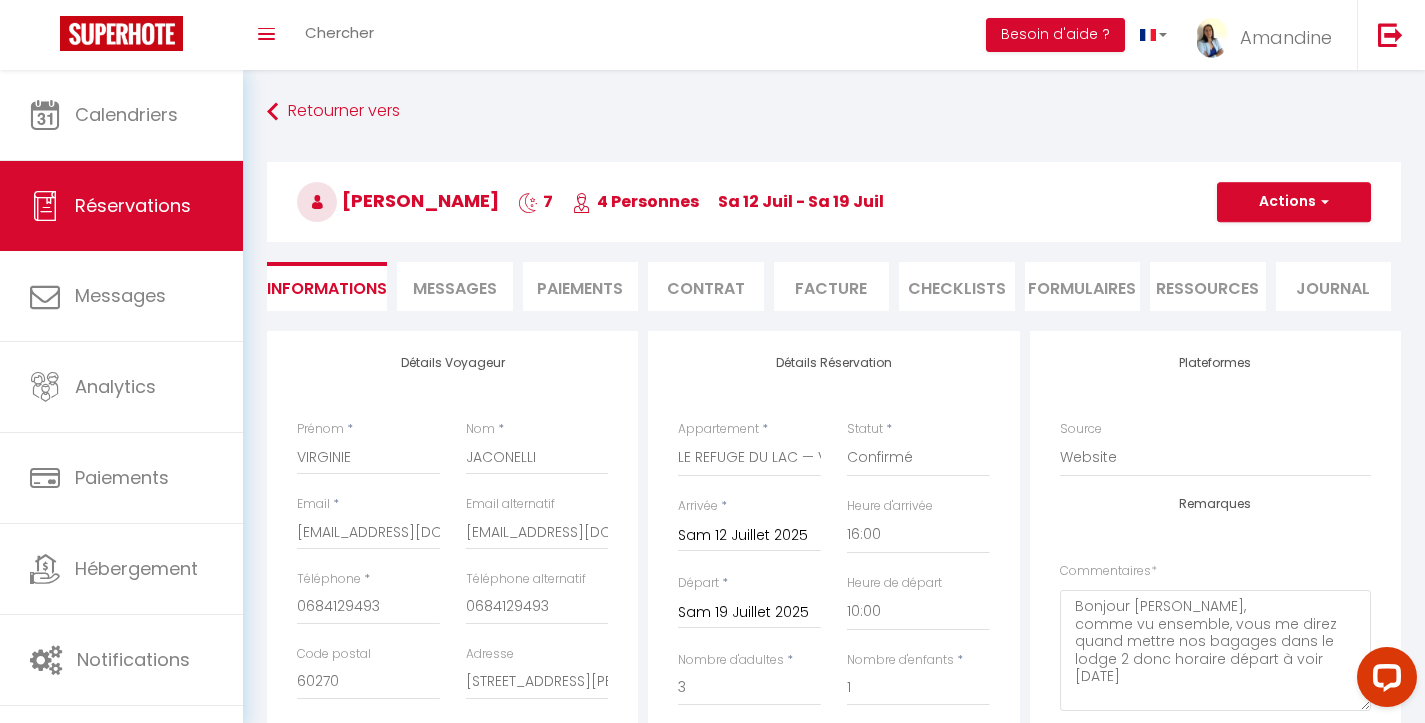 click on "Paiements" at bounding box center (581, 286) 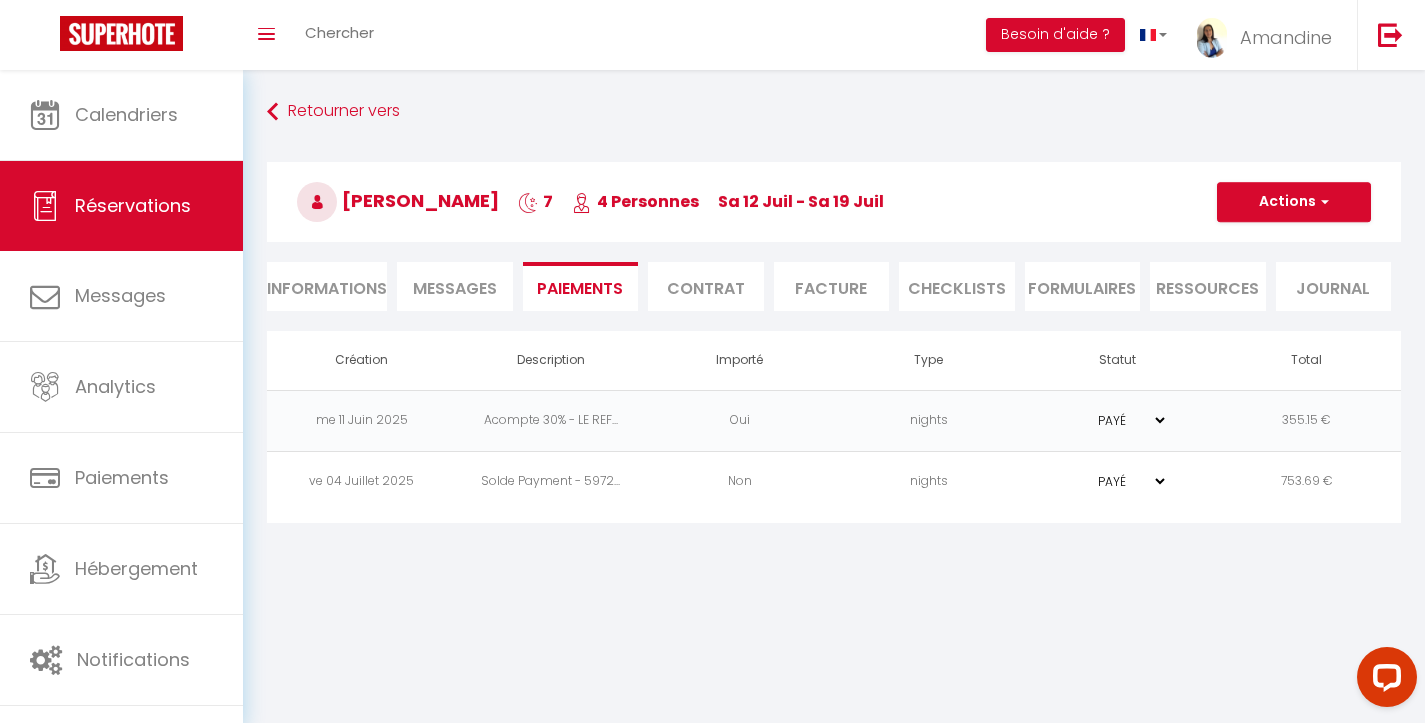 click on "Messages" at bounding box center (455, 288) 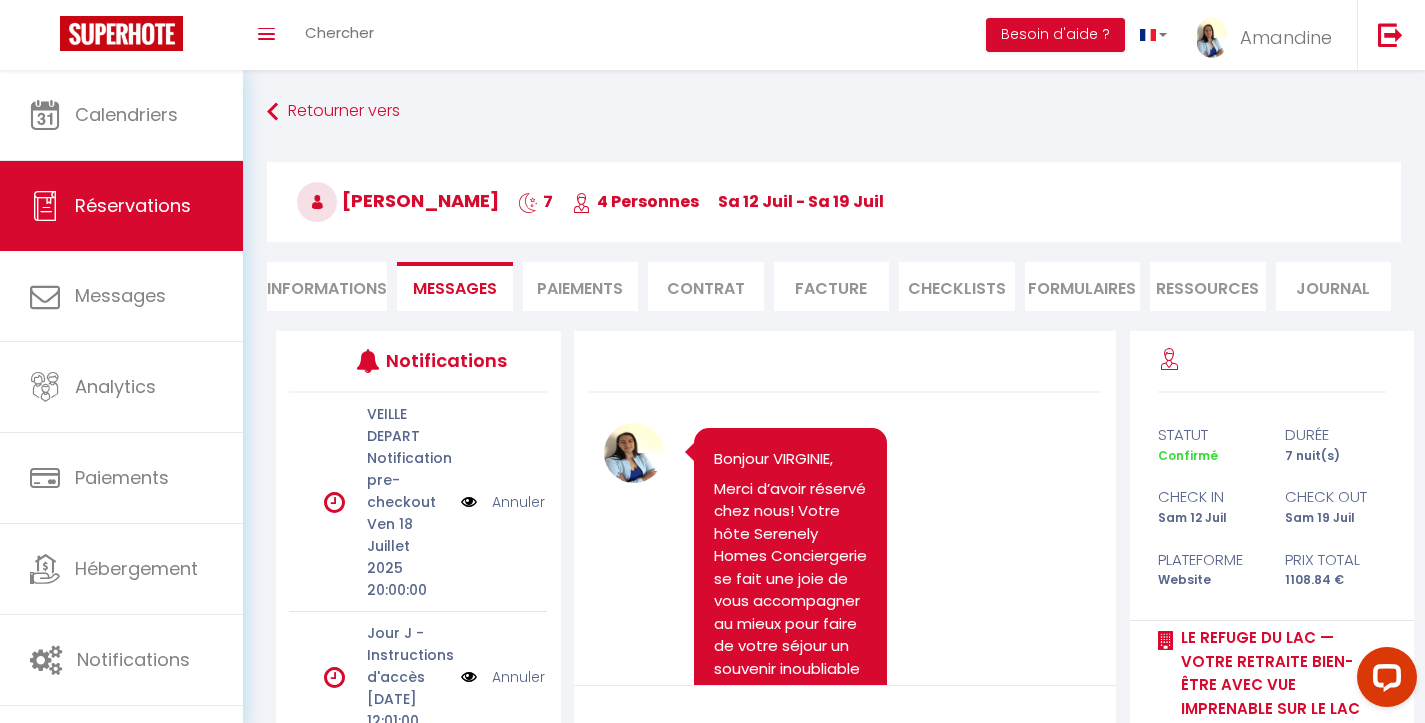 click on "Informations" at bounding box center [327, 286] 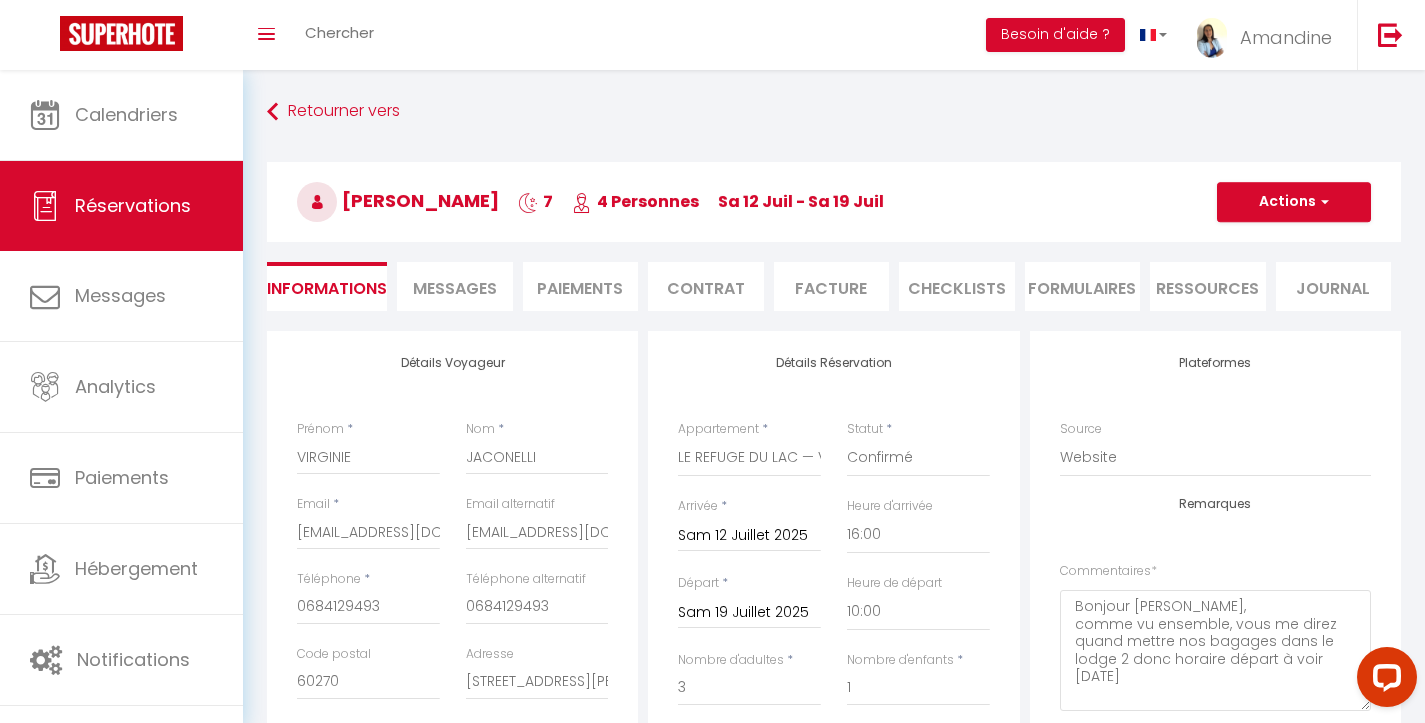 scroll, scrollTop: 0, scrollLeft: 0, axis: both 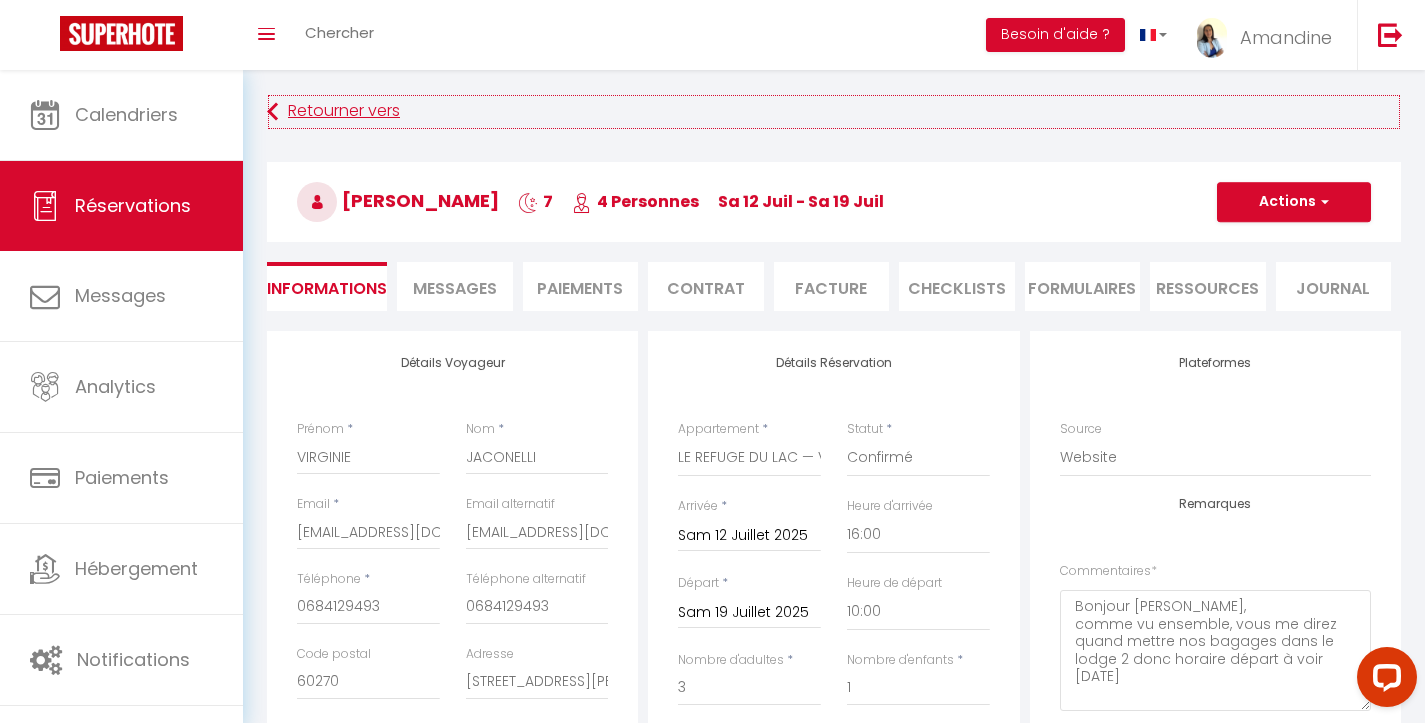 click on "Retourner vers" at bounding box center (834, 112) 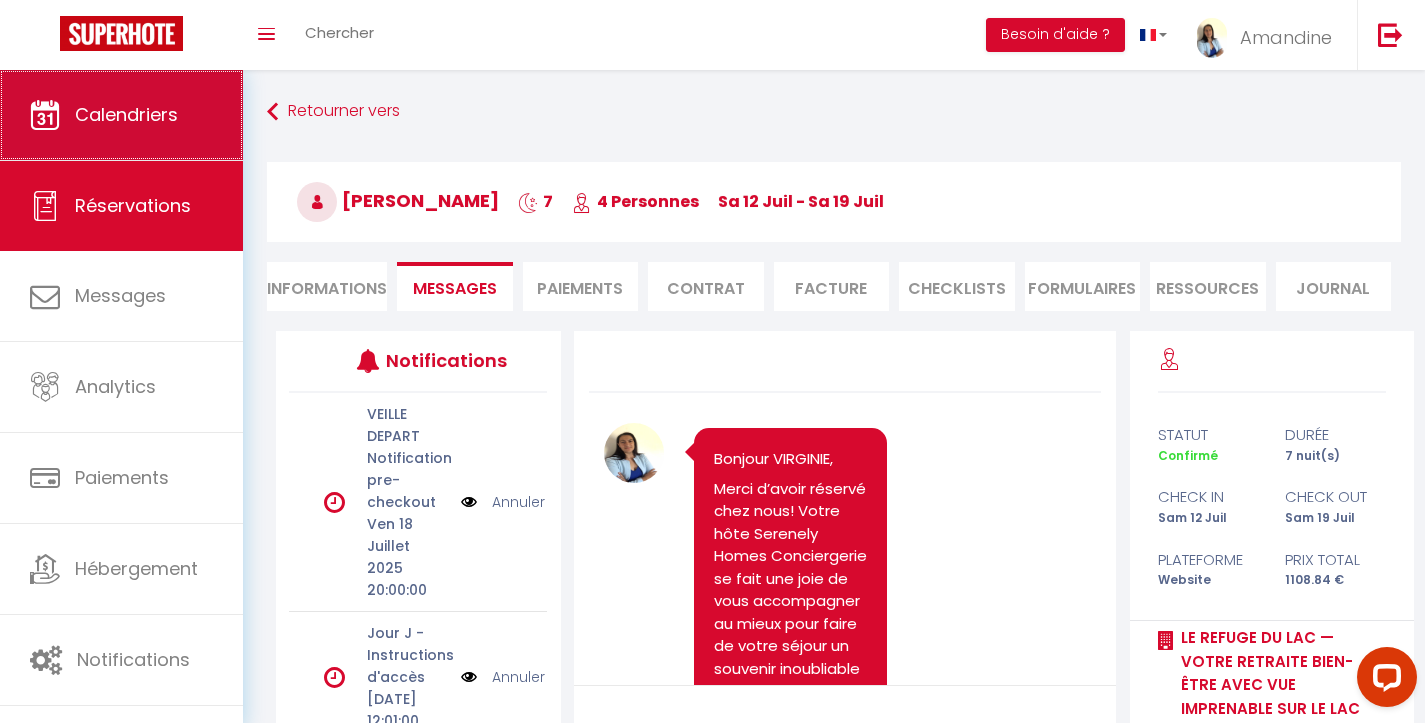 click on "Calendriers" at bounding box center [126, 114] 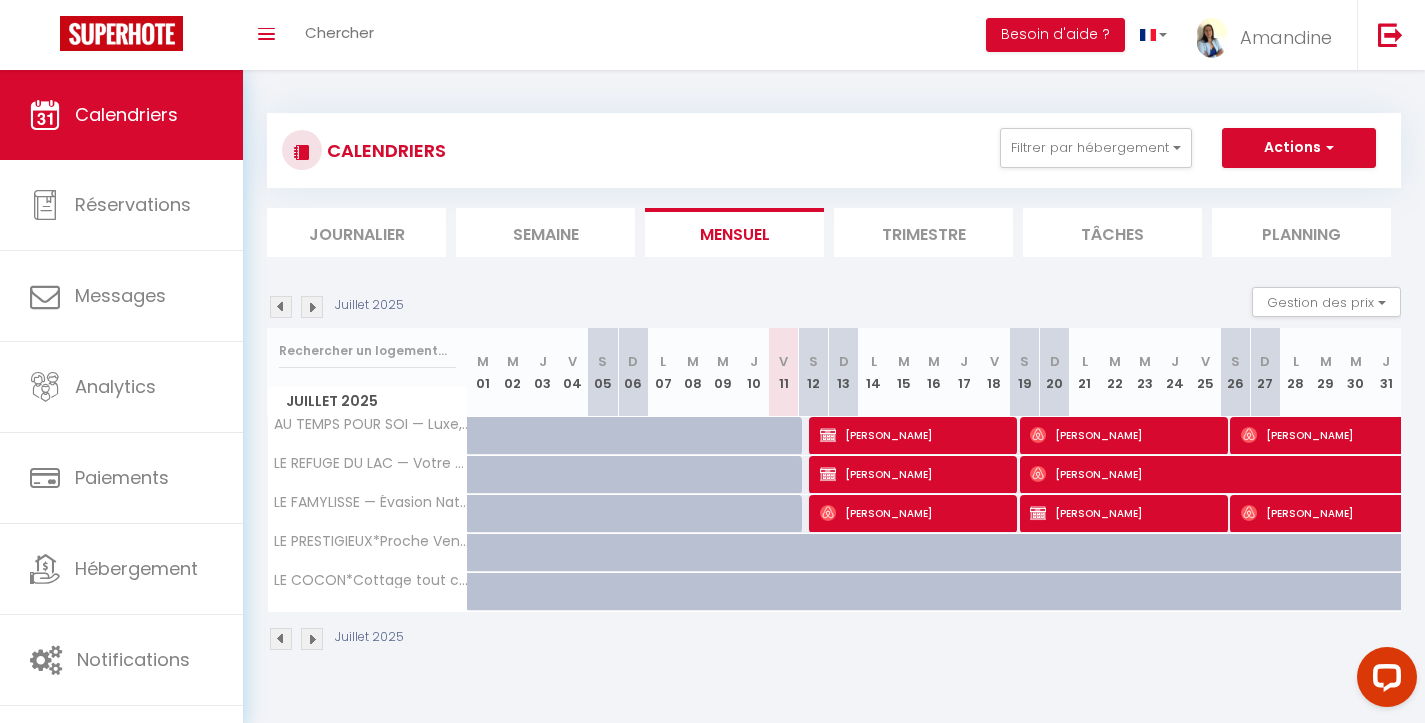 click on "[PERSON_NAME]" at bounding box center [1125, 513] 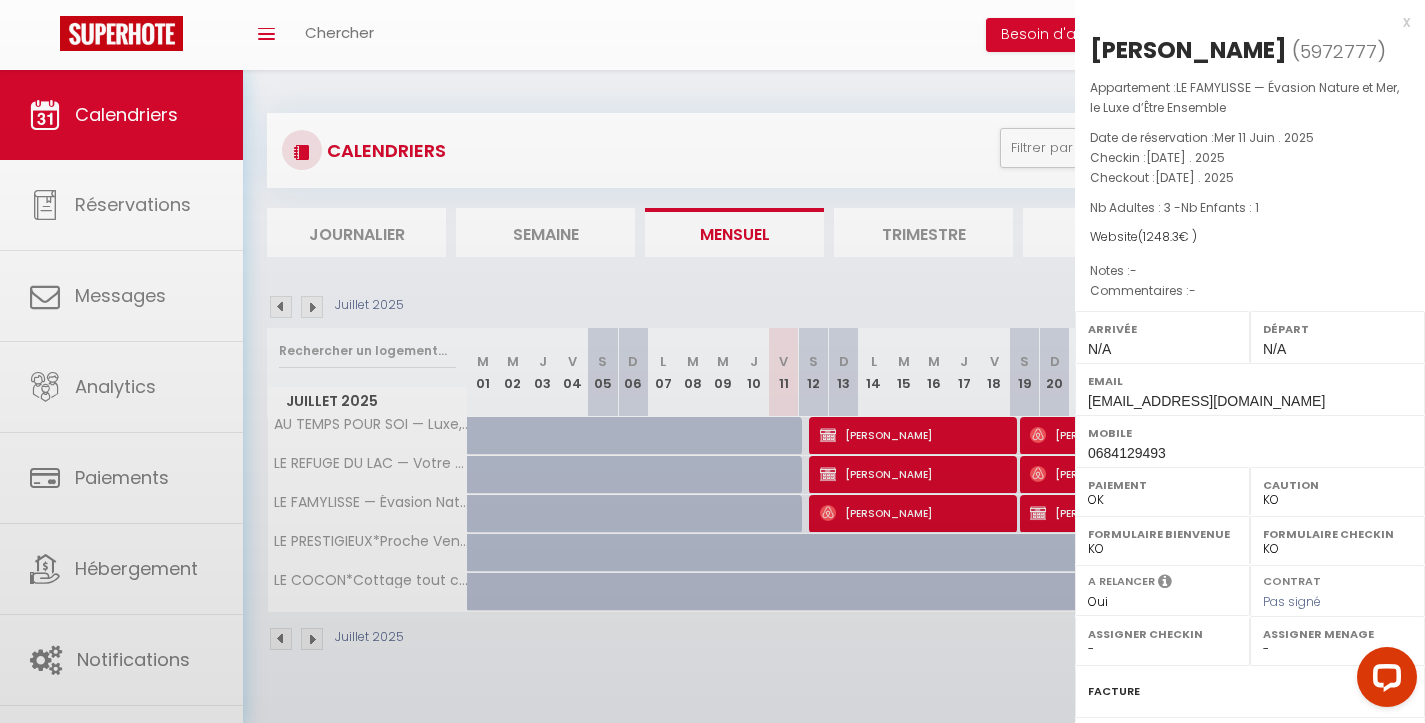 scroll, scrollTop: 0, scrollLeft: 0, axis: both 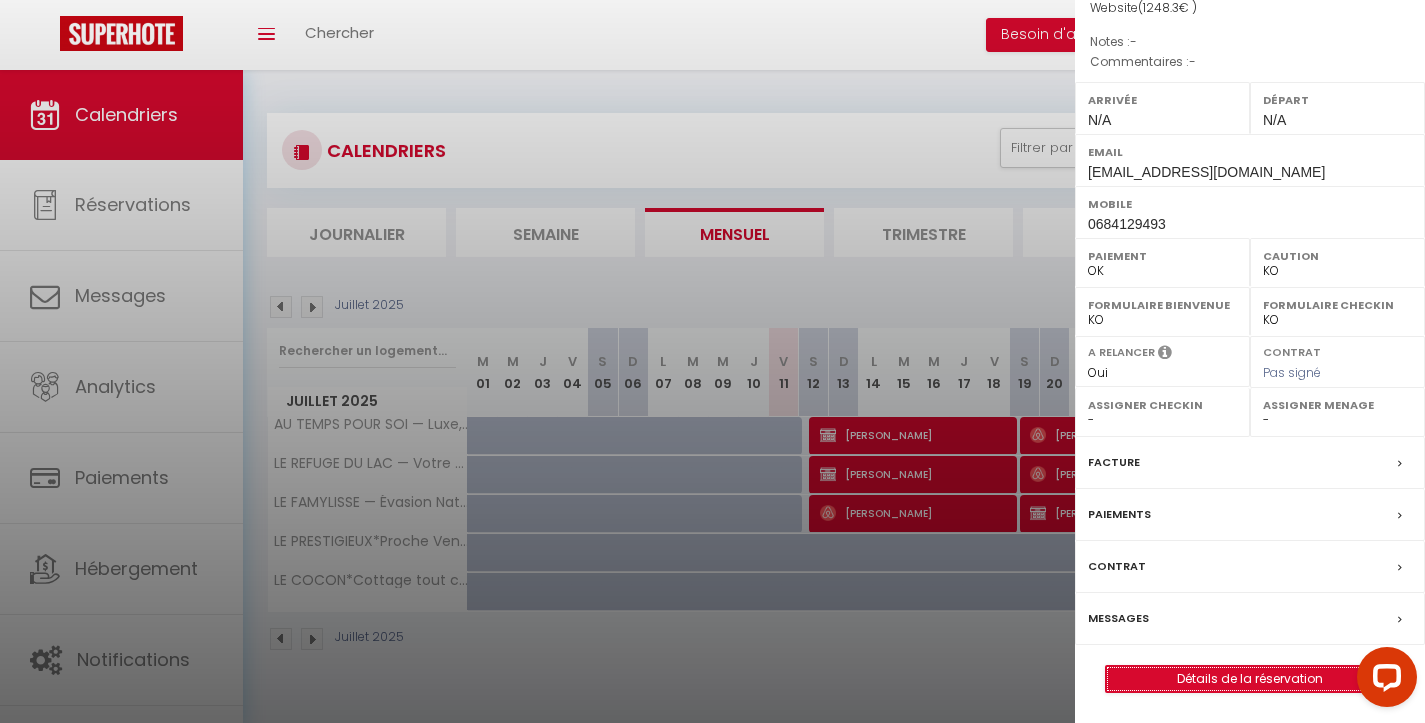 click on "Détails de la réservation" at bounding box center (1250, 679) 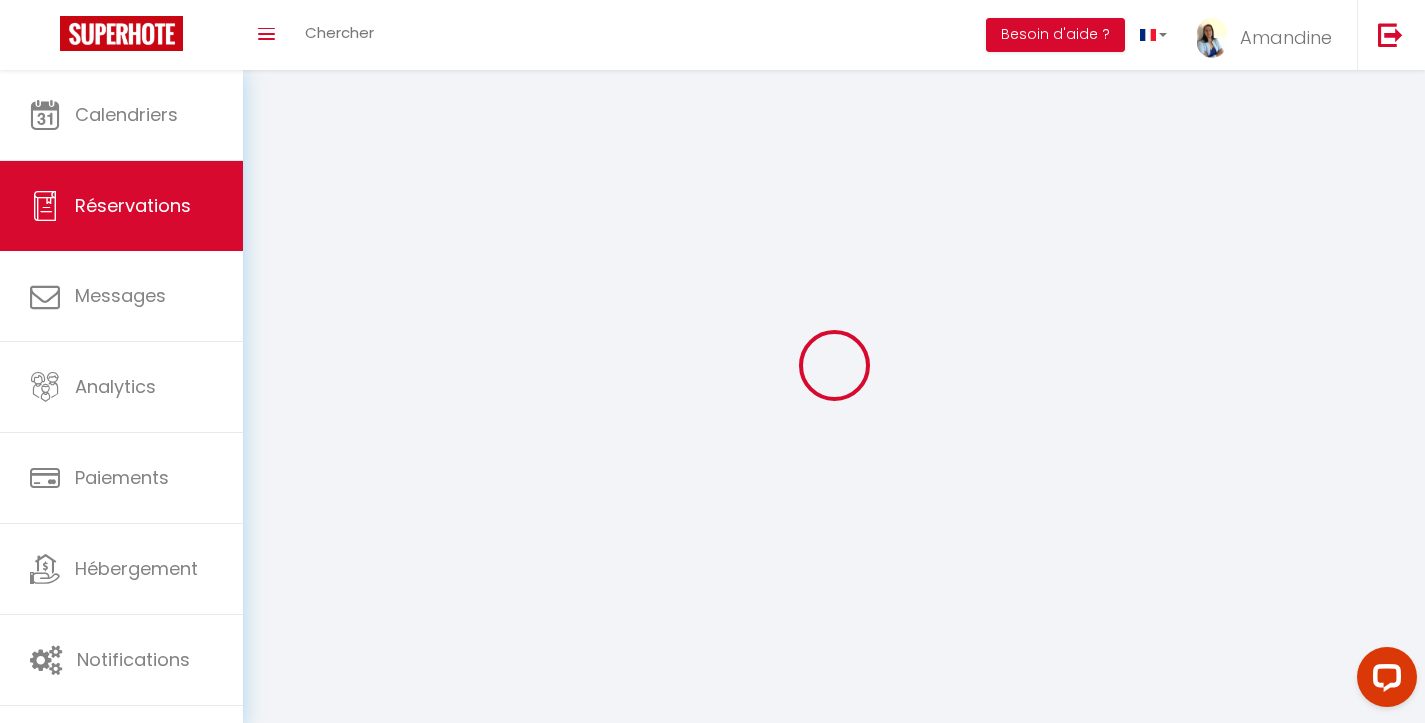 scroll, scrollTop: 0, scrollLeft: 0, axis: both 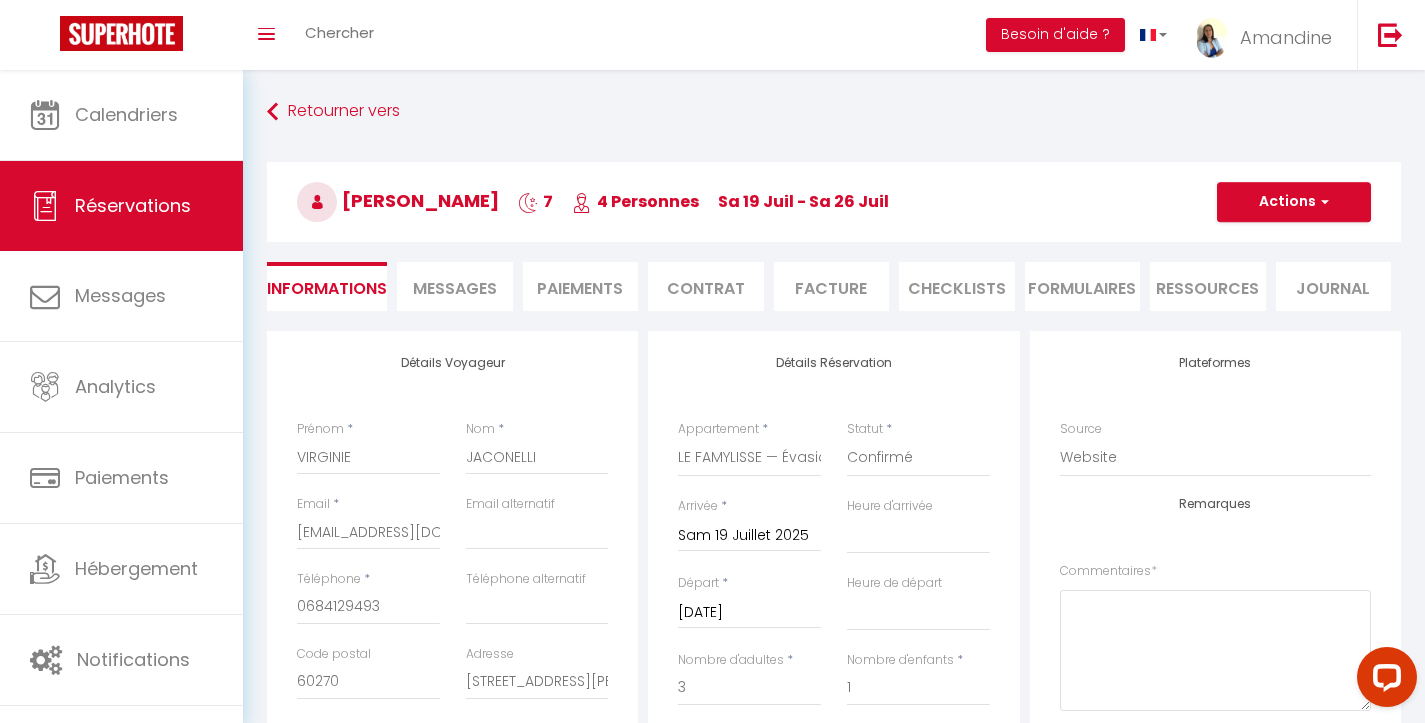 click on "Messages" at bounding box center [455, 288] 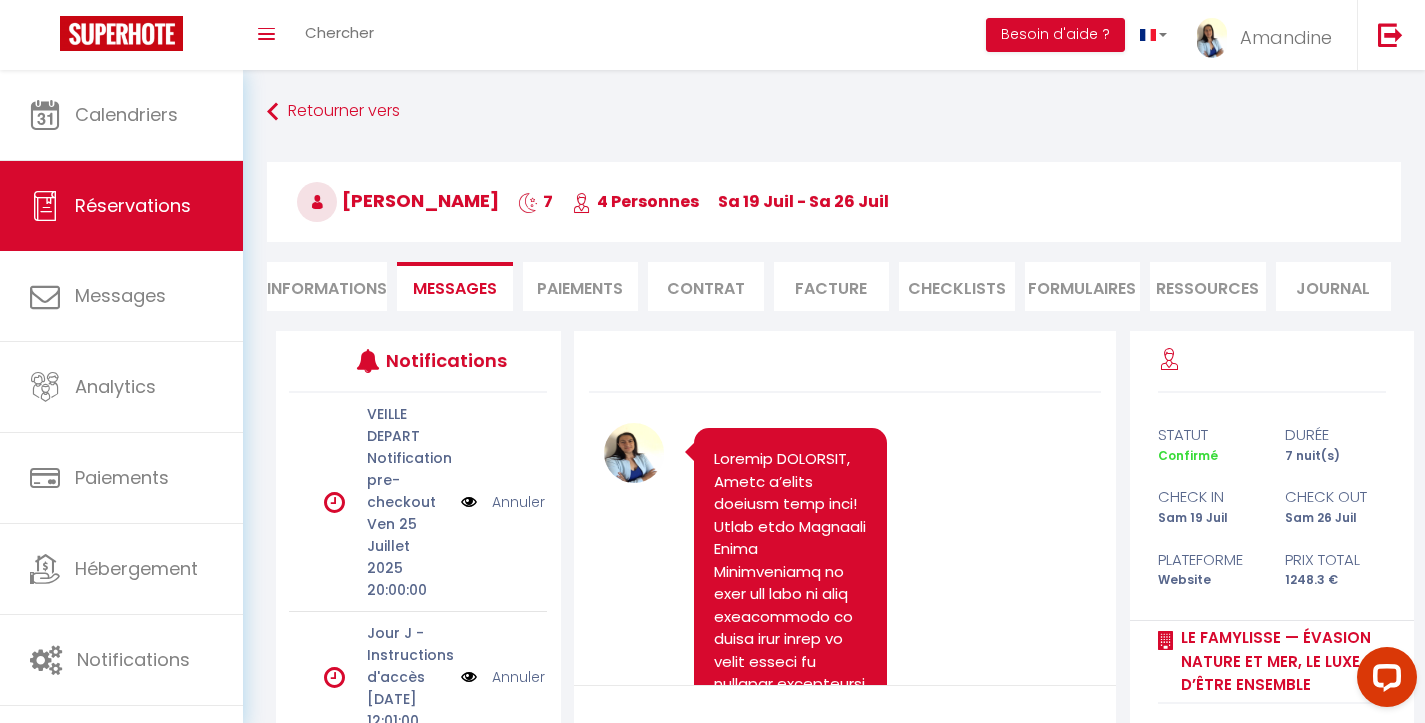click on "Paiements" at bounding box center (581, 286) 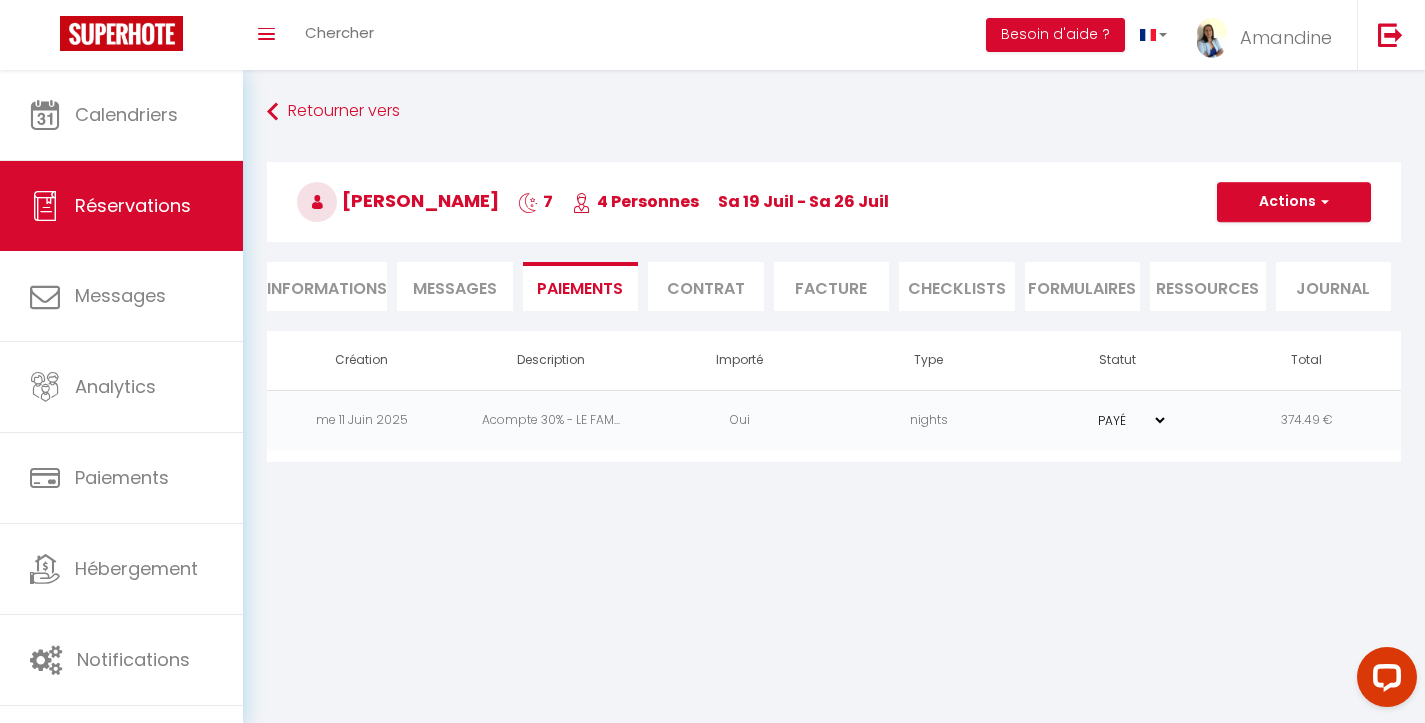 click on "Informations" at bounding box center [327, 286] 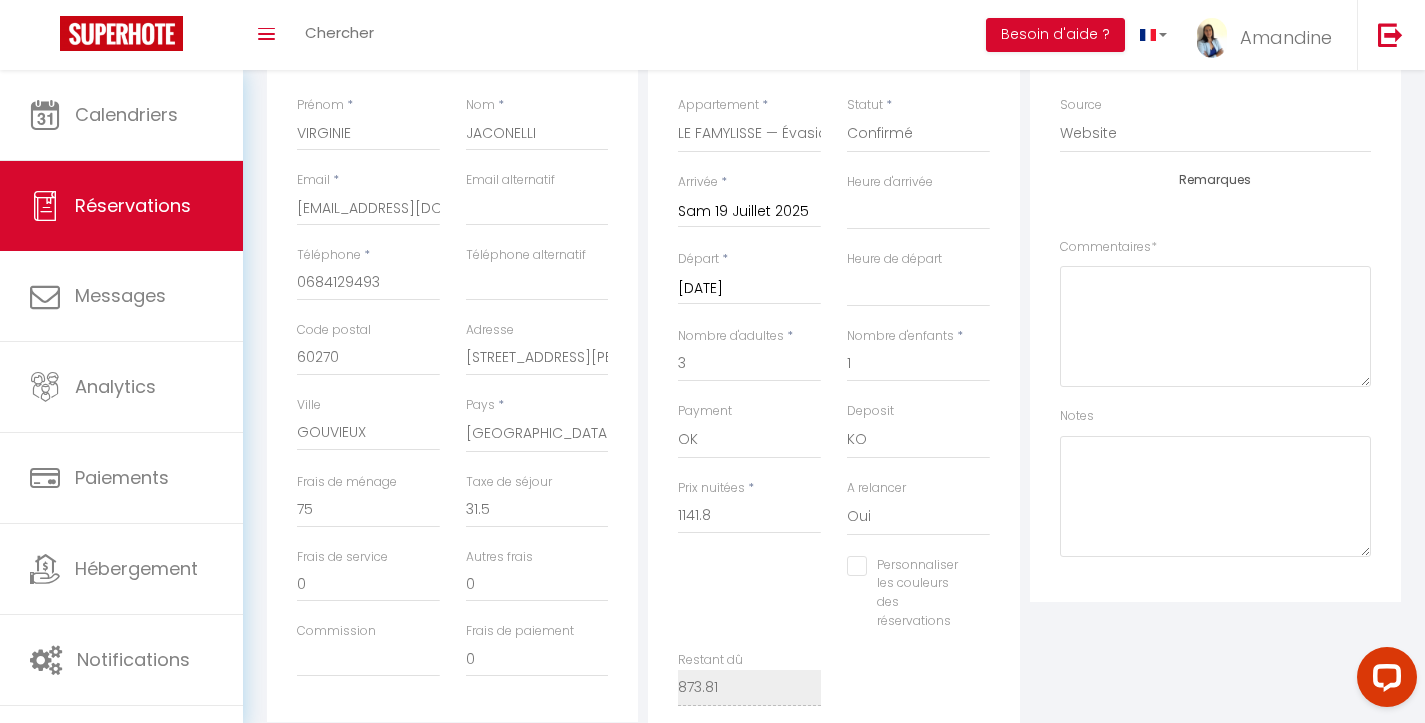 scroll, scrollTop: 400, scrollLeft: 0, axis: vertical 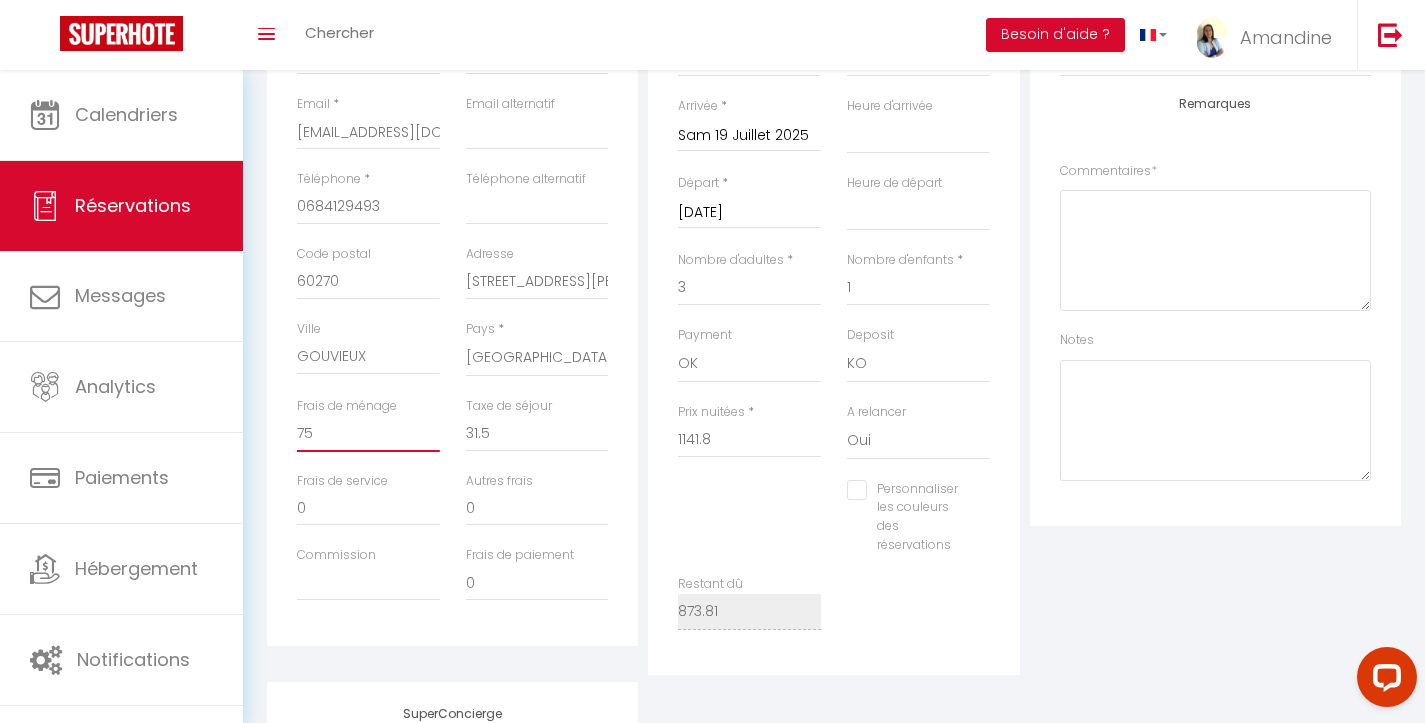 click on "75" at bounding box center (368, 434) 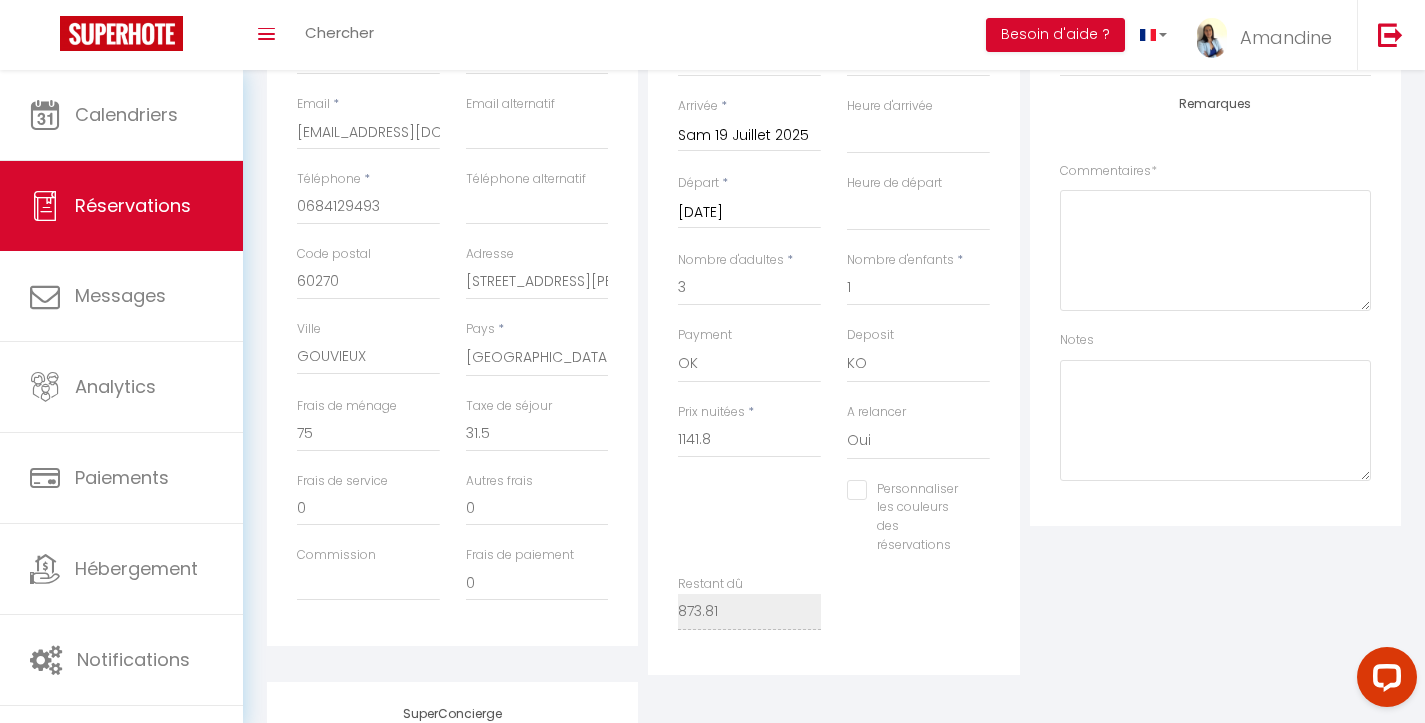 click on "Restant dû   873.81" at bounding box center (834, 612) 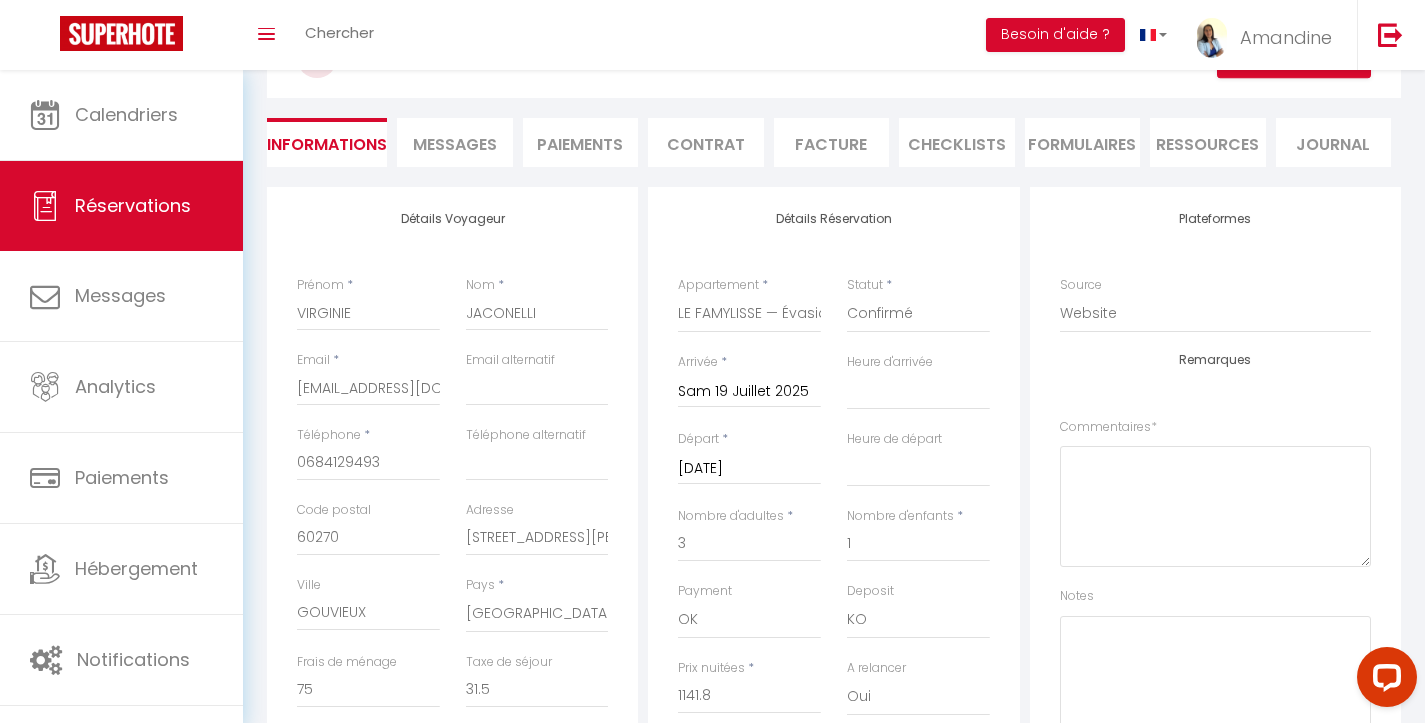 scroll, scrollTop: 16, scrollLeft: 0, axis: vertical 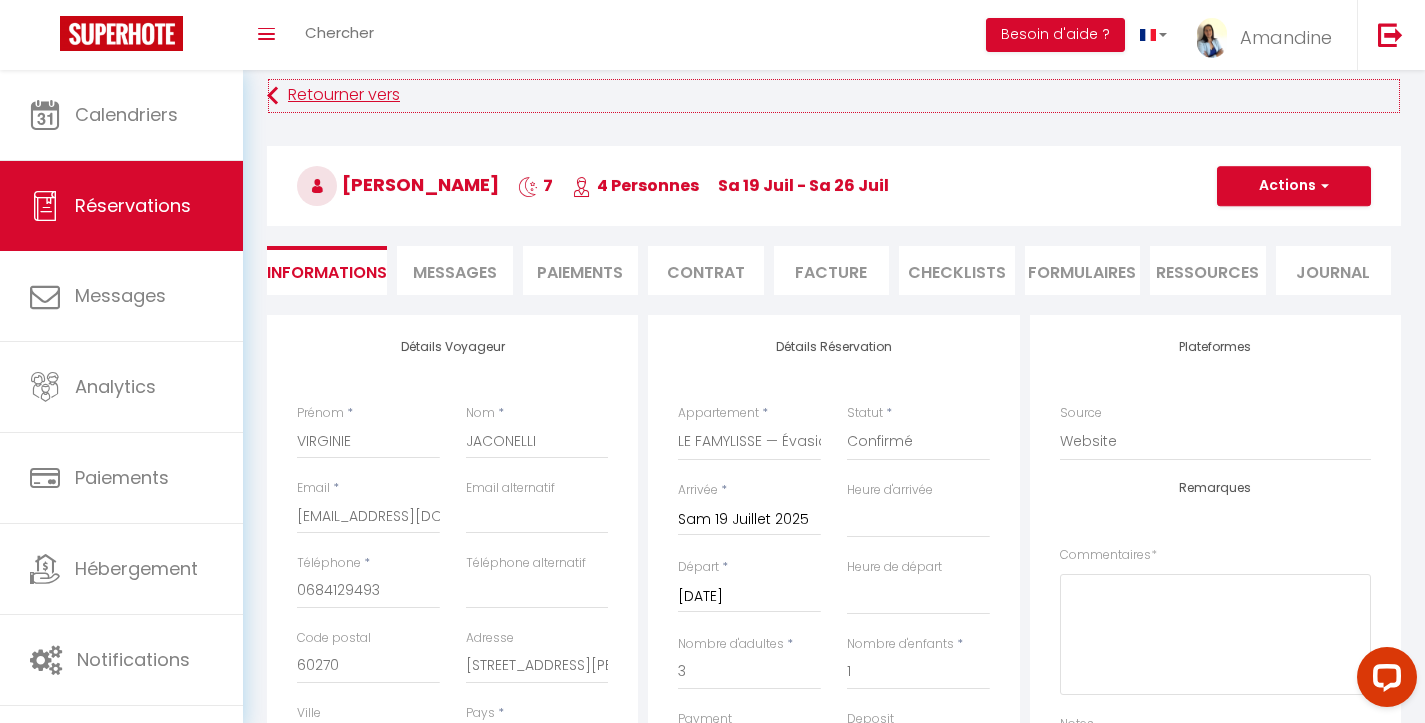 click on "Retourner vers" at bounding box center [834, 96] 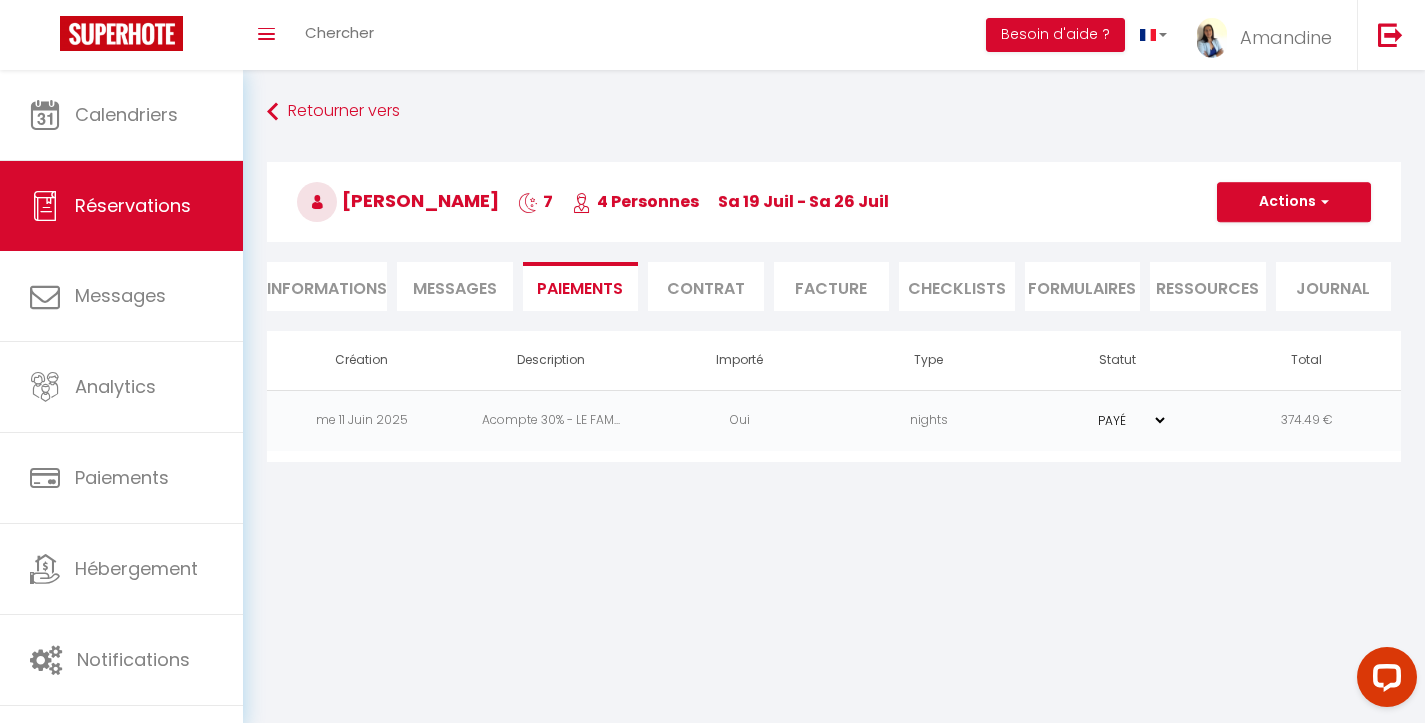 click on "Informations" at bounding box center [327, 286] 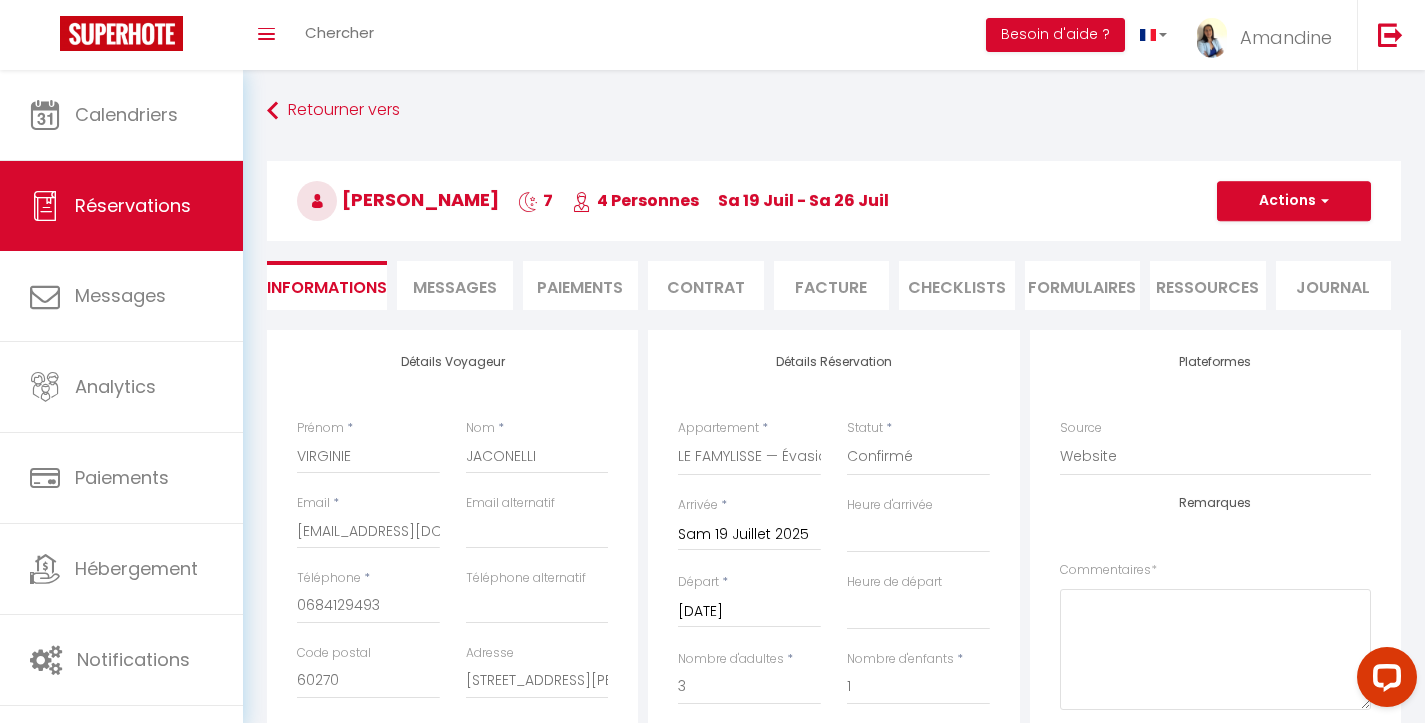 scroll, scrollTop: 0, scrollLeft: 0, axis: both 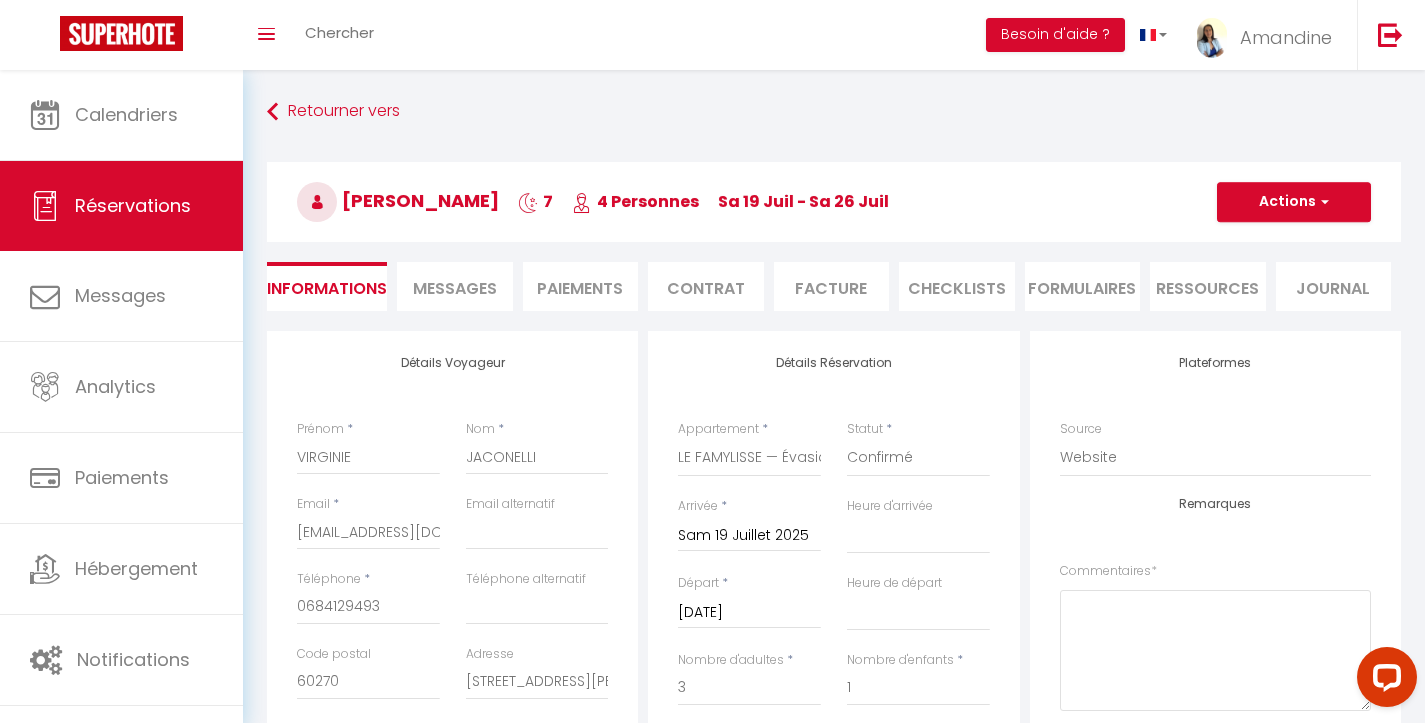 click on "Paiements" at bounding box center (581, 286) 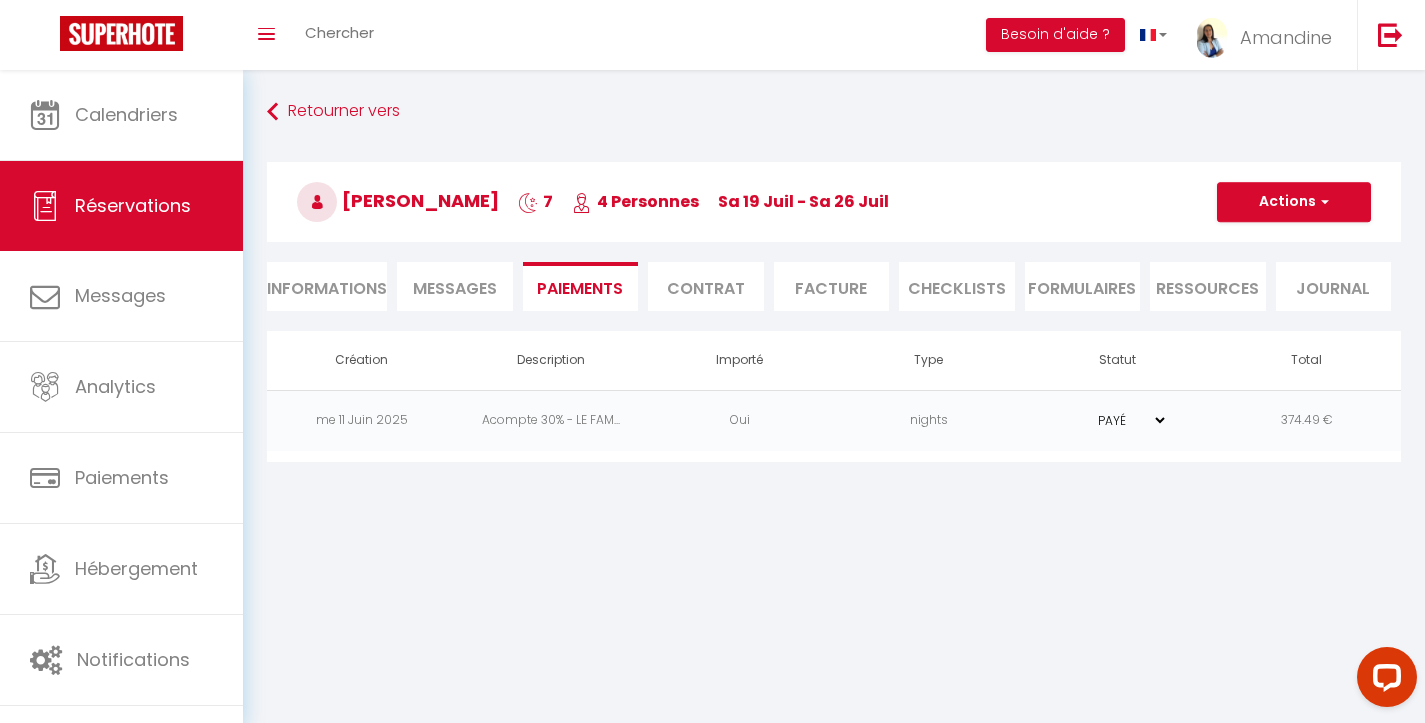 click on "Informations" at bounding box center (327, 286) 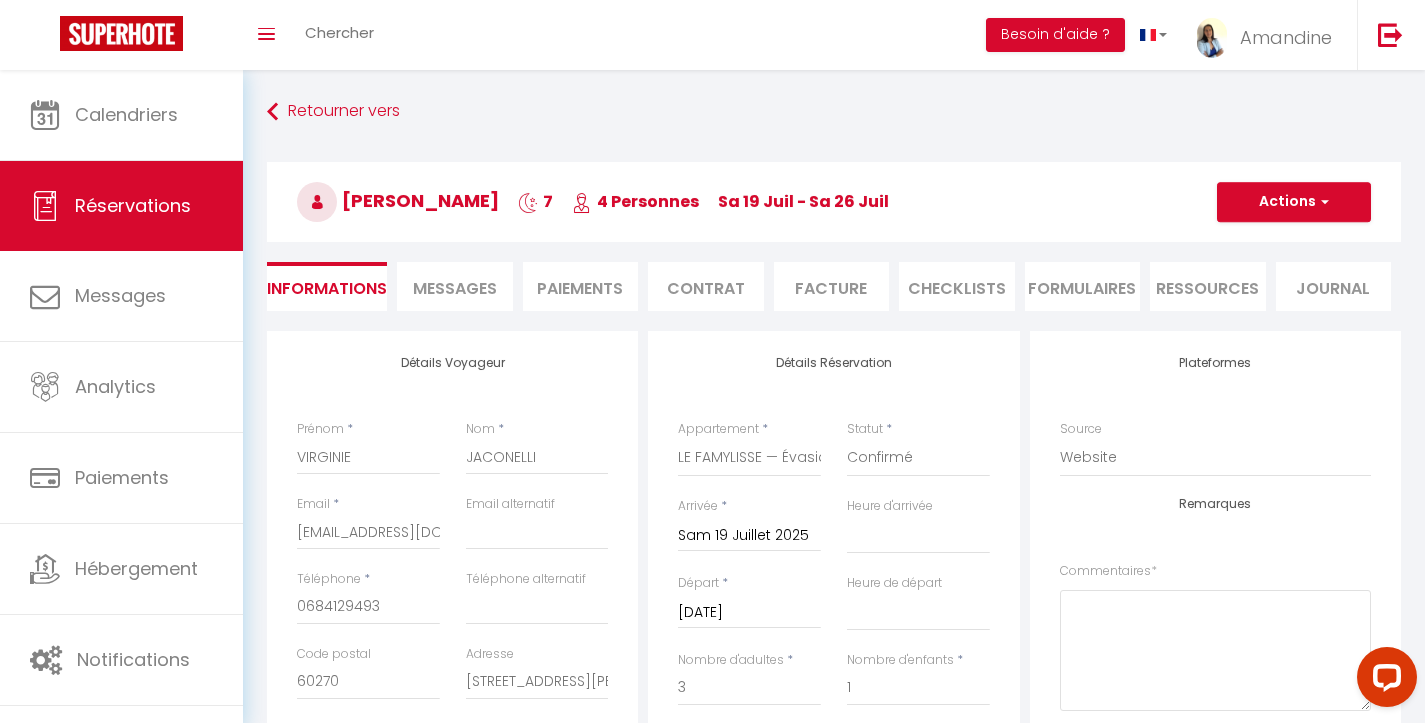 scroll, scrollTop: 0, scrollLeft: 0, axis: both 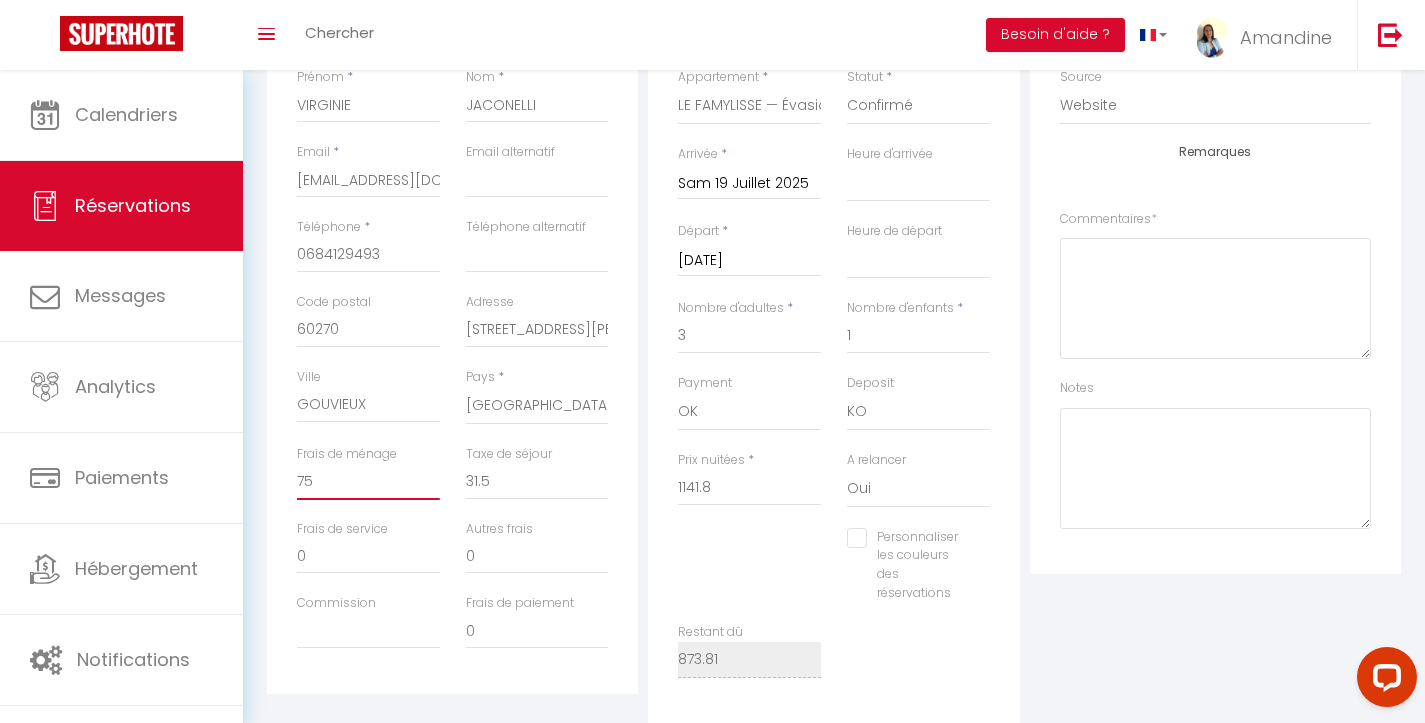 click on "75" at bounding box center (368, 482) 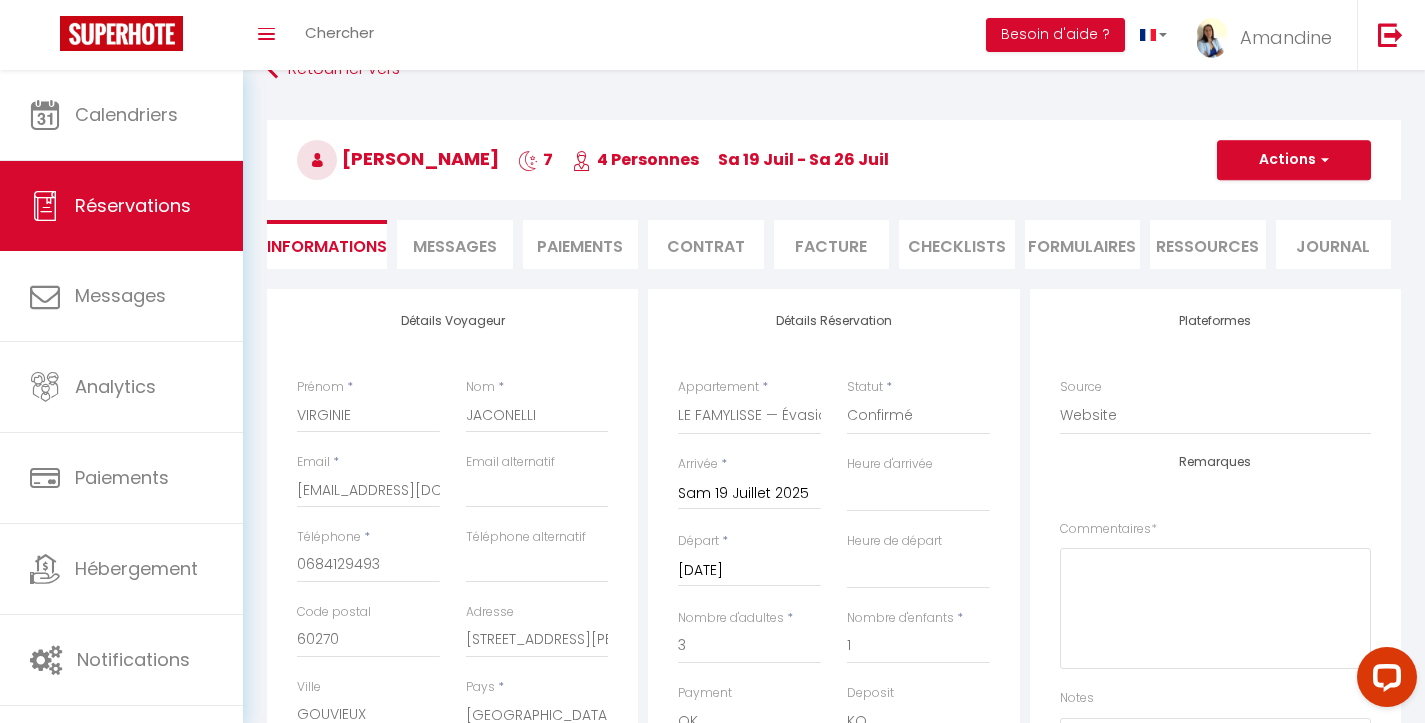 scroll, scrollTop: 0, scrollLeft: 0, axis: both 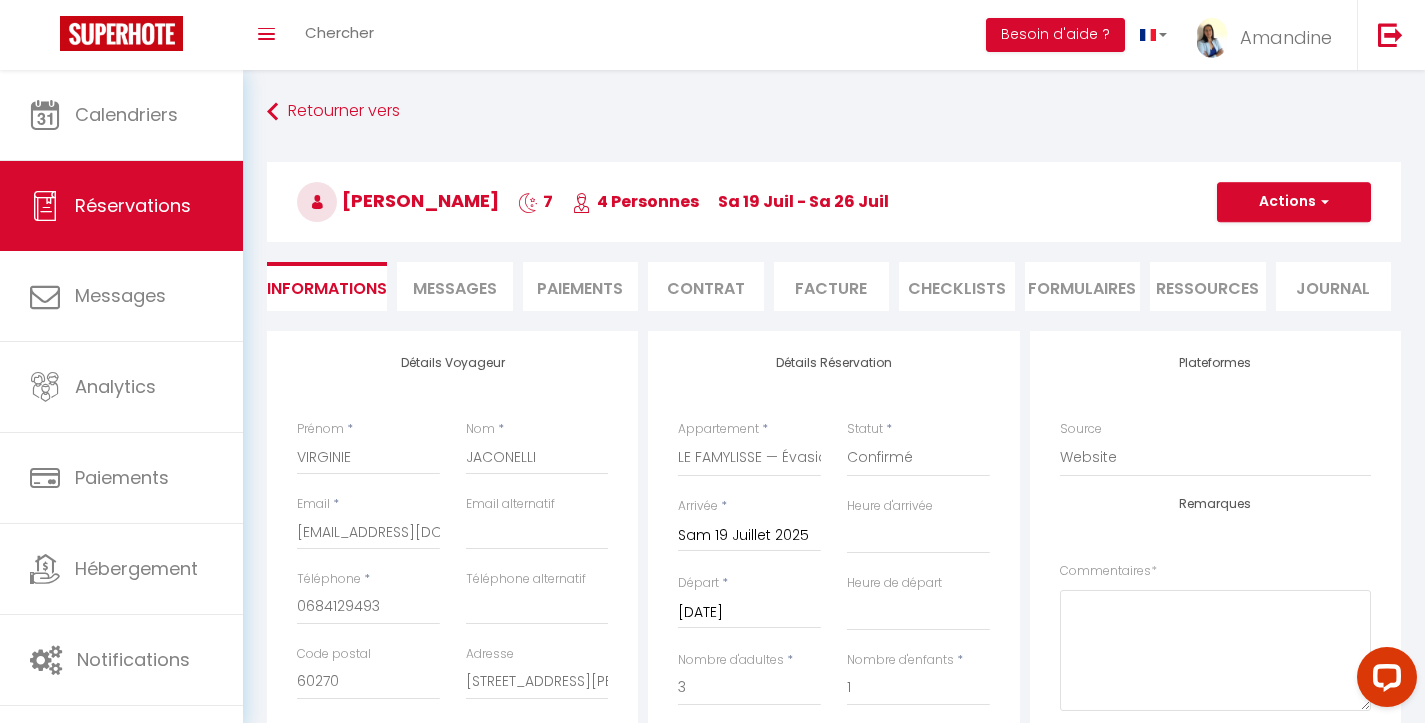 click on "Actions" at bounding box center [1294, 202] 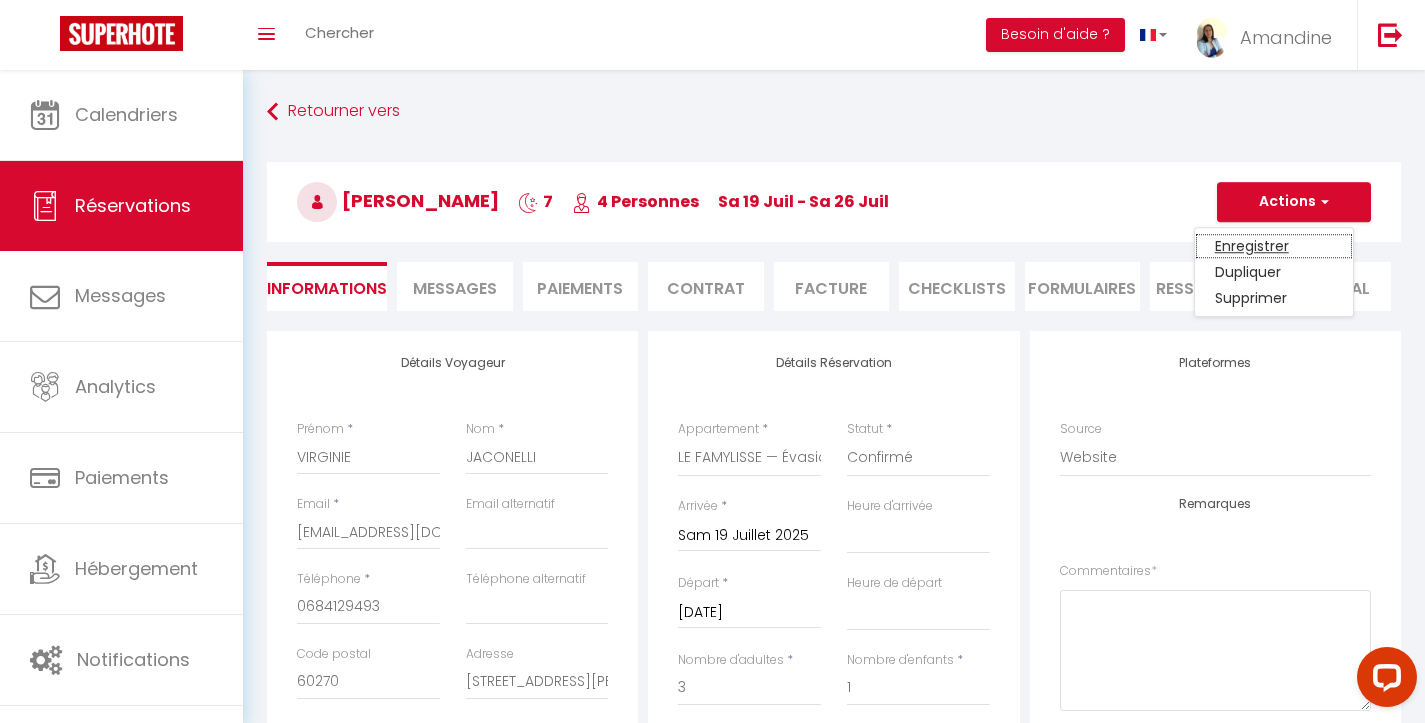 click on "Enregistrer" at bounding box center (1274, 246) 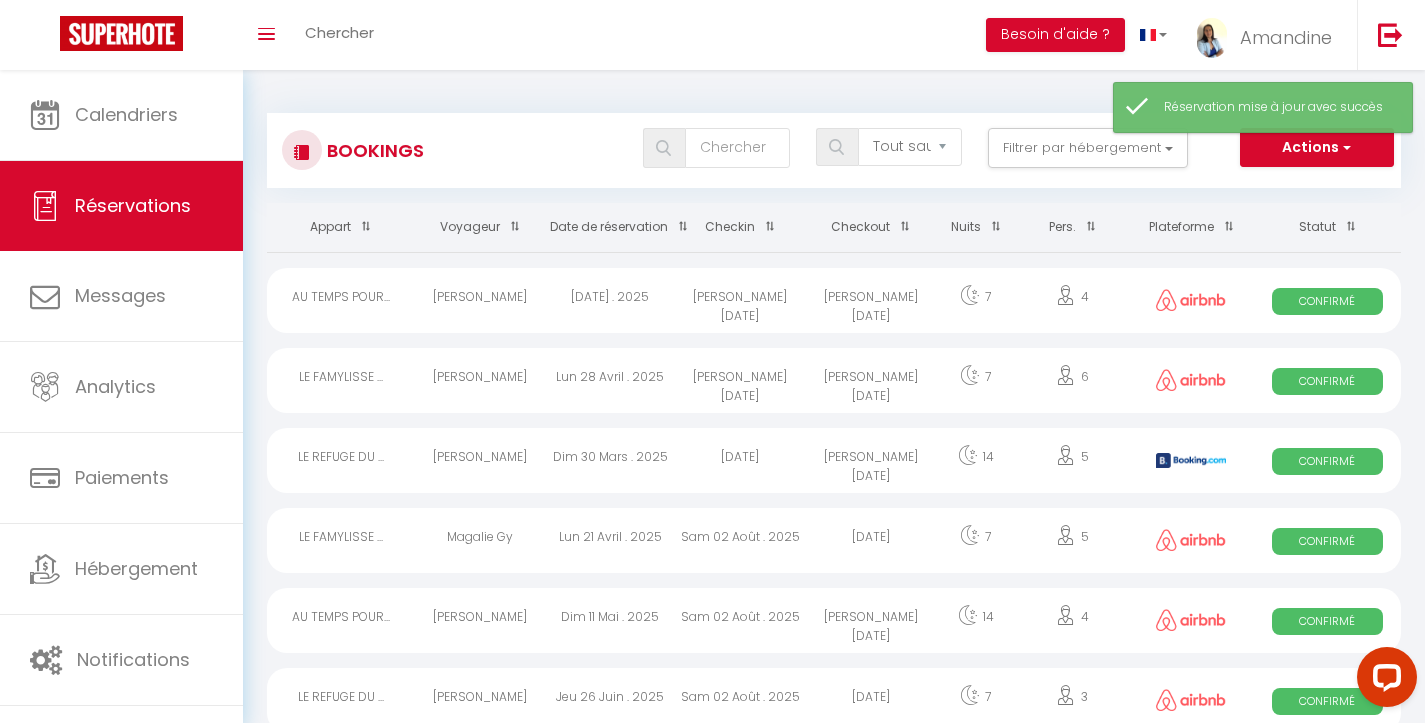 scroll, scrollTop: 0, scrollLeft: 0, axis: both 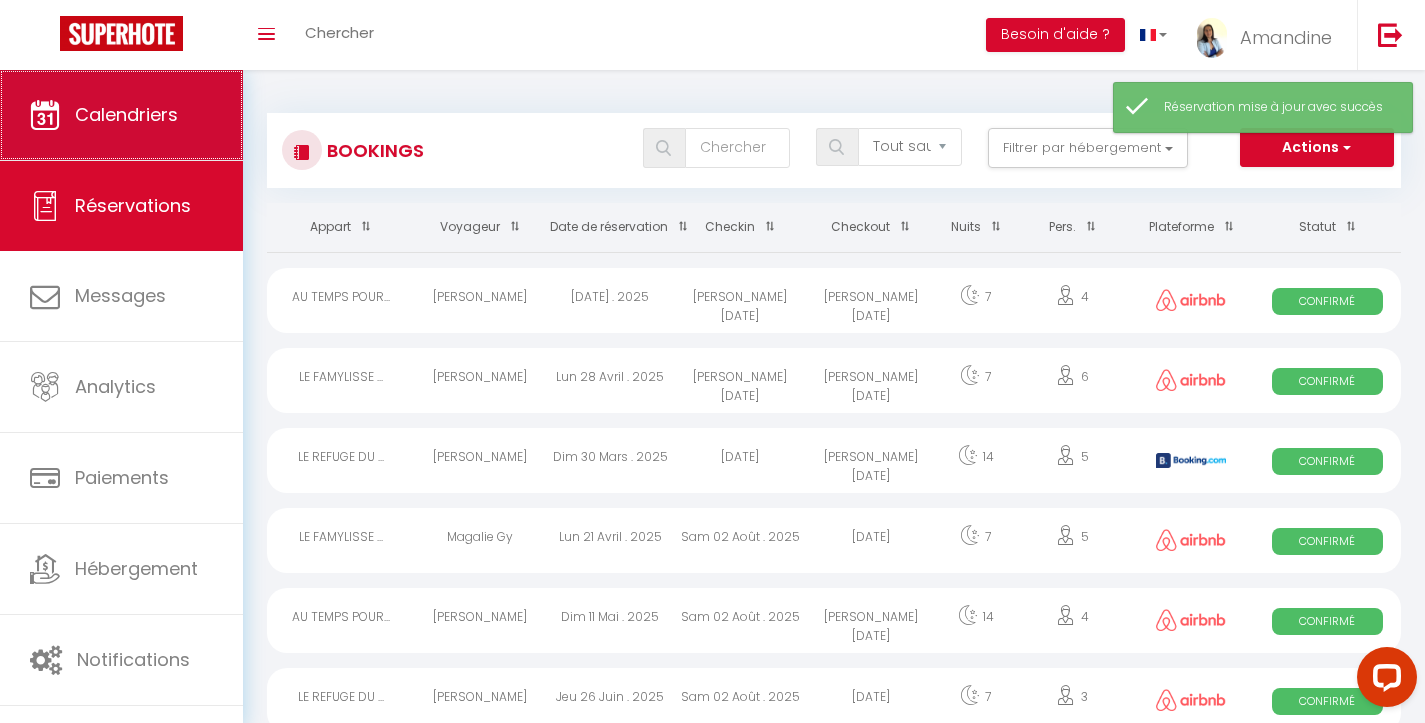click on "Calendriers" at bounding box center (126, 114) 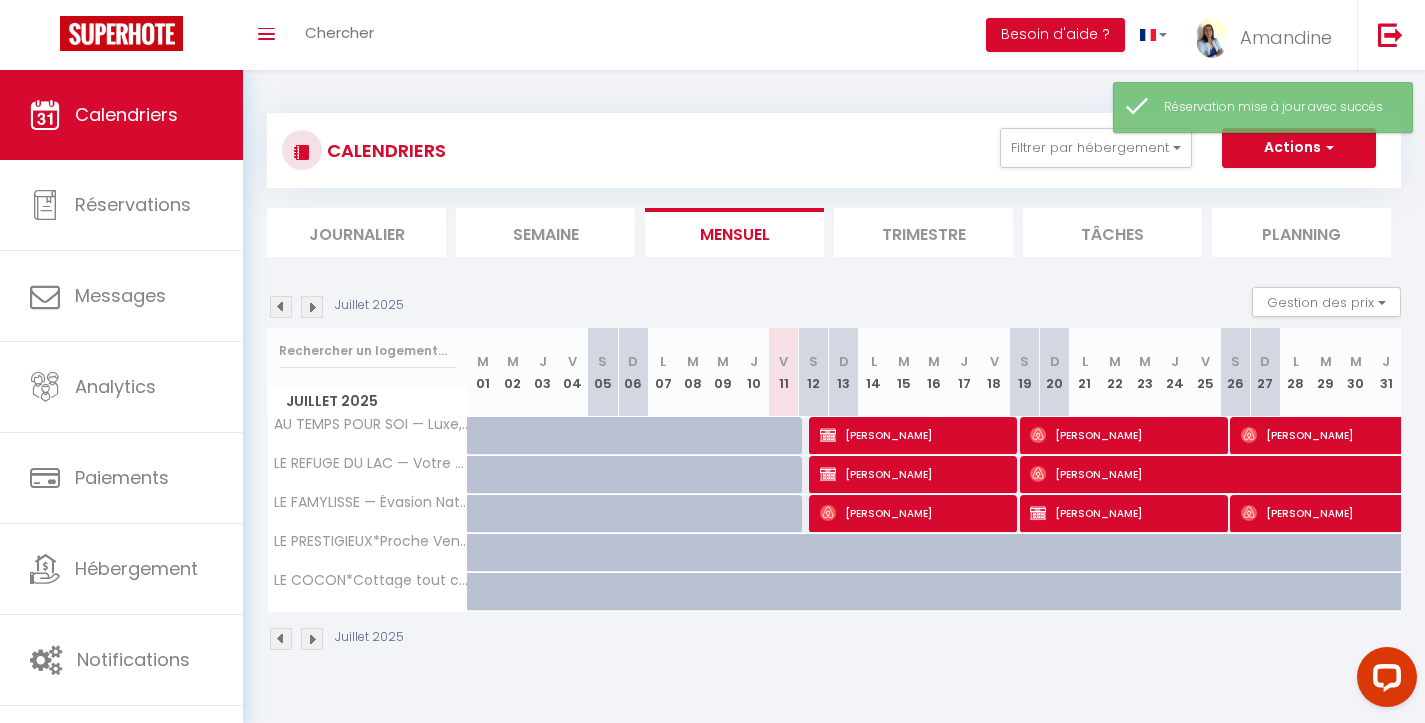 click on "[PERSON_NAME]" at bounding box center [1125, 513] 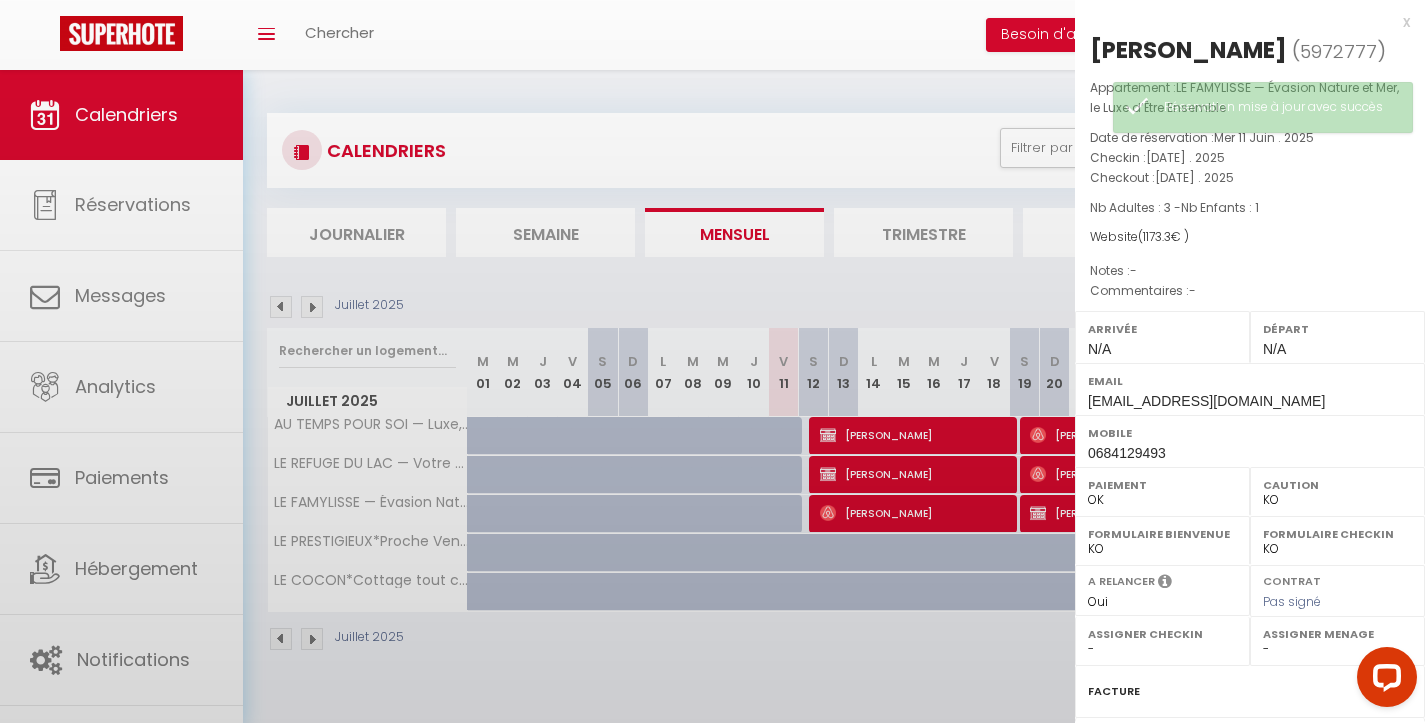 scroll, scrollTop: 0, scrollLeft: 0, axis: both 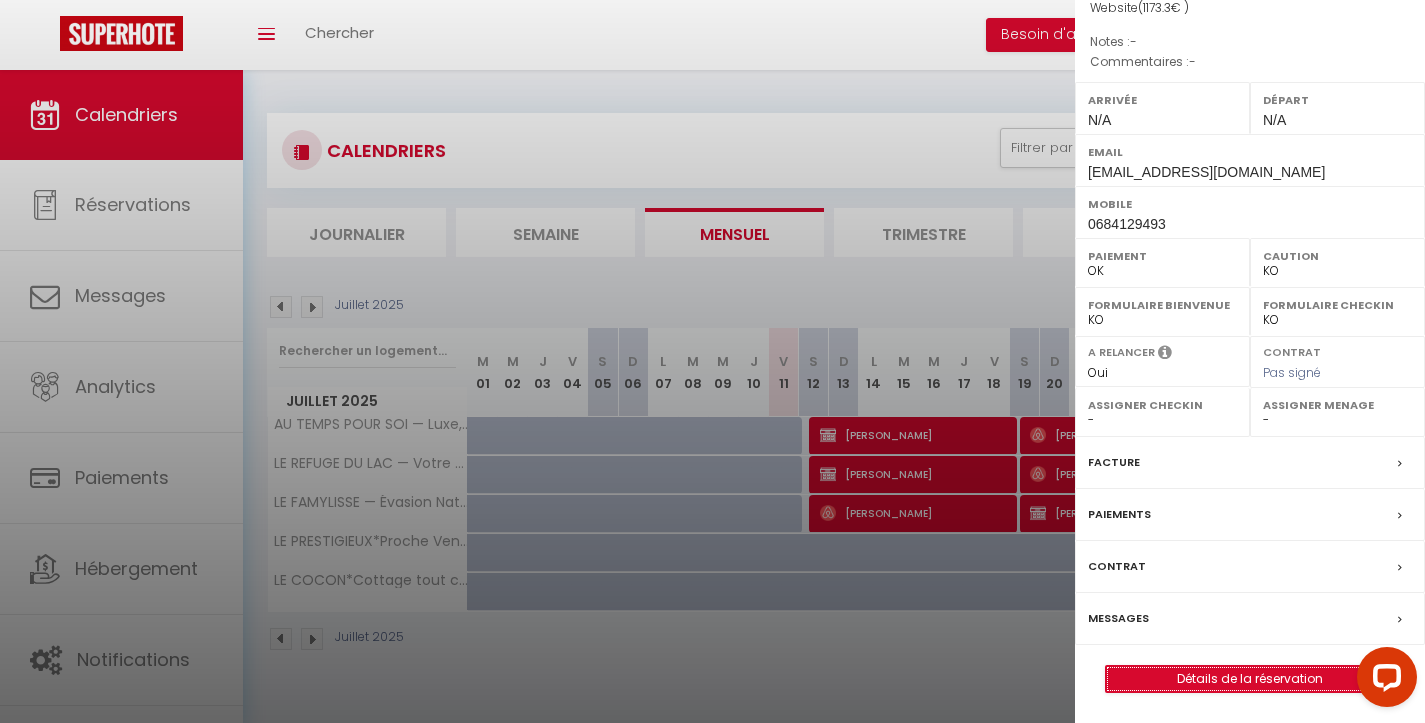 click on "Détails de la réservation" at bounding box center [1250, 679] 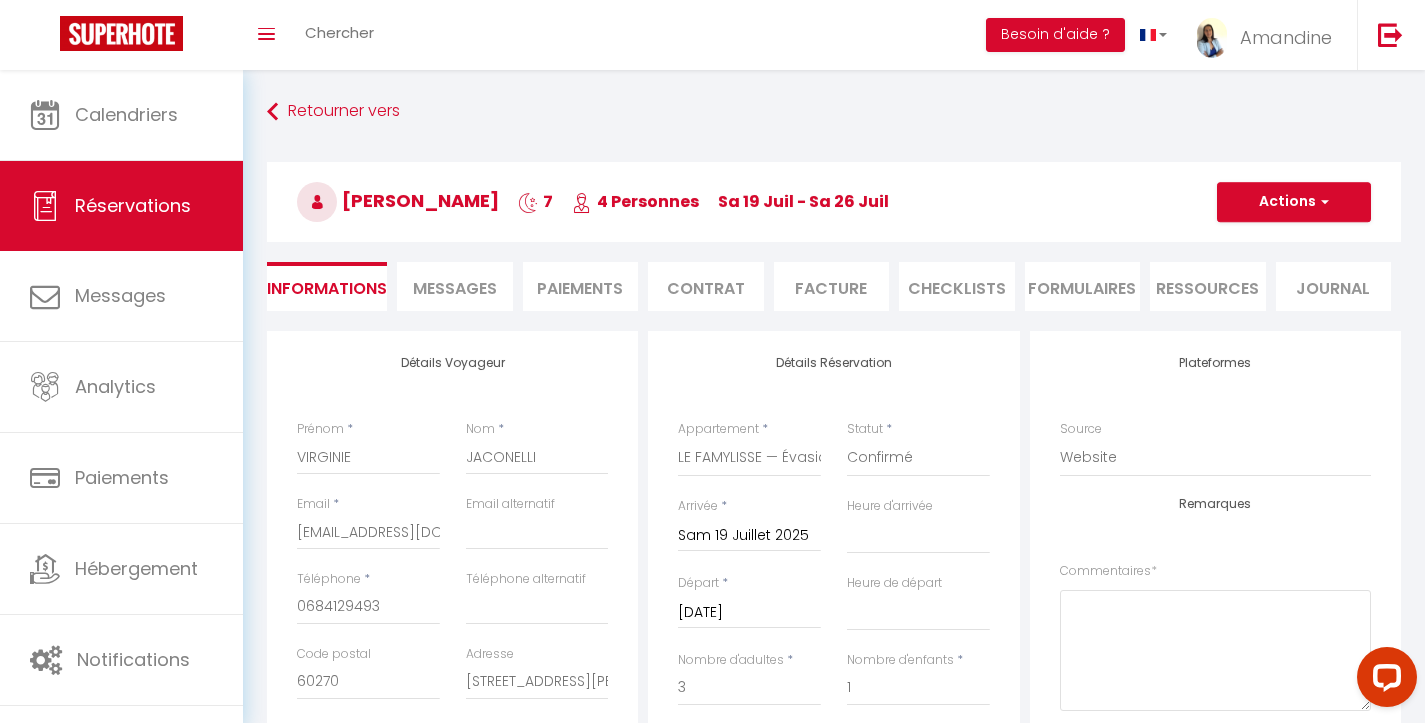 scroll, scrollTop: 0, scrollLeft: 0, axis: both 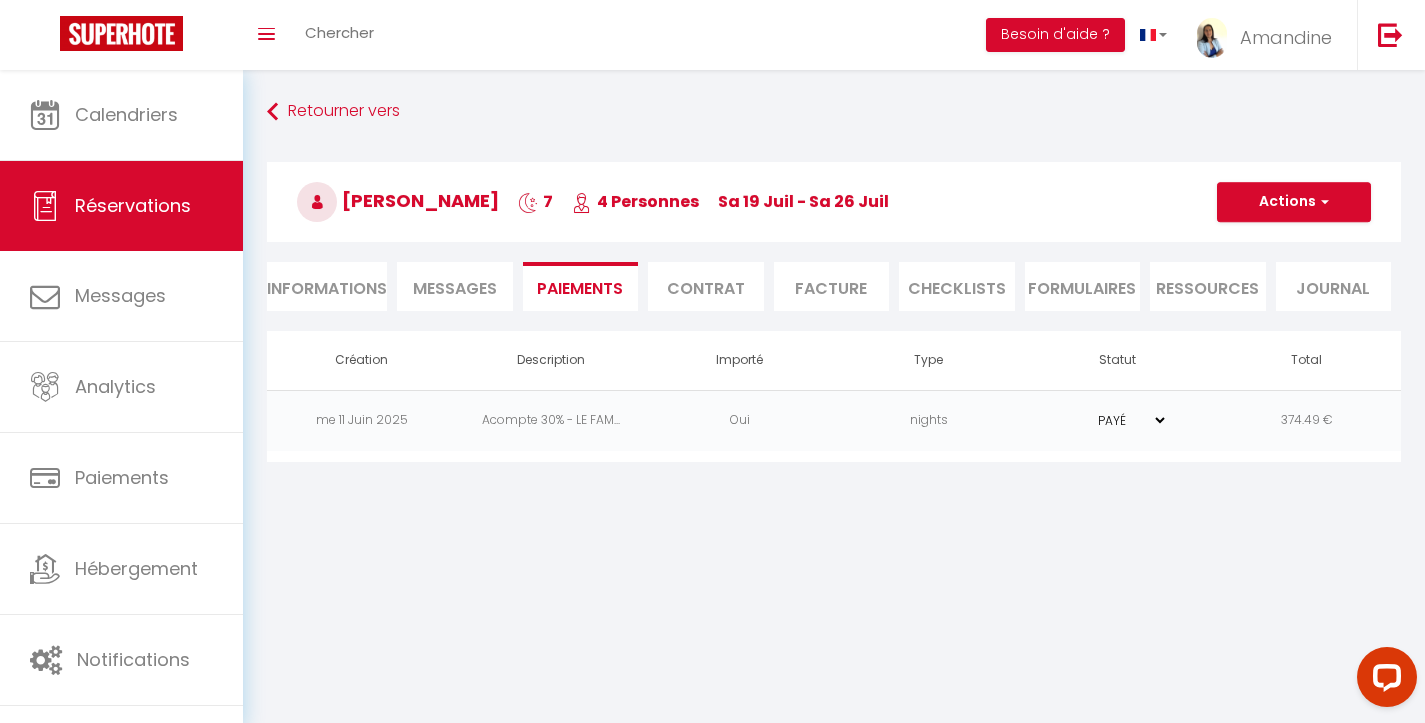 click on "Informations" at bounding box center (327, 286) 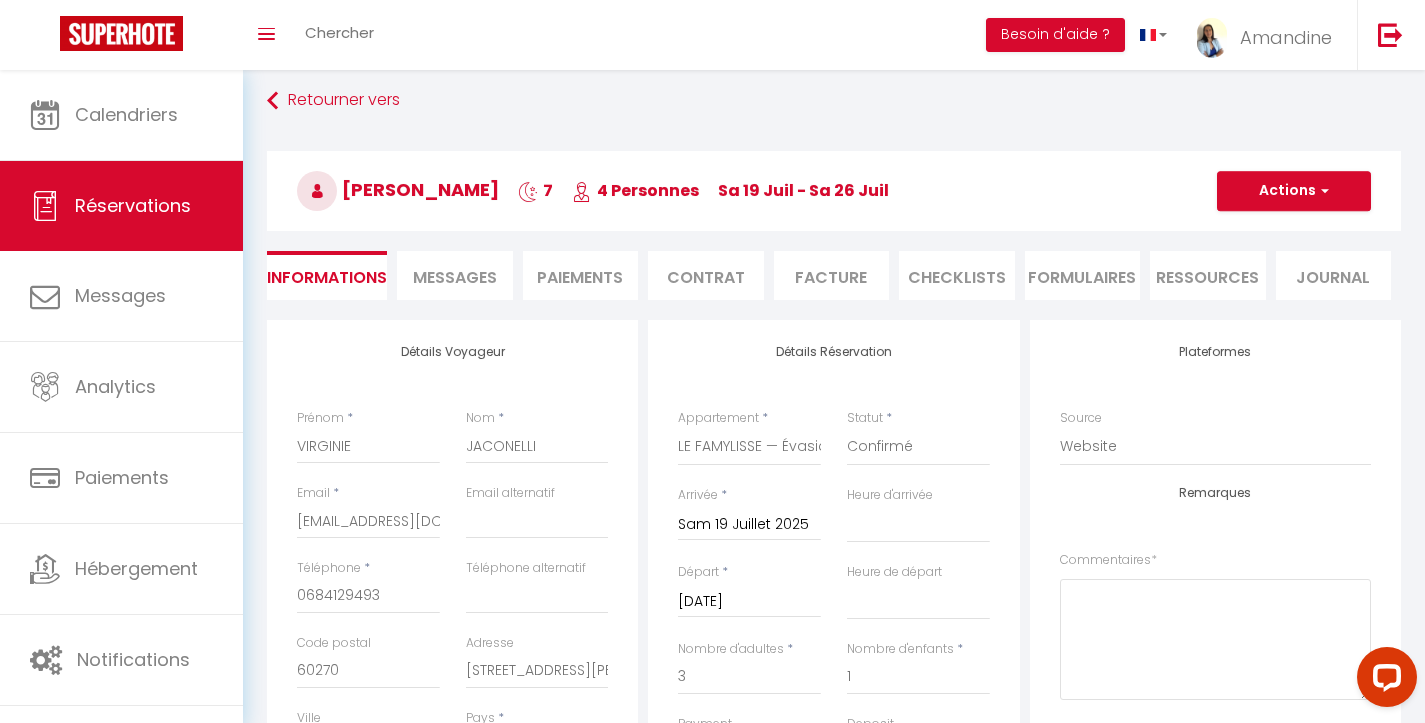 scroll, scrollTop: 0, scrollLeft: 0, axis: both 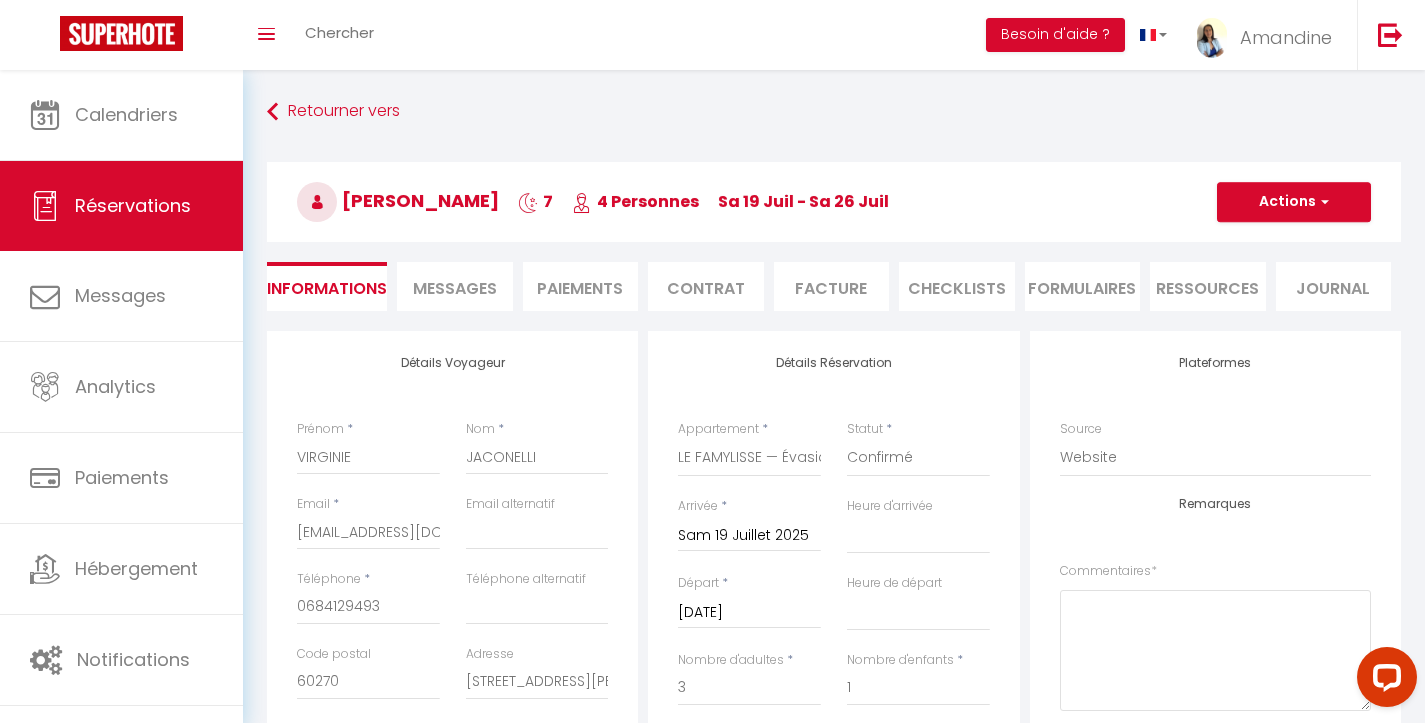 click on "Facture" at bounding box center (832, 286) 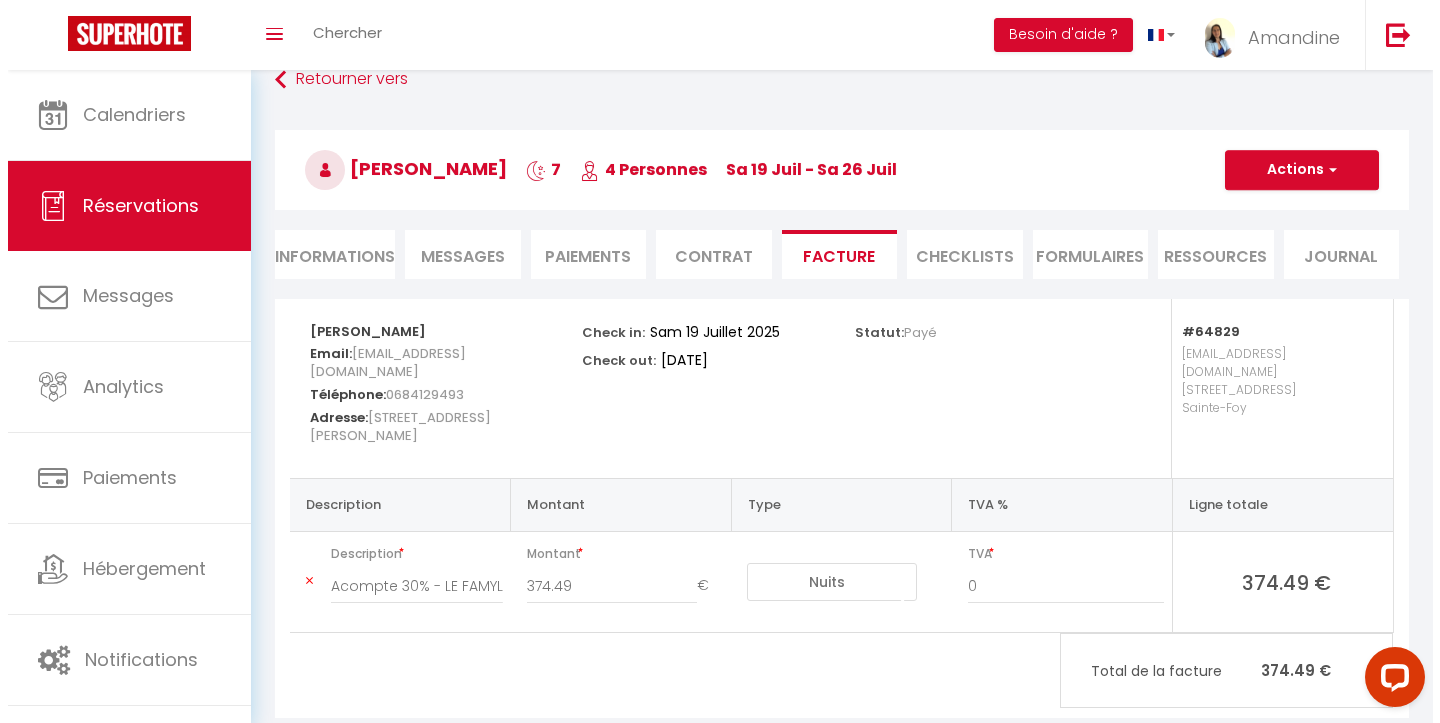scroll, scrollTop: 70, scrollLeft: 0, axis: vertical 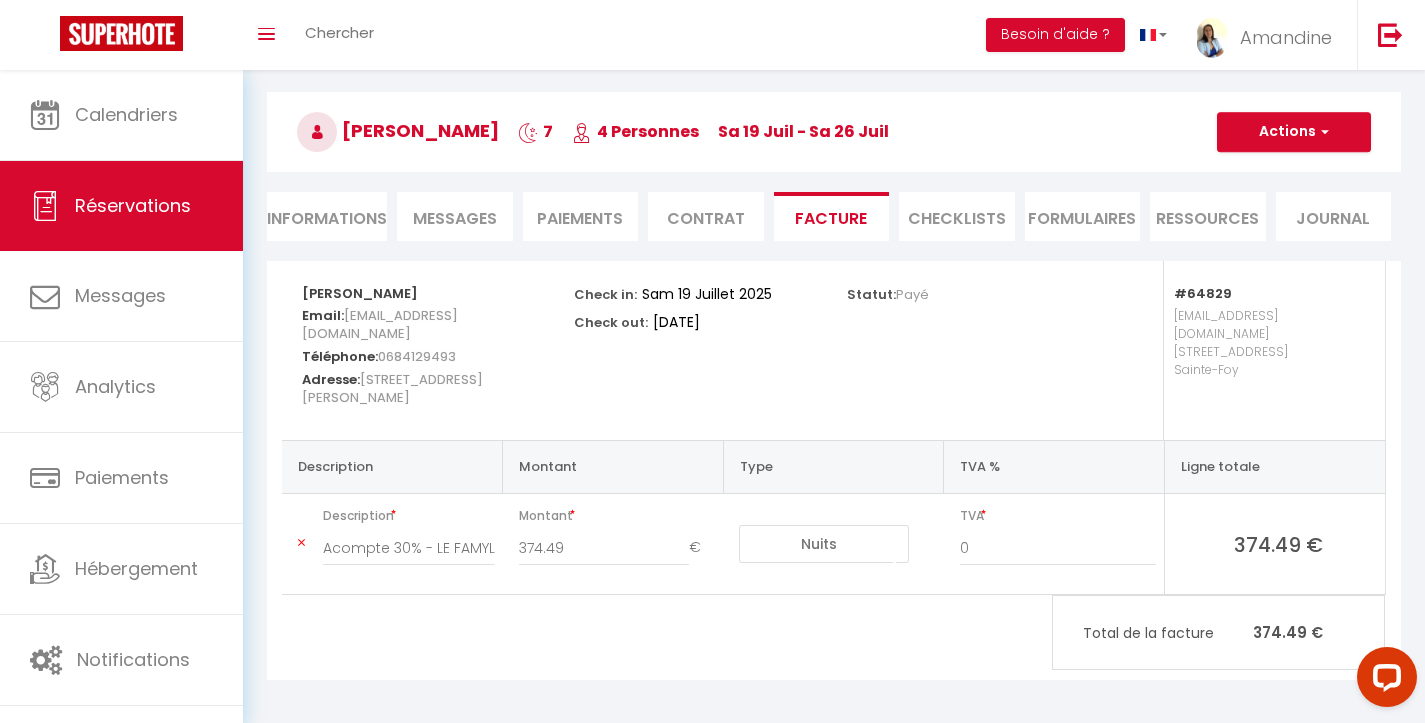 click on "Actions" at bounding box center [1294, 132] 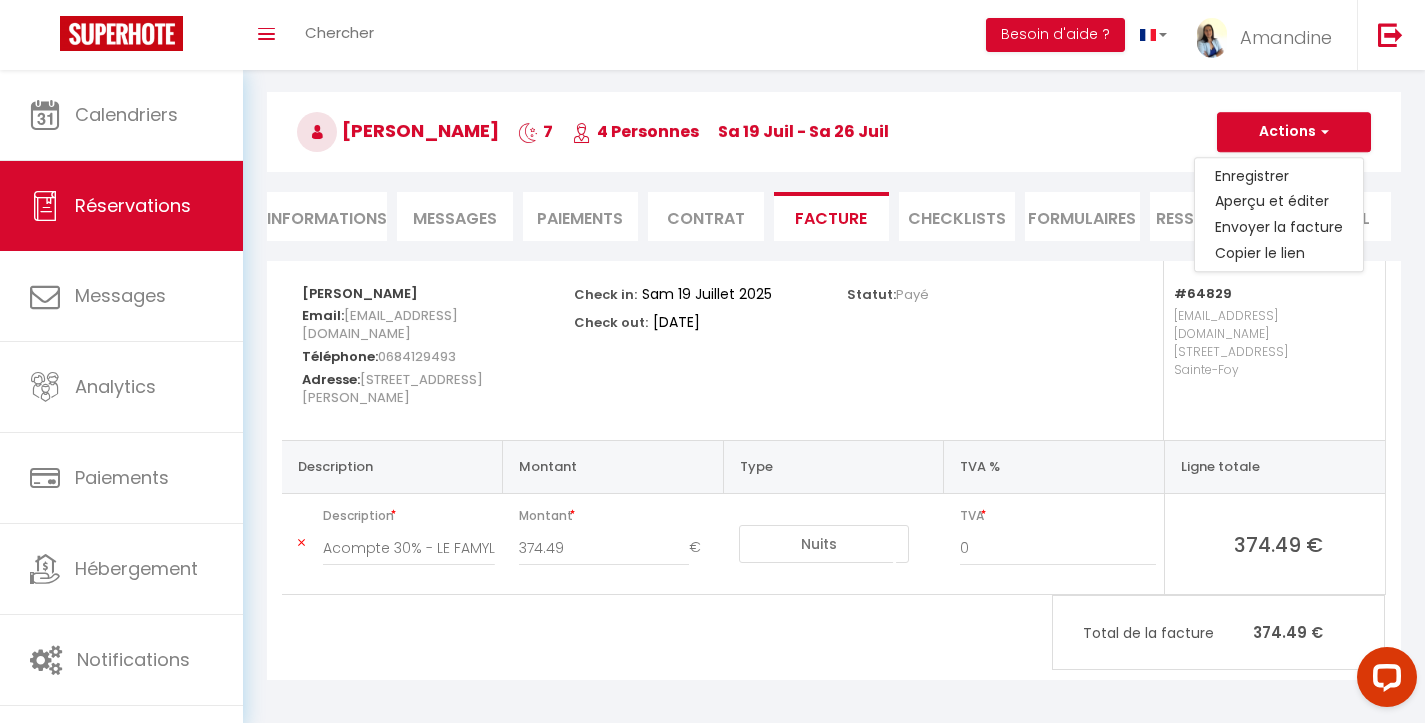 click on "Paiements" at bounding box center (581, 216) 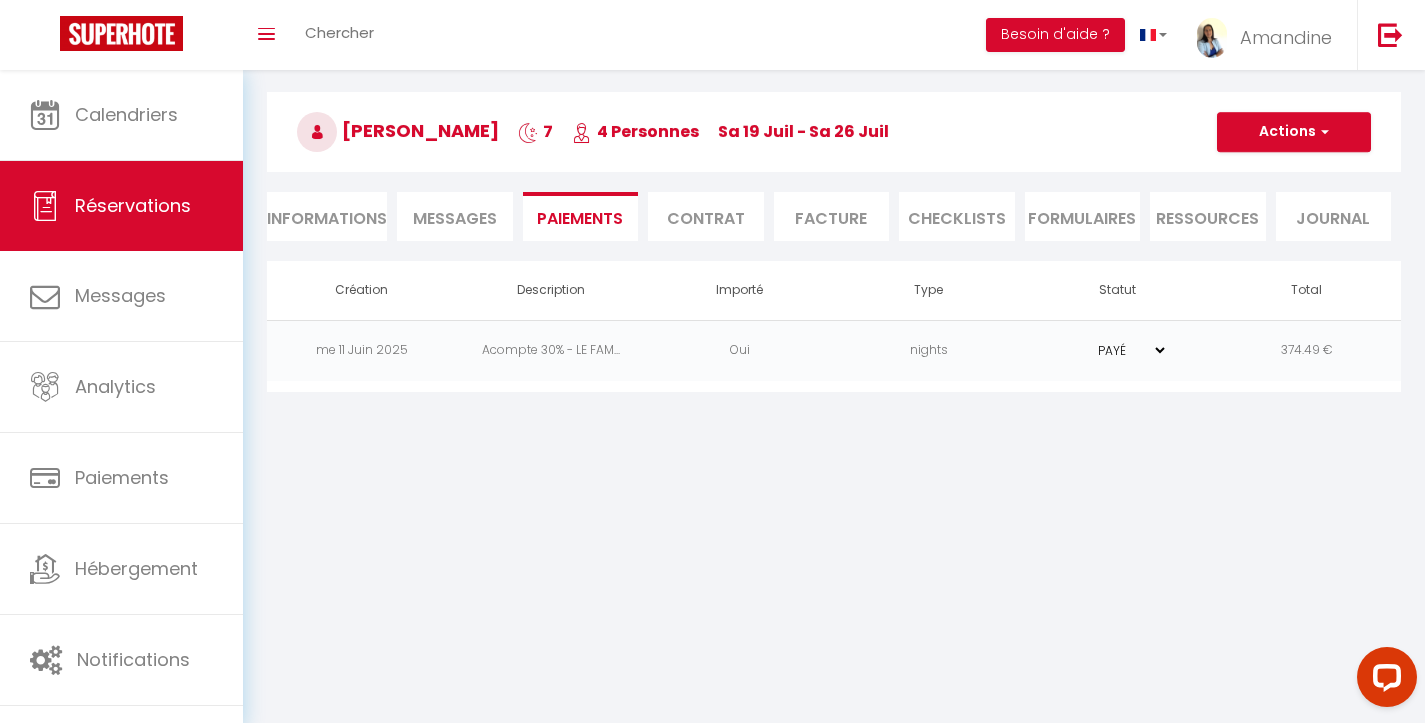 click on "Actions" at bounding box center [1294, 132] 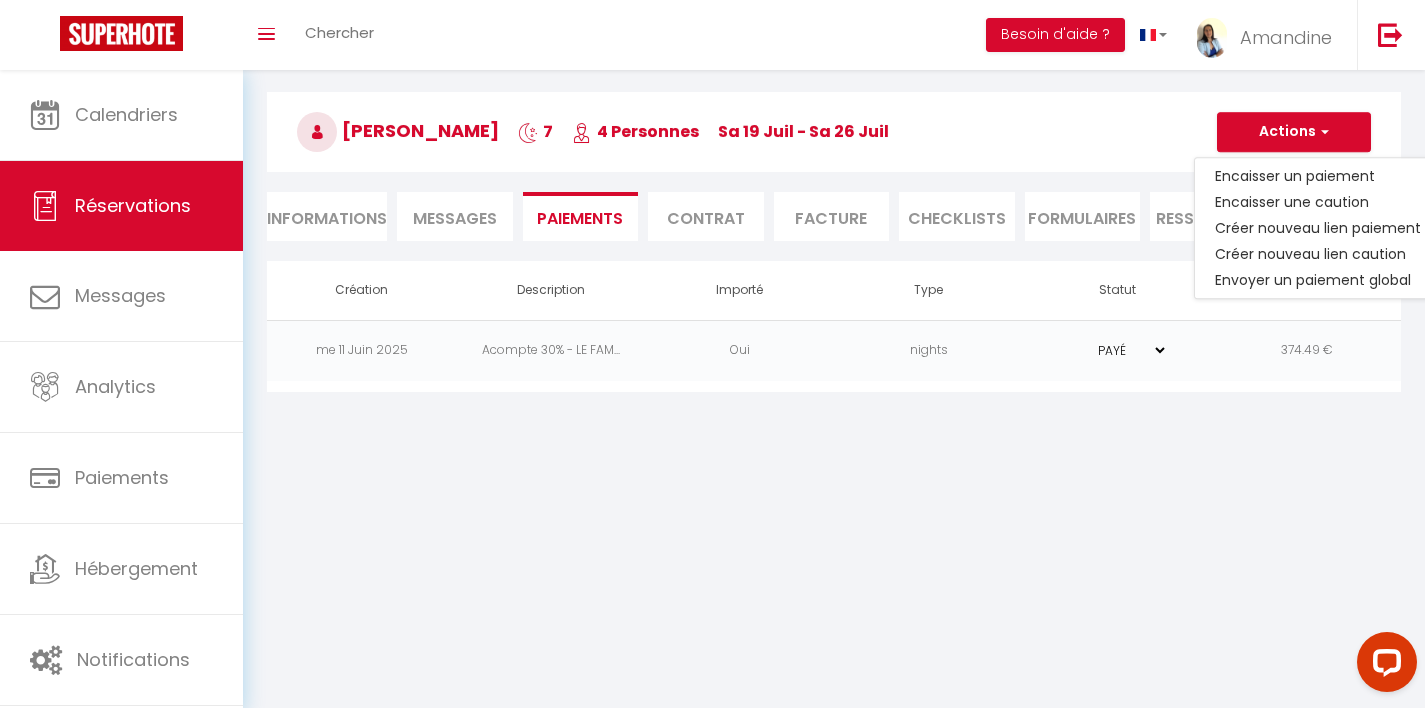 click on "Actions" at bounding box center [1294, 132] 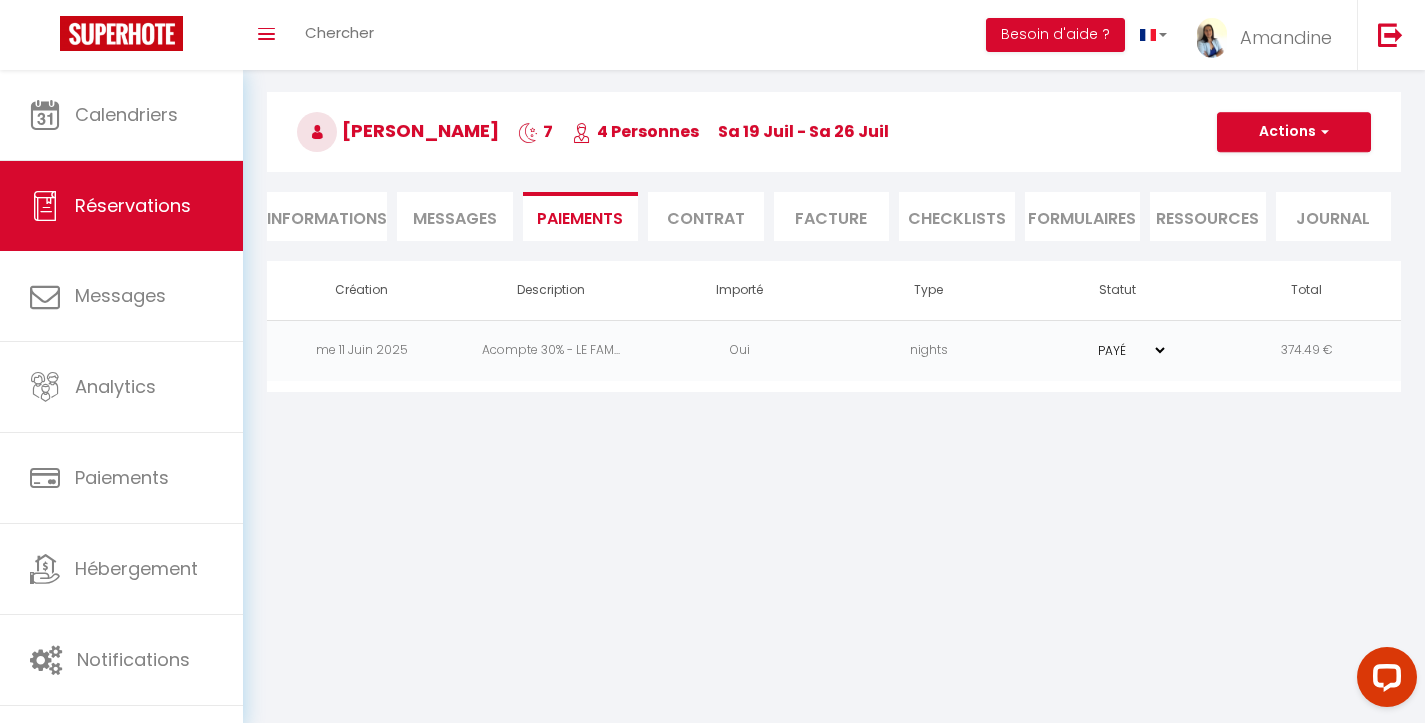 click on "Messages" at bounding box center [455, 218] 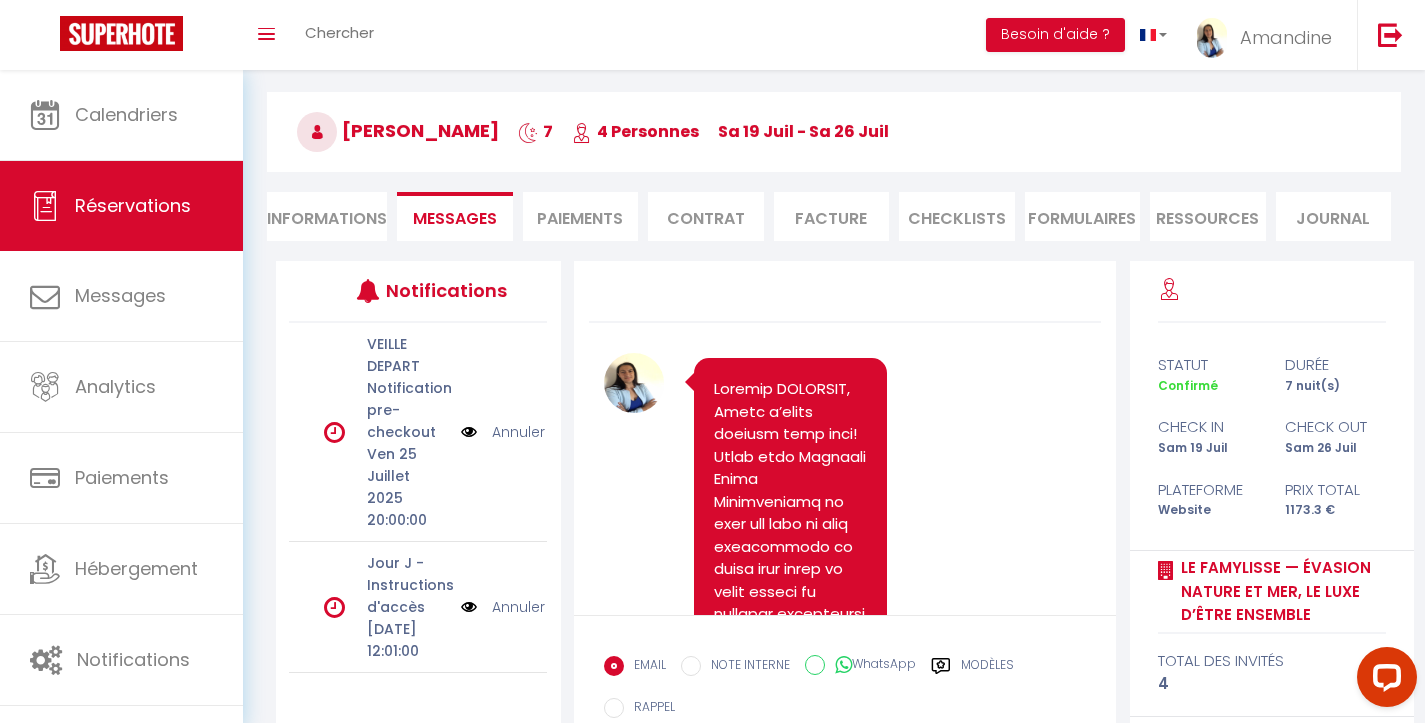 click on "Paiements" at bounding box center (581, 216) 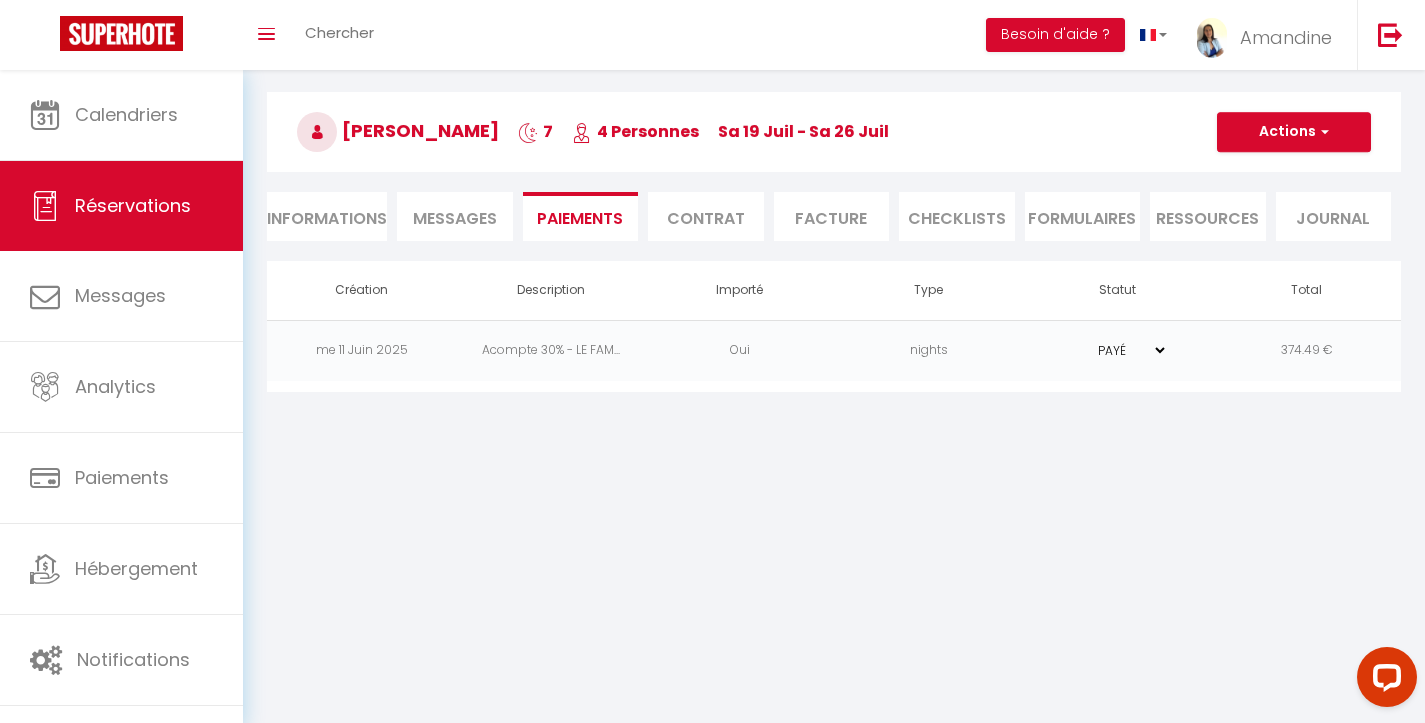 click on "Contrat" at bounding box center [706, 216] 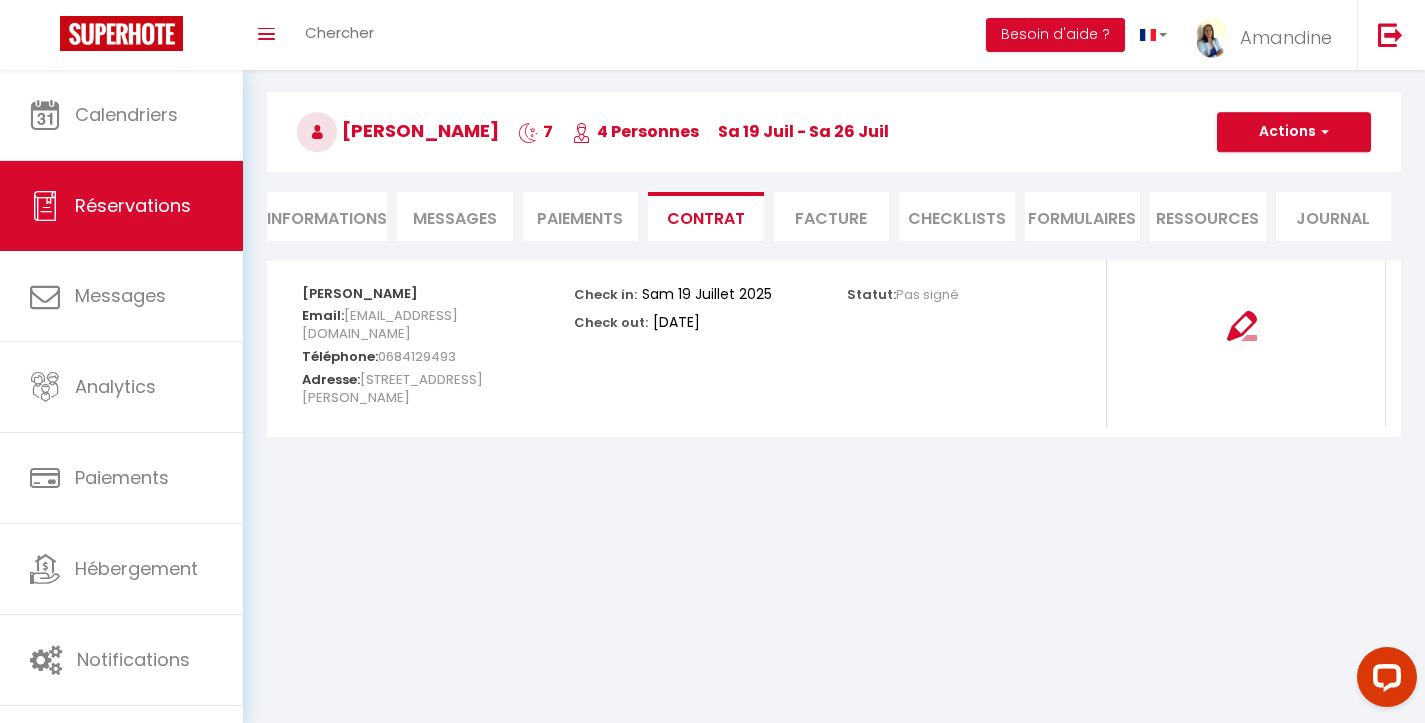 click on "Facture" at bounding box center [832, 216] 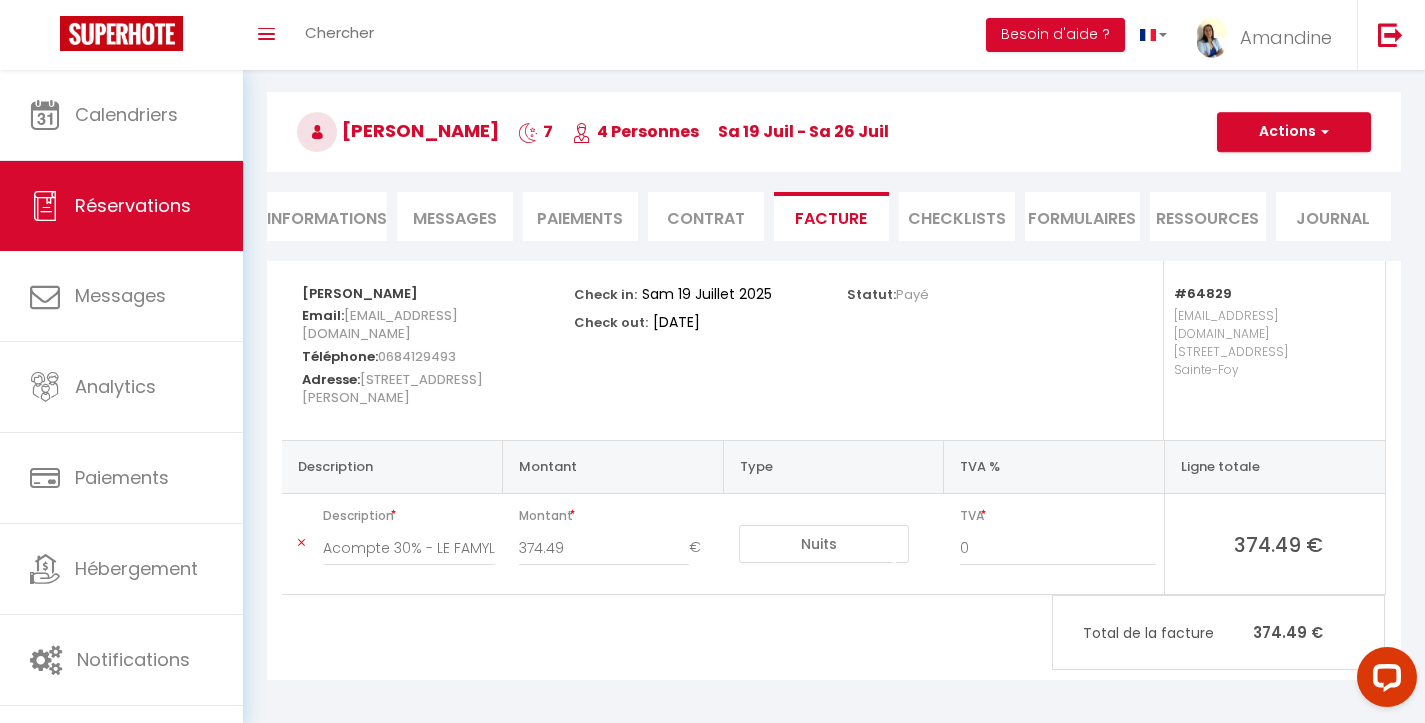 click on "Actions" at bounding box center (1294, 132) 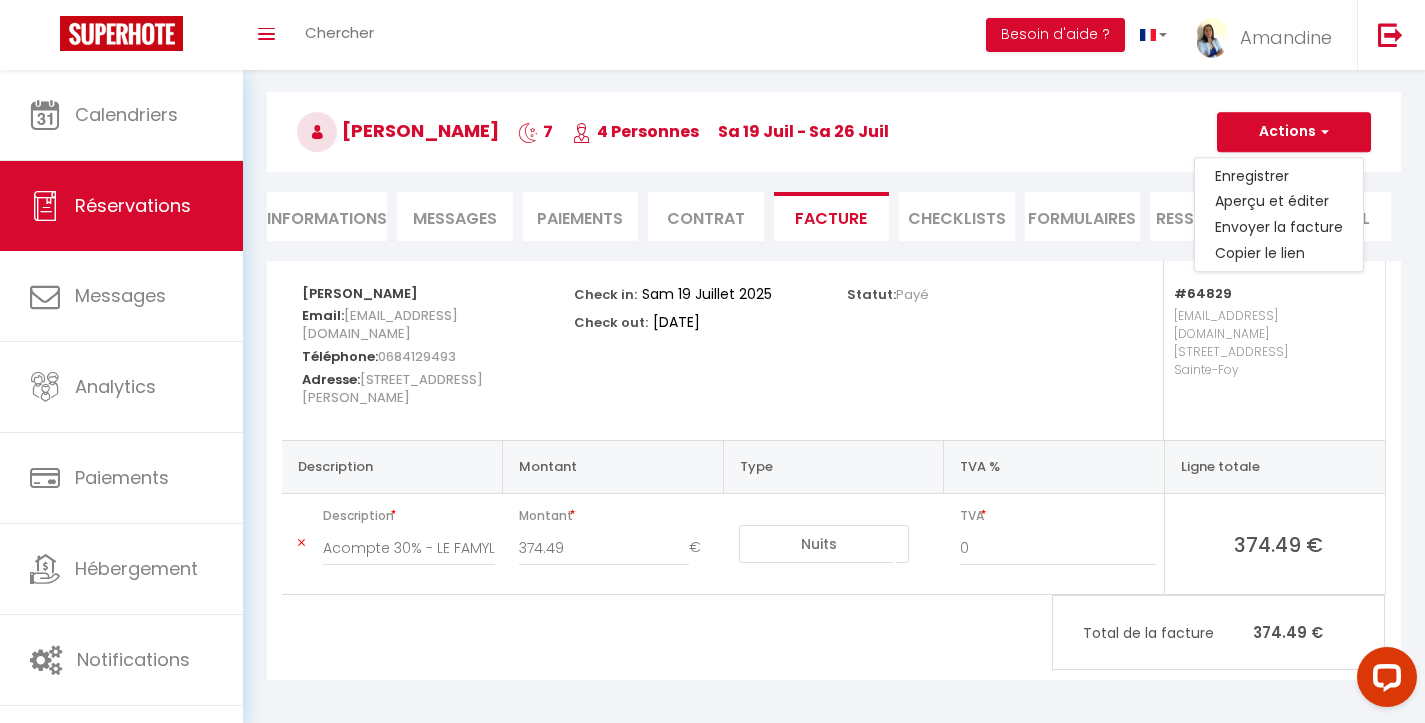 click on "Statut:  Payé" at bounding box center (970, 350) 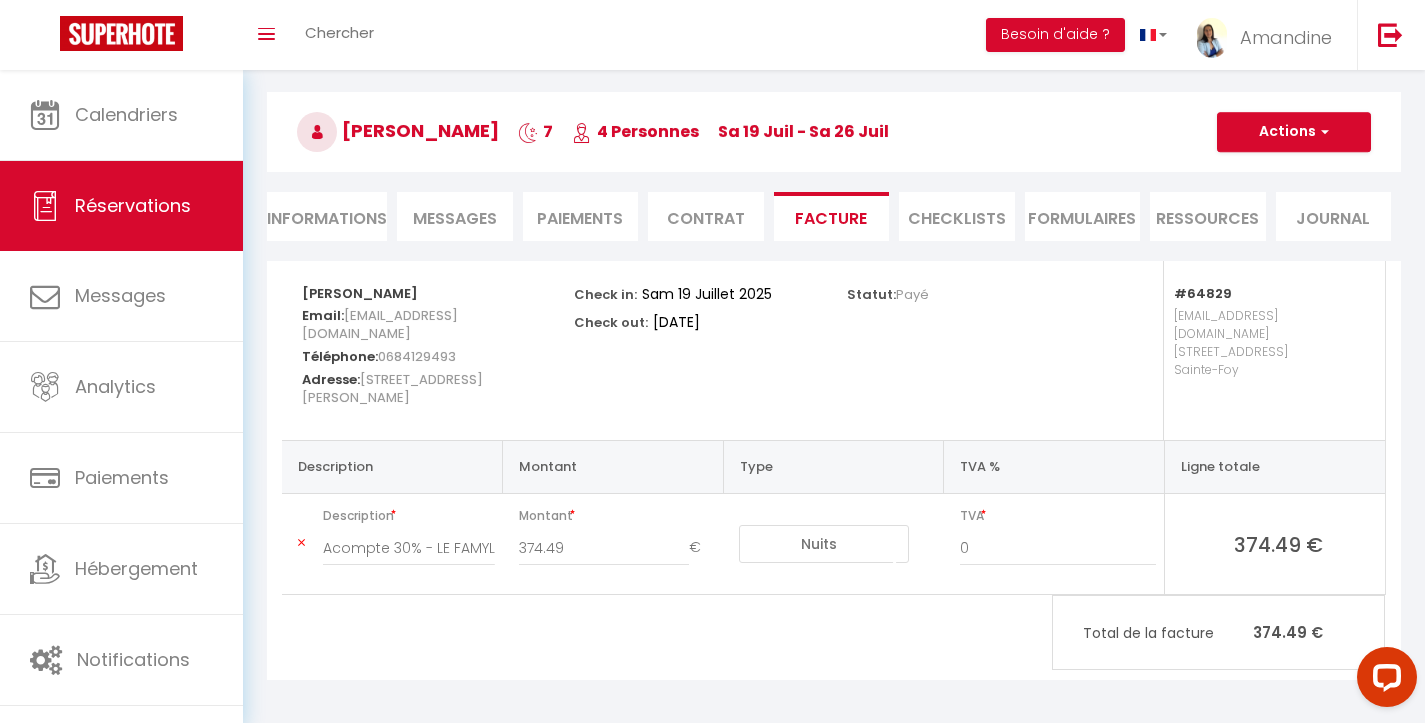 click on "Paiements" at bounding box center (581, 216) 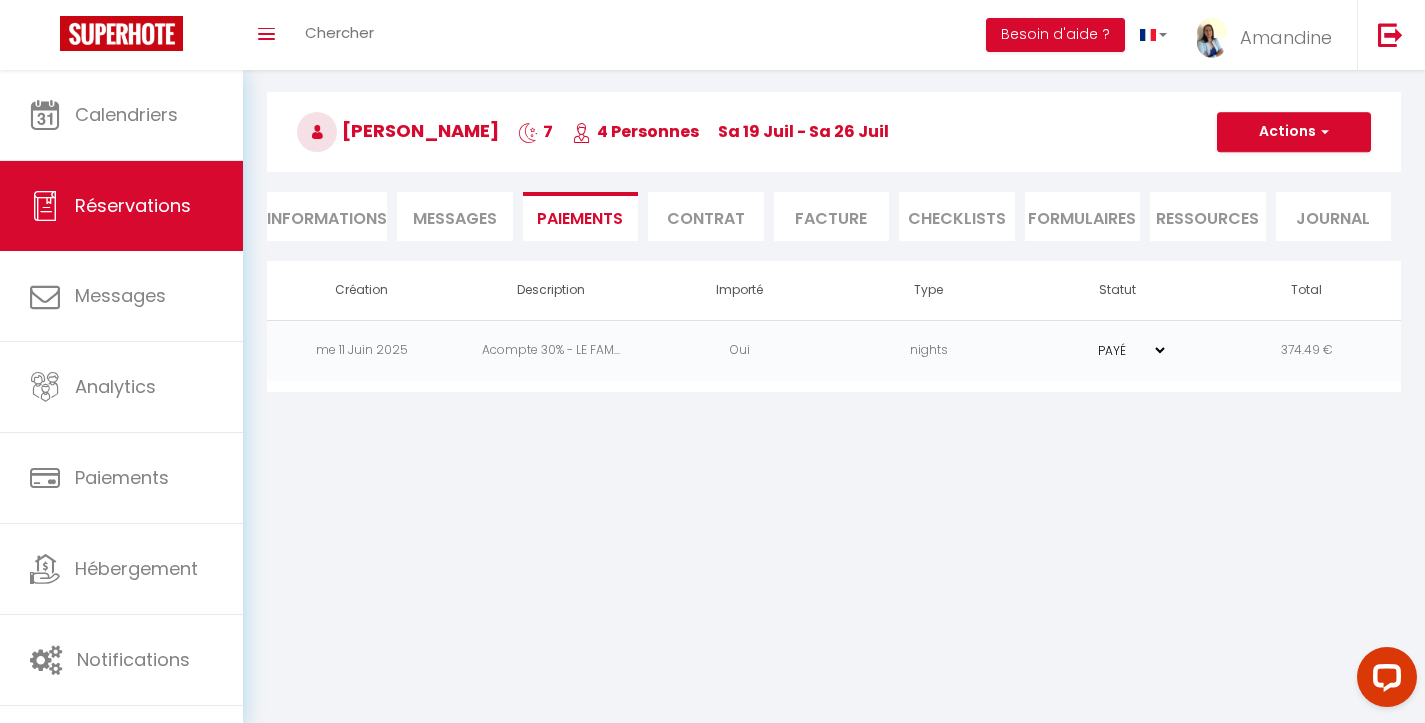click on "Messages" at bounding box center (455, 218) 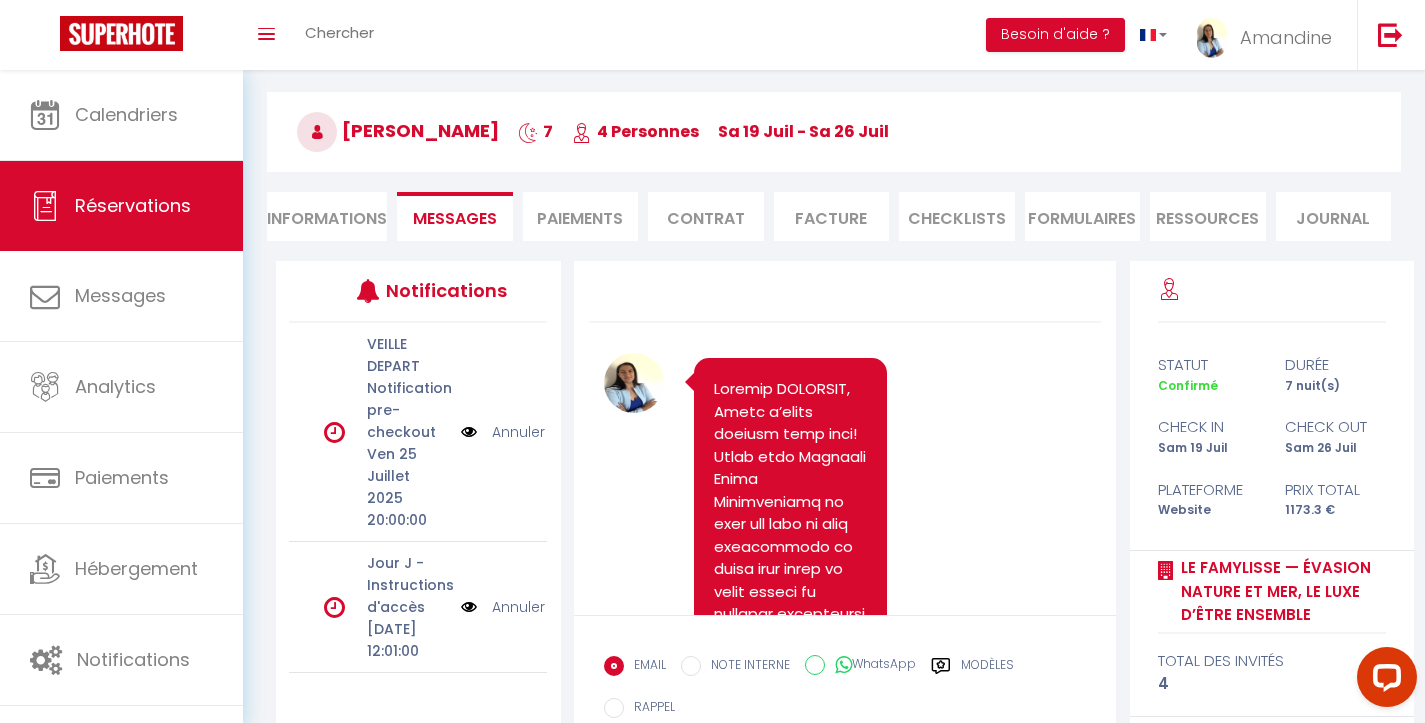 click on "Paiements" at bounding box center [581, 216] 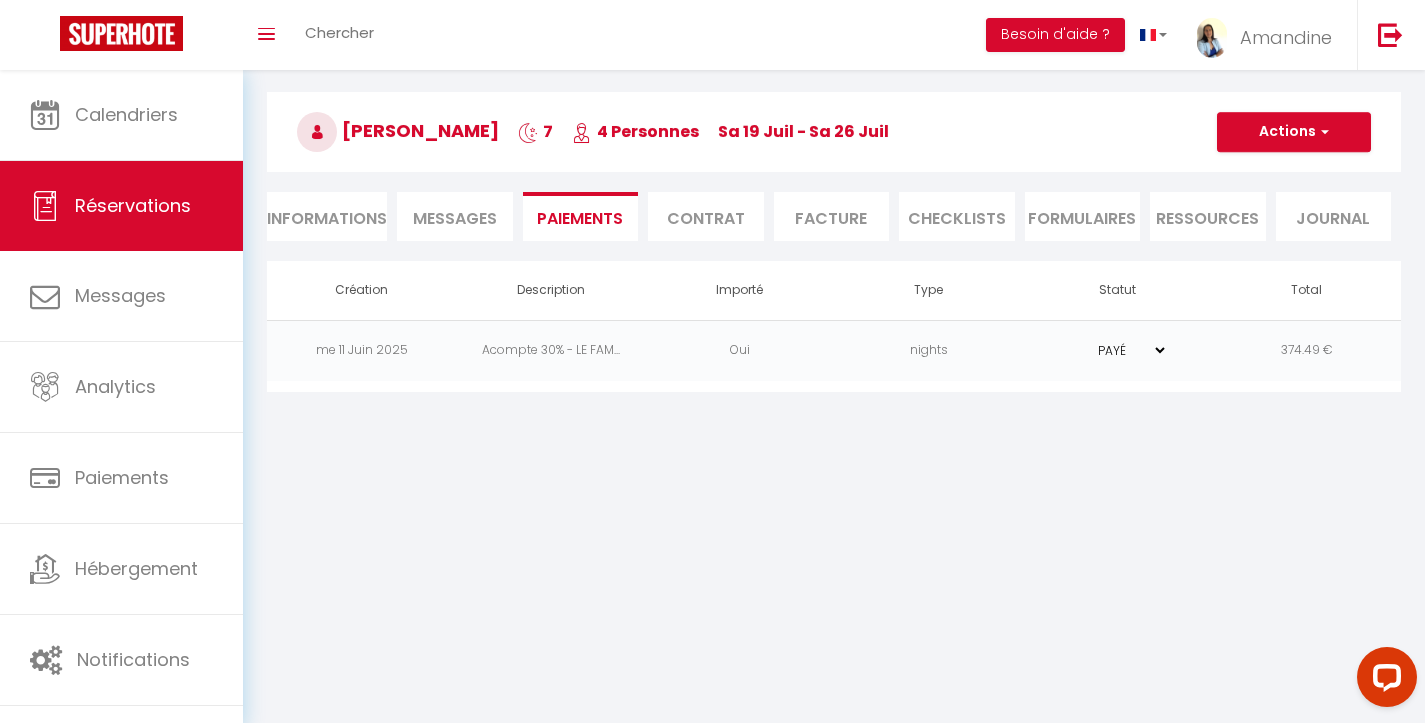 click on "Actions" at bounding box center (1294, 132) 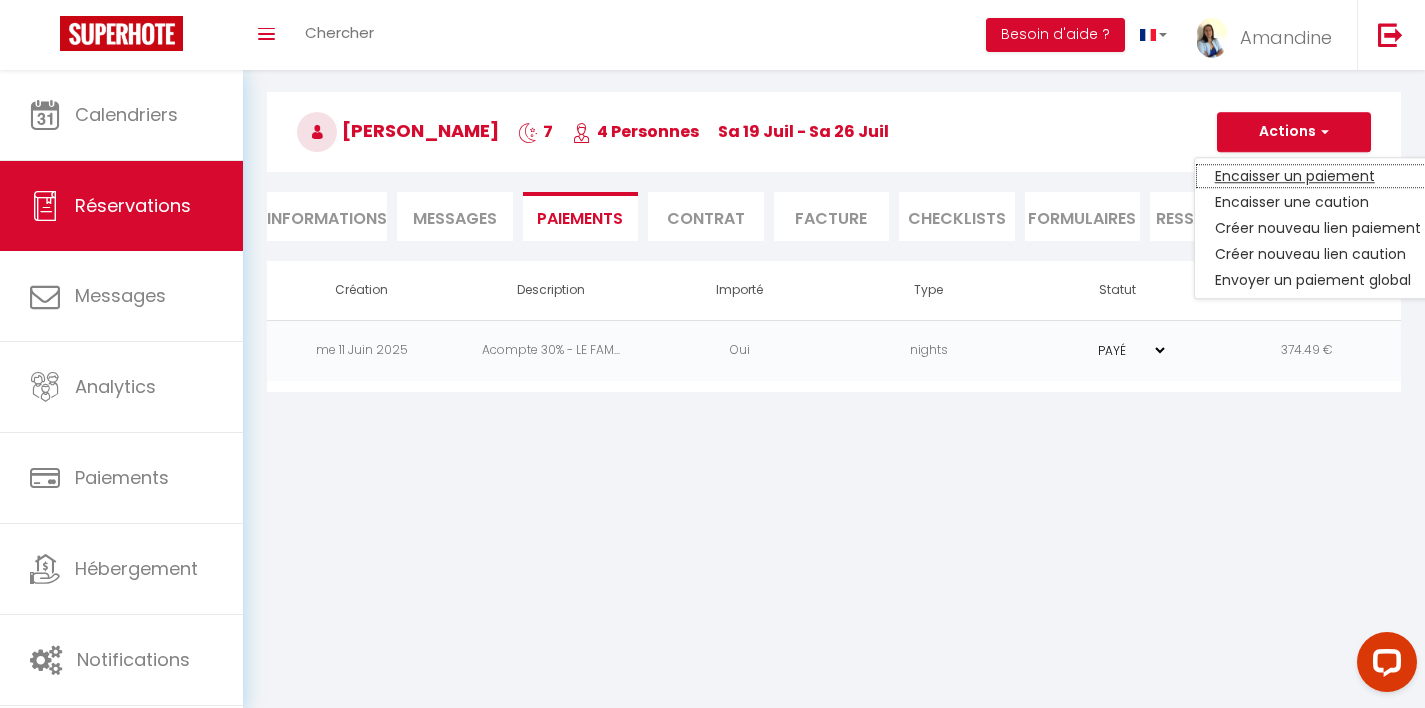 click on "Encaisser un paiement" at bounding box center (1318, 176) 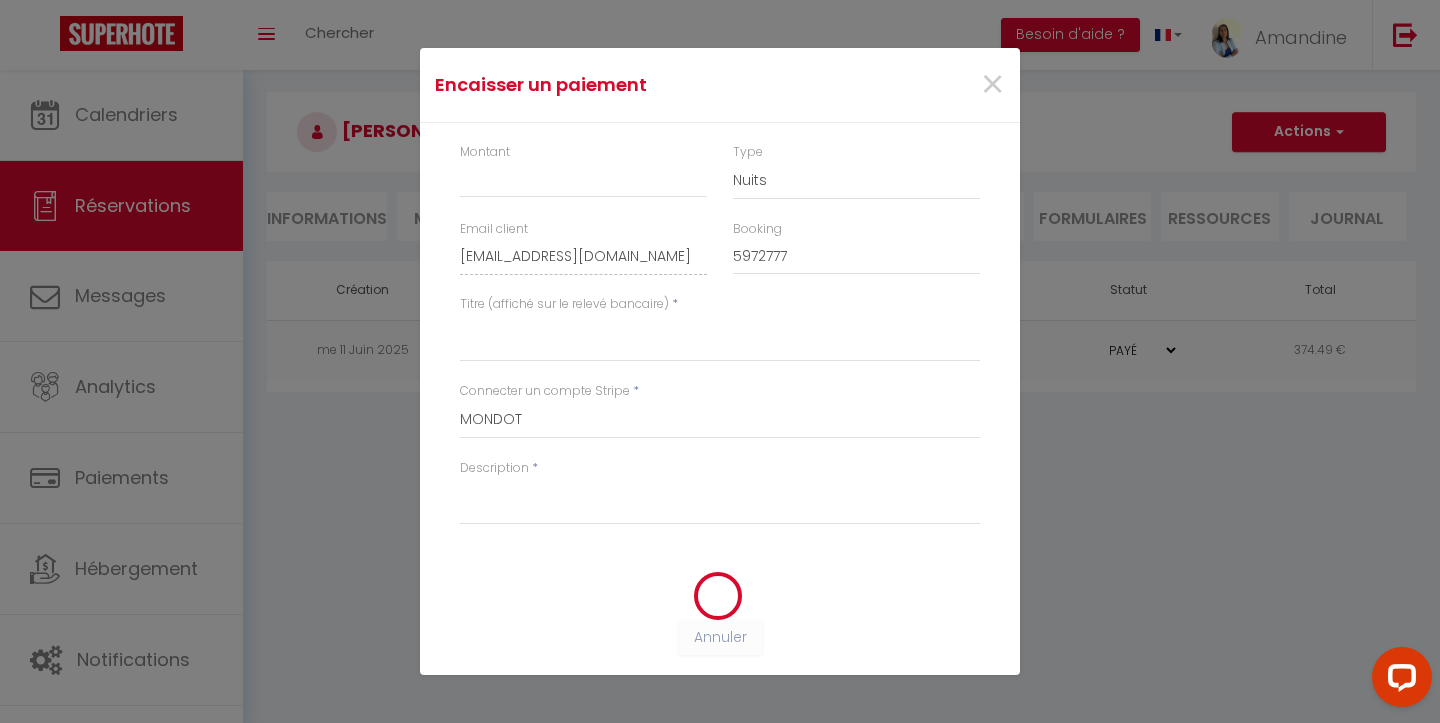 scroll, scrollTop: 0, scrollLeft: 0, axis: both 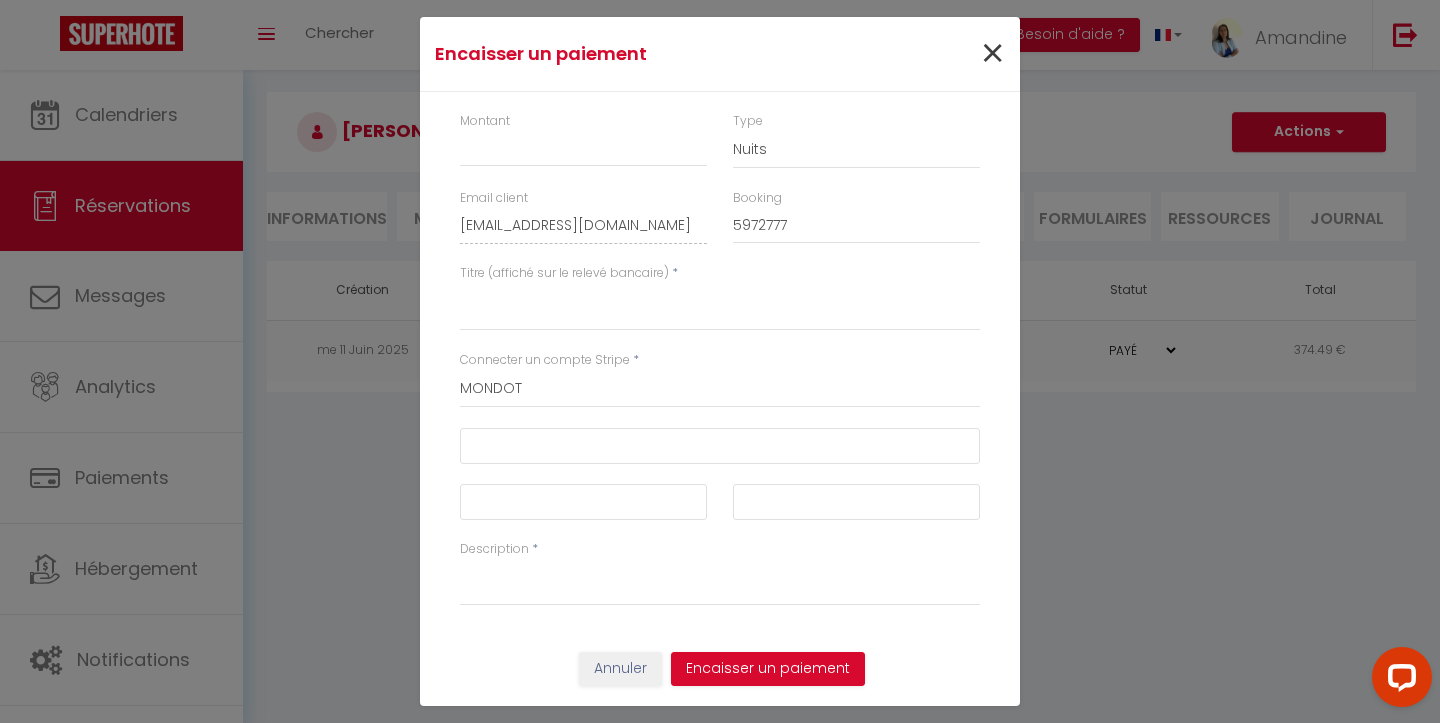 click on "×" at bounding box center [992, 54] 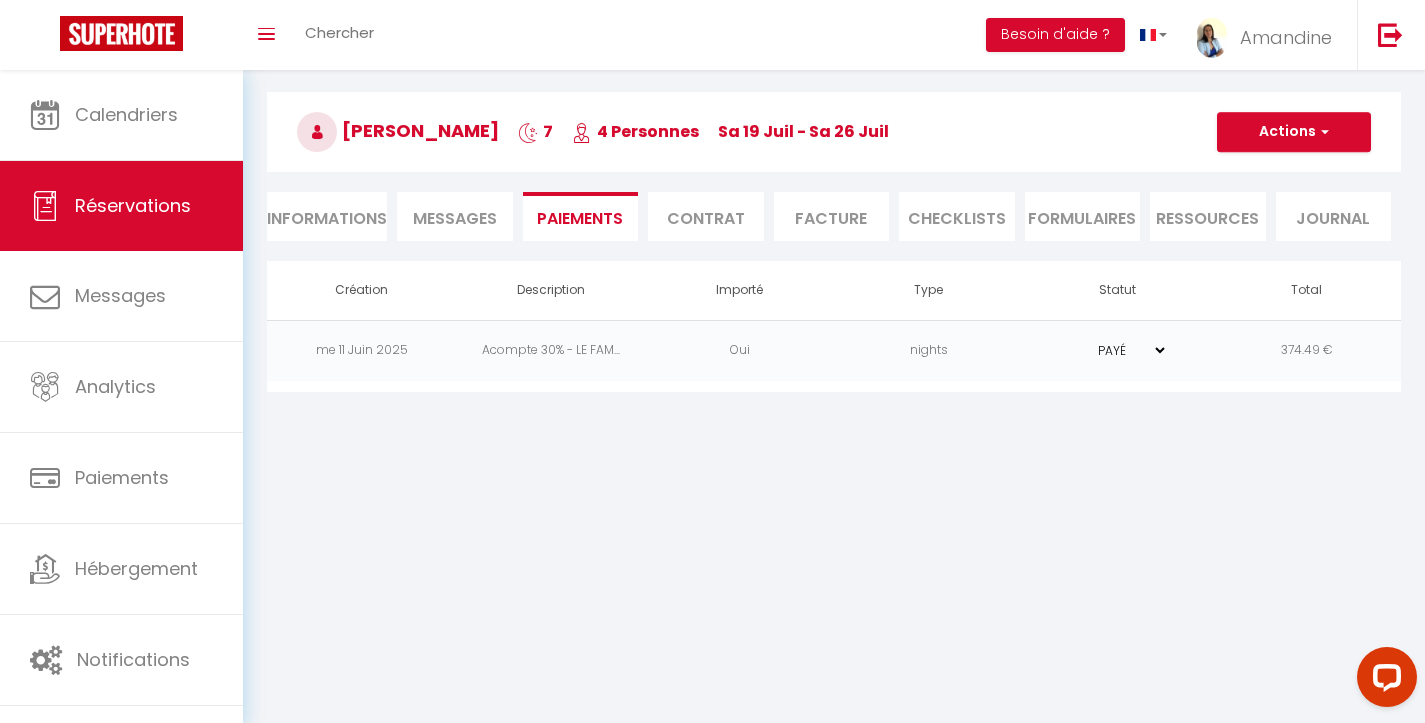 click on "Messages" at bounding box center (455, 218) 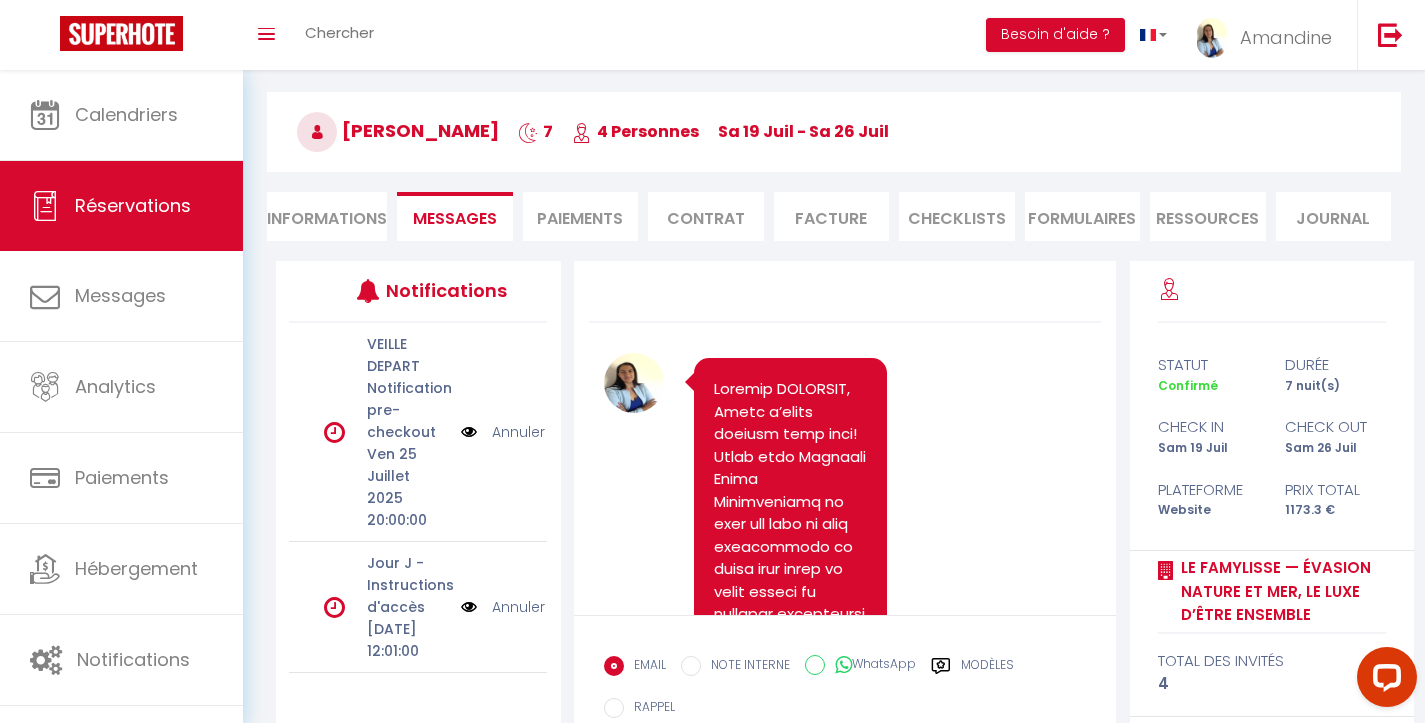 click on "Paiements" at bounding box center [581, 216] 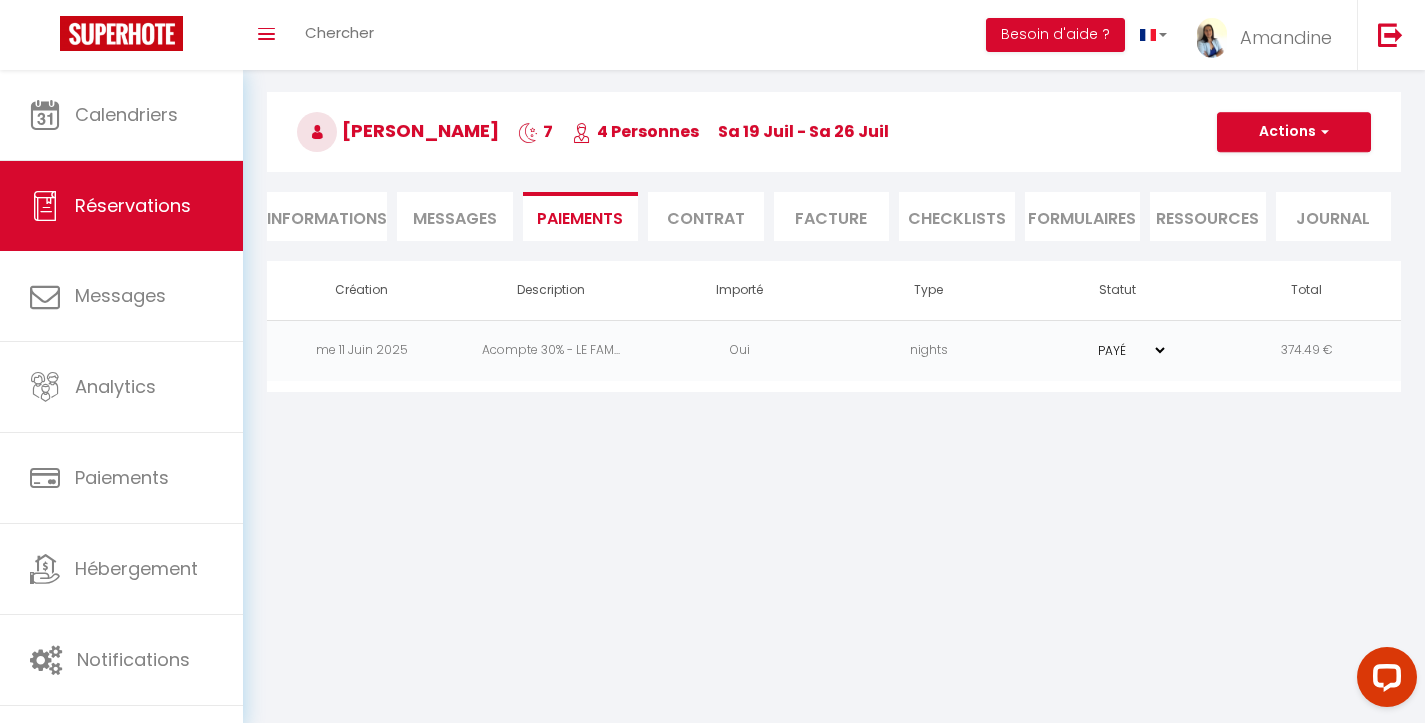 click on "Contrat" at bounding box center [706, 216] 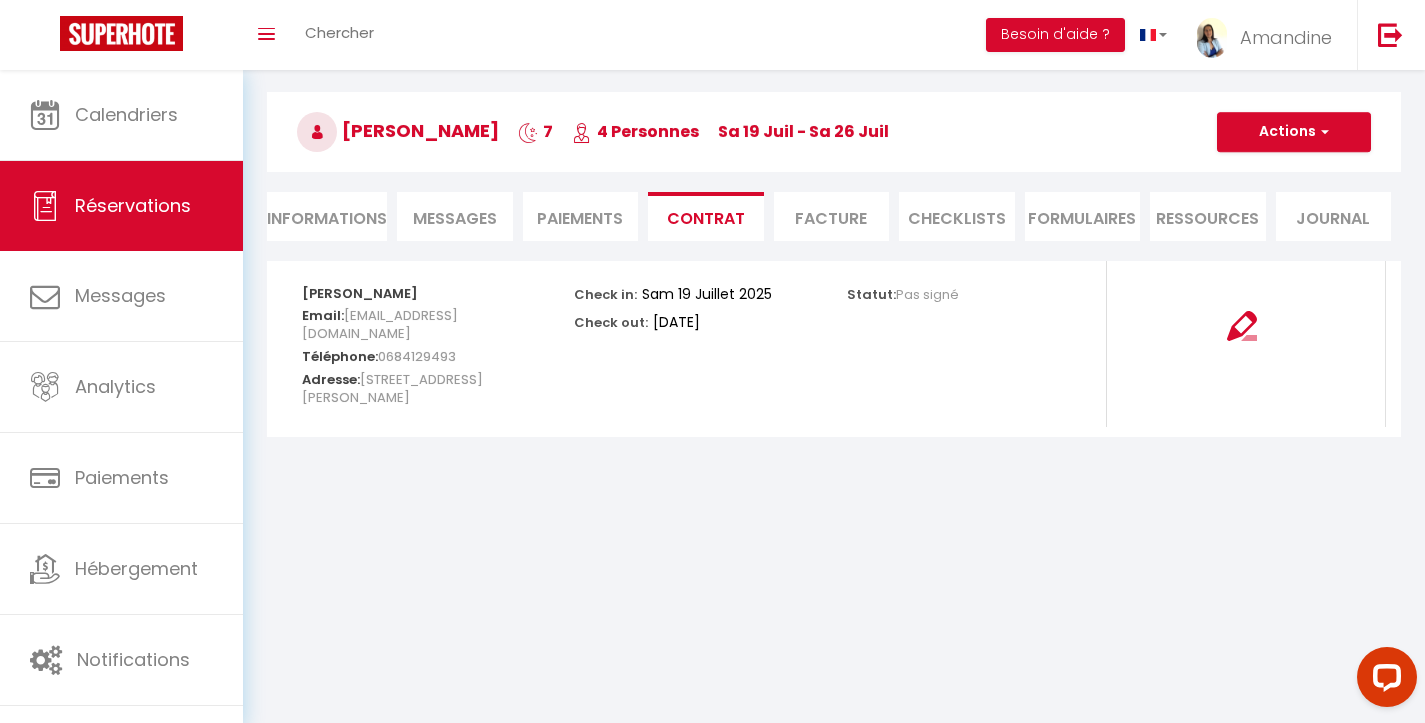 click on "Facture" at bounding box center (832, 216) 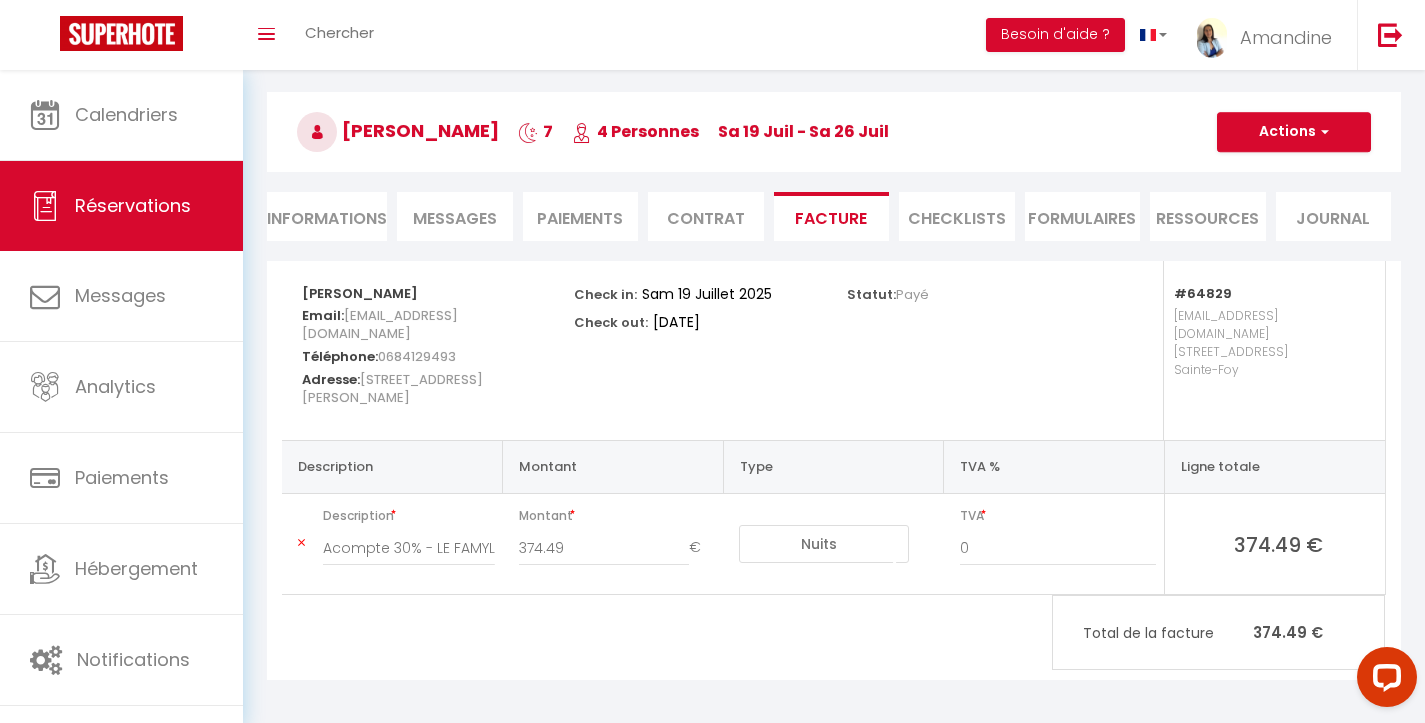 click on "FORMULAIRES" at bounding box center [1083, 216] 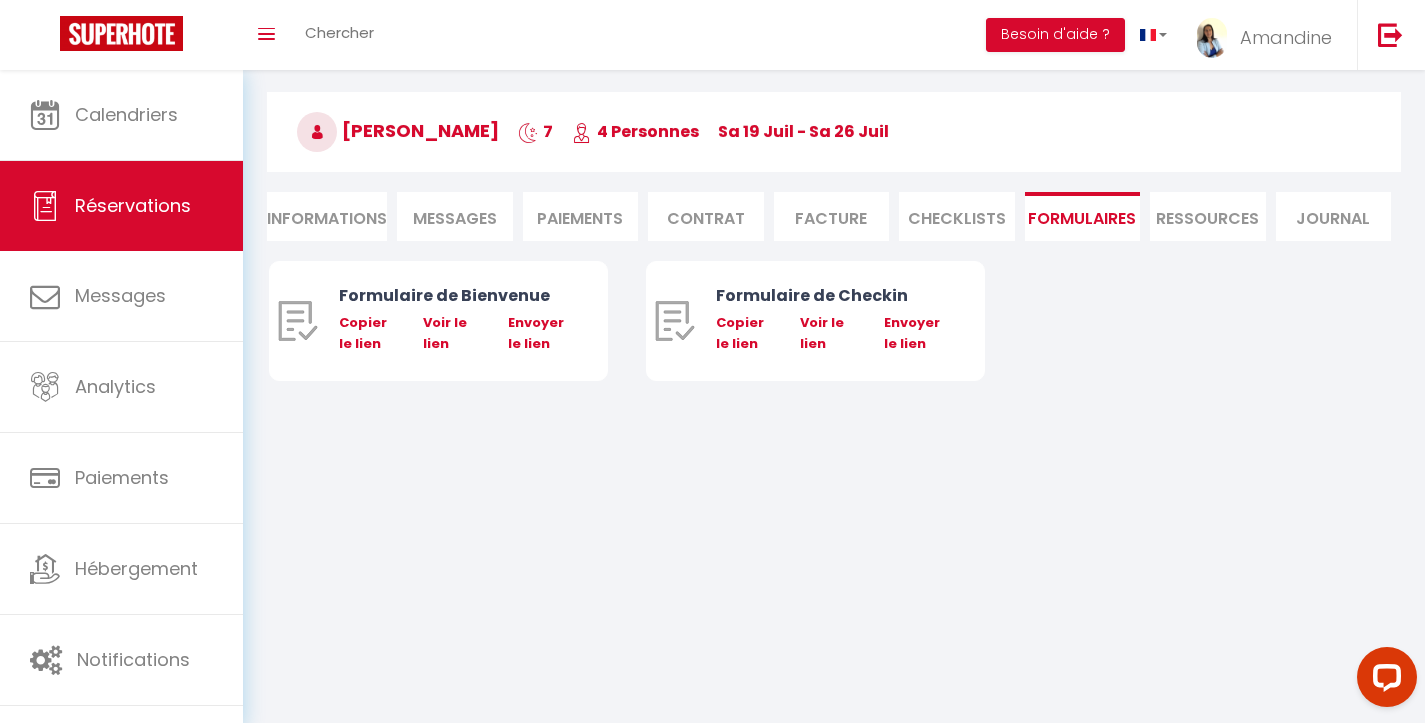 click on "CHECKLISTS" at bounding box center (957, 216) 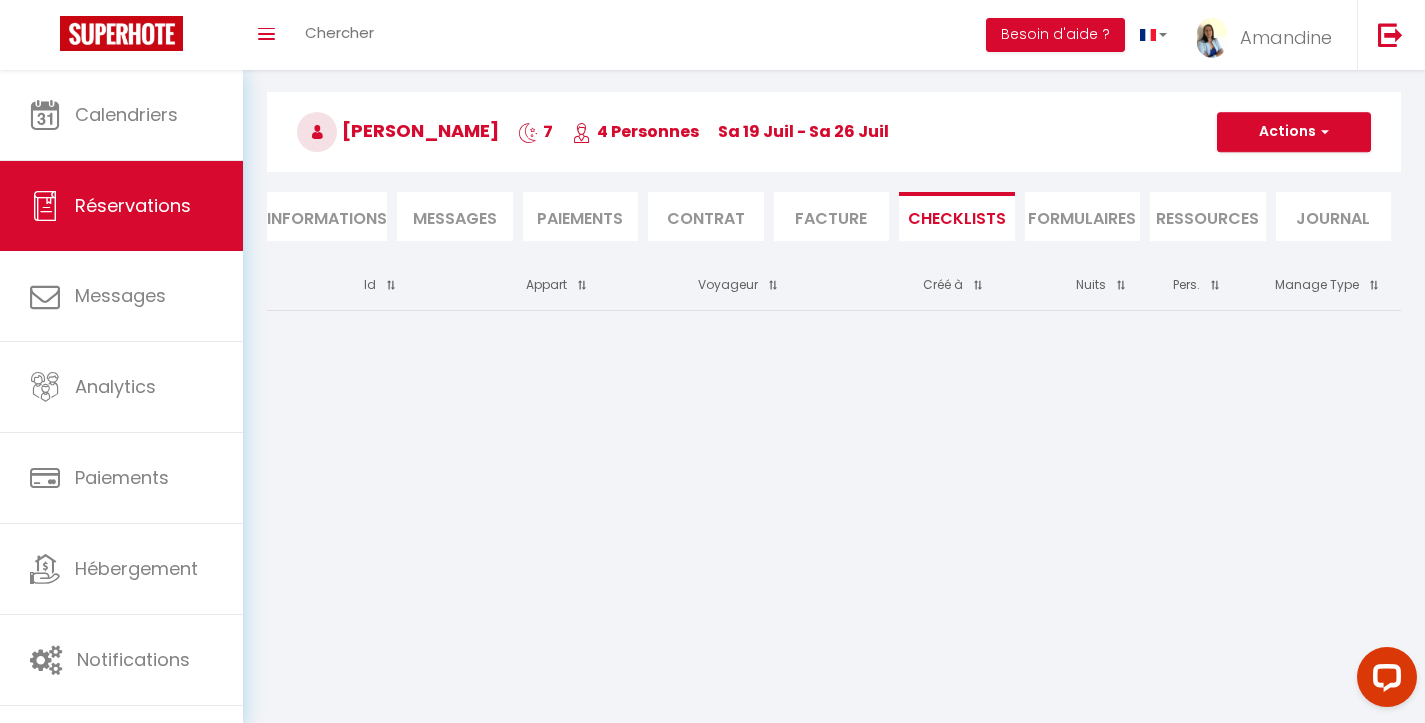 click on "Ressources" at bounding box center (1208, 216) 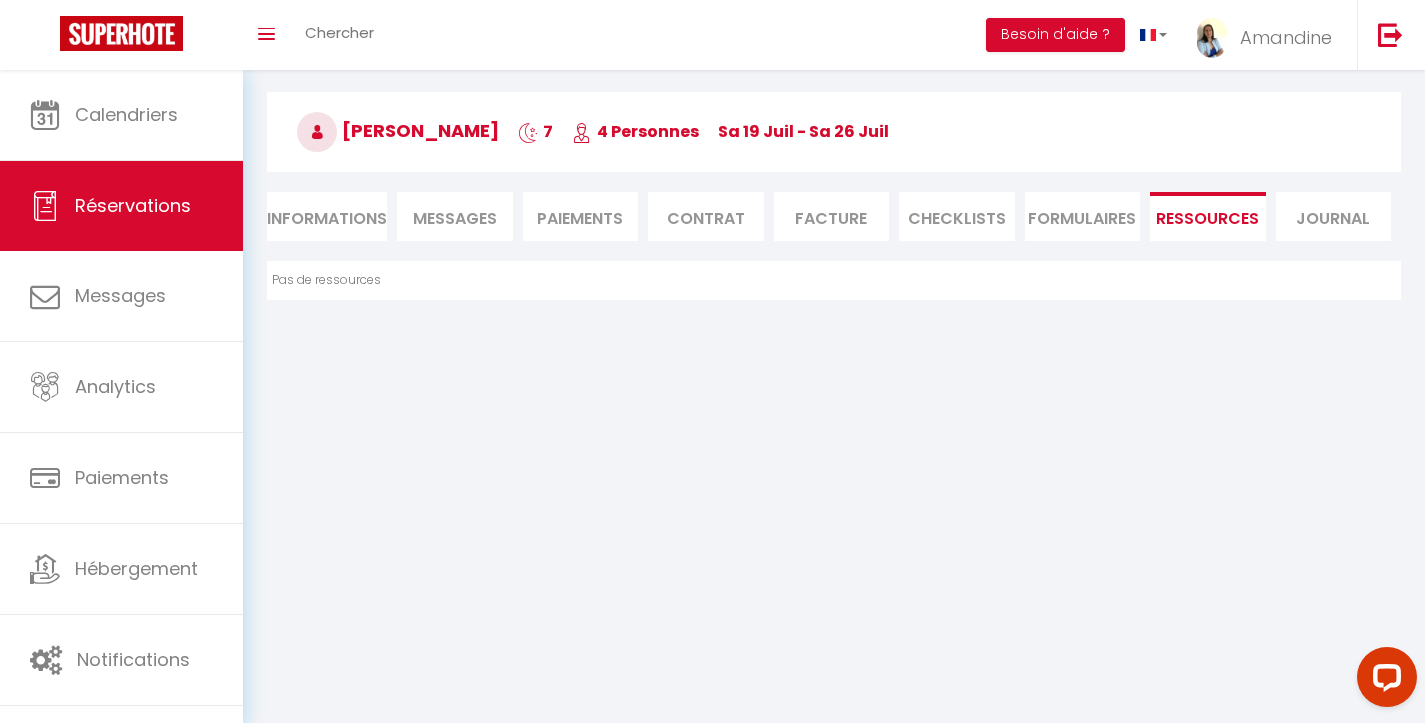 click on "Facture" at bounding box center (832, 216) 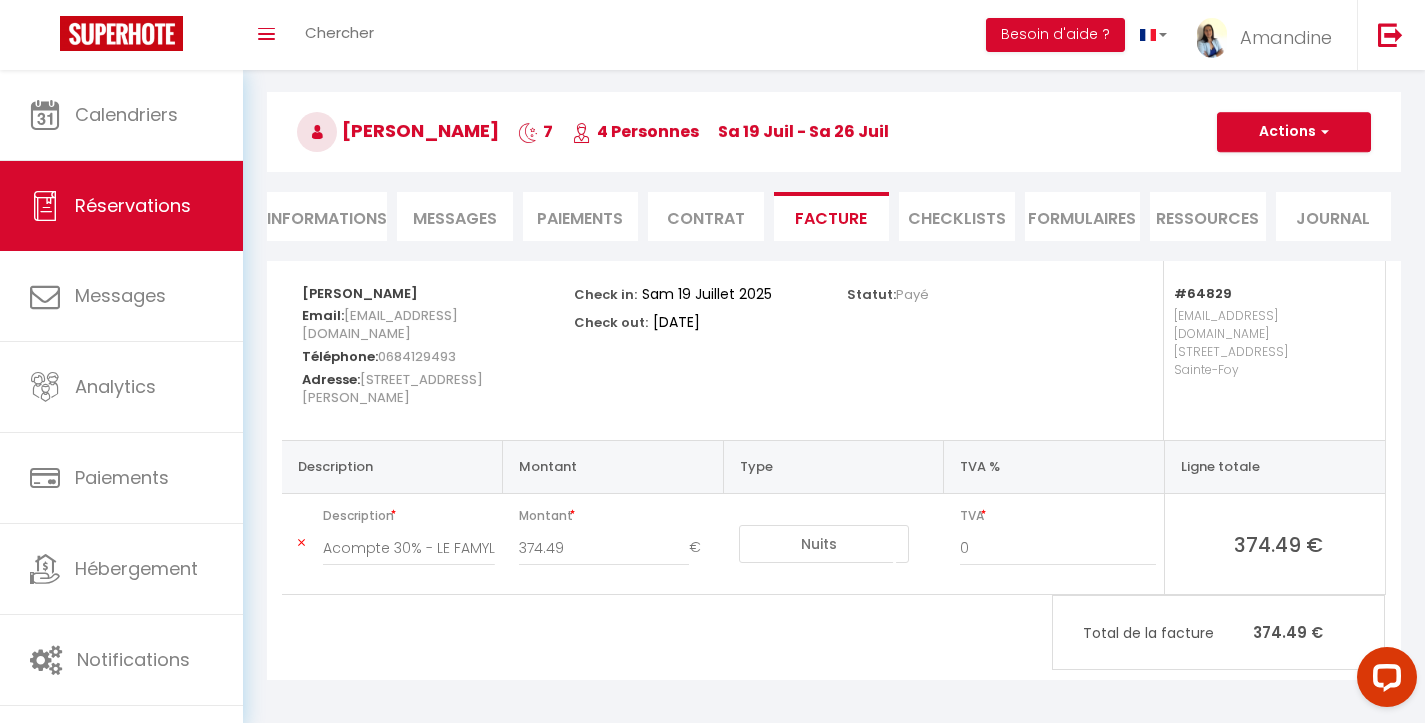 click on "Actions" at bounding box center (1294, 132) 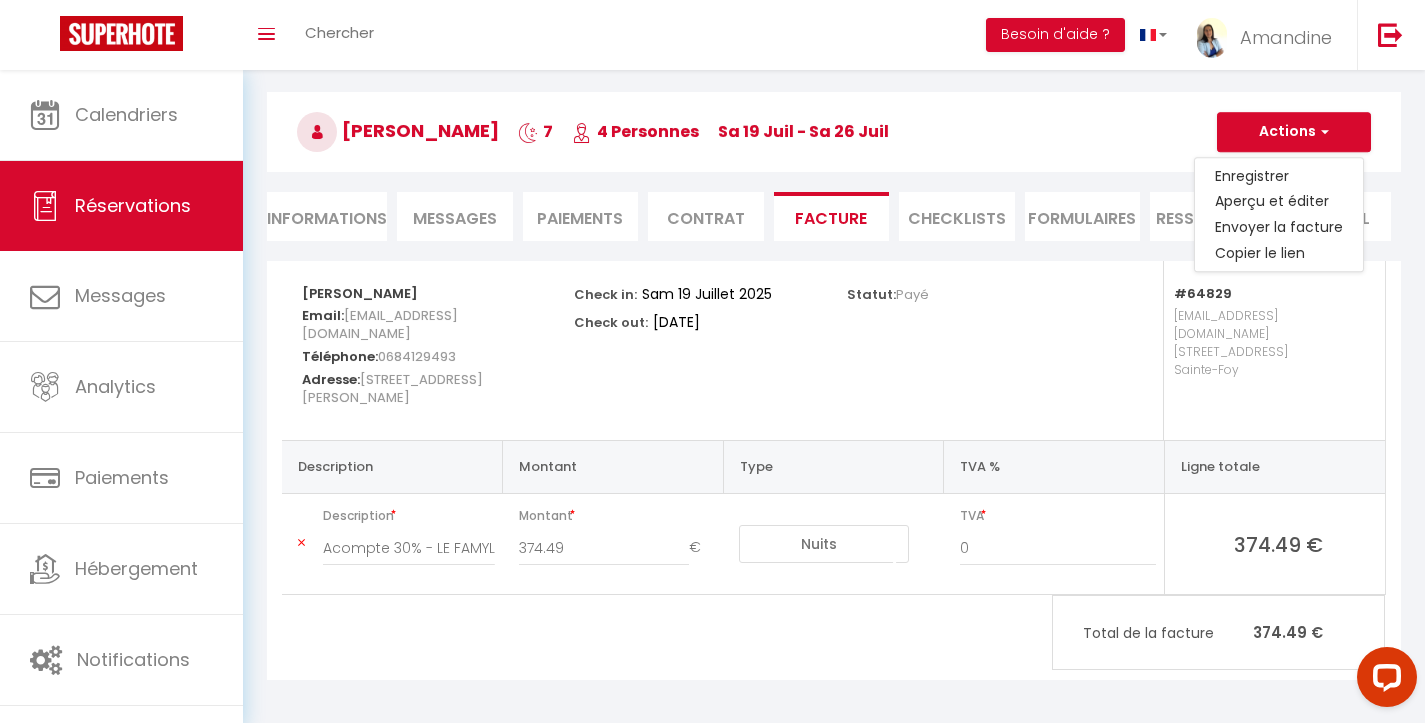 click on "Description    Acompte 30% - LE FAMYLISSE — Évasion Nature et Mer, le Luxe d’Être Ensemble - [PERSON_NAME]" at bounding box center [392, 544] 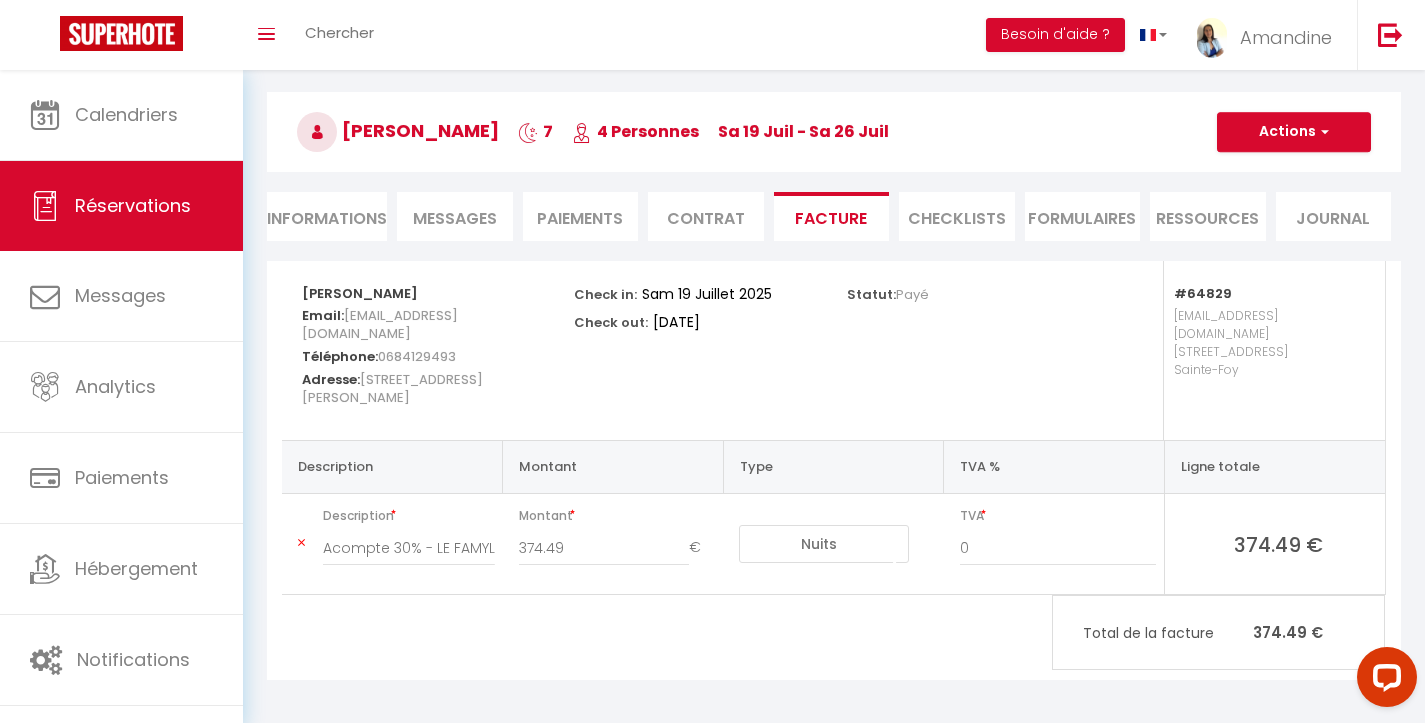click on "Acompte 30% - LE FAMYLISSE — Évasion Nature et Mer, le Luxe d’Être Ensemble - [PERSON_NAME]" at bounding box center [409, 558] 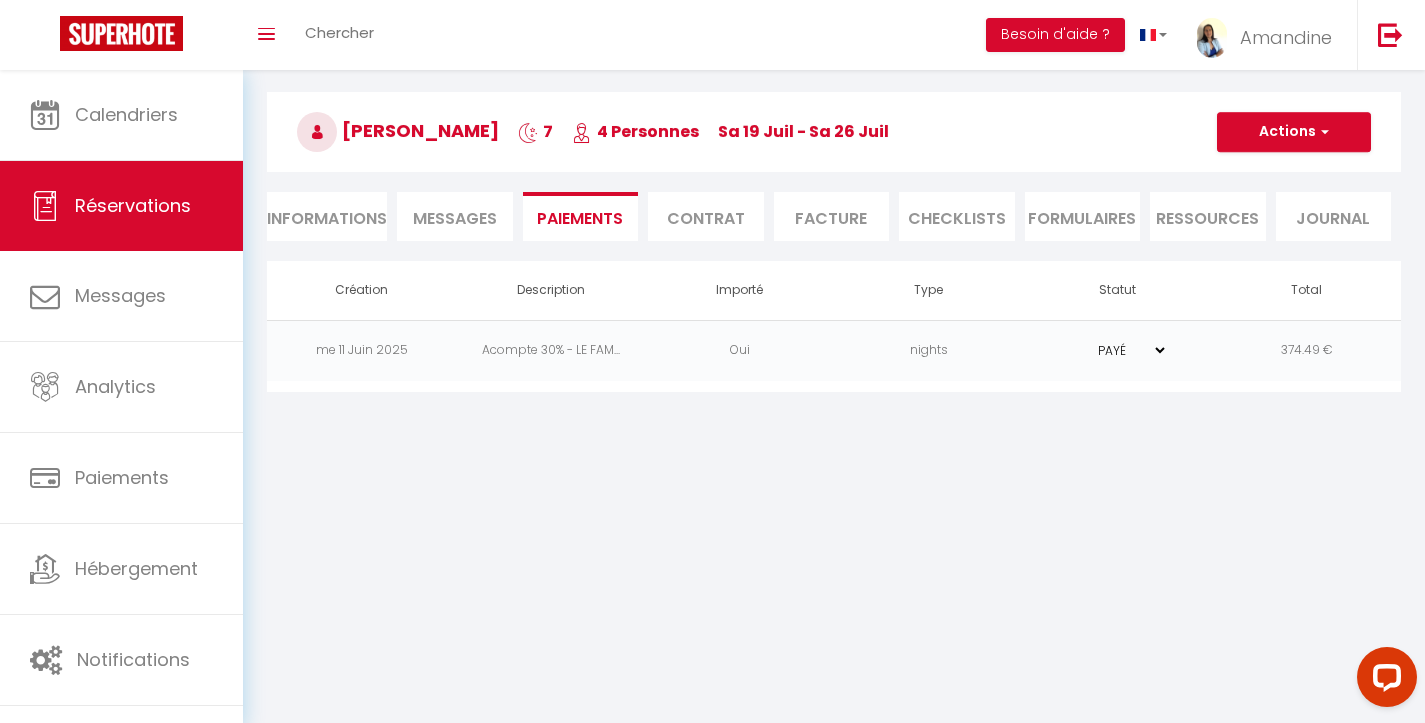click on "Actions" at bounding box center [1294, 132] 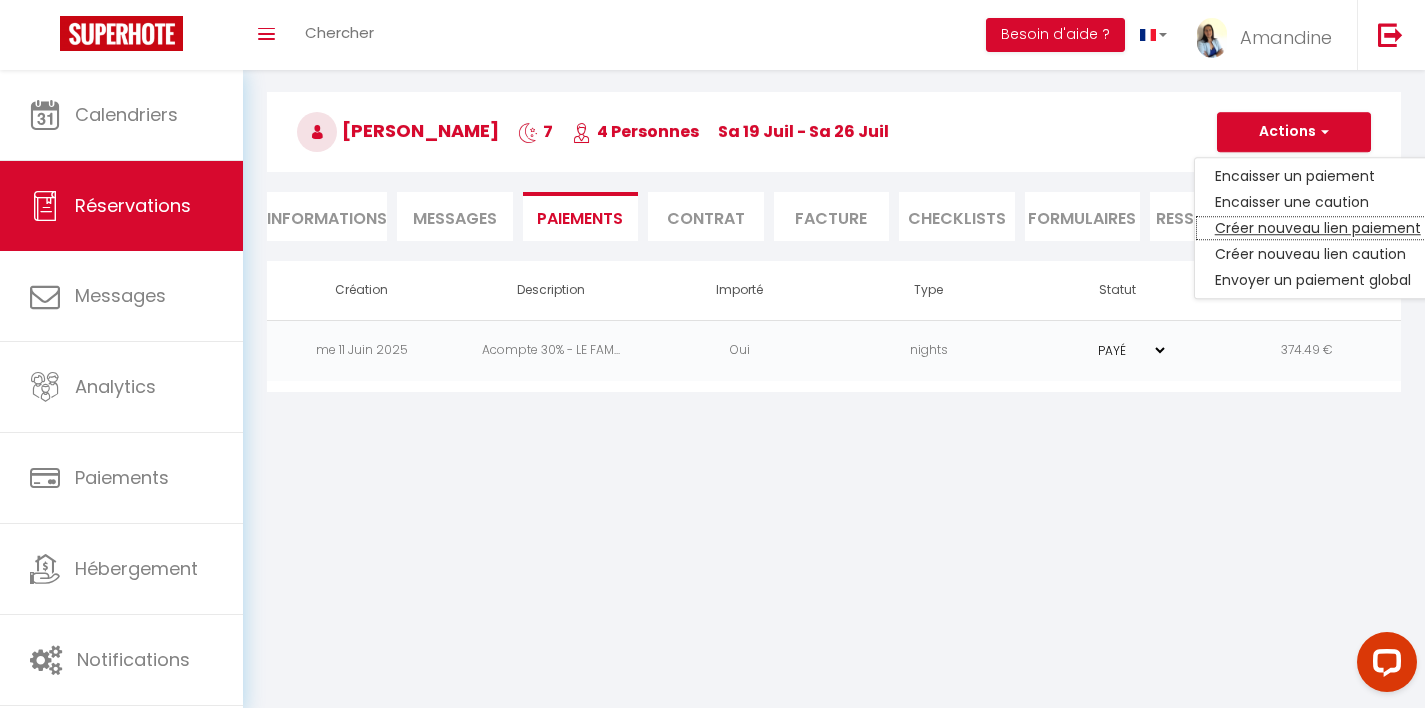 click on "Créer nouveau lien paiement" at bounding box center (1318, 228) 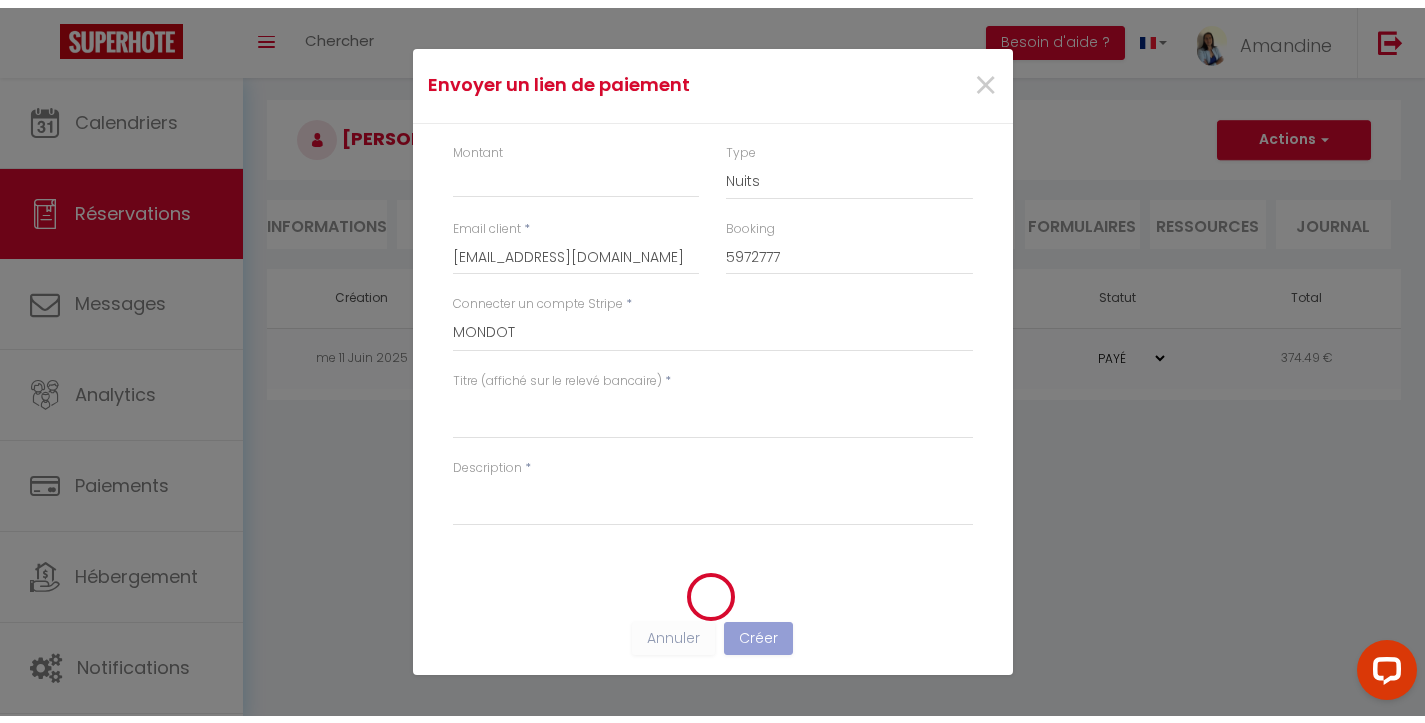 scroll, scrollTop: 0, scrollLeft: 0, axis: both 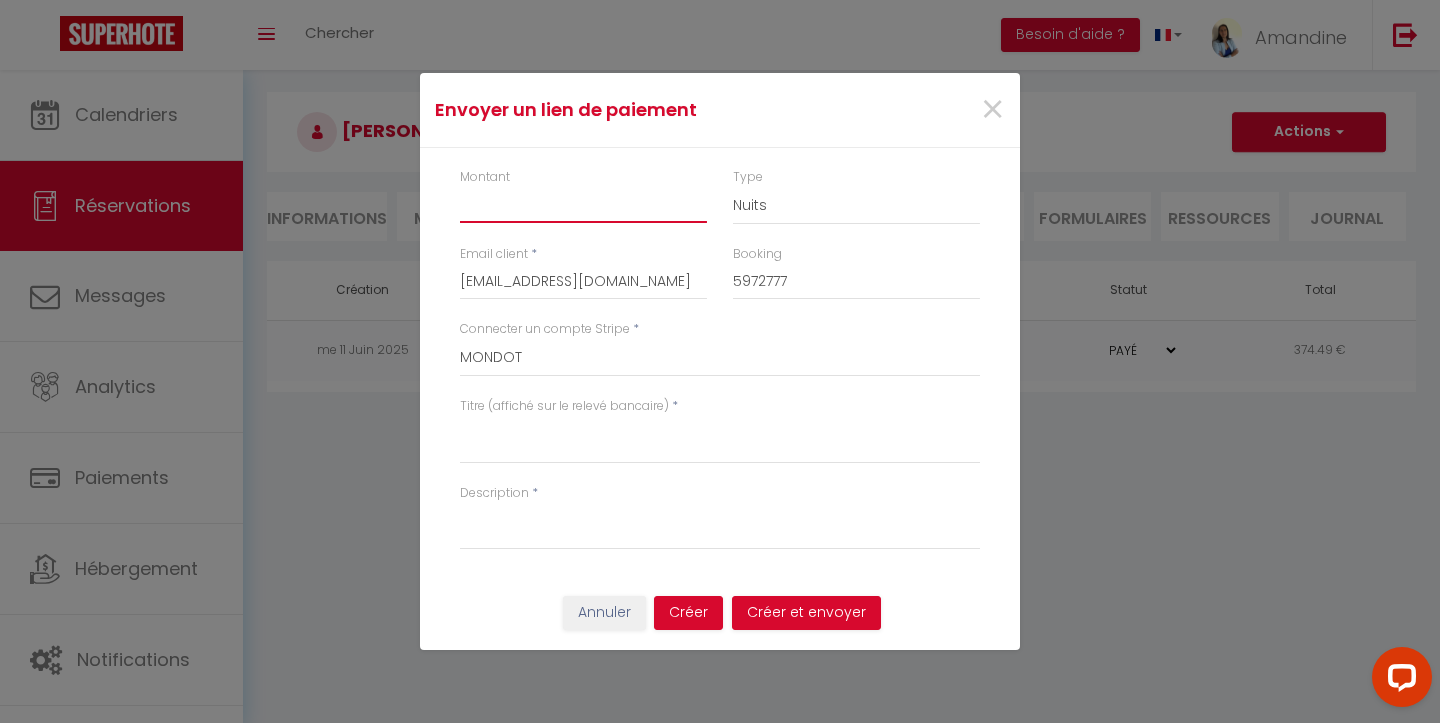 click on "Montant" at bounding box center (583, 205) 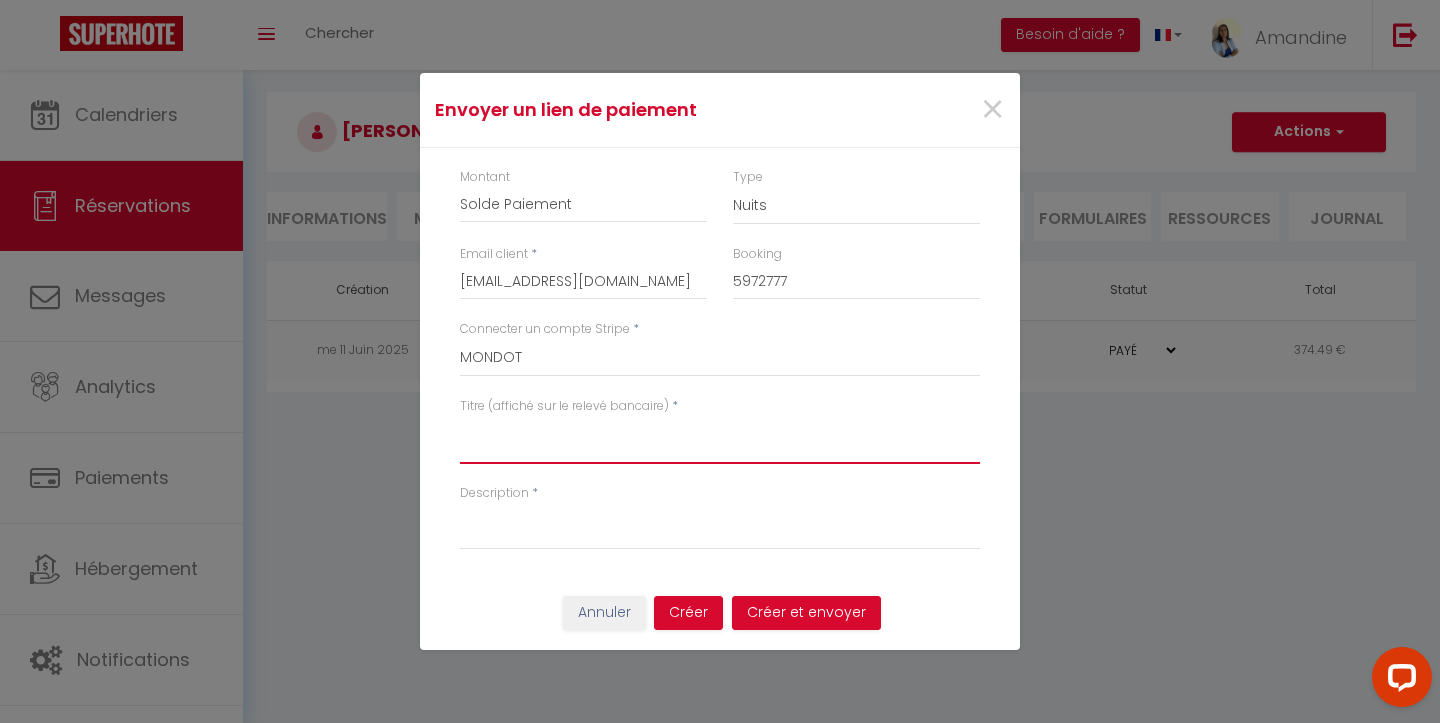 click on "Titre (affiché sur le relevé bancaire)" at bounding box center (720, 440) 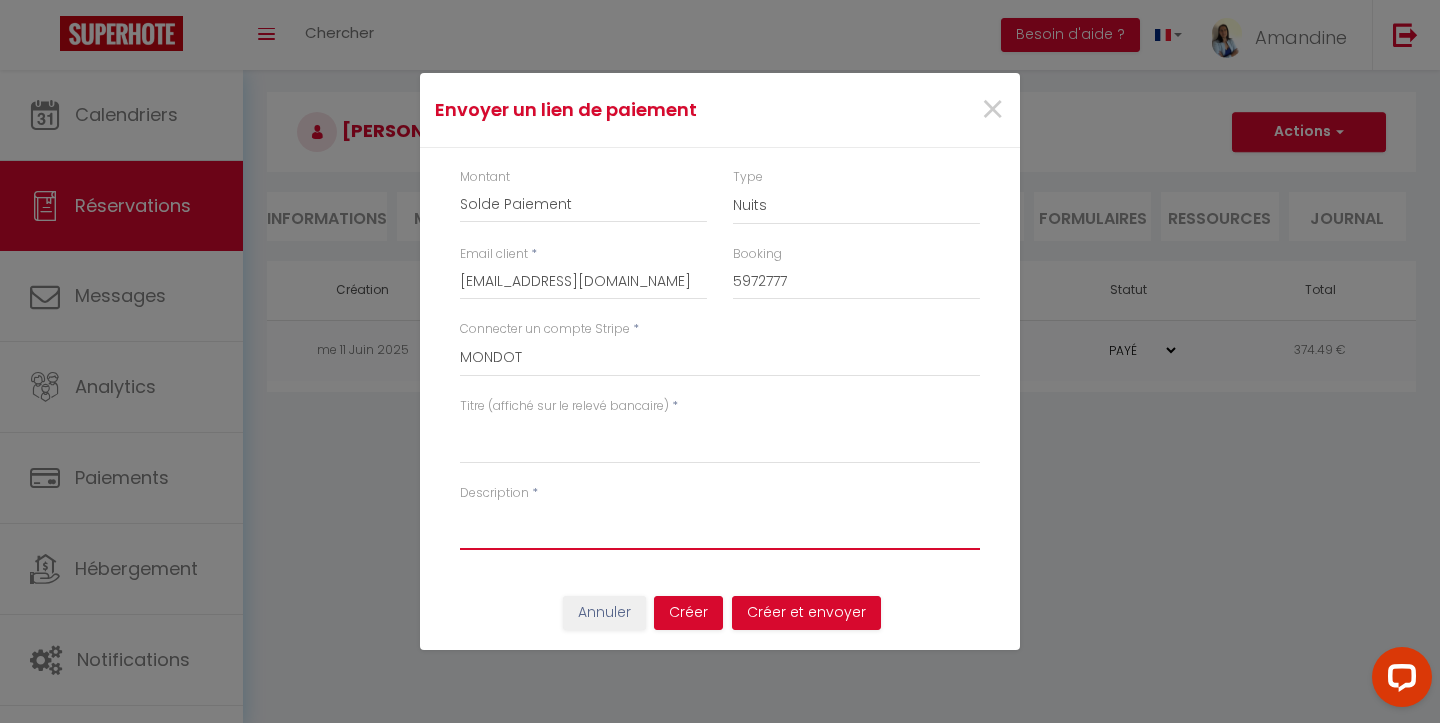 click on "Description" at bounding box center [720, 526] 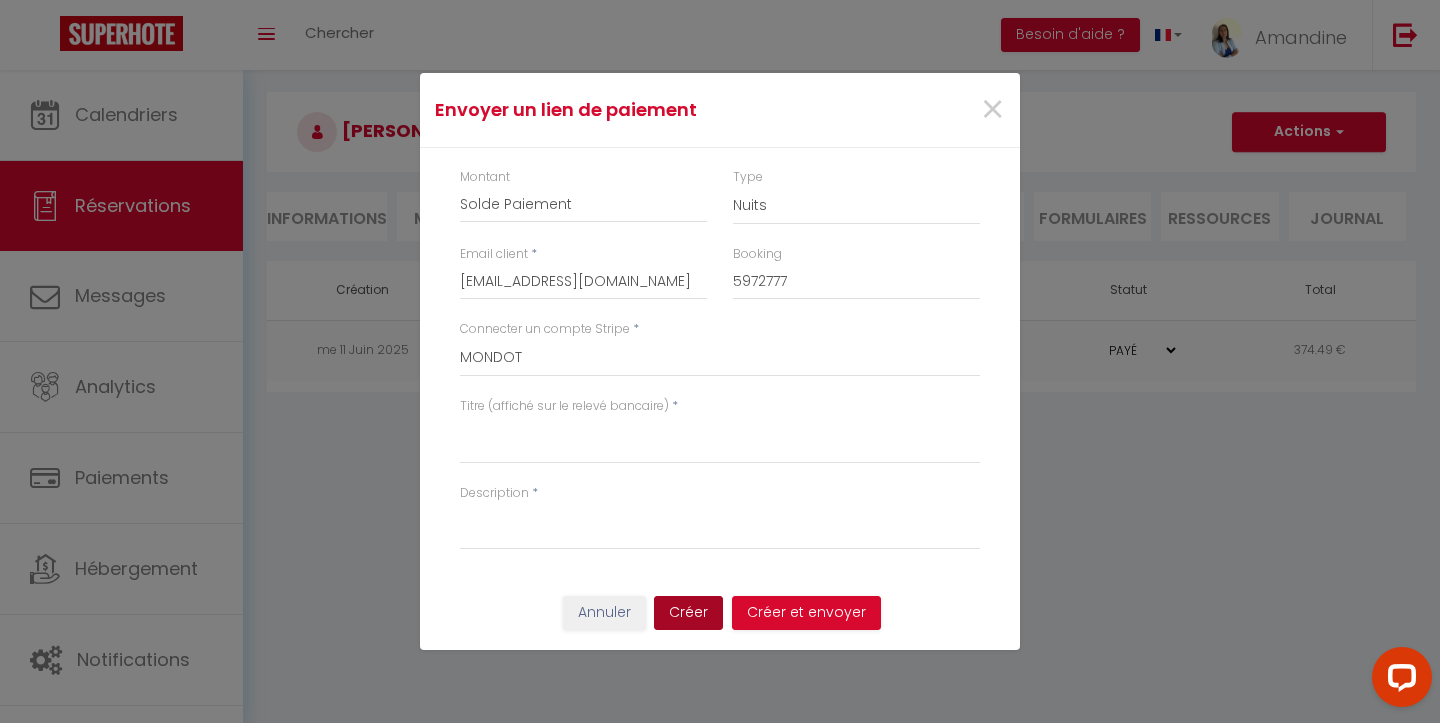 click on "Créer" at bounding box center (688, 613) 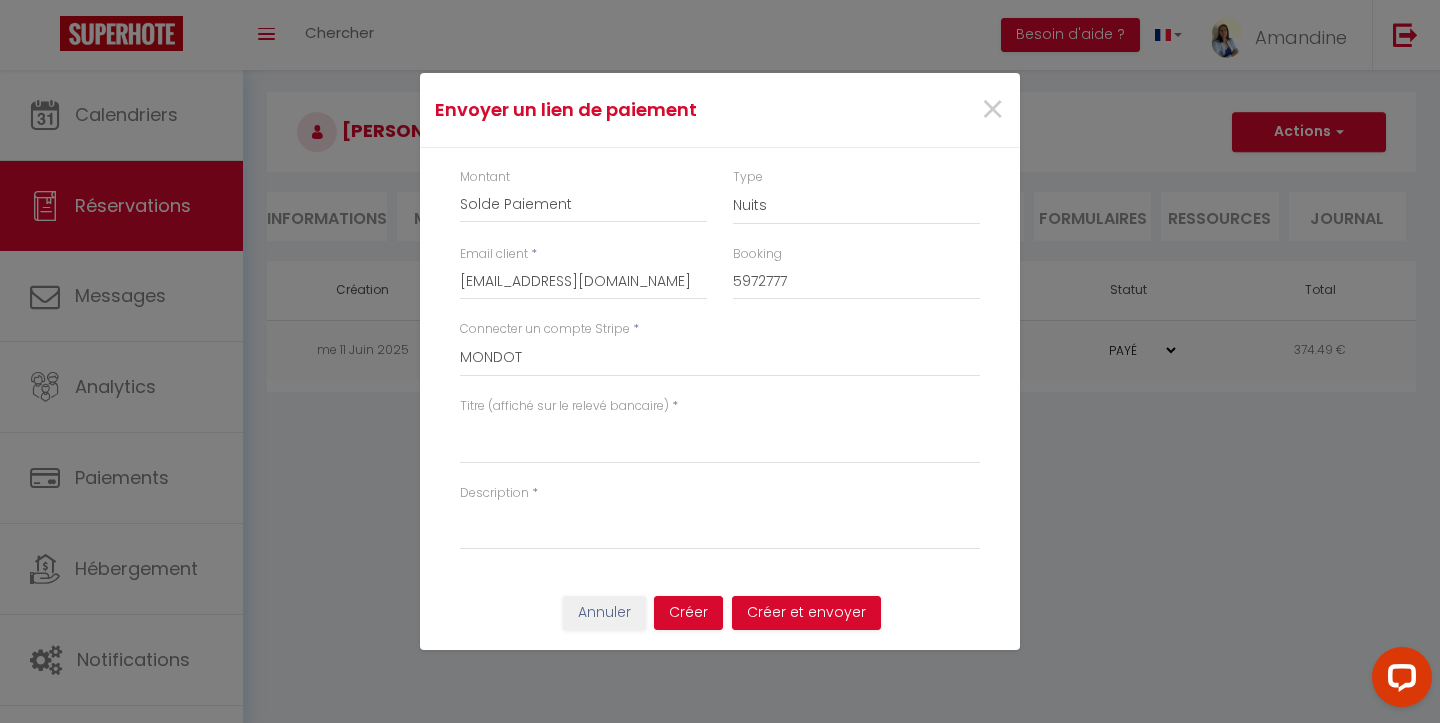 drag, startPoint x: 625, startPoint y: 101, endPoint x: 634, endPoint y: 148, distance: 47.853943 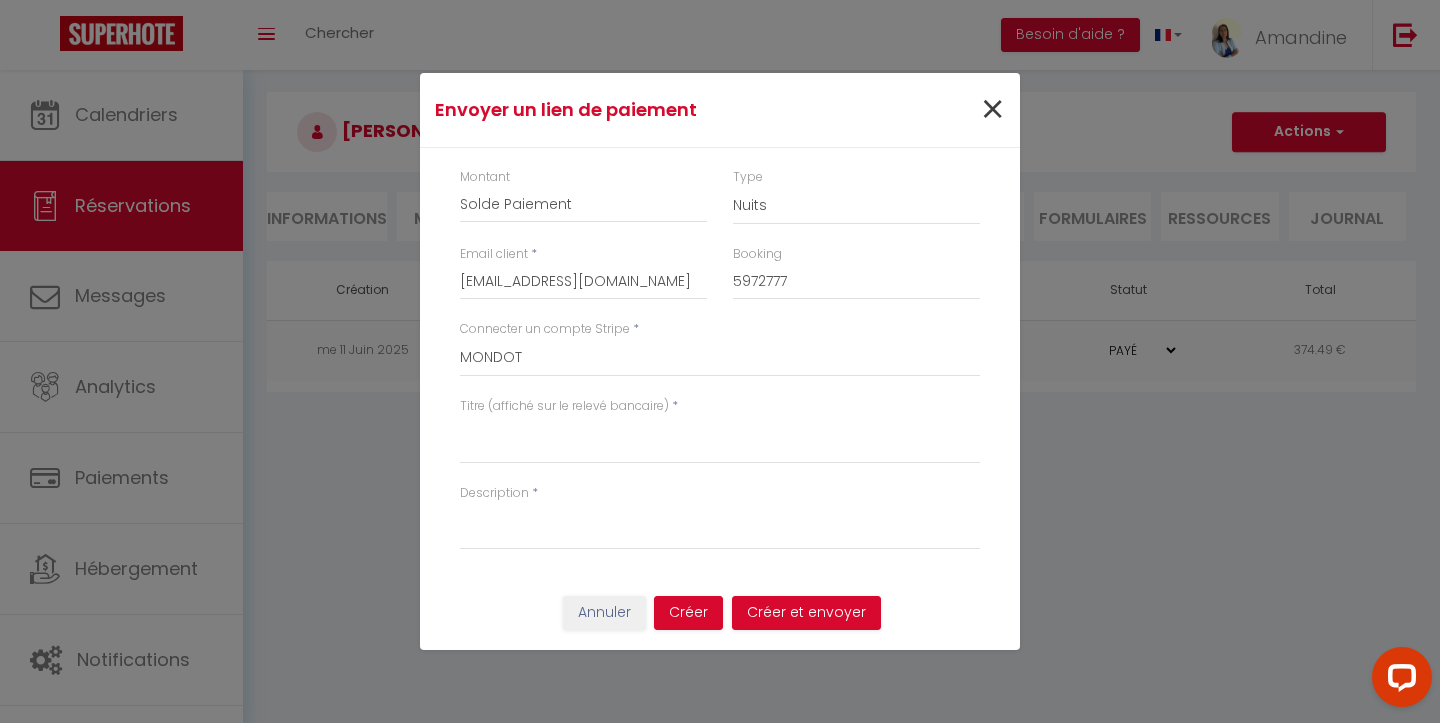 click on "×" at bounding box center [992, 110] 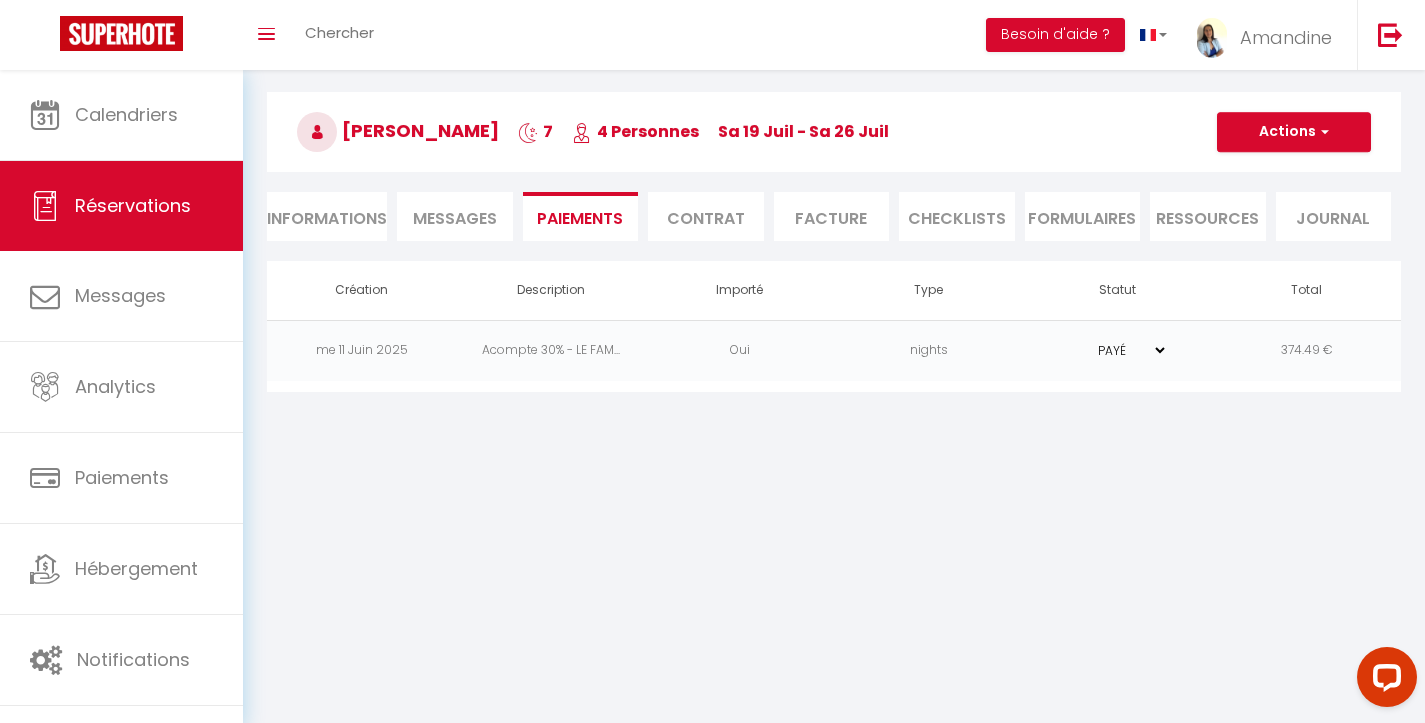 click on "Acompte 30% - LE FAM..." at bounding box center [550, 350] 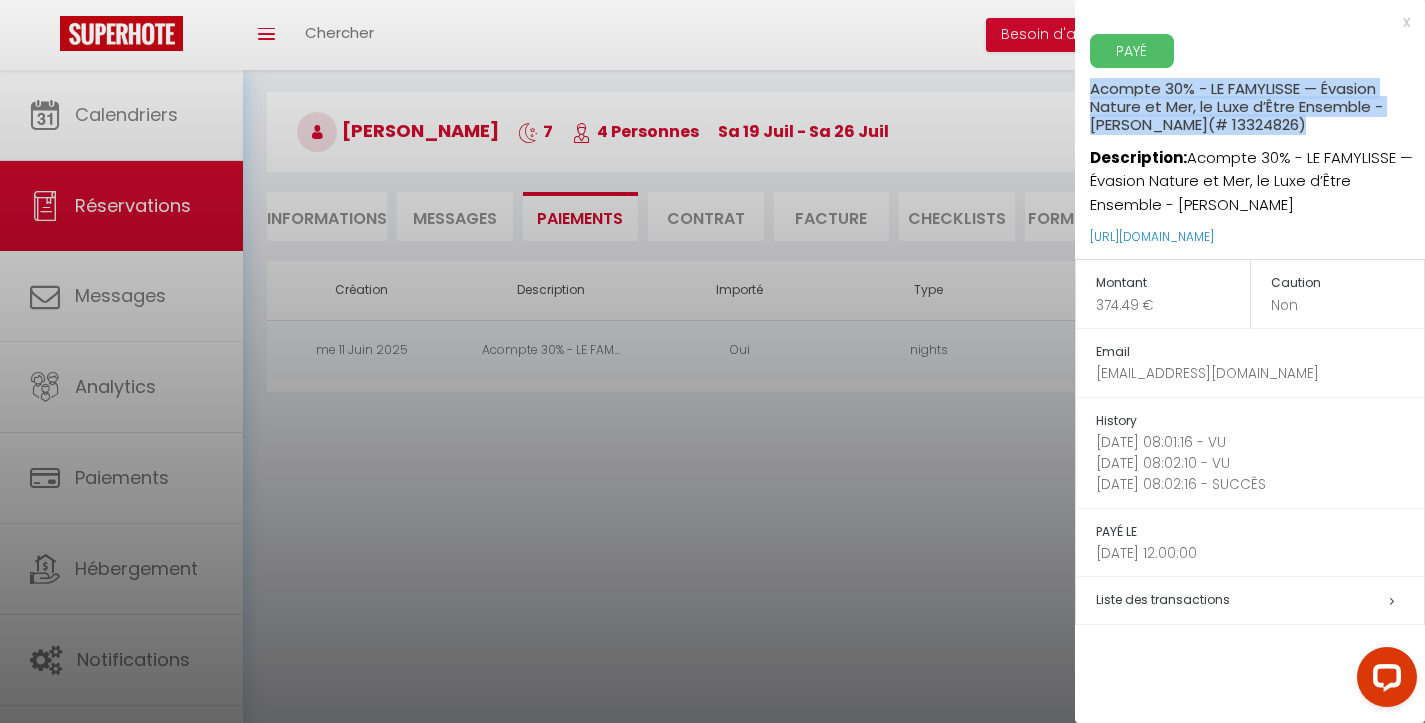 drag, startPoint x: 1095, startPoint y: 89, endPoint x: 1359, endPoint y: 129, distance: 267.01312 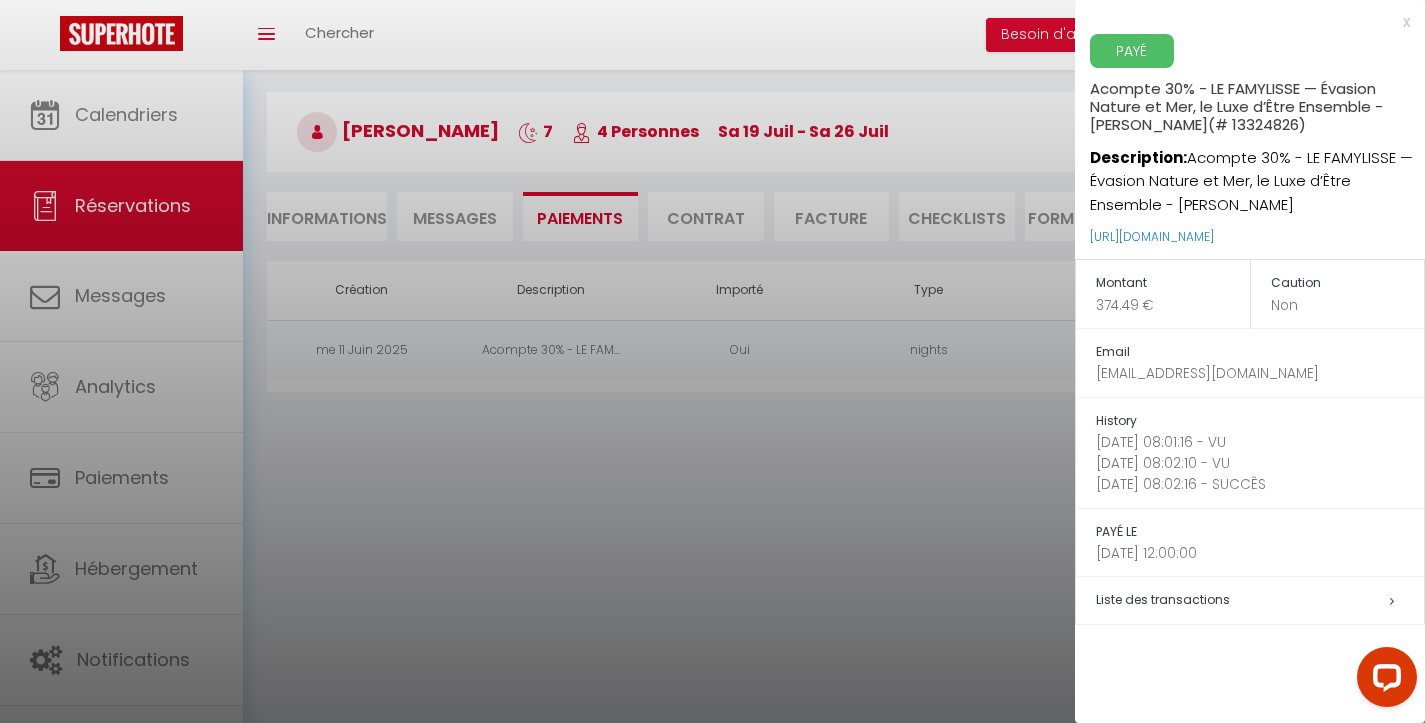click at bounding box center [712, 361] 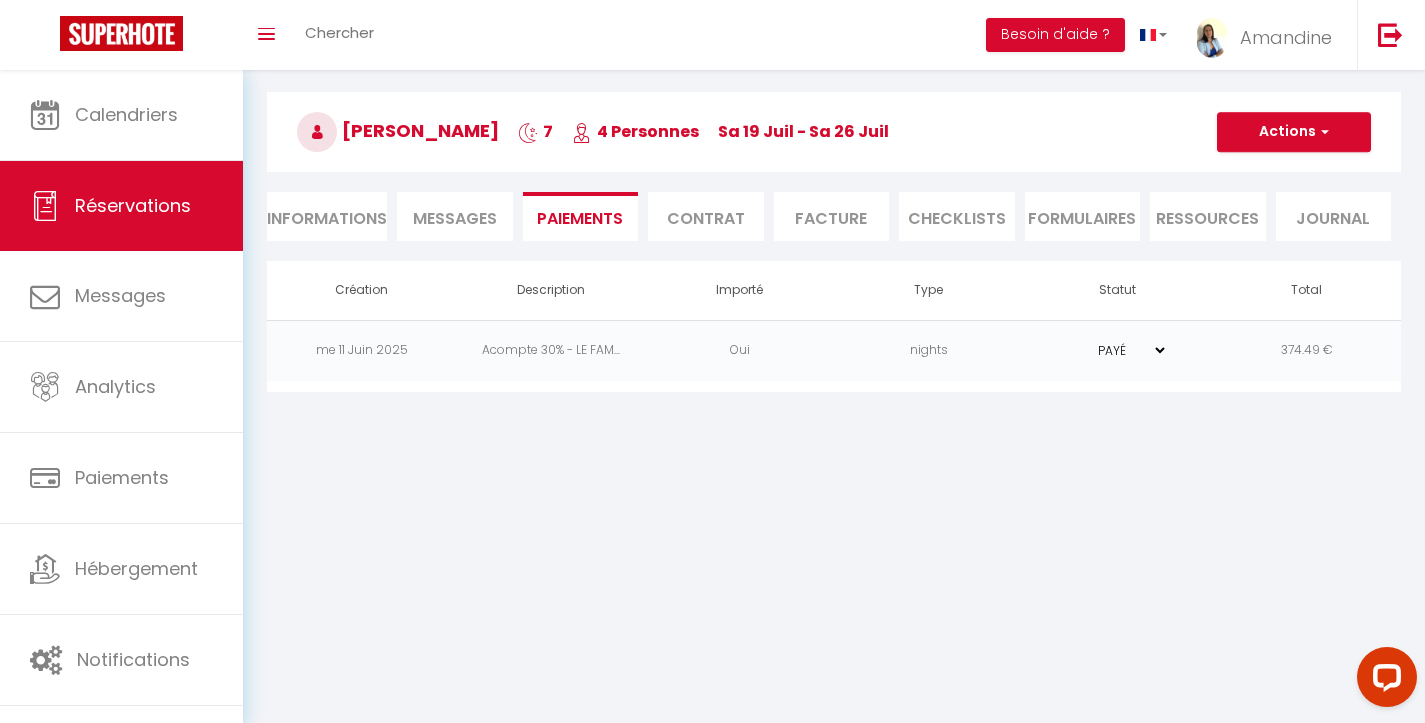 click on "Actions" at bounding box center [1294, 132] 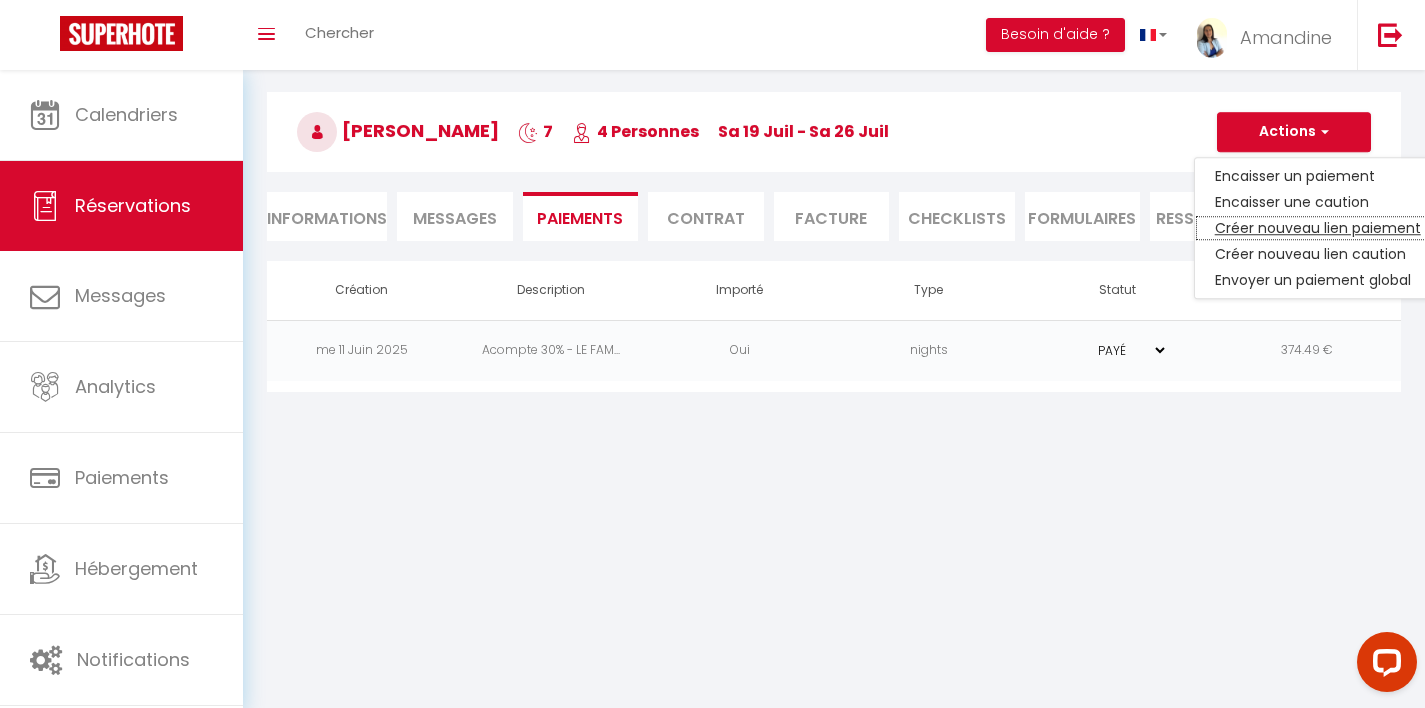 click on "Créer nouveau lien paiement" at bounding box center [1318, 228] 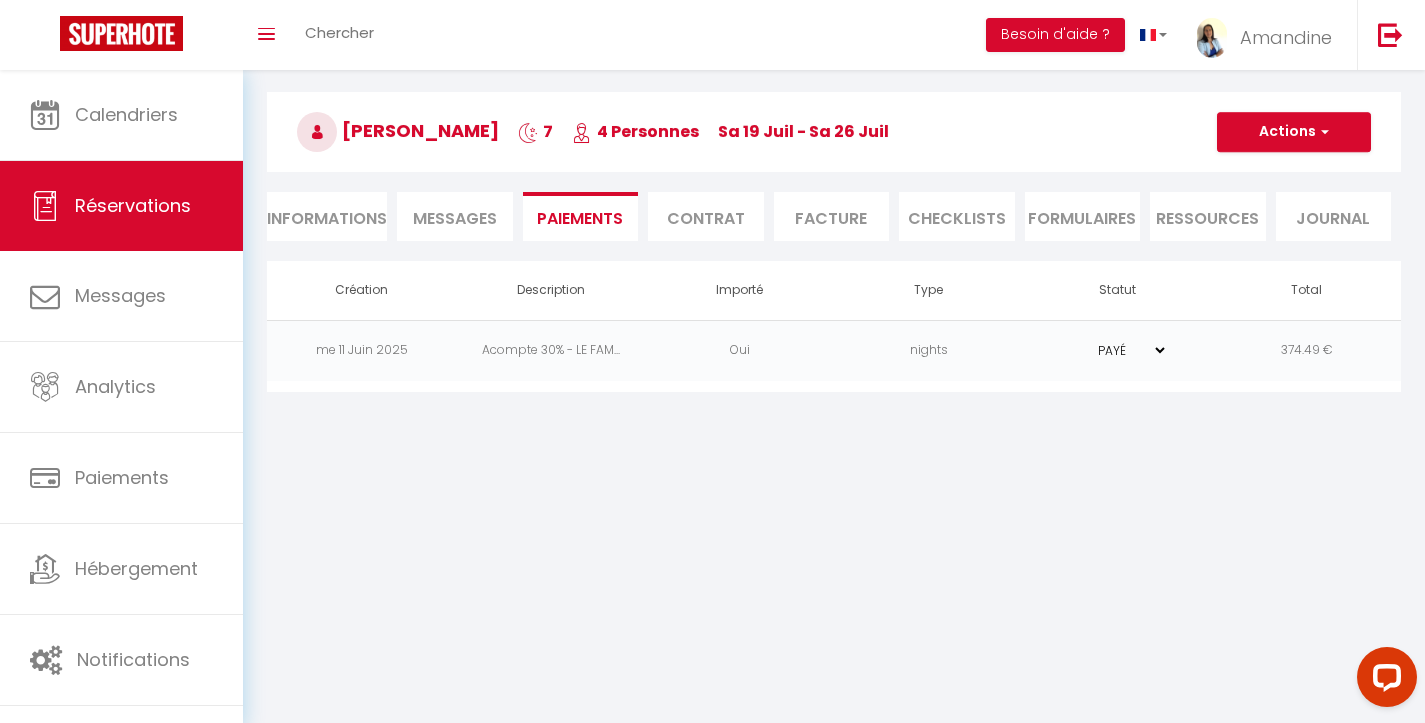 scroll, scrollTop: 0, scrollLeft: 0, axis: both 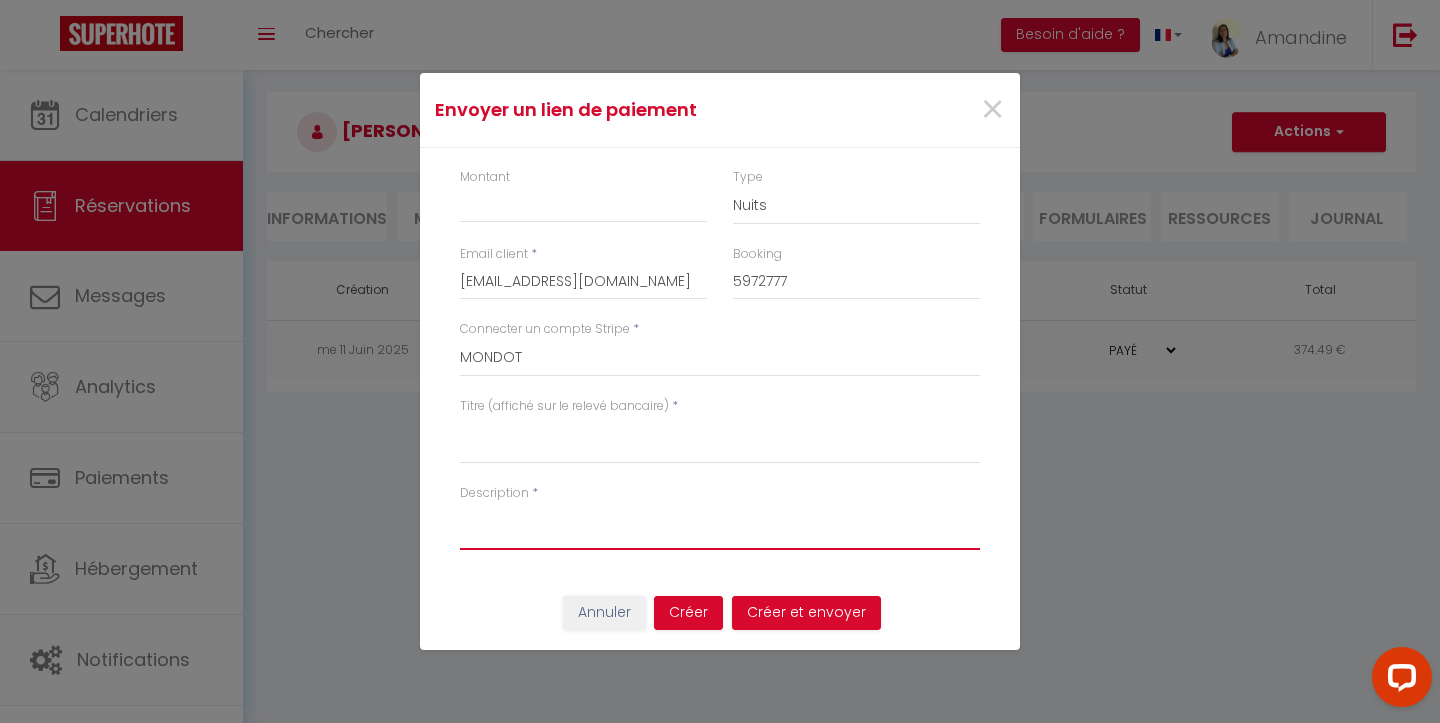 click on "Description" at bounding box center (720, 526) 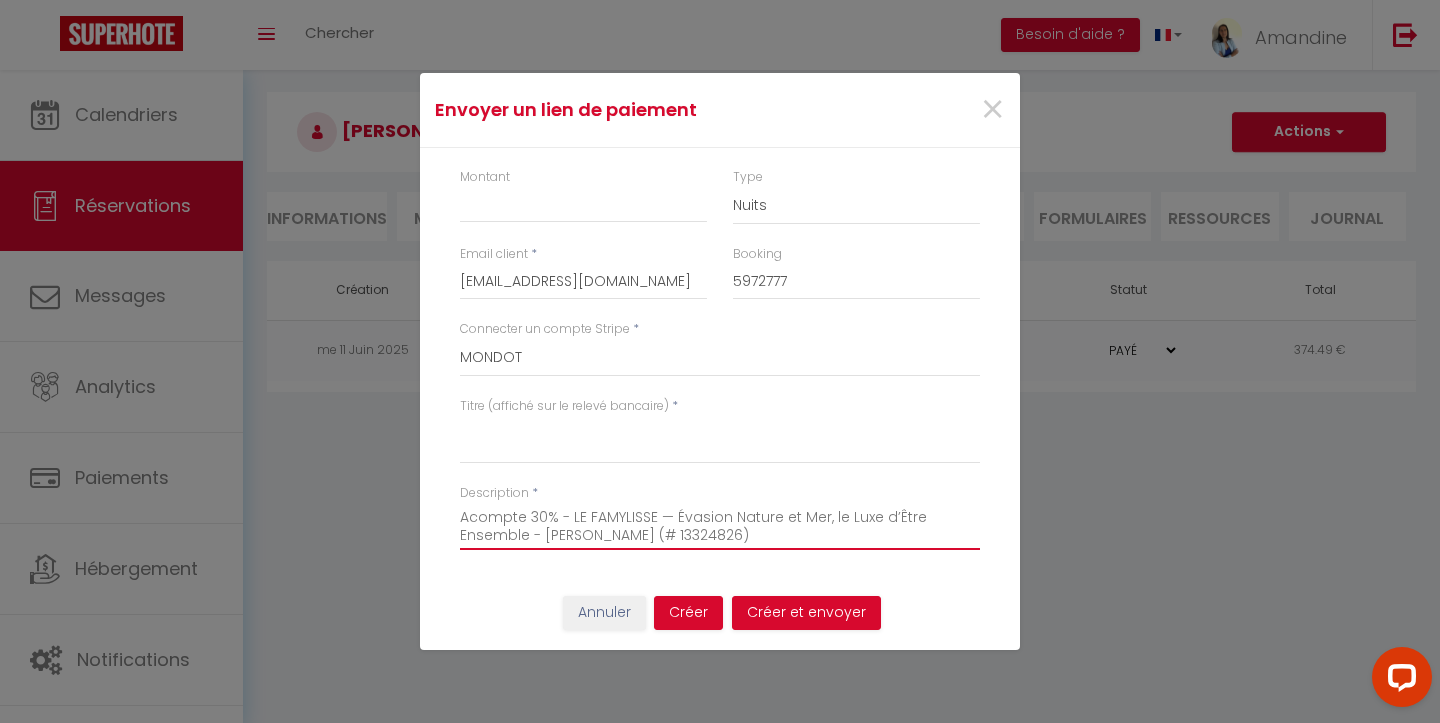 click on "Acompte 30% - LE FAMYLISSE — Évasion Nature et Mer, le Luxe d’Être Ensemble - [PERSON_NAME] (# 13324826)" at bounding box center (720, 526) 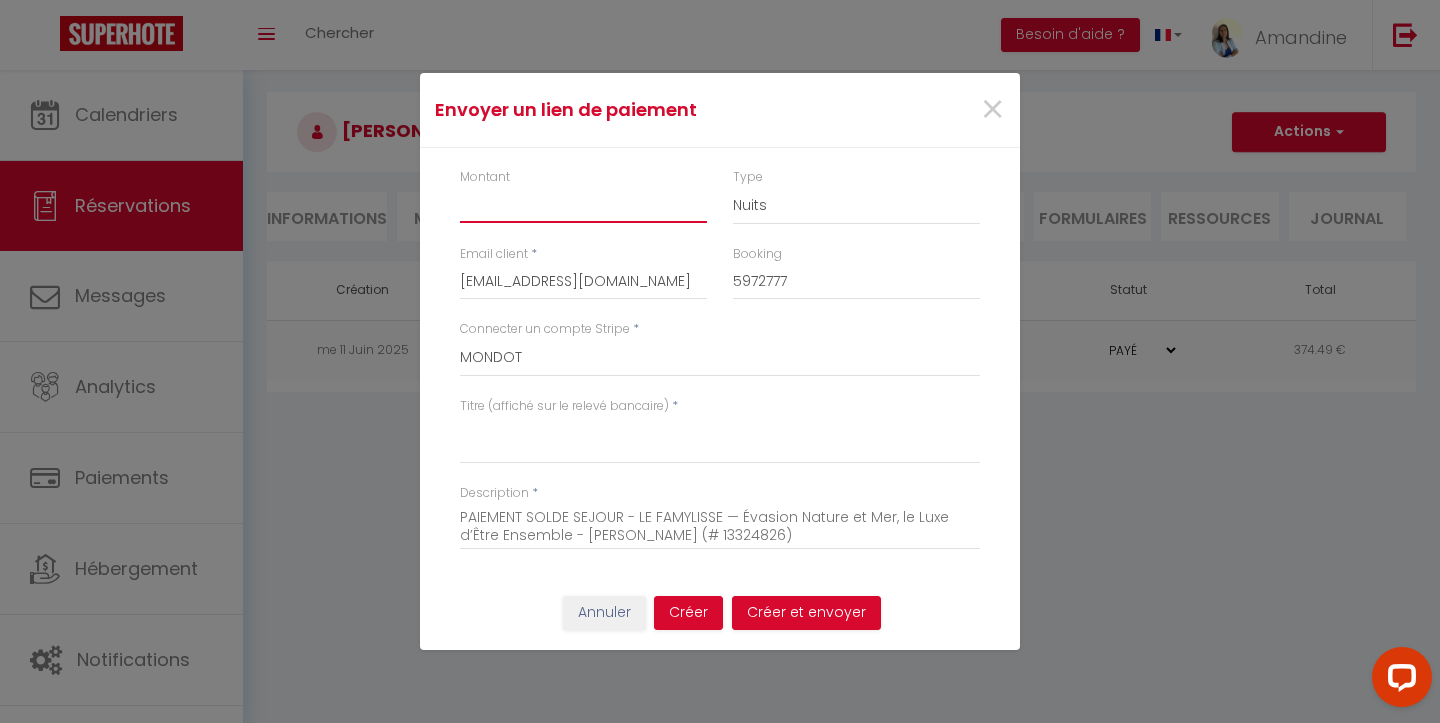 click on "Montant" at bounding box center (583, 205) 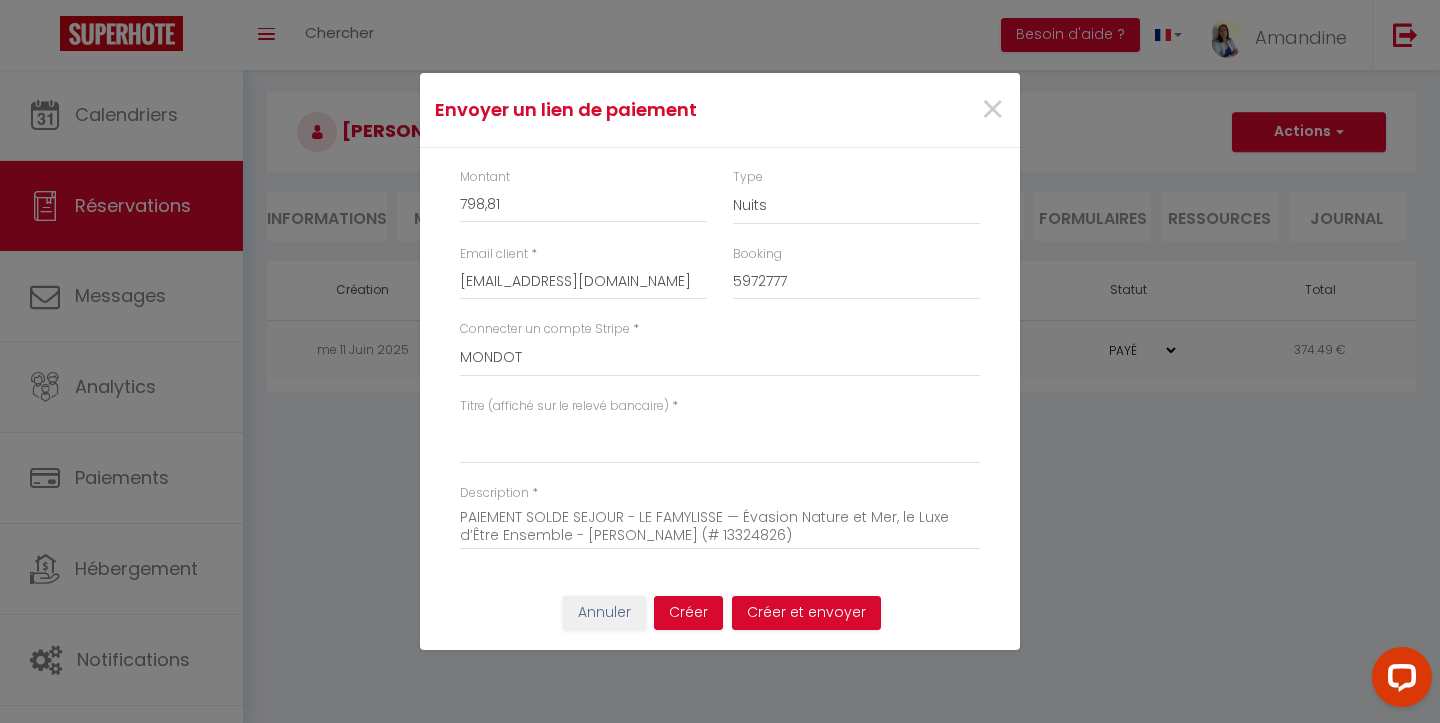 click on "Annuler" at bounding box center [604, 613] 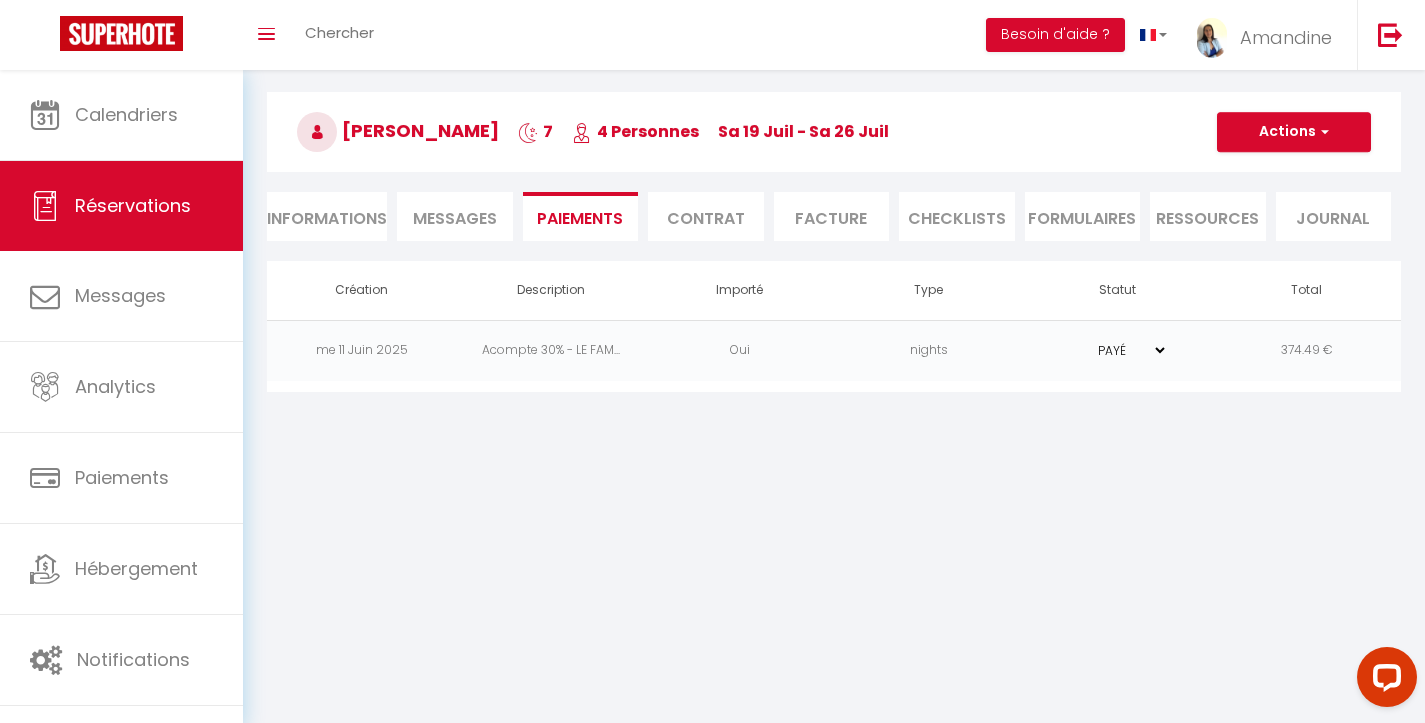 click on "Informations" at bounding box center [327, 216] 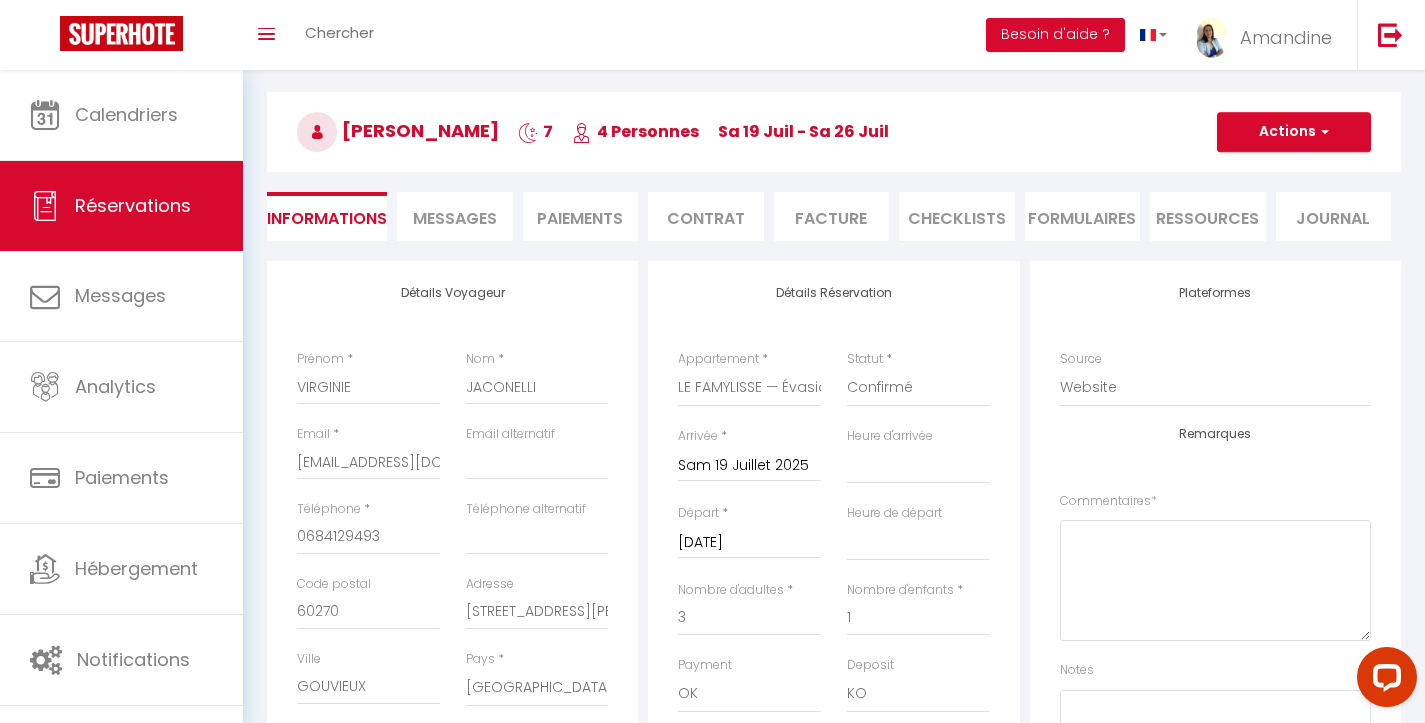 scroll, scrollTop: 0, scrollLeft: 0, axis: both 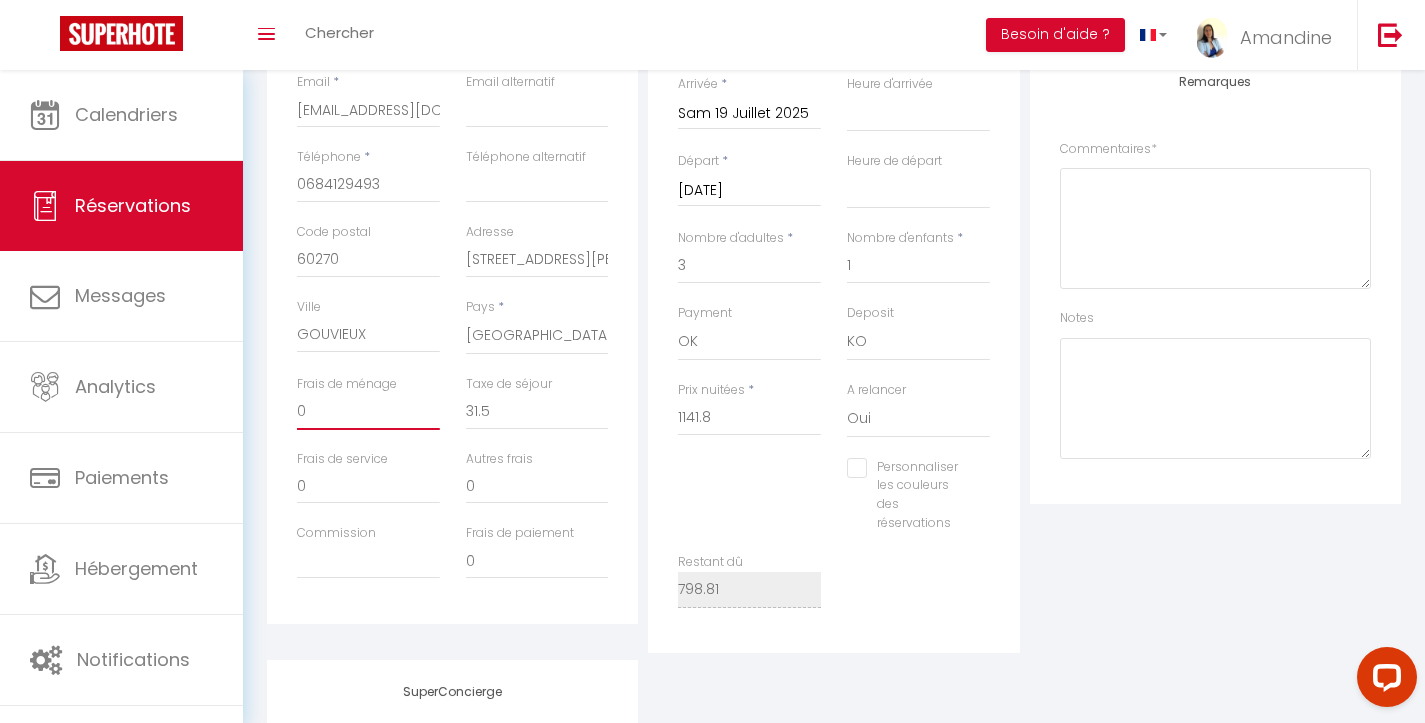 click on "0" at bounding box center (368, 412) 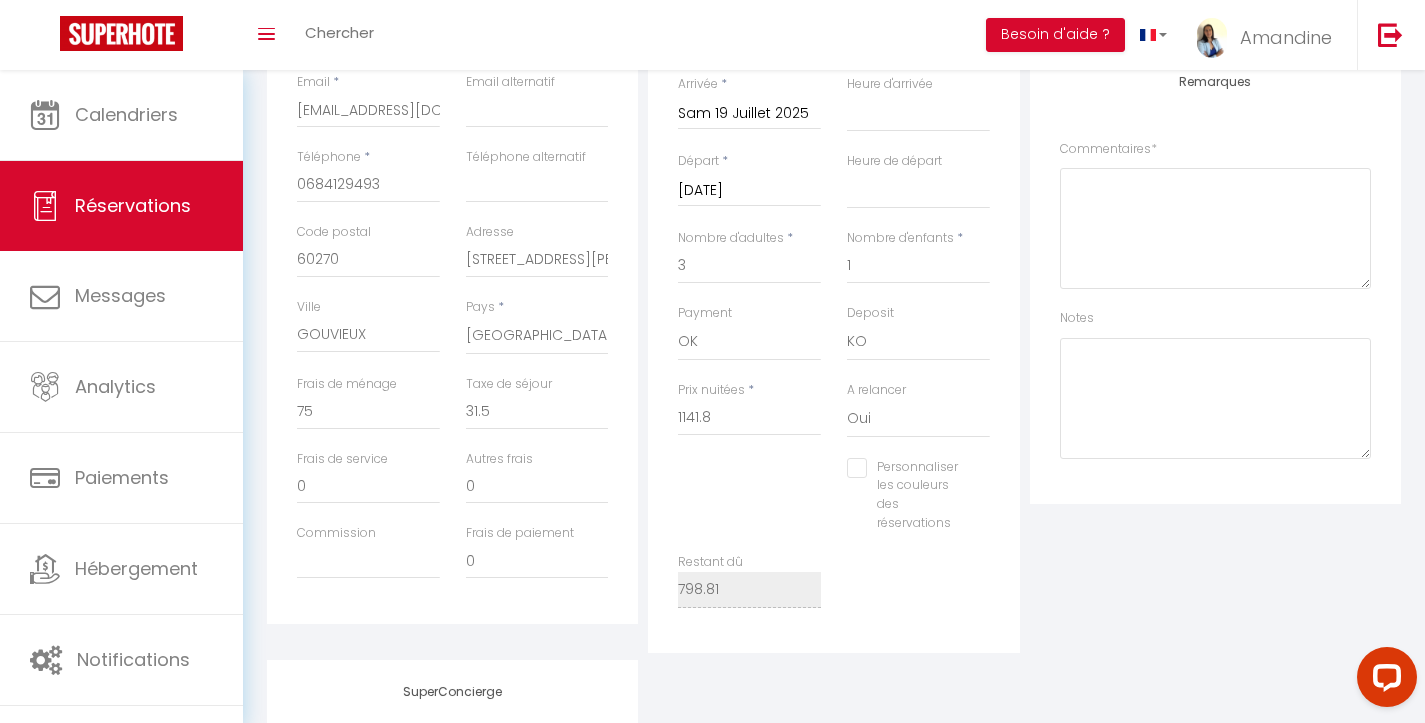 click on "Restant dû   798.81" at bounding box center (834, 590) 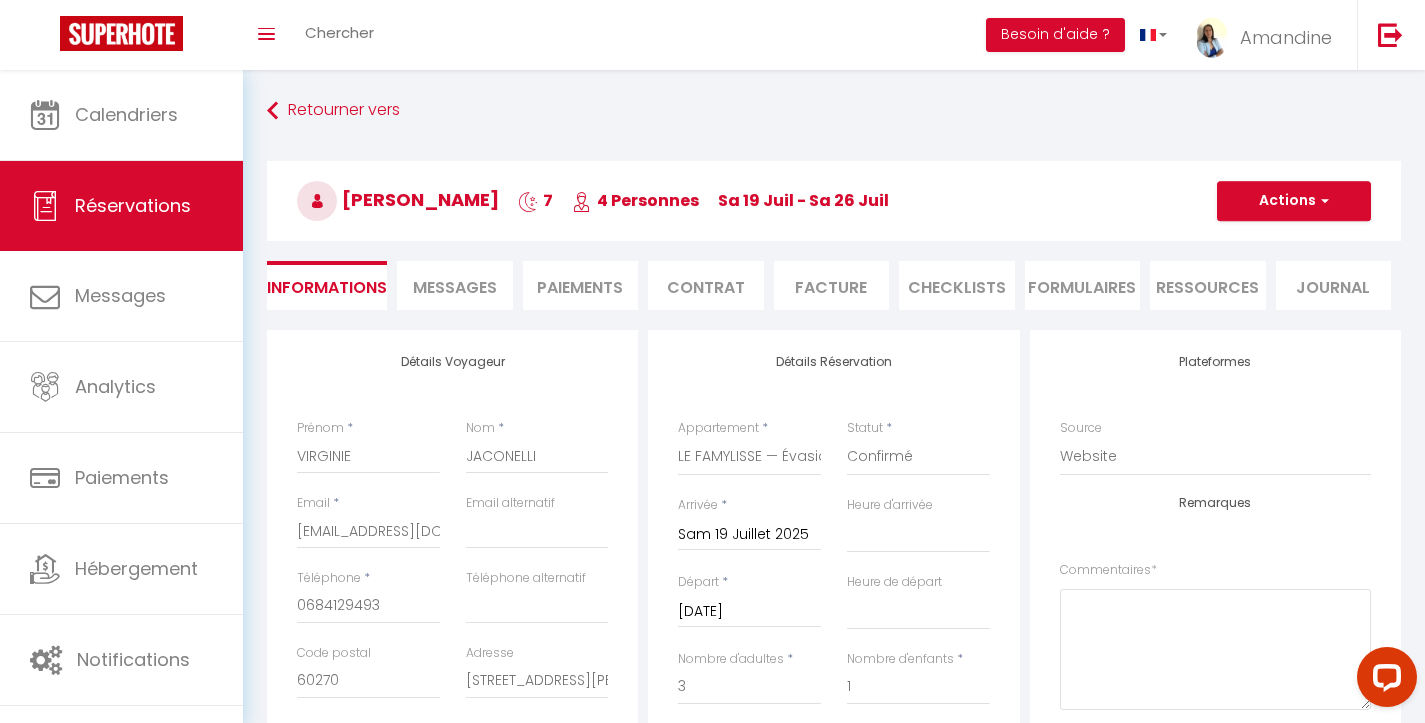 scroll, scrollTop: 0, scrollLeft: 0, axis: both 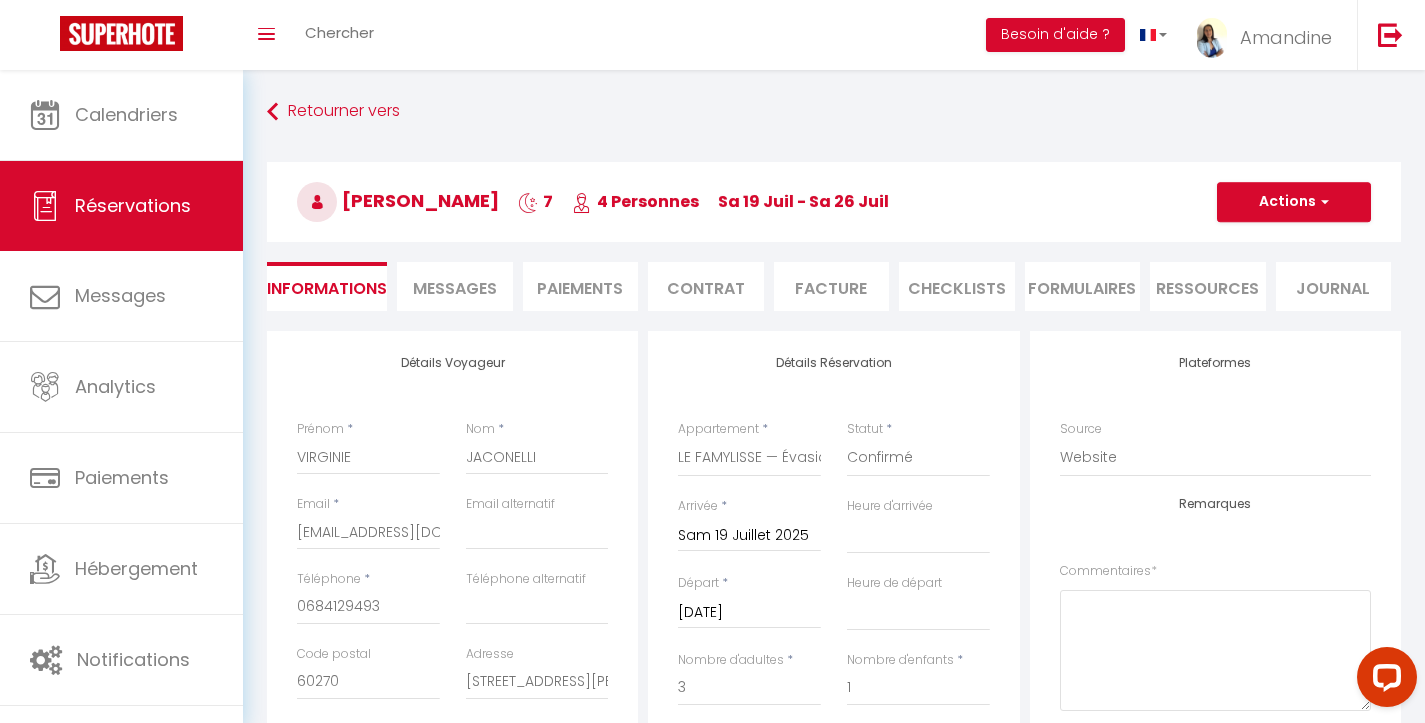 click on "Actions" at bounding box center [1294, 202] 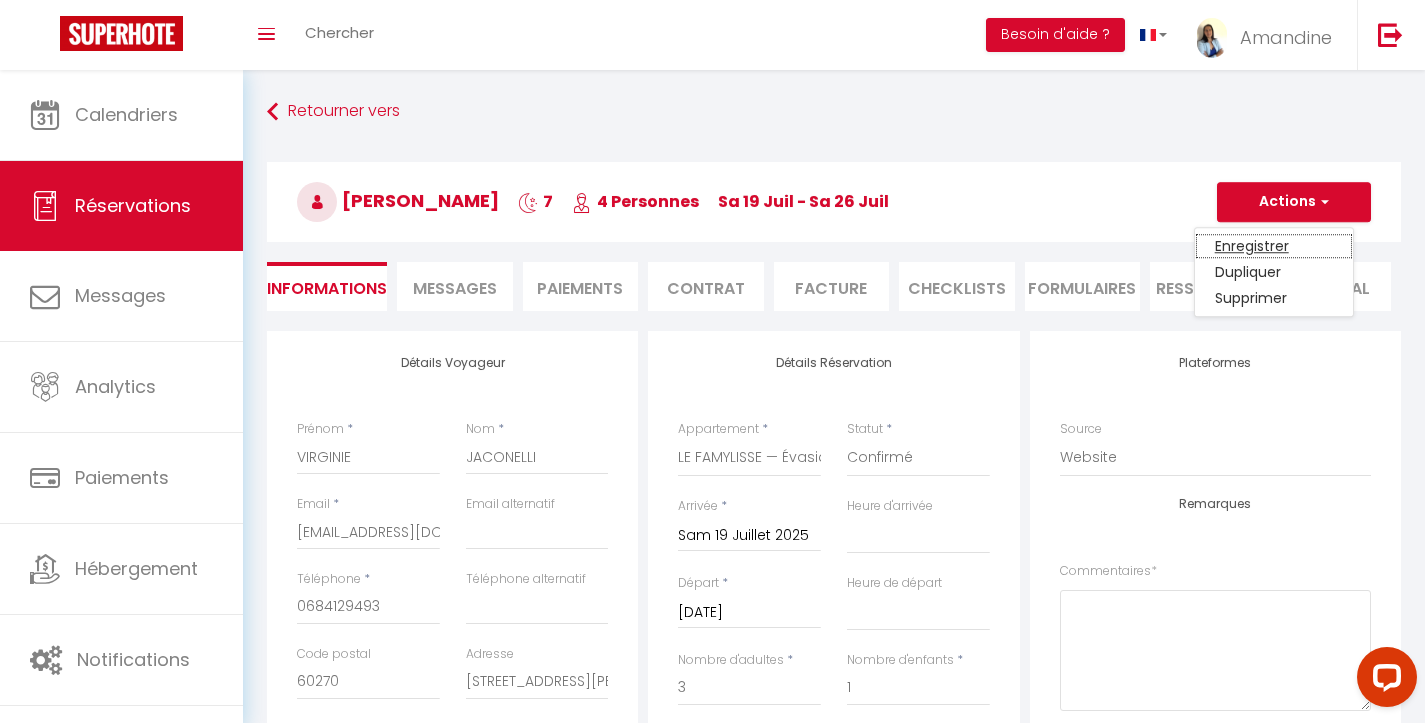 click on "Enregistrer" at bounding box center [1274, 246] 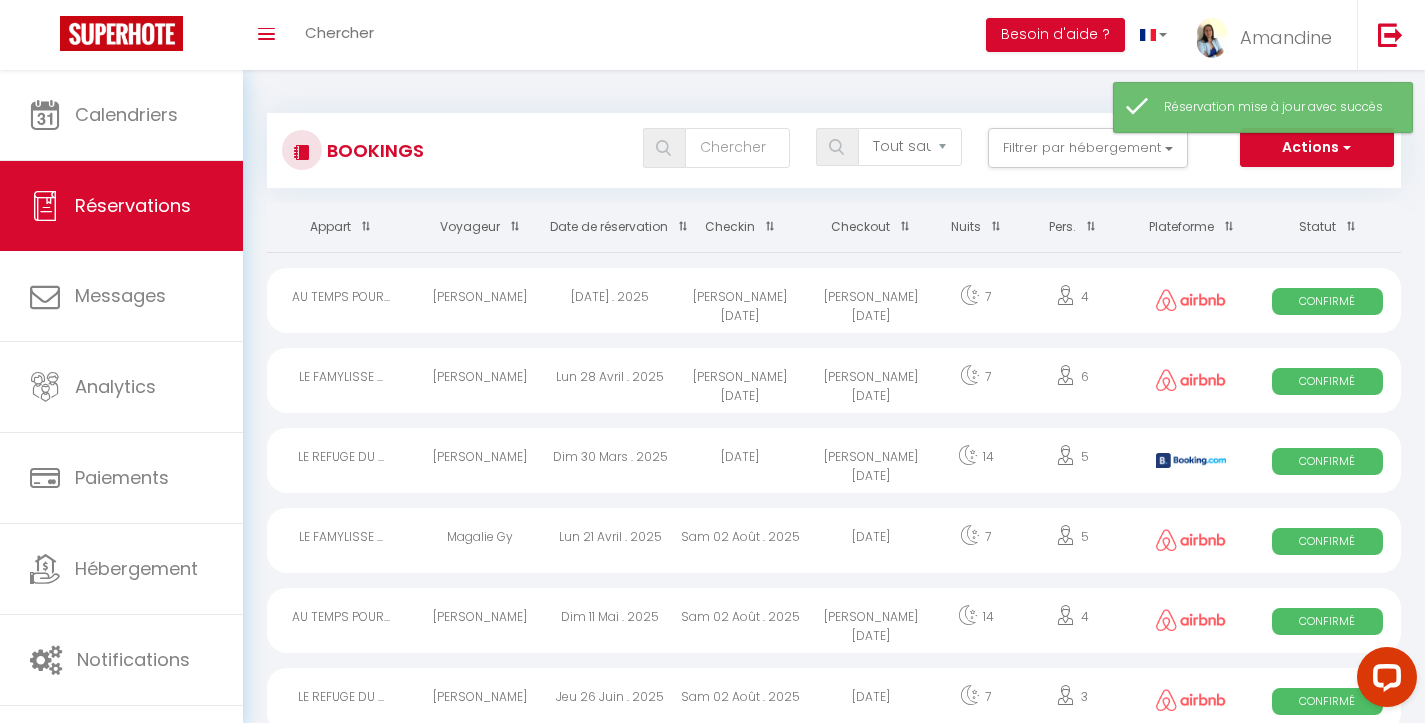 scroll, scrollTop: 0, scrollLeft: 0, axis: both 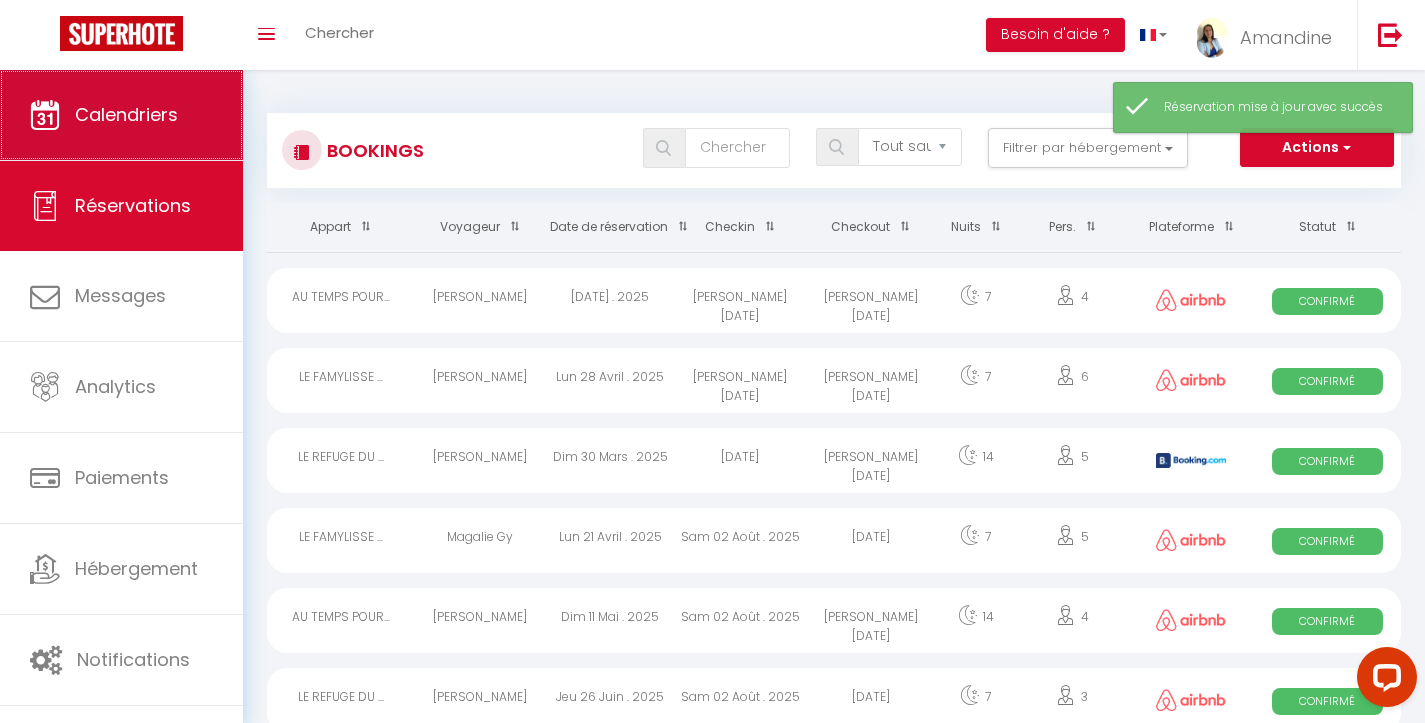 click on "Calendriers" at bounding box center (126, 114) 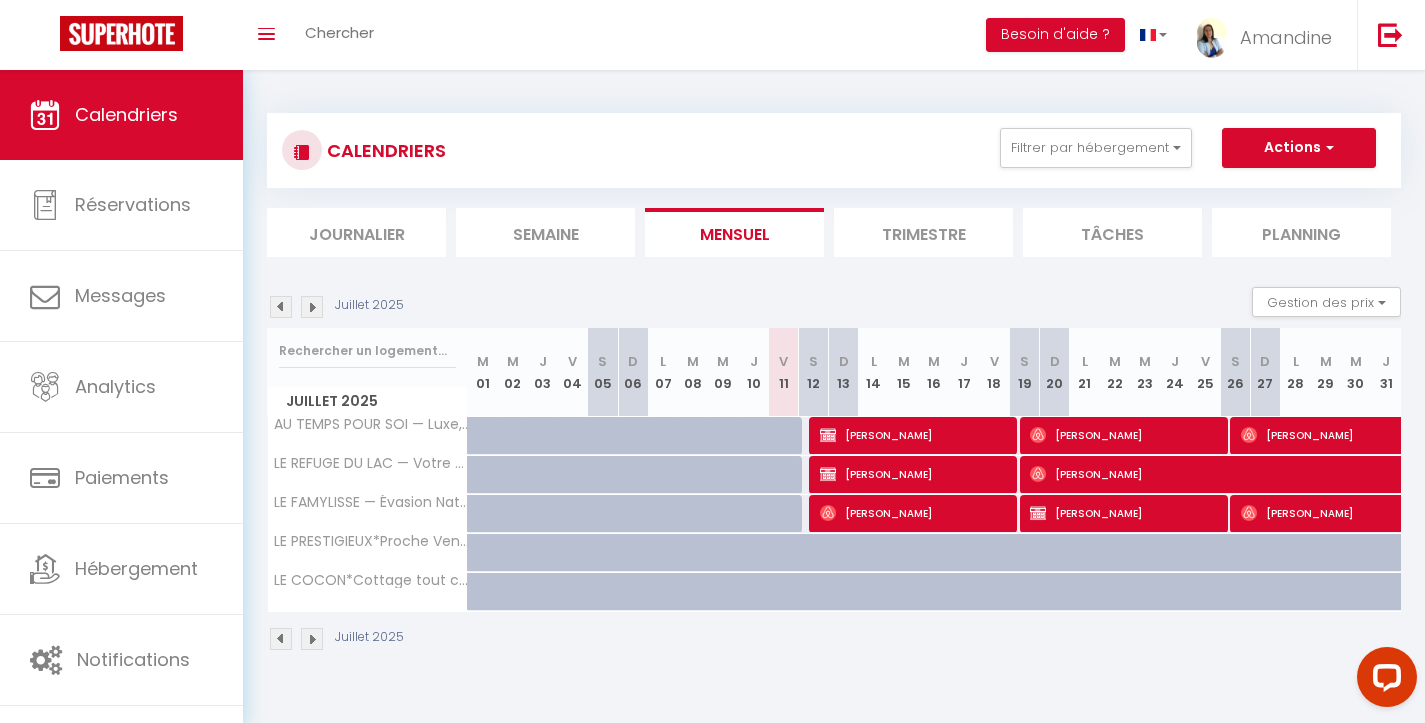 click on "[PERSON_NAME]" at bounding box center [1125, 513] 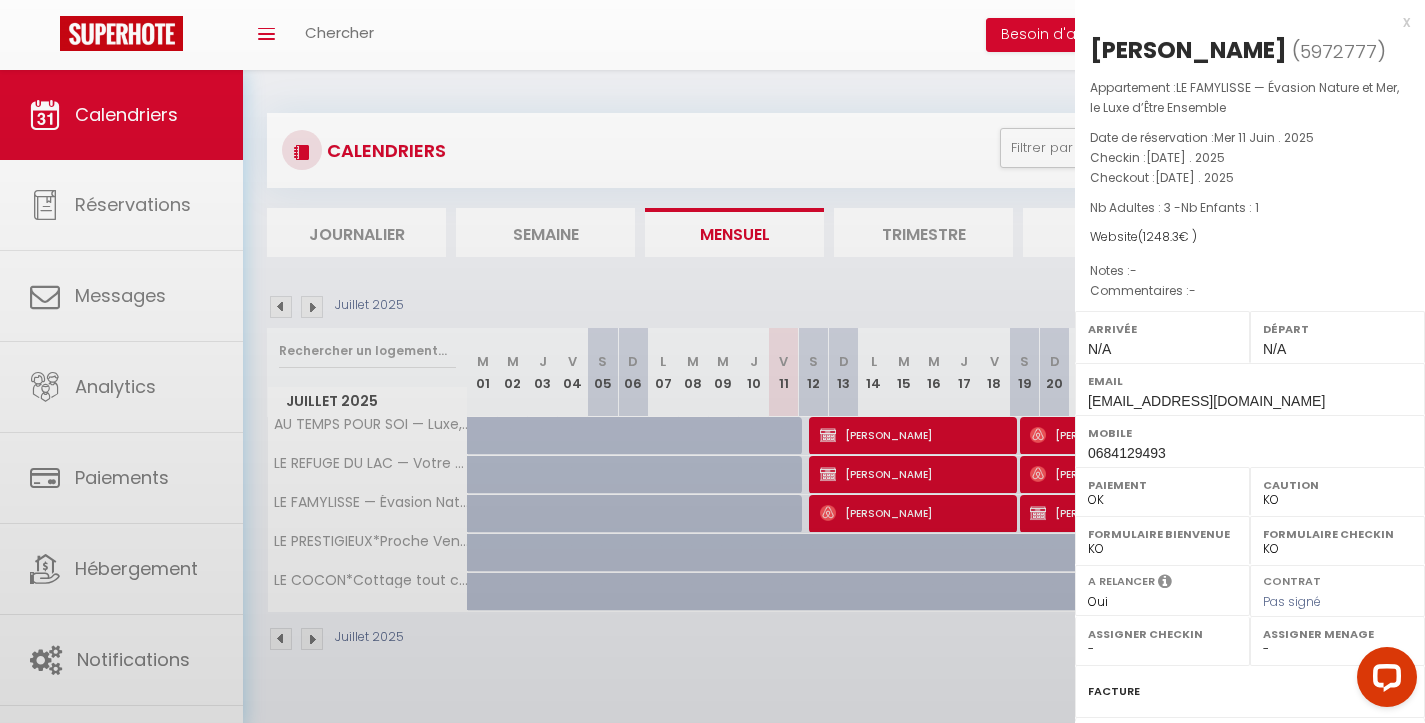 scroll, scrollTop: 0, scrollLeft: 0, axis: both 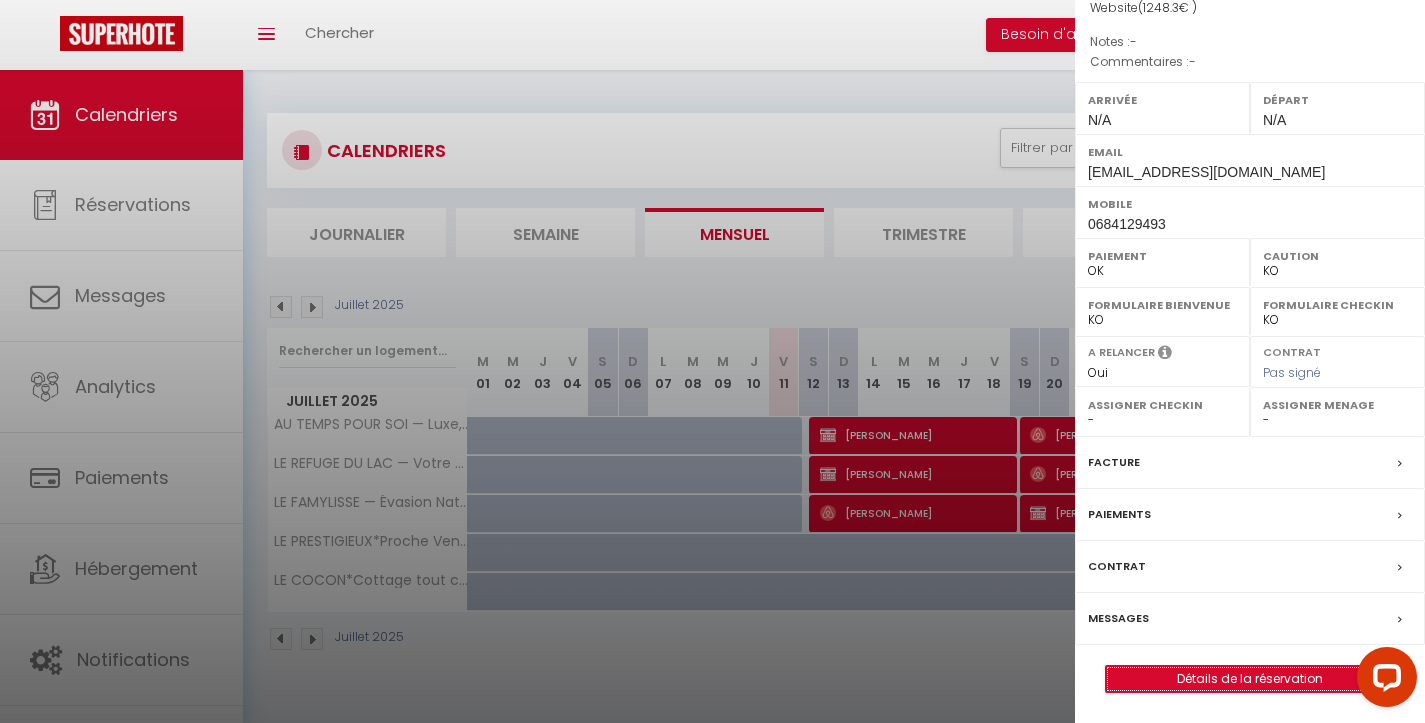 click on "Détails de la réservation" at bounding box center [1250, 679] 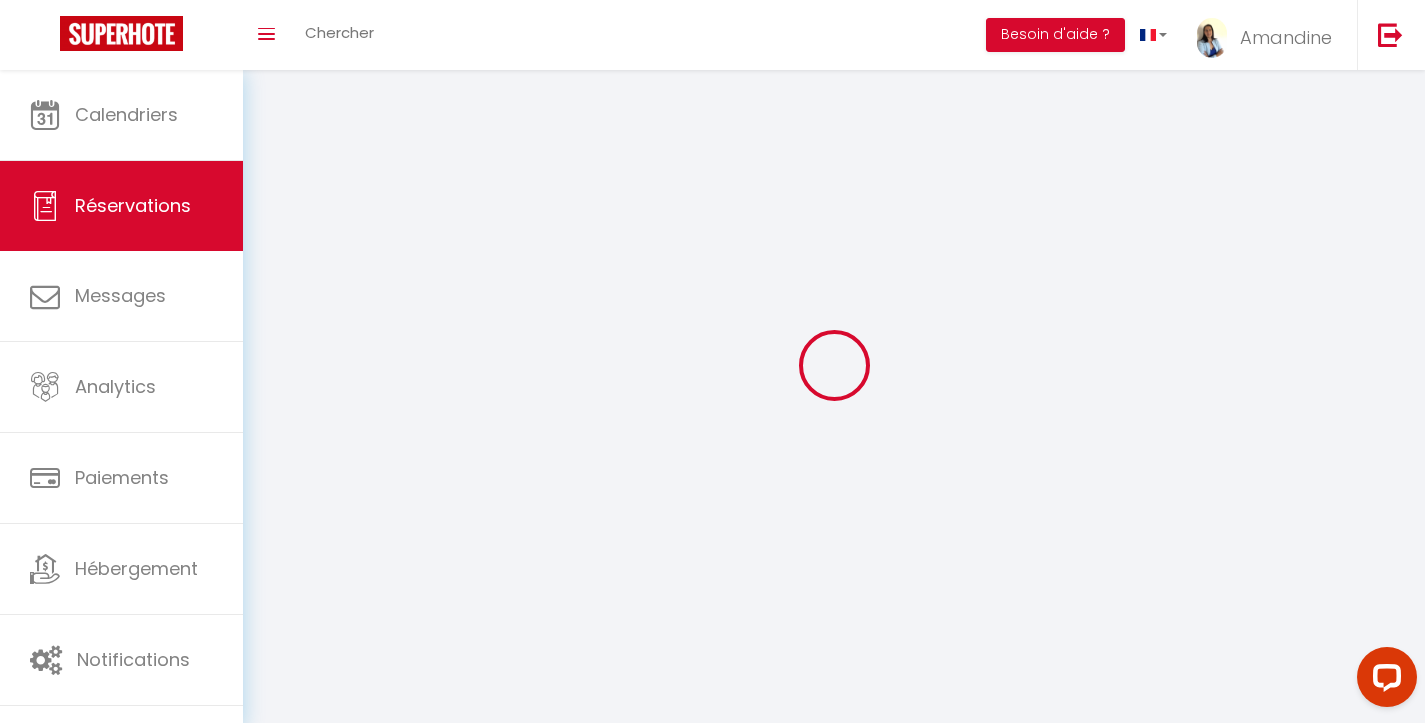 scroll, scrollTop: 0, scrollLeft: 0, axis: both 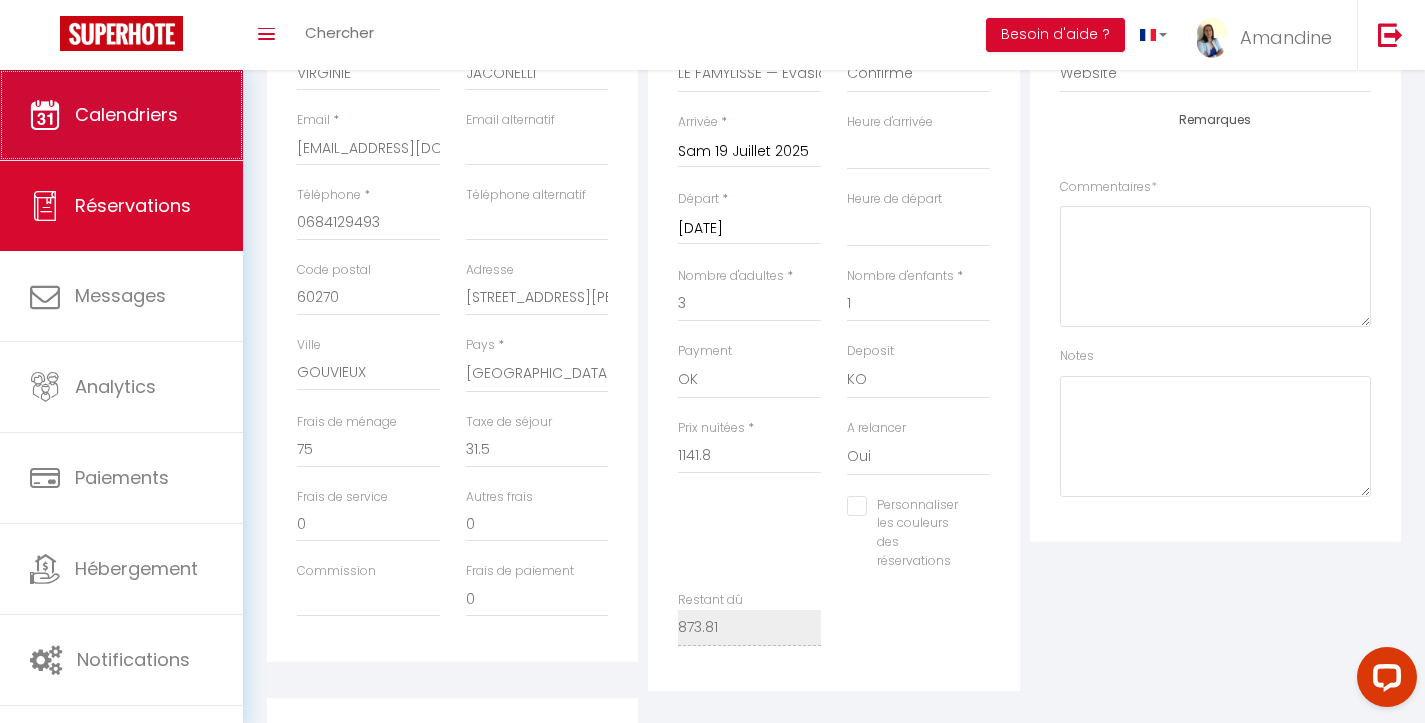 click on "Calendriers" at bounding box center (126, 114) 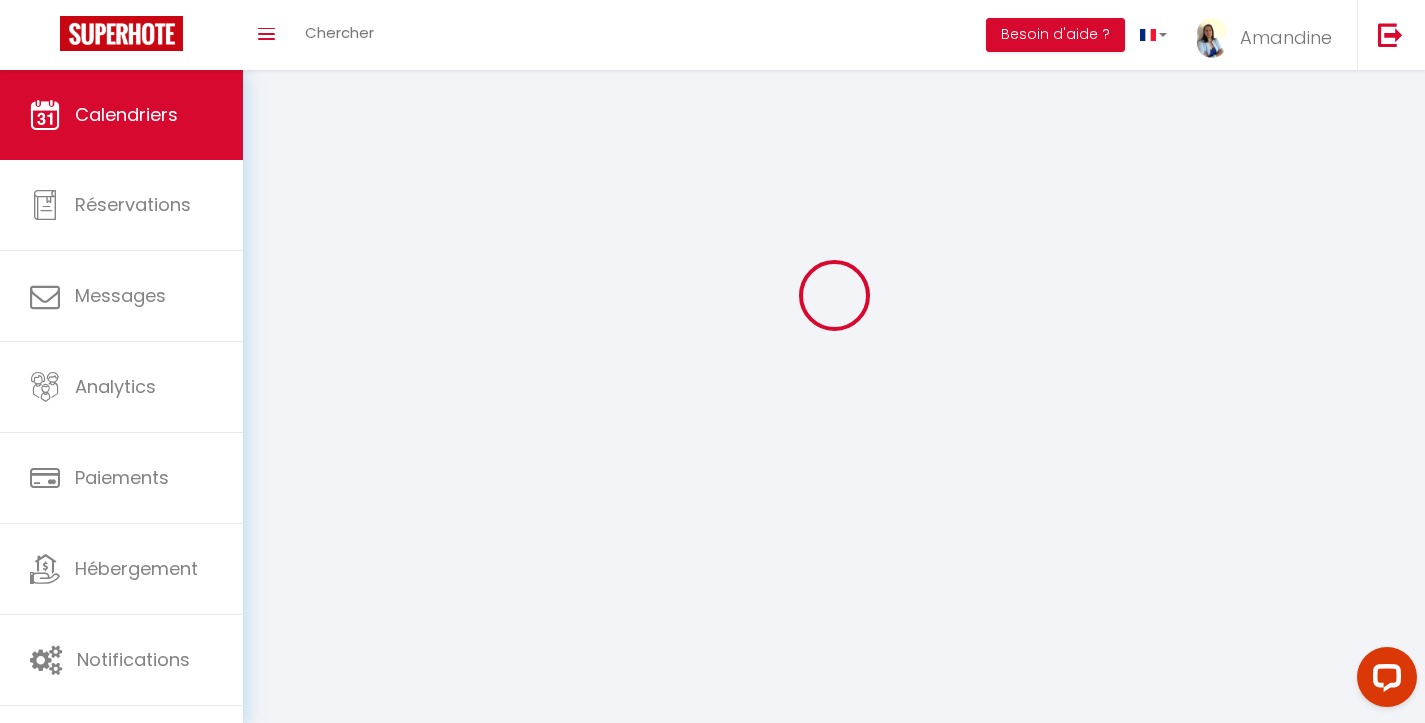scroll, scrollTop: 0, scrollLeft: 0, axis: both 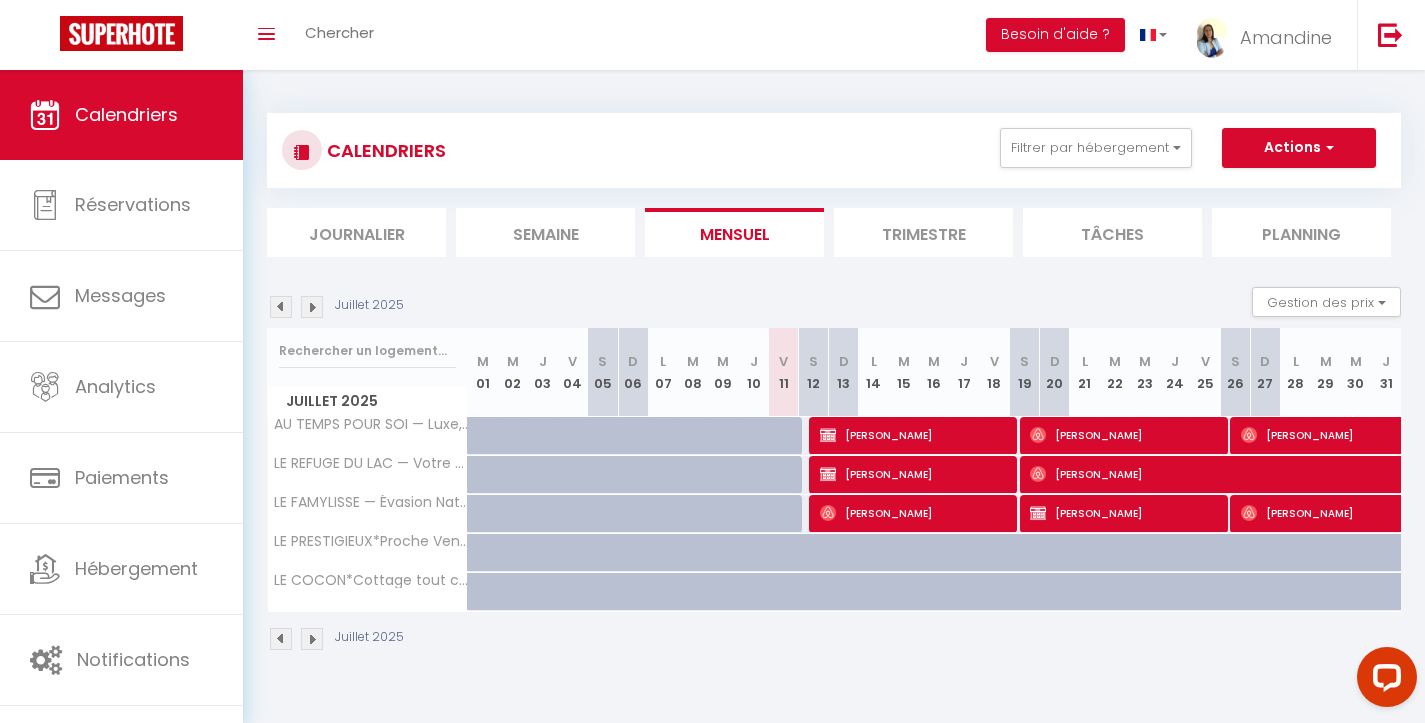 click on "[PERSON_NAME]" at bounding box center (1125, 513) 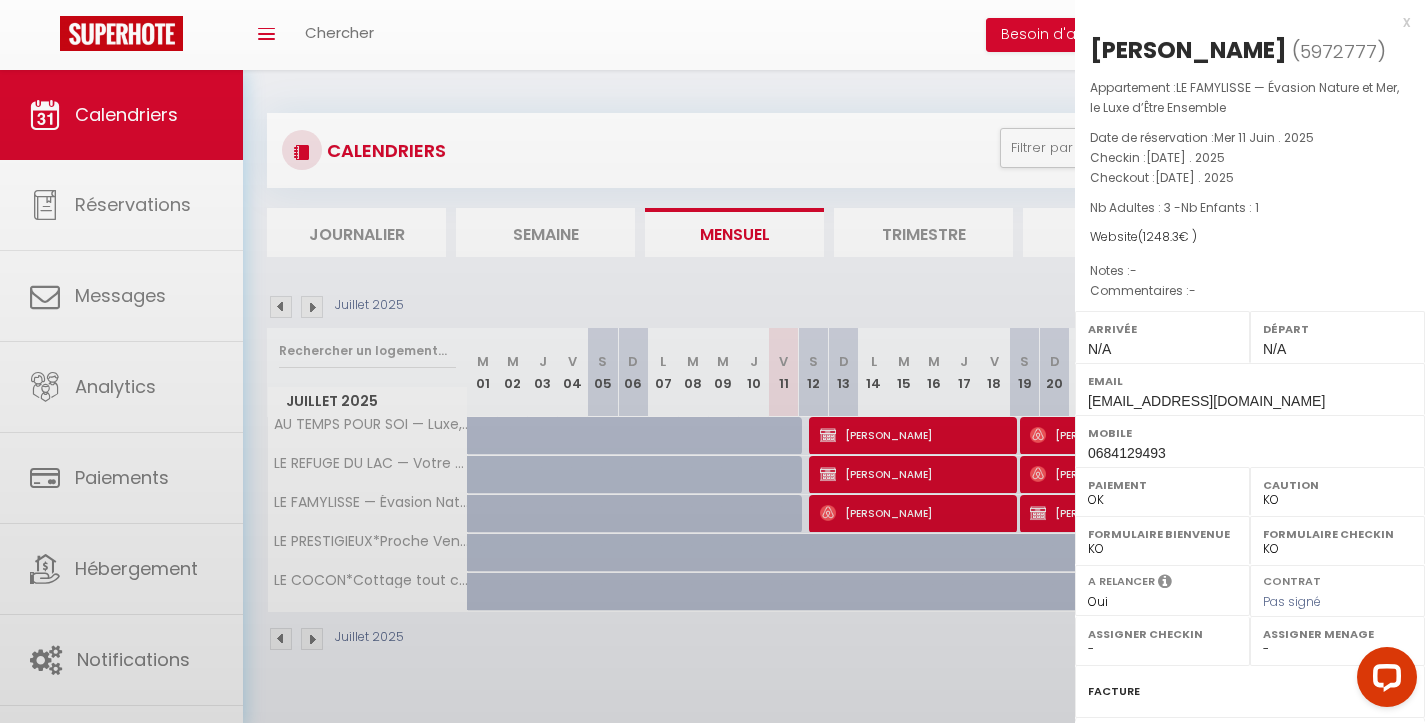 scroll, scrollTop: 0, scrollLeft: 0, axis: both 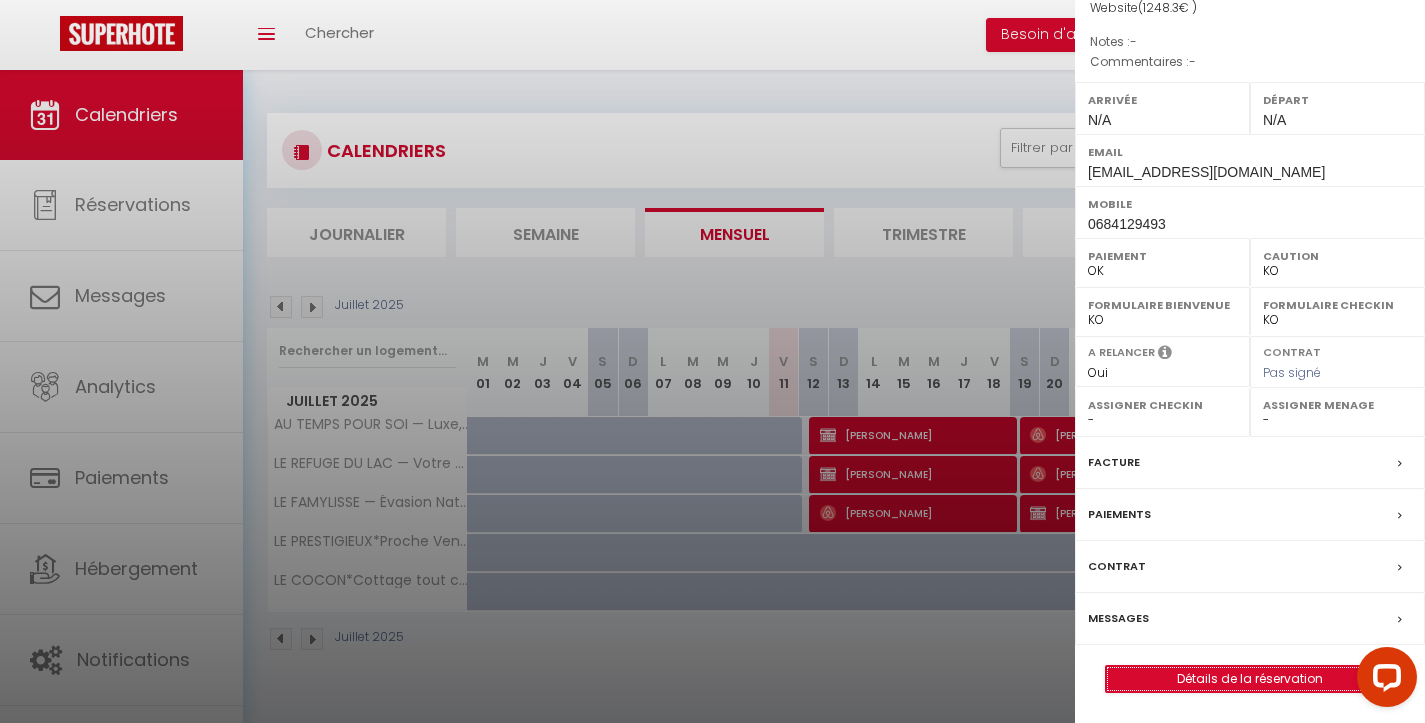 click on "Détails de la réservation" at bounding box center (1250, 679) 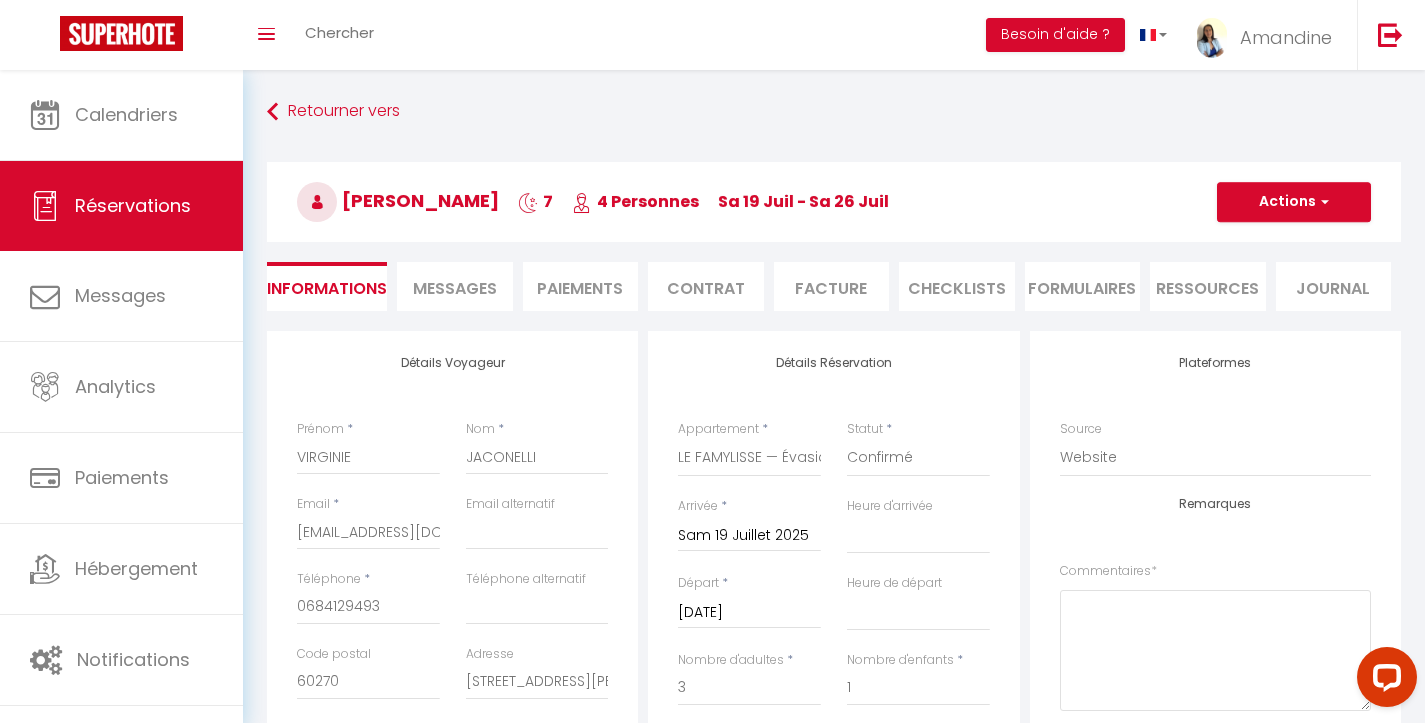 scroll, scrollTop: 0, scrollLeft: 0, axis: both 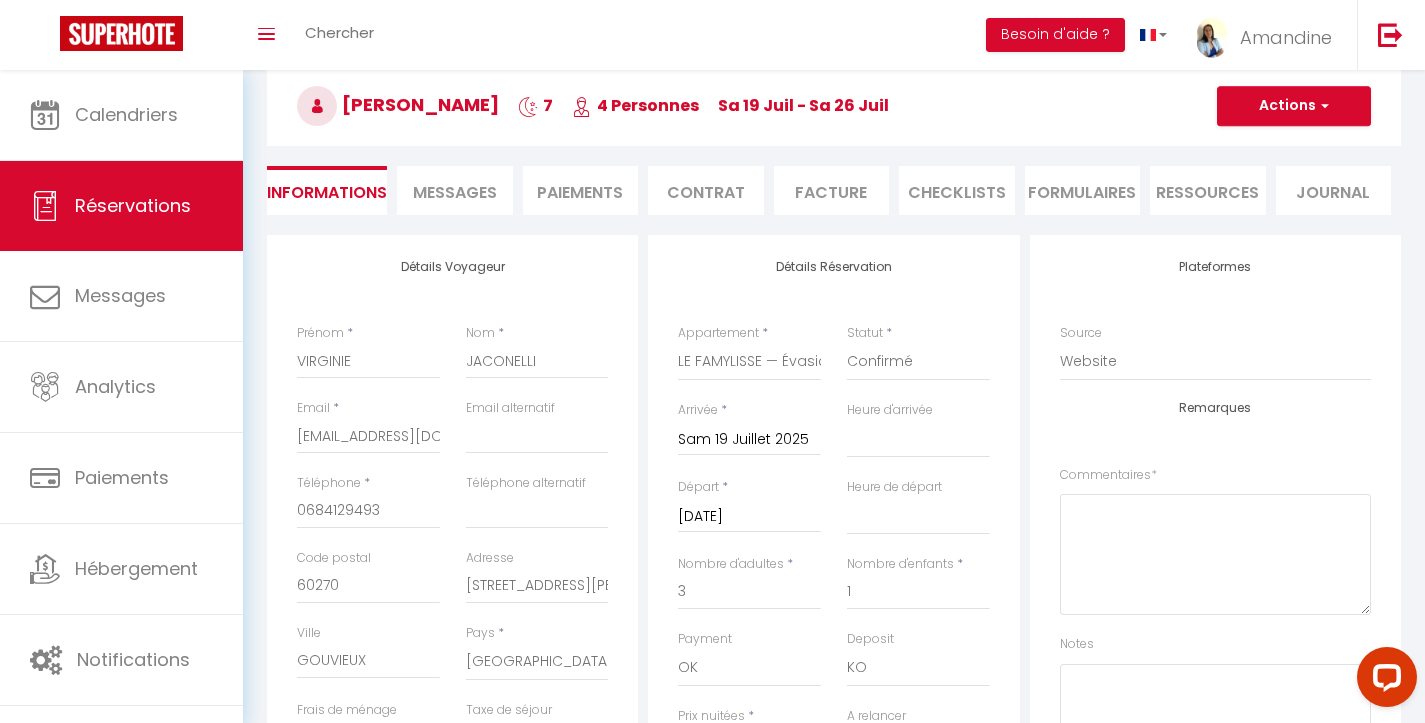 click on "Paiements" at bounding box center [581, 190] 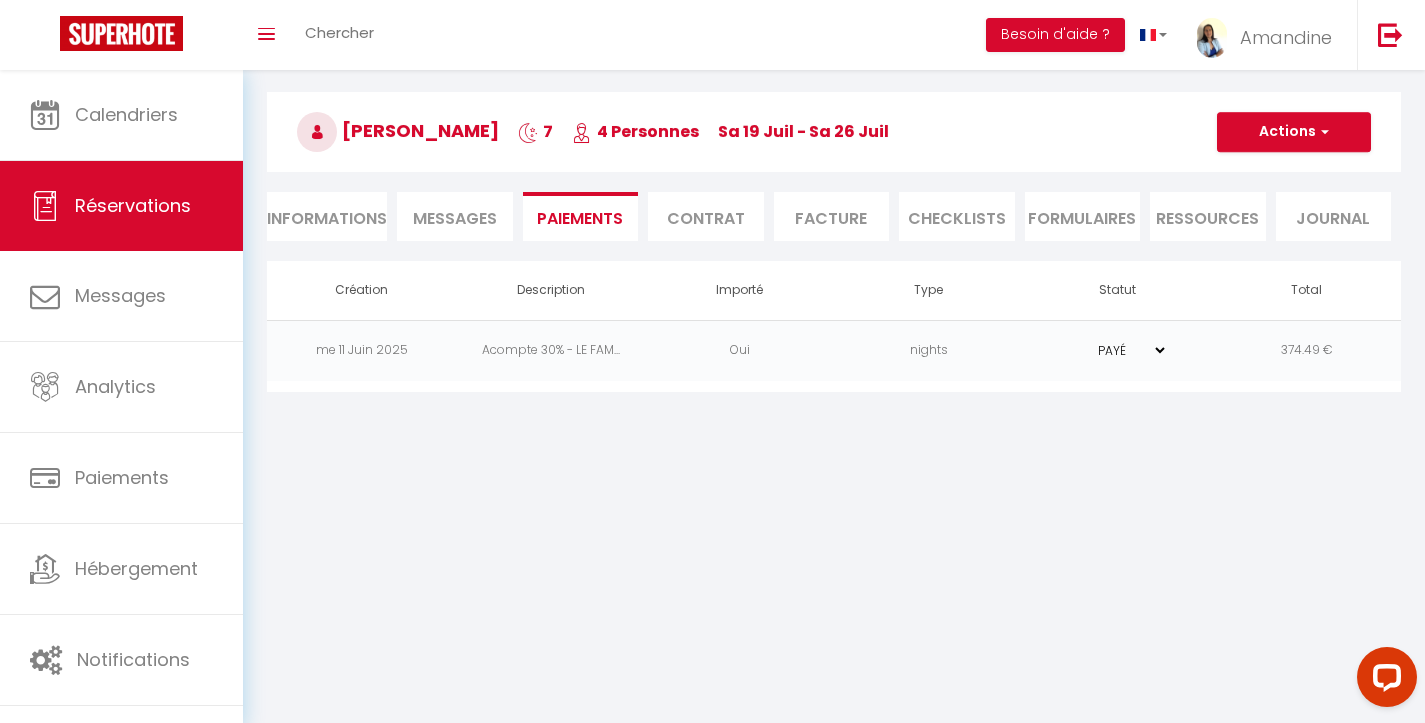 scroll, scrollTop: 70, scrollLeft: 0, axis: vertical 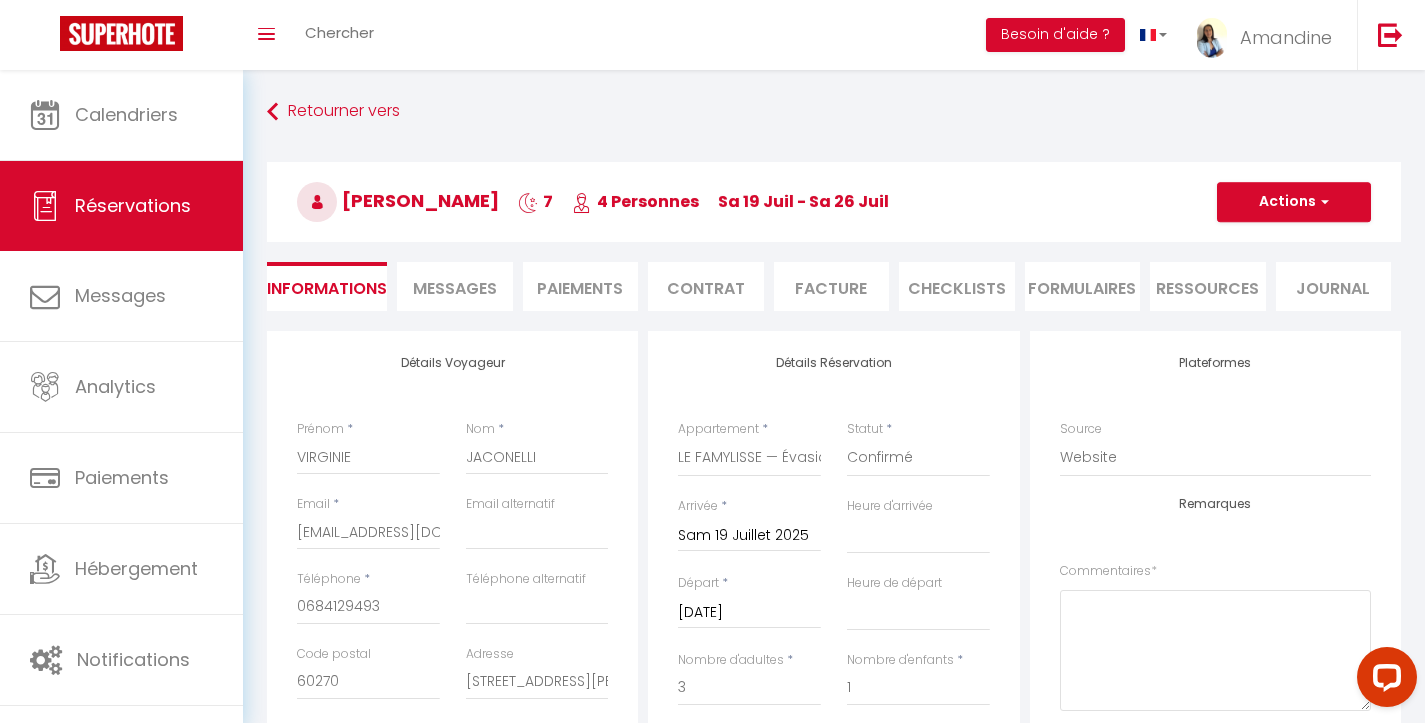 click on "Paiements" at bounding box center [581, 286] 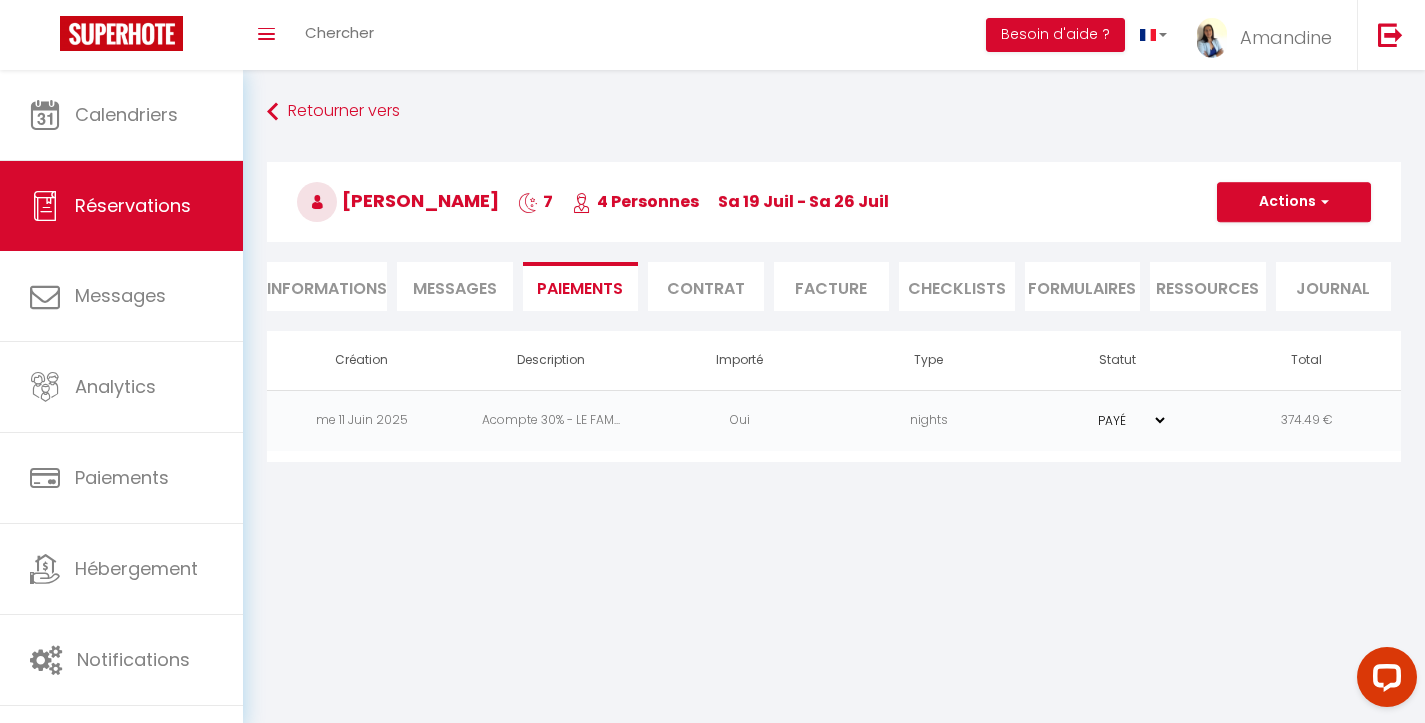 click at bounding box center [1322, 202] 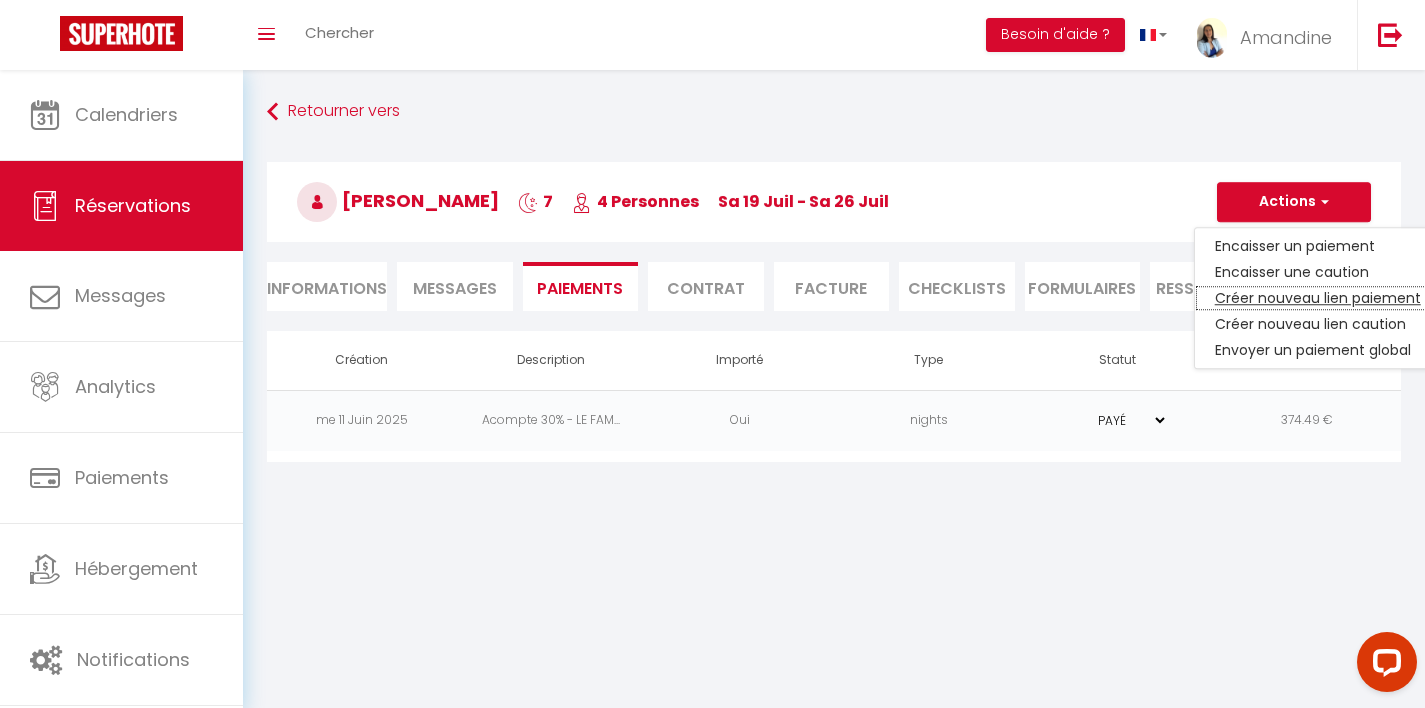 click on "Créer nouveau lien paiement" at bounding box center [1318, 298] 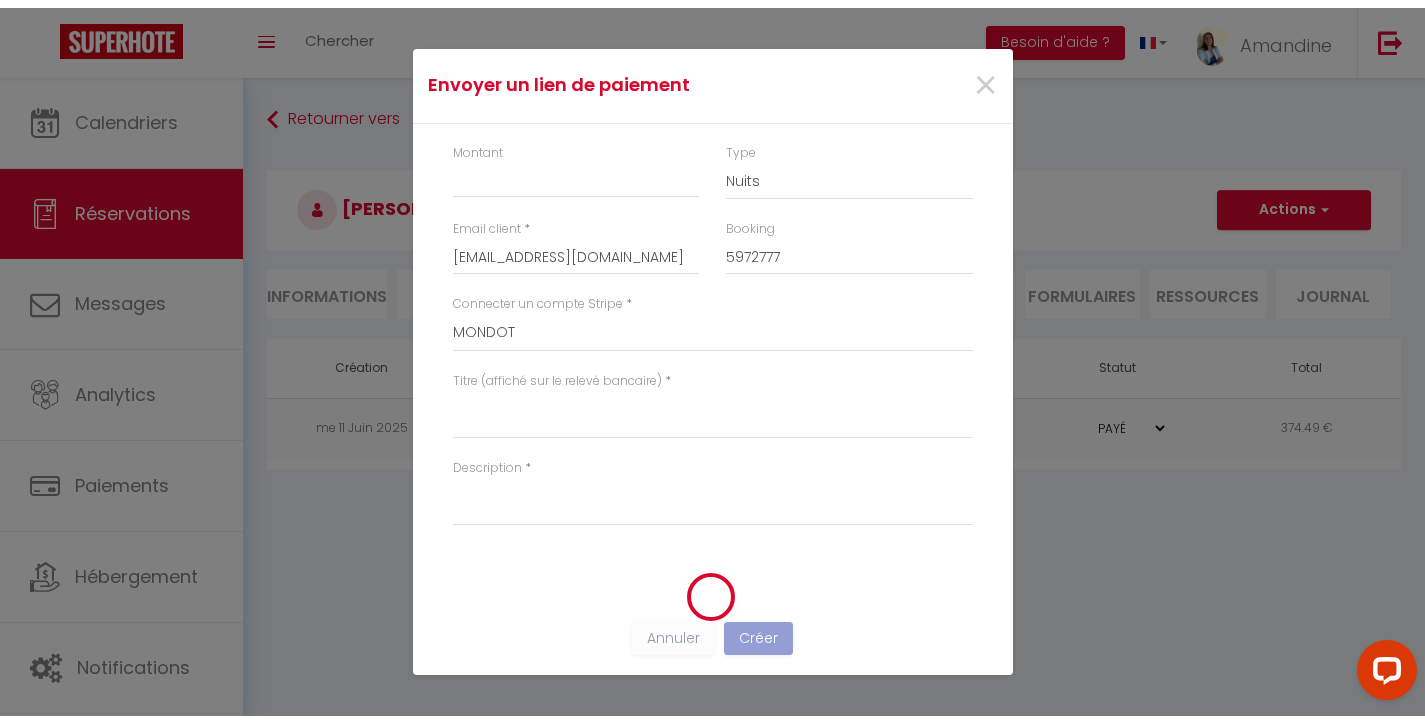 scroll, scrollTop: 0, scrollLeft: 0, axis: both 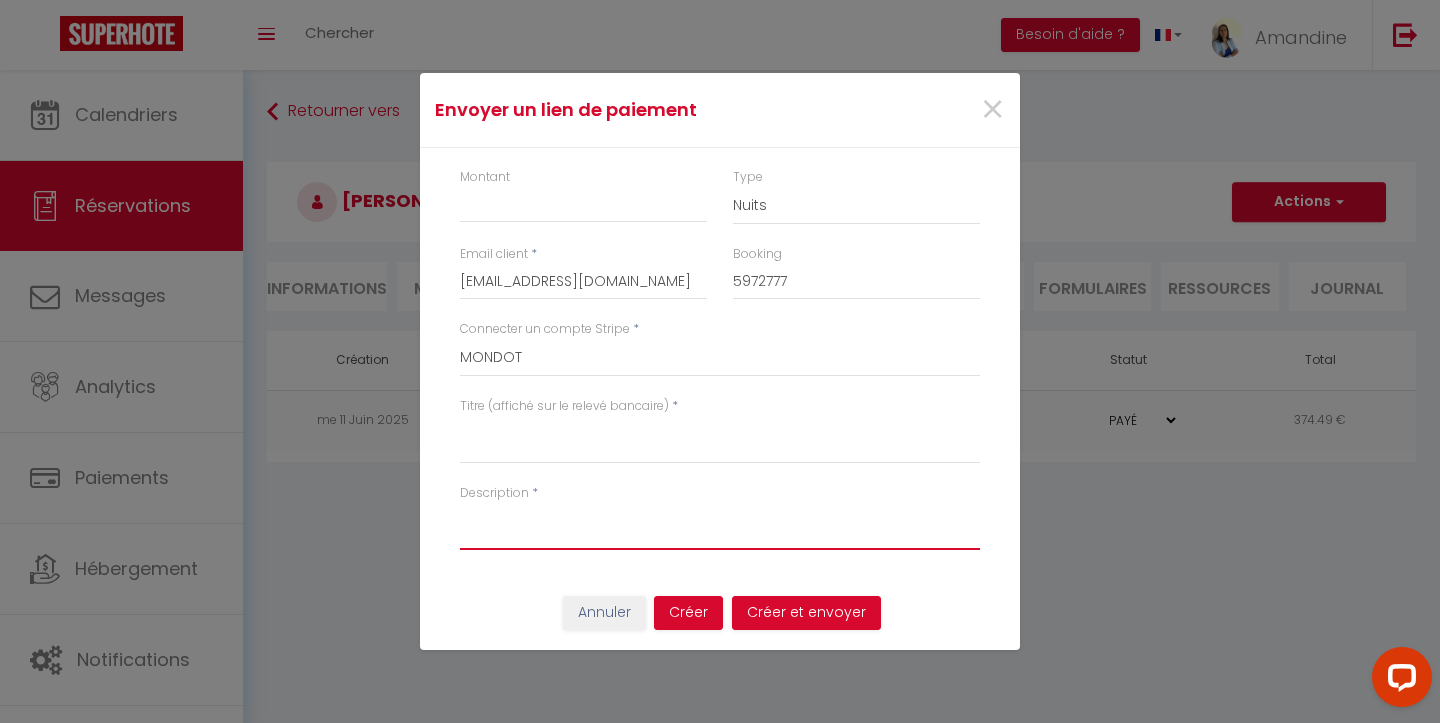 click on "Description" at bounding box center [720, 526] 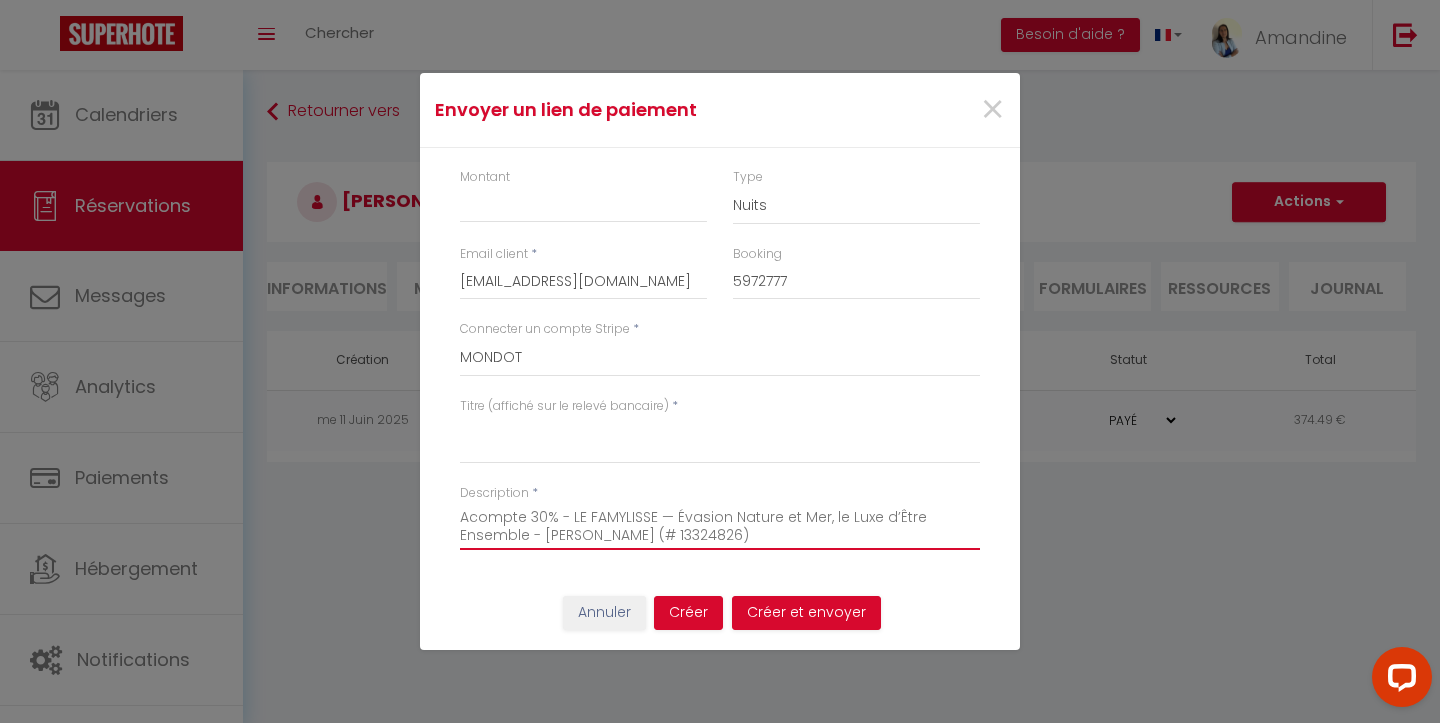 click on "Acompte 30% - LE FAMYLISSE — Évasion Nature et Mer, le Luxe d’Être Ensemble - [PERSON_NAME] (# 13324826)" at bounding box center [720, 526] 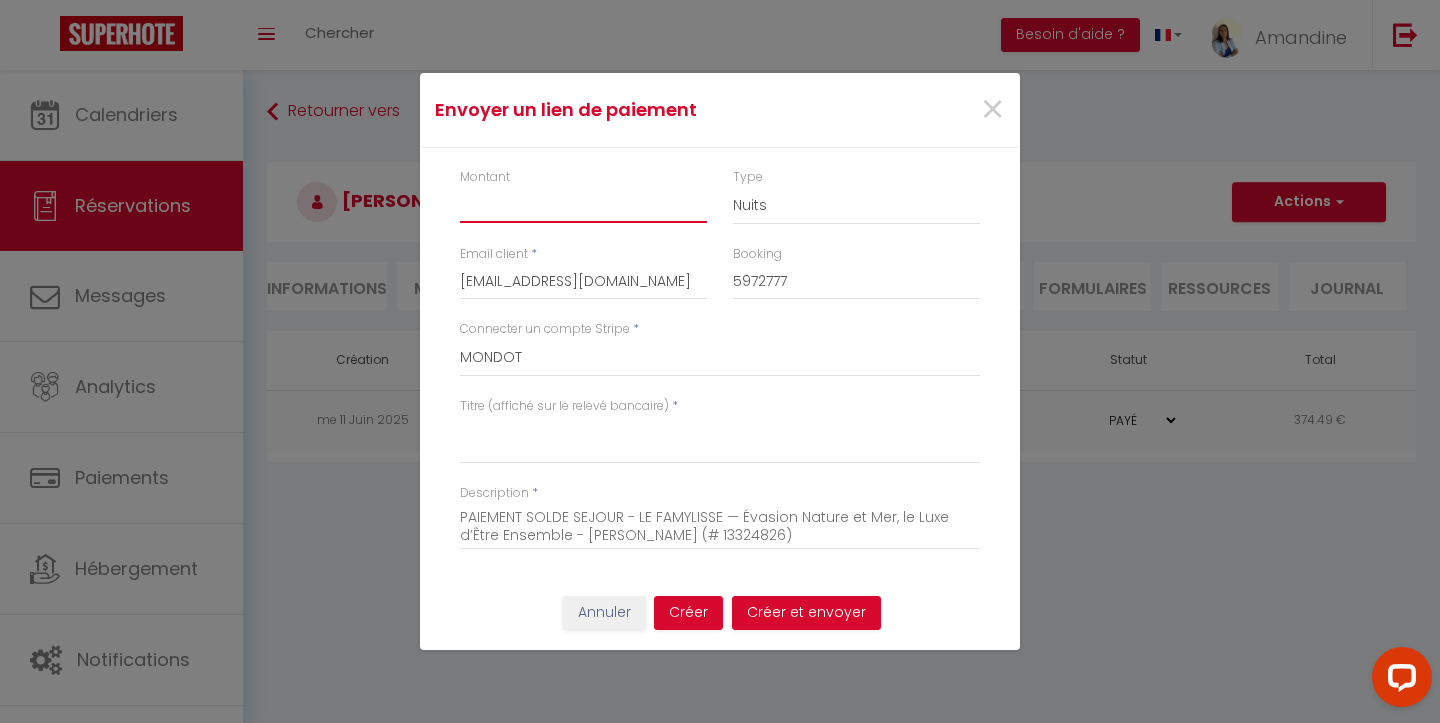 click on "Montant" at bounding box center [583, 205] 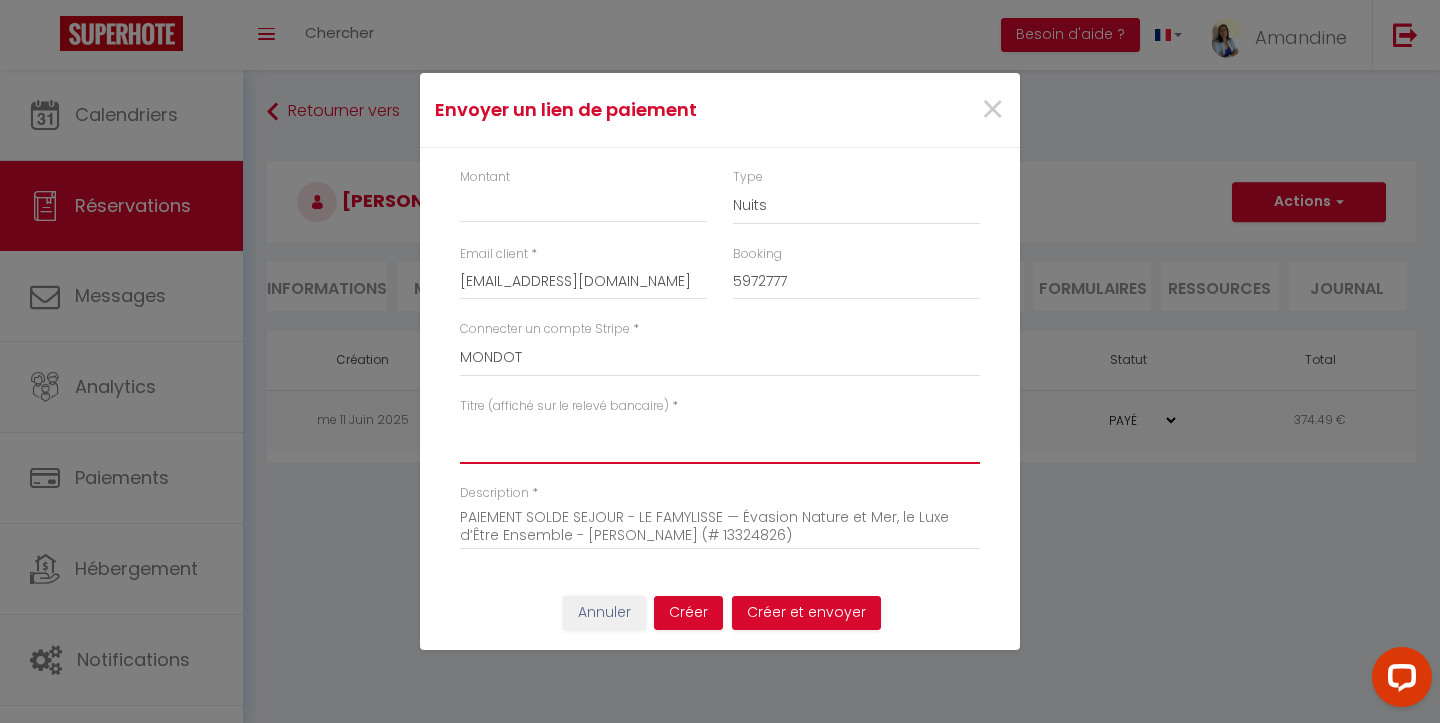 click on "Titre (affiché sur le relevé bancaire)" at bounding box center (720, 440) 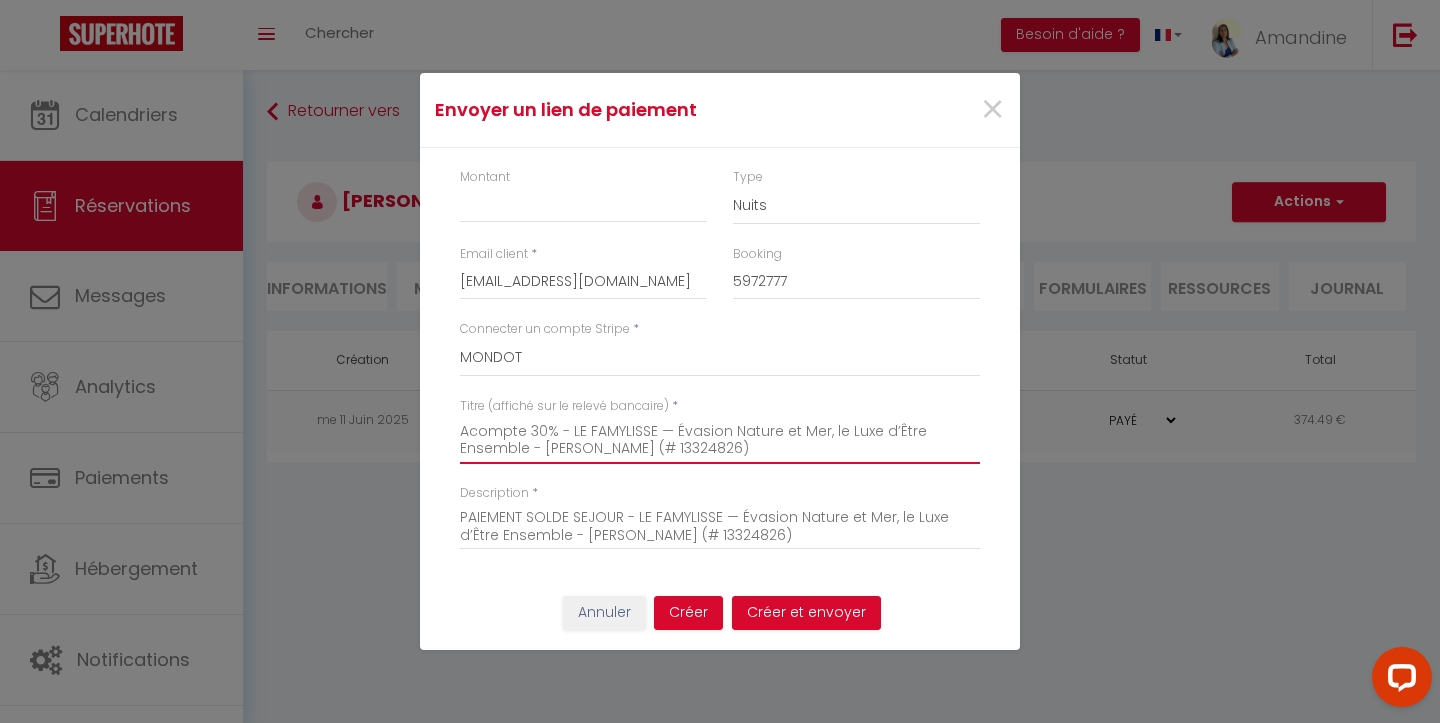 click on "Acompte 30% - LE FAMYLISSE — Évasion Nature et Mer, le Luxe d’Être Ensemble - [PERSON_NAME] (# 13324826)" at bounding box center [720, 440] 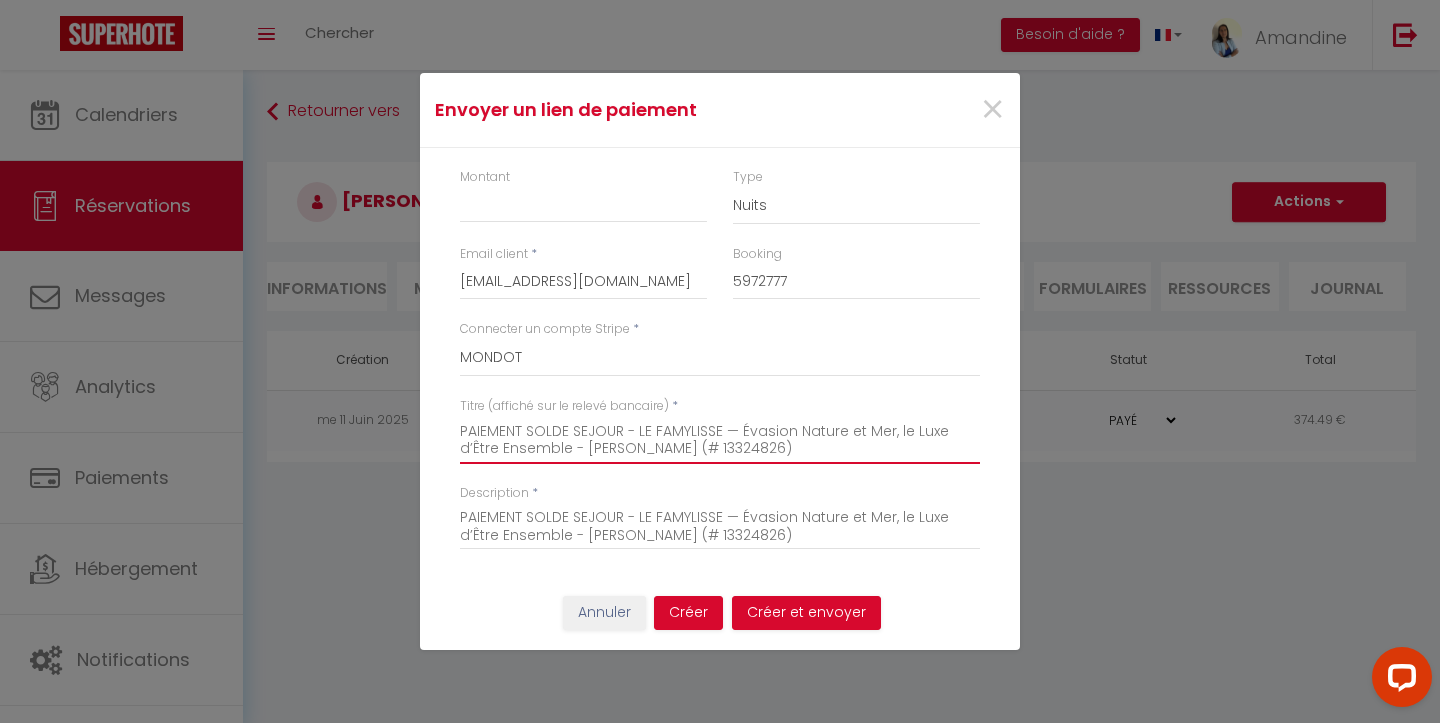 click on "PAIEMENT SOLDE SEJOUR - LE FAMYLISSE — Évasion Nature et Mer, le Luxe d’Être Ensemble - [PERSON_NAME] (# 13324826)" at bounding box center (720, 440) 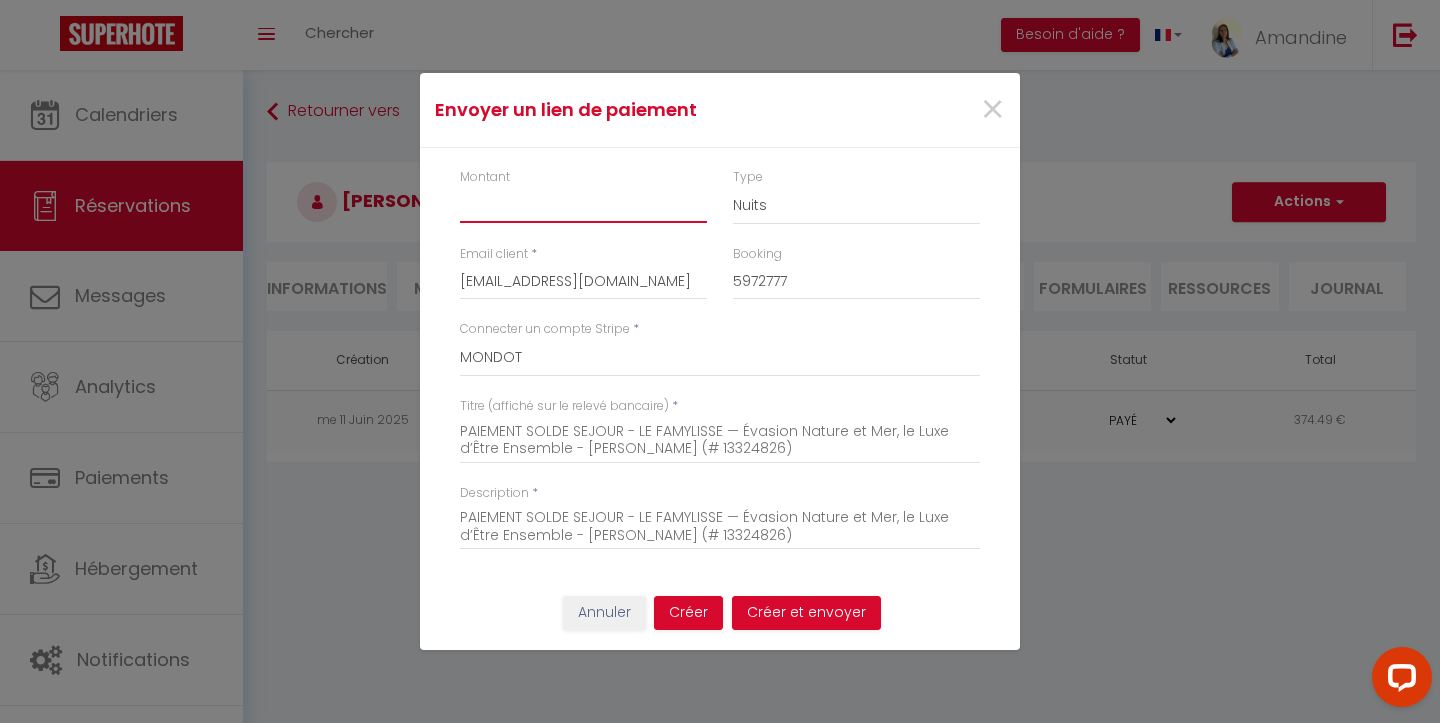 click on "Montant" at bounding box center (583, 205) 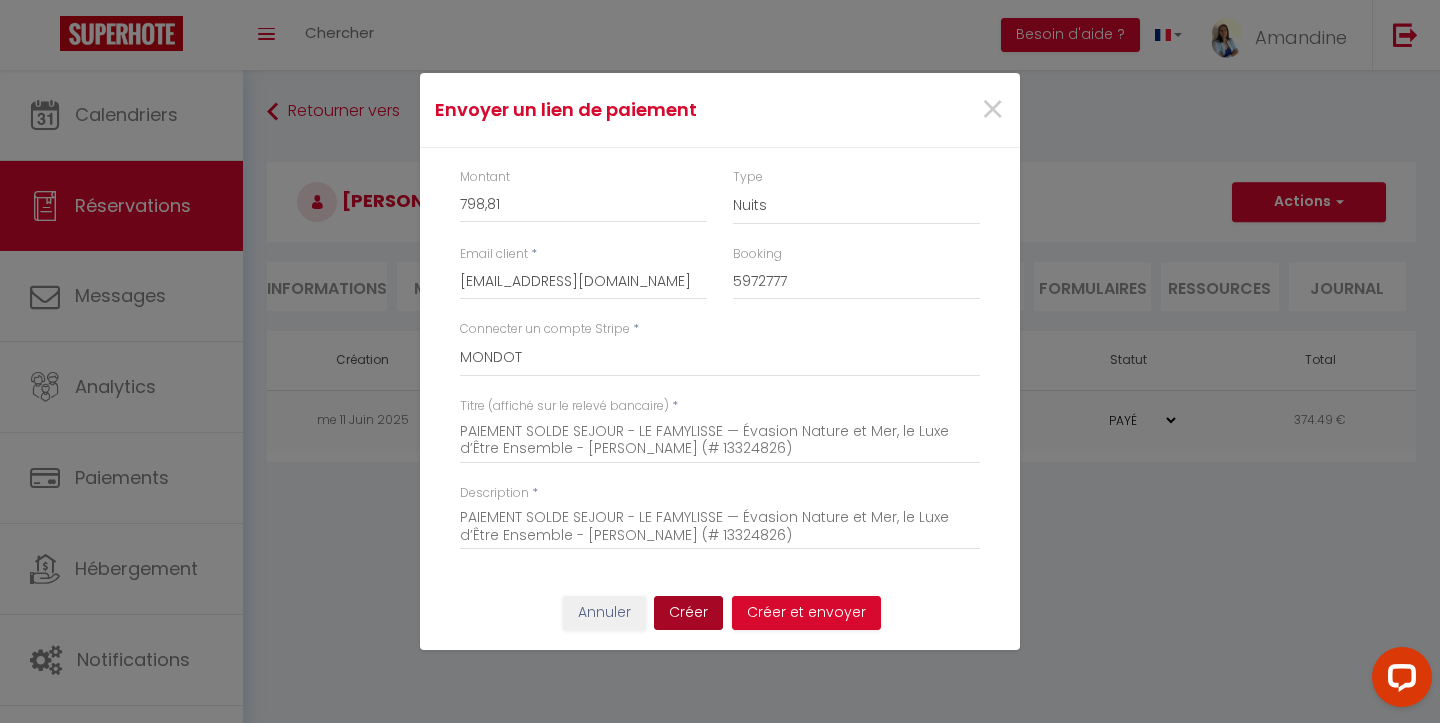 click on "Créer" at bounding box center [688, 613] 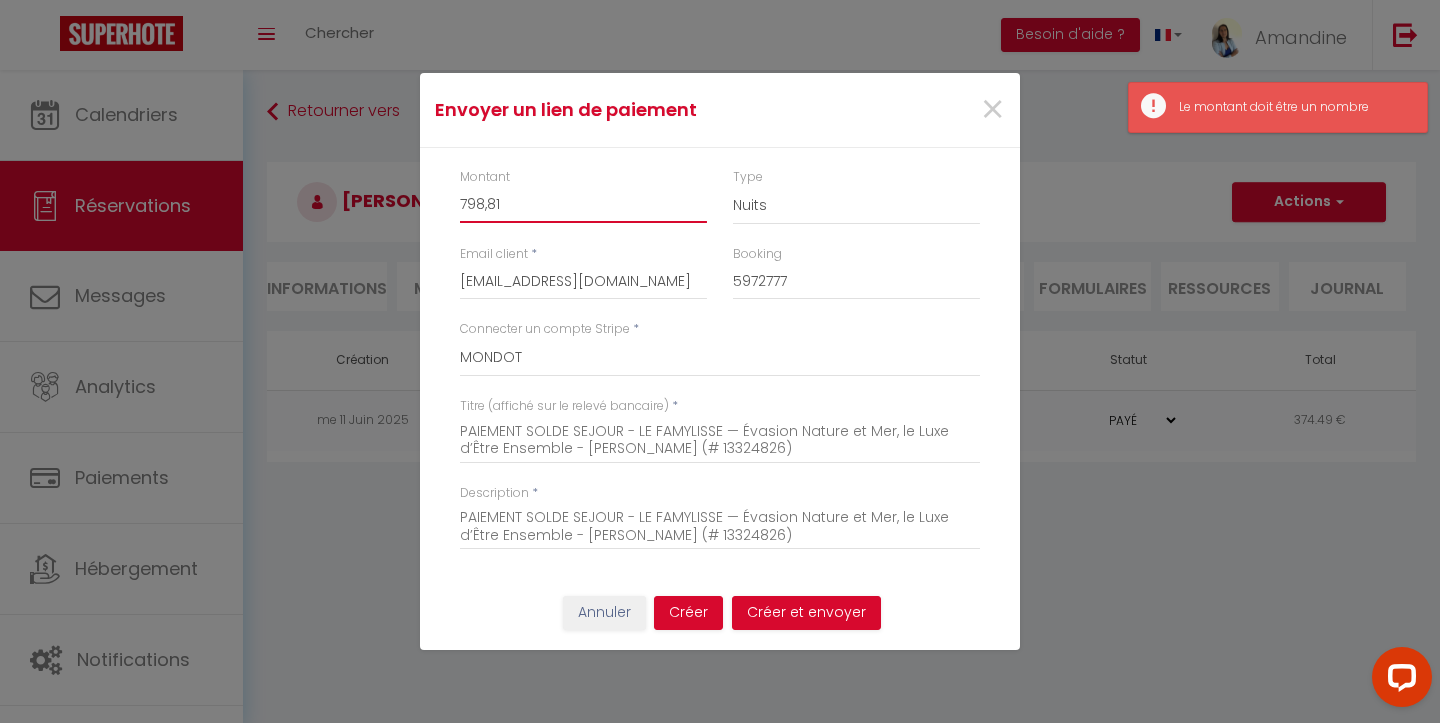 click on "798,81" at bounding box center [583, 205] 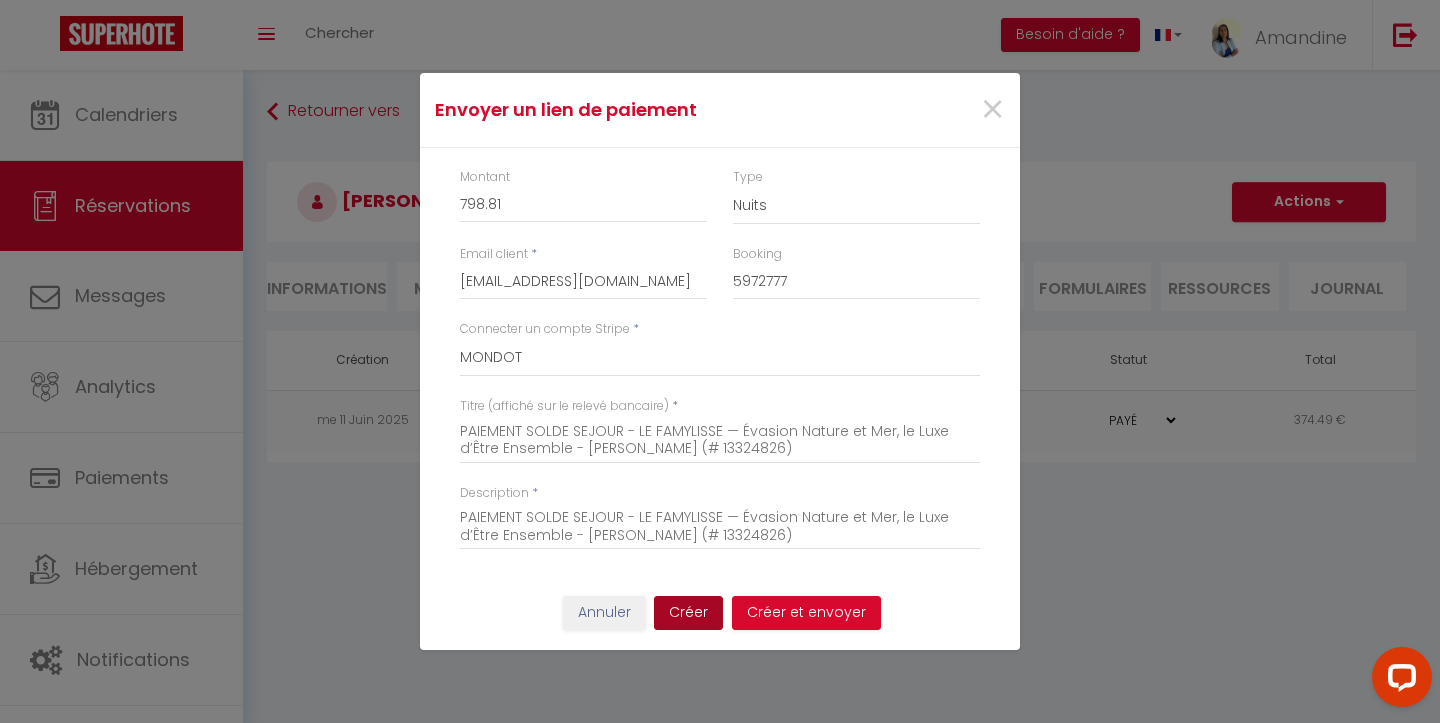 click on "Créer" at bounding box center (688, 613) 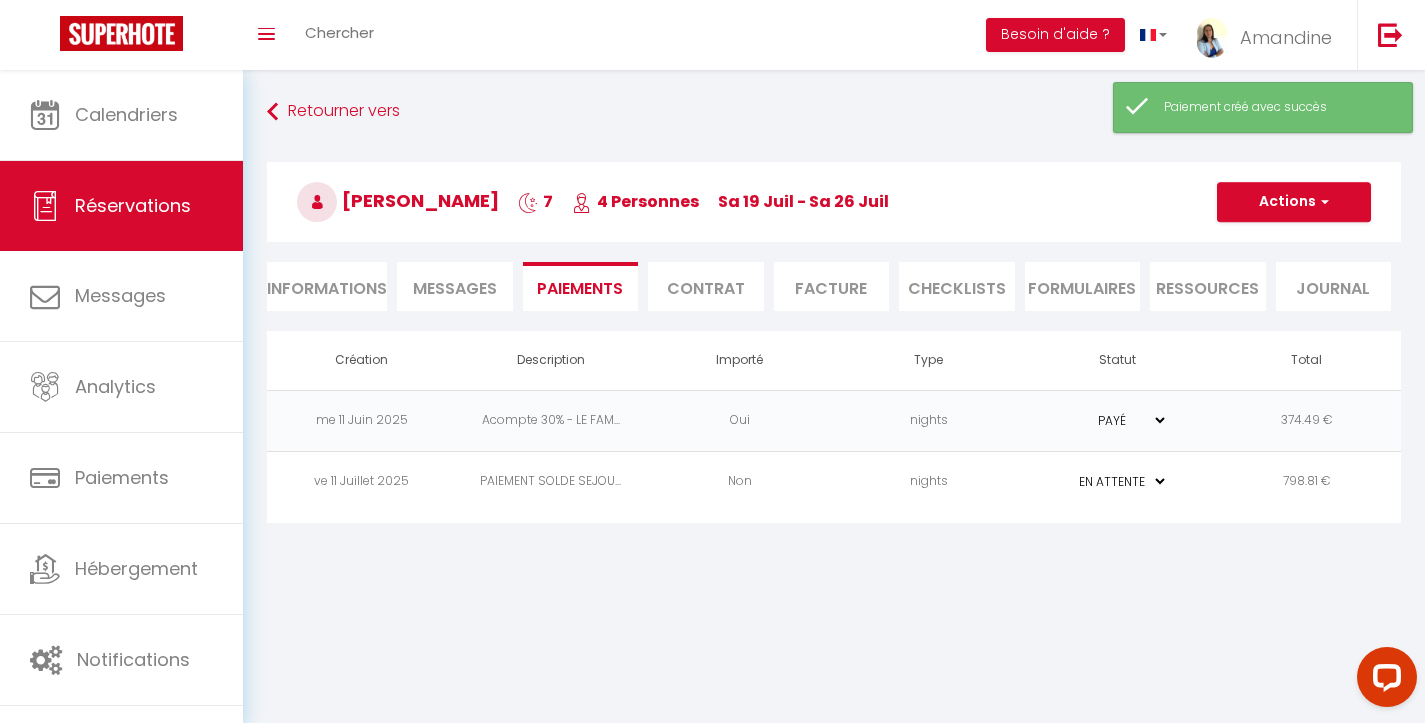 scroll, scrollTop: 0, scrollLeft: 0, axis: both 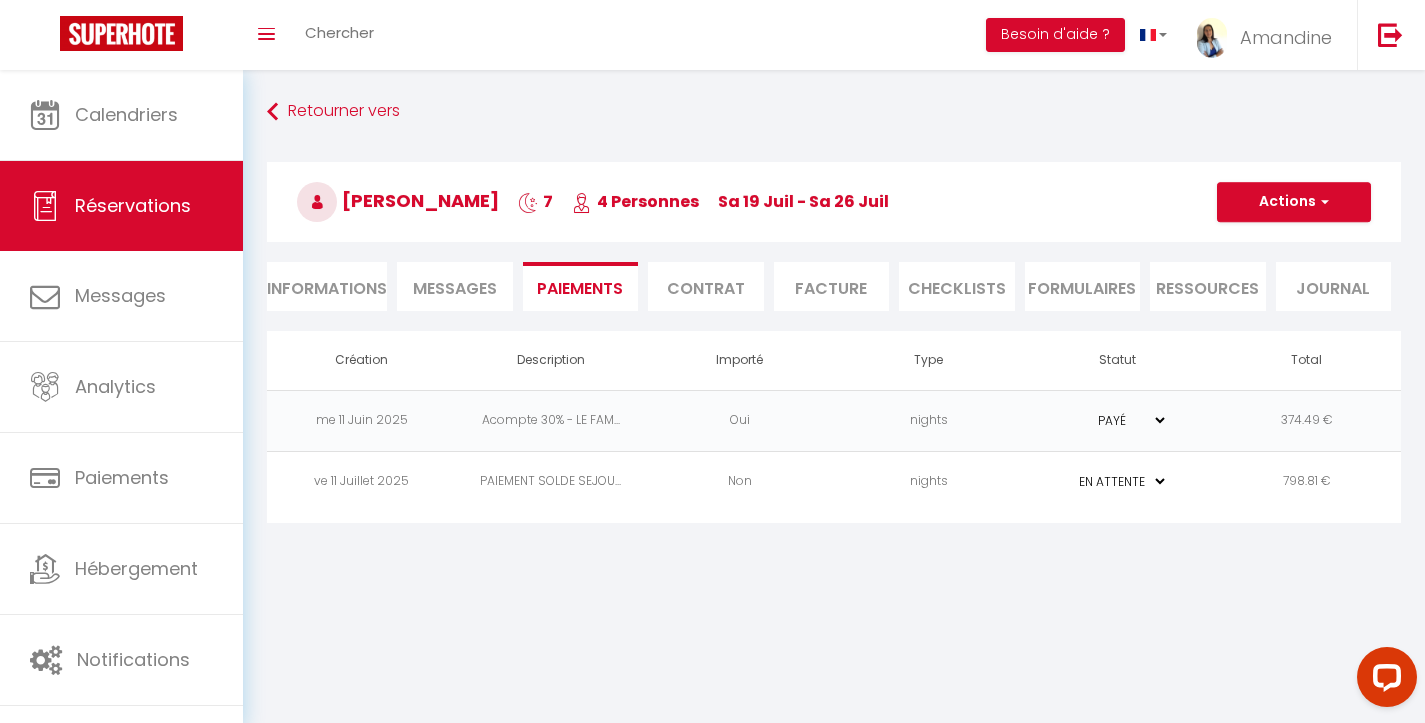 click on "Facture" at bounding box center [832, 286] 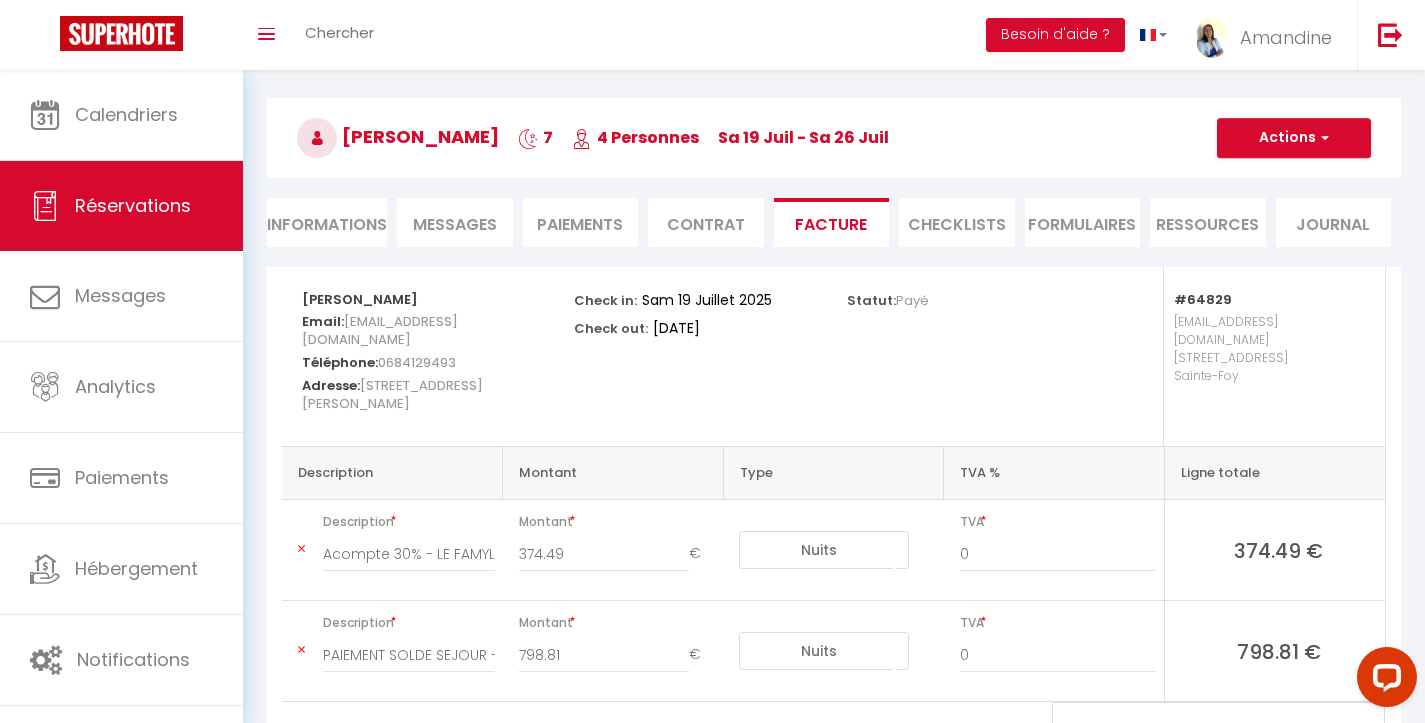 scroll, scrollTop: 96, scrollLeft: 0, axis: vertical 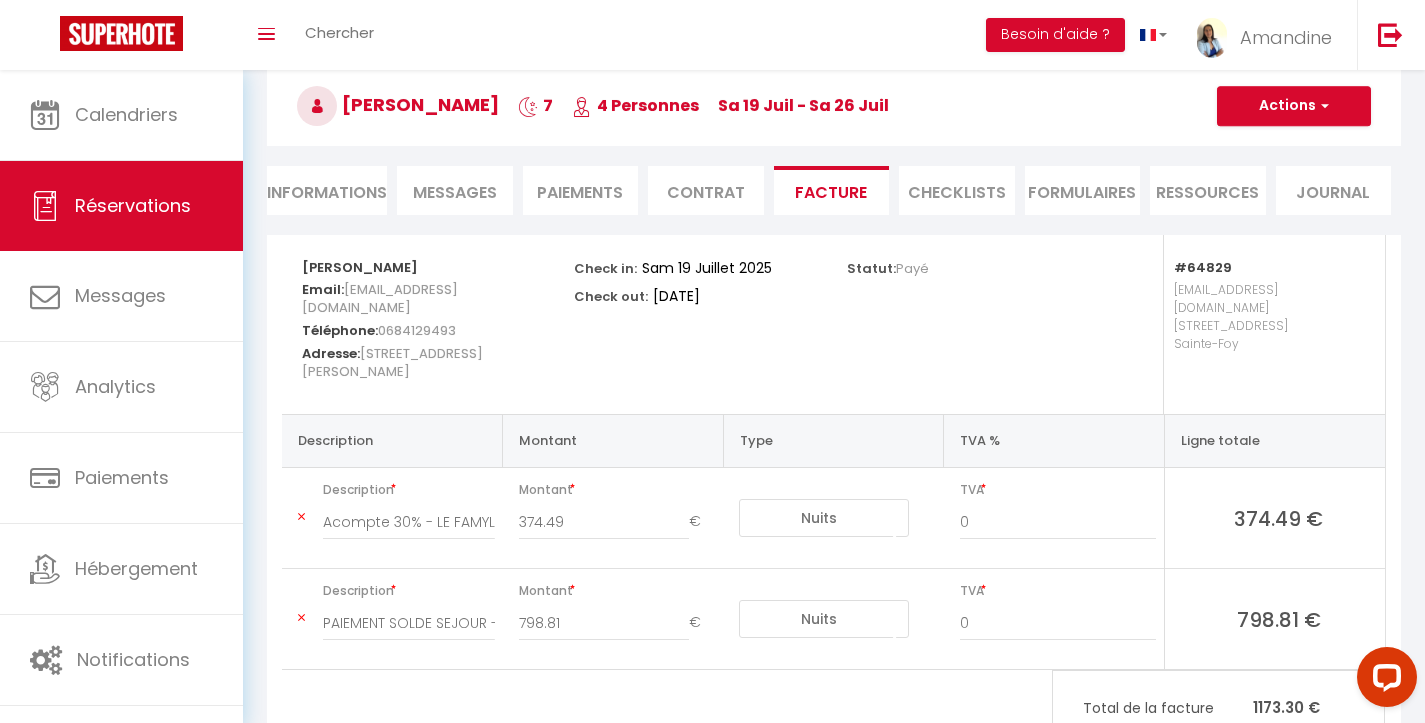 click on "Statut:  Payé" at bounding box center [970, 324] 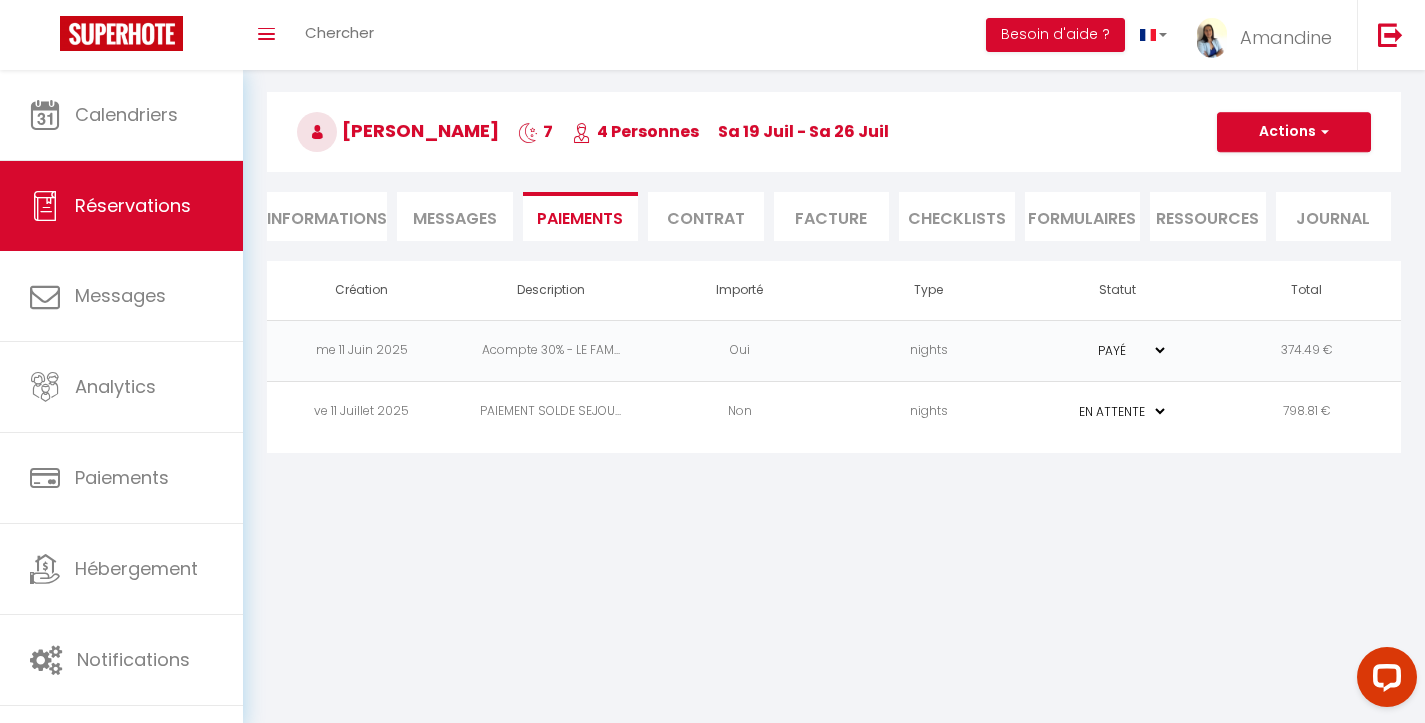 scroll, scrollTop: 0, scrollLeft: 0, axis: both 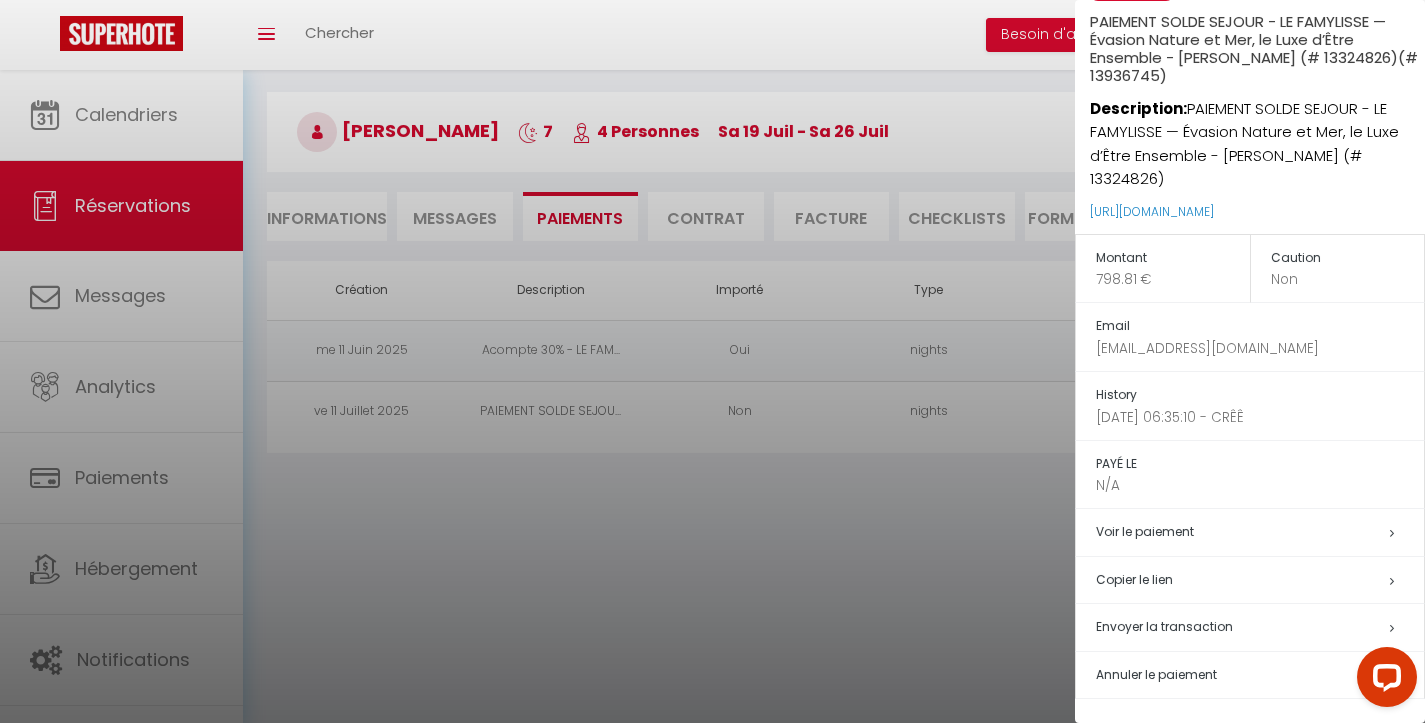 click at bounding box center (712, 361) 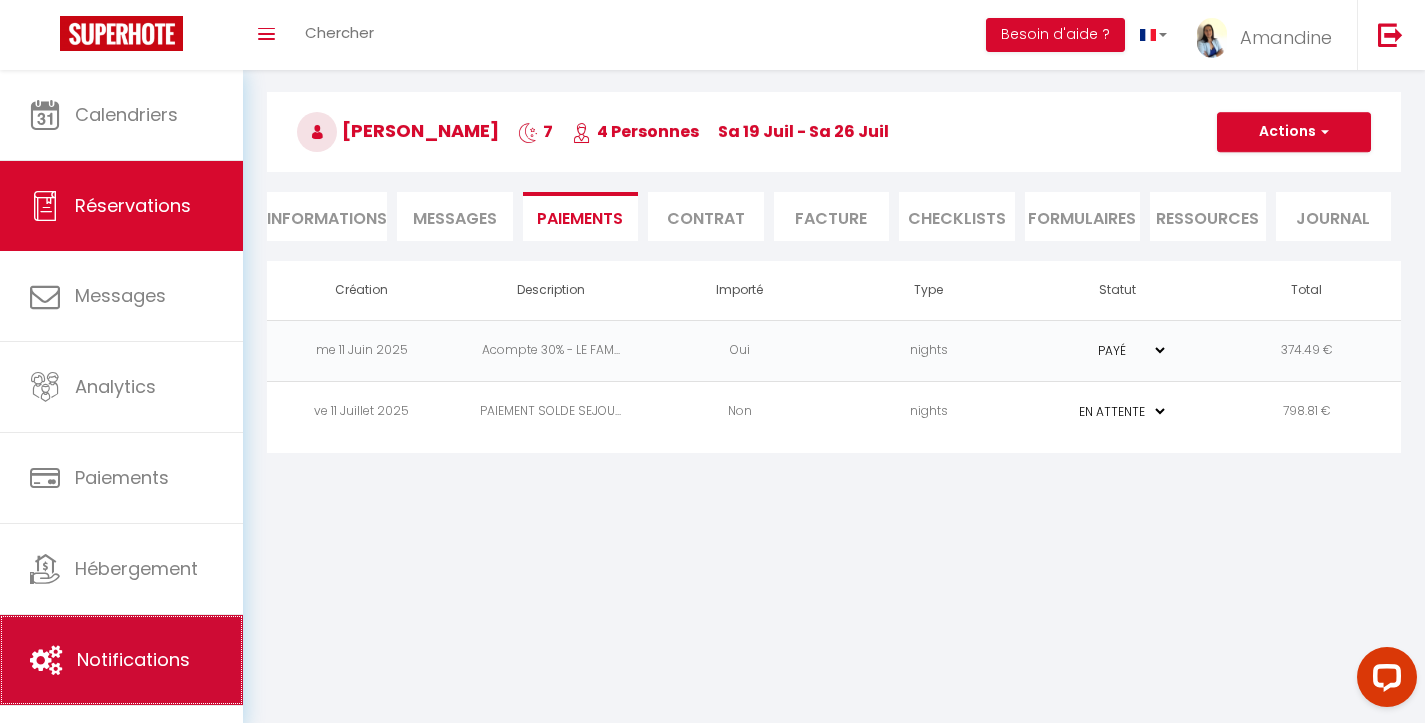 click on "Notifications" at bounding box center (133, 659) 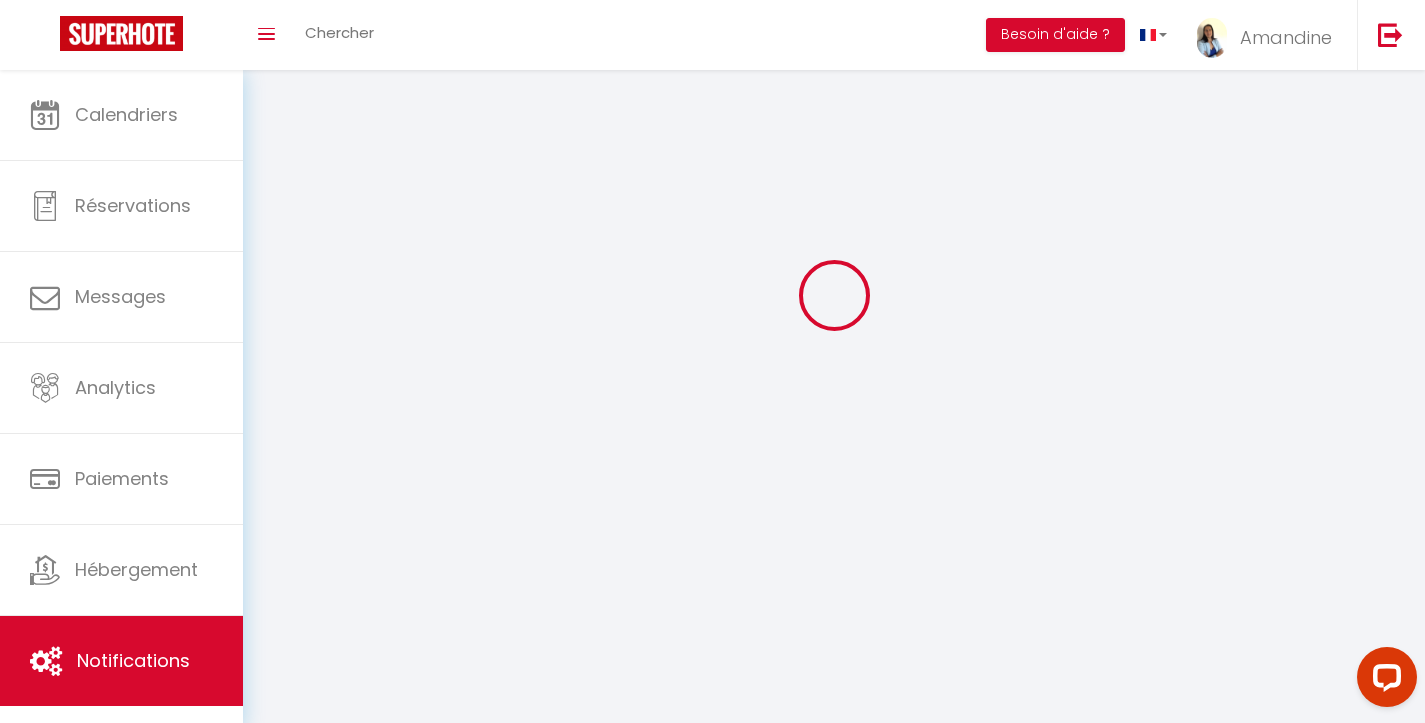 scroll, scrollTop: 0, scrollLeft: 0, axis: both 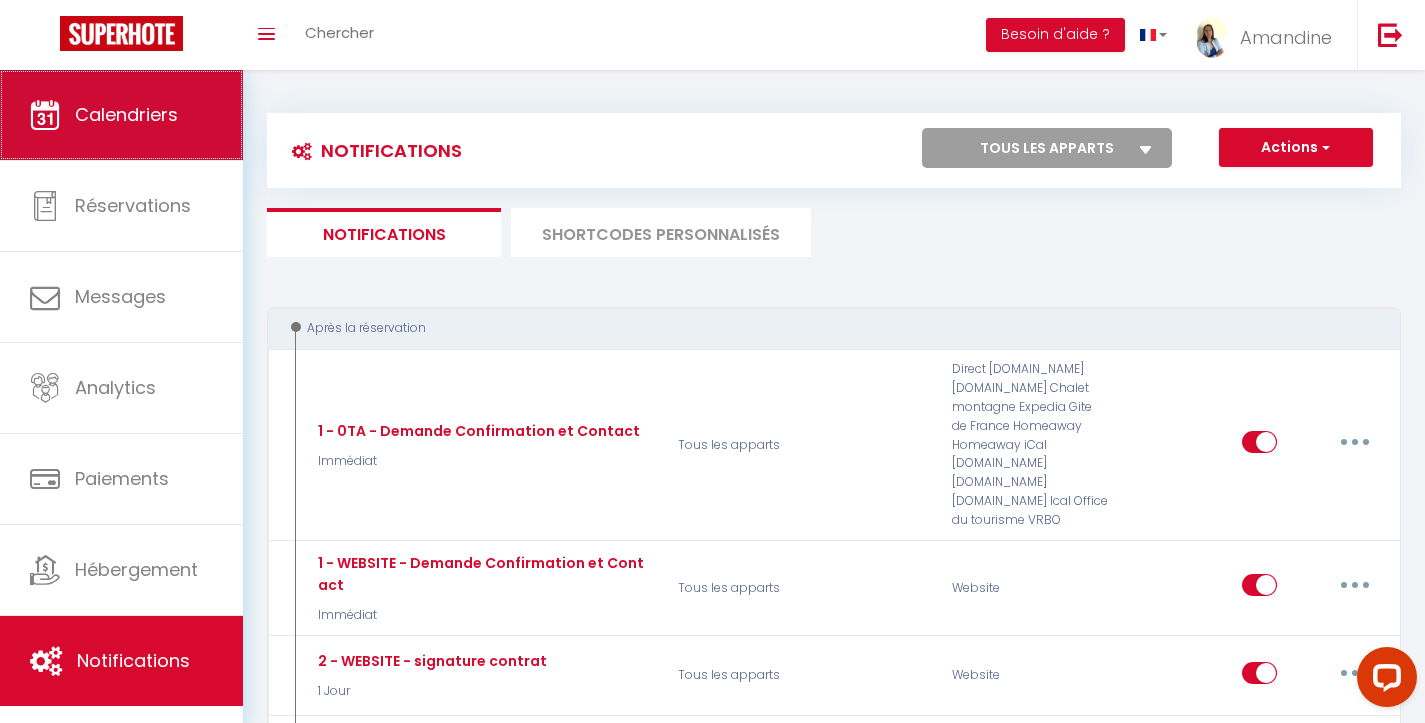 click on "Calendriers" at bounding box center (121, 115) 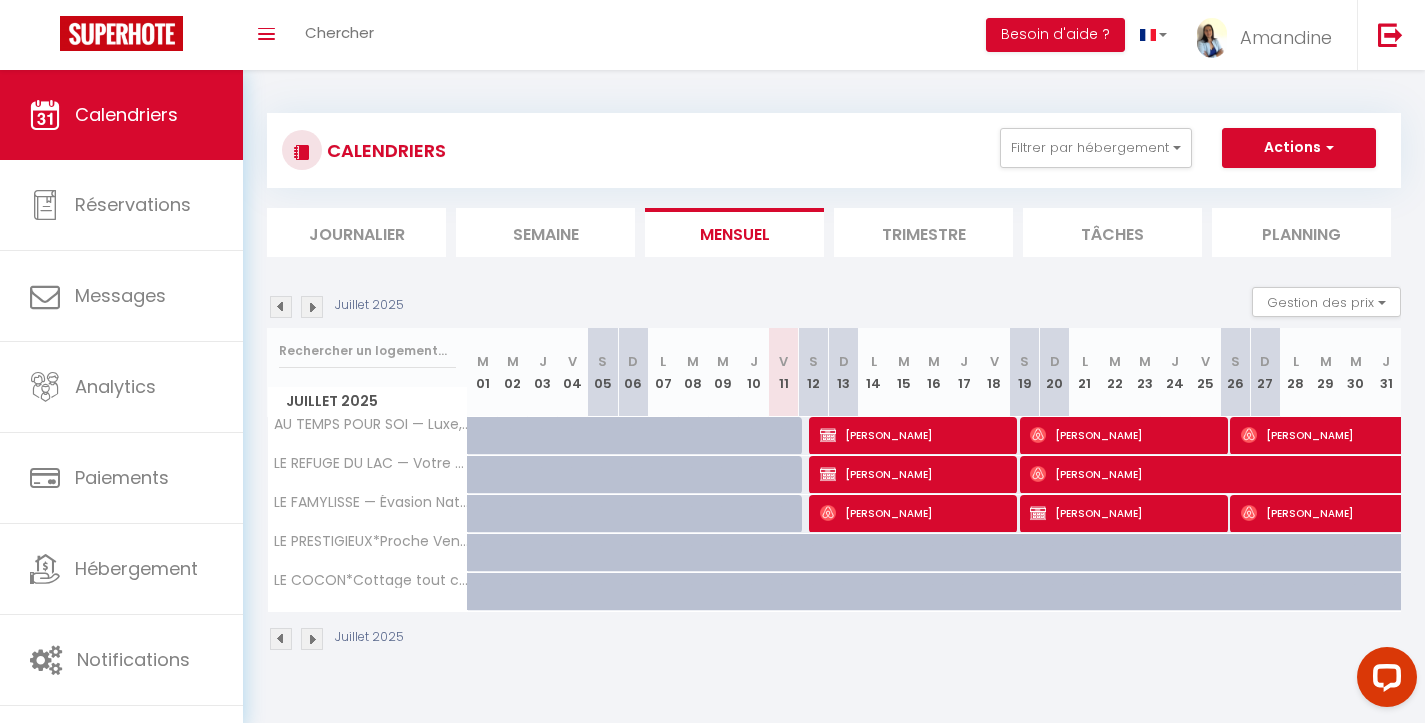 click on "[PERSON_NAME]" at bounding box center (1125, 513) 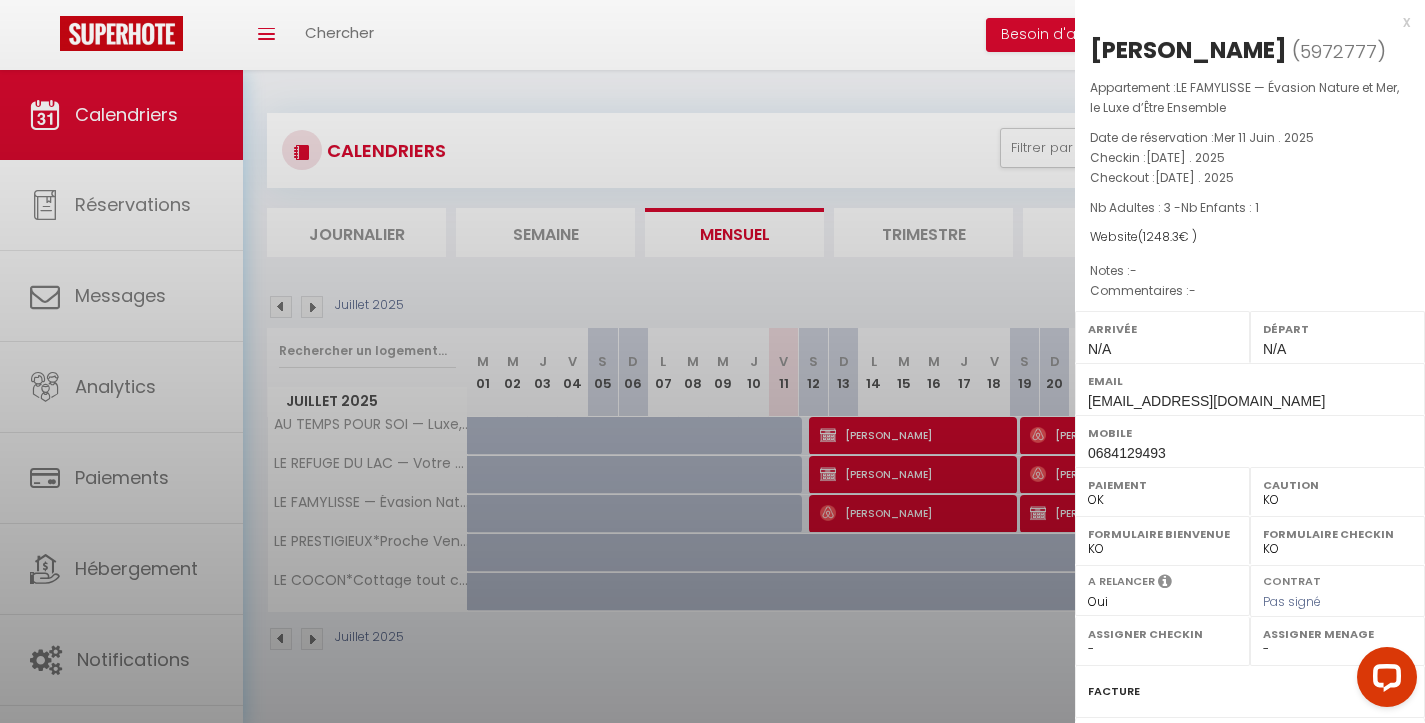 scroll, scrollTop: 0, scrollLeft: 0, axis: both 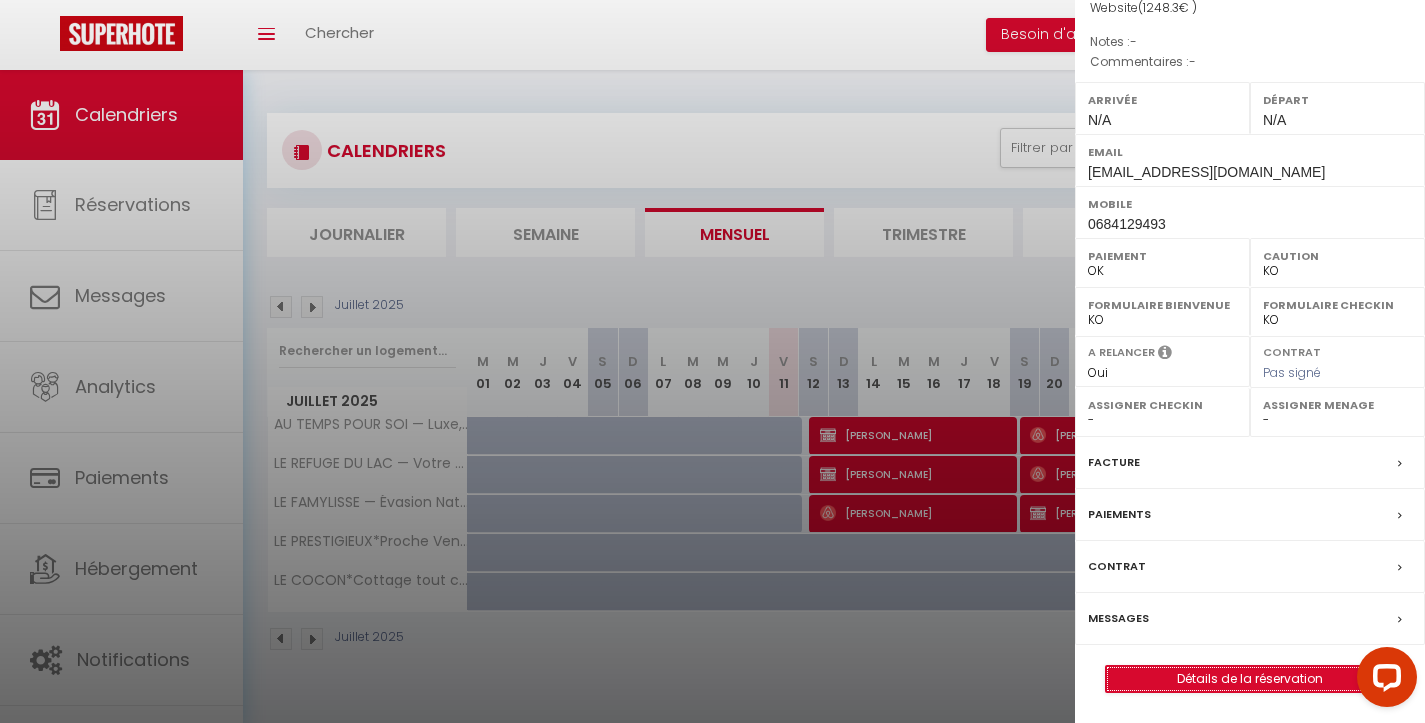click on "Détails de la réservation" at bounding box center (1250, 679) 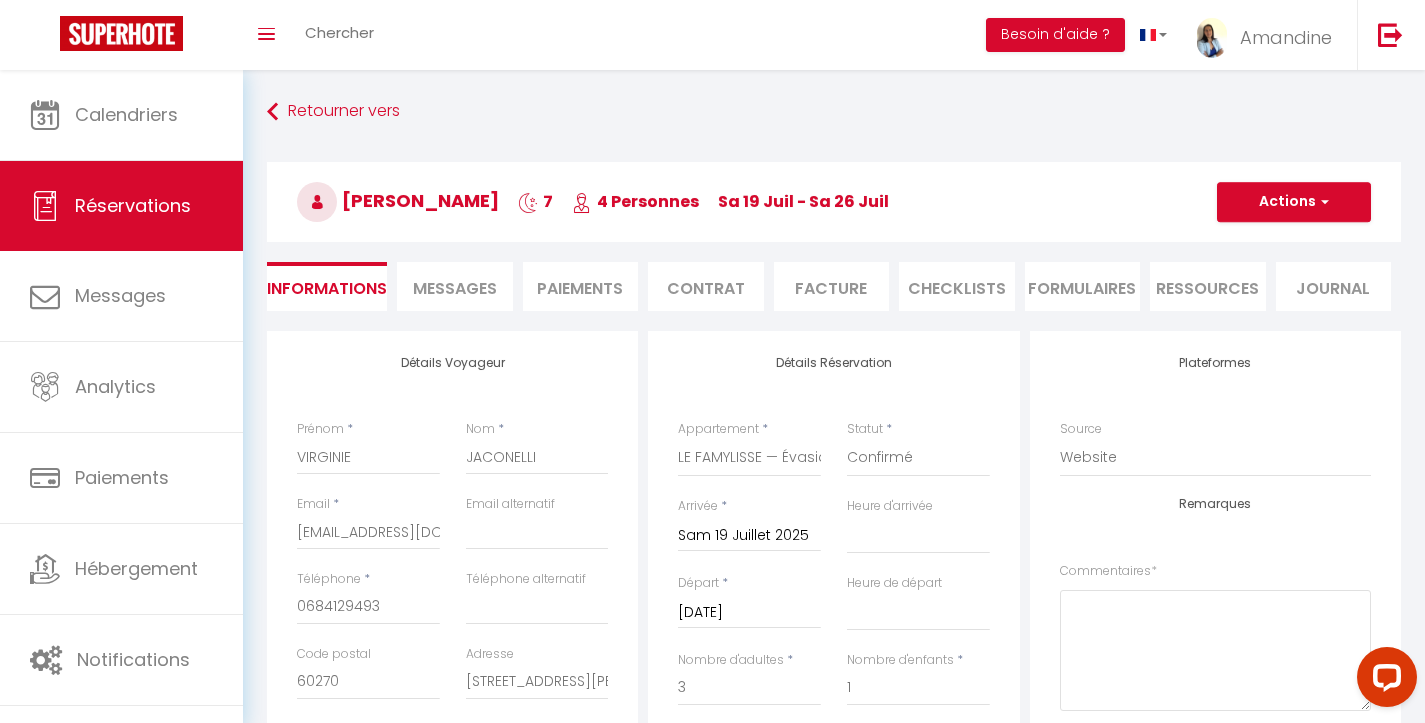 scroll, scrollTop: 0, scrollLeft: 0, axis: both 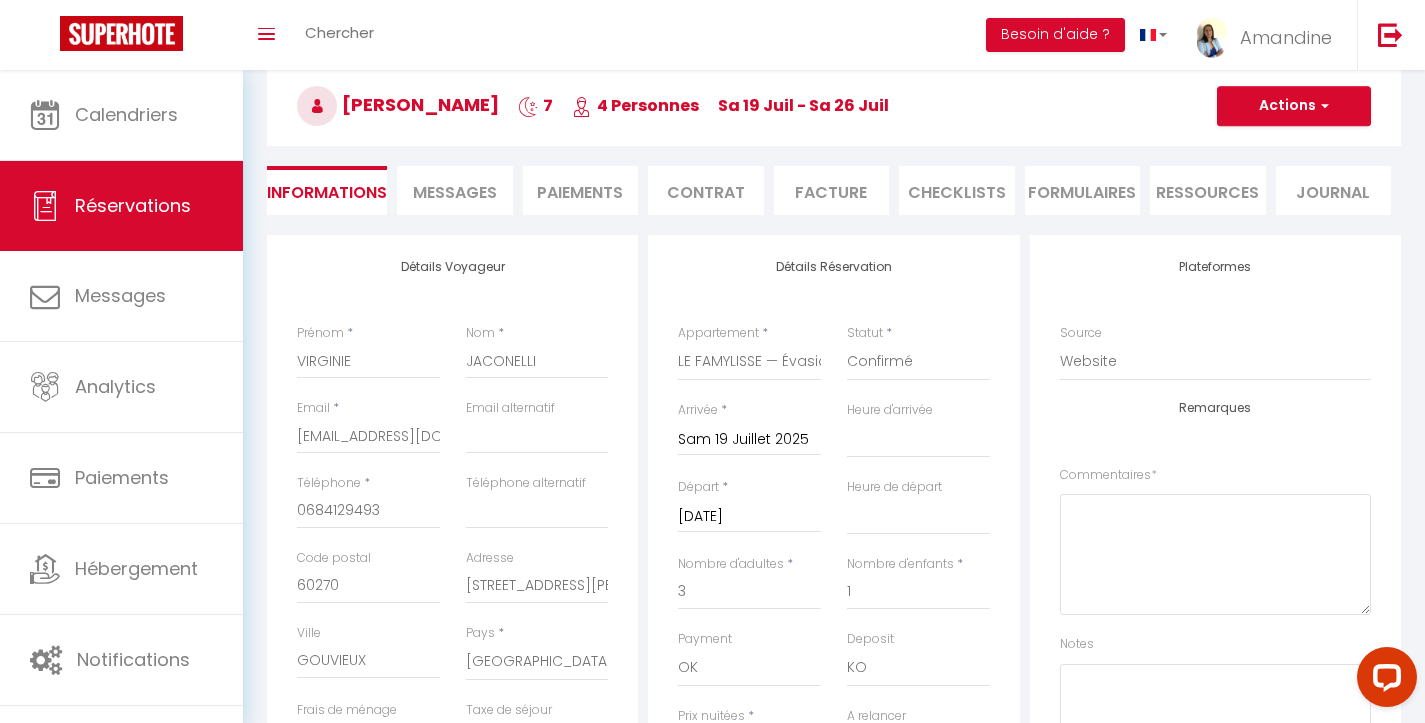 click on "Messages" at bounding box center [455, 192] 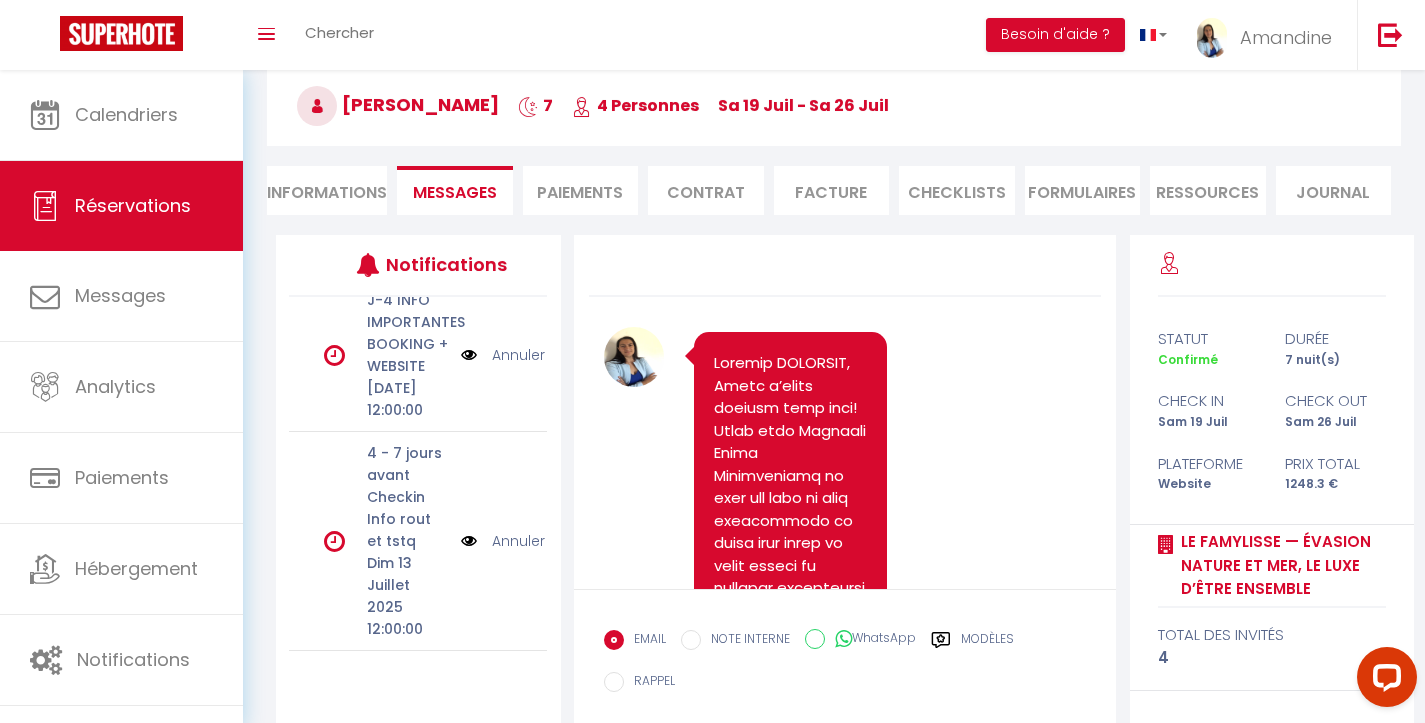 scroll, scrollTop: 1135, scrollLeft: 0, axis: vertical 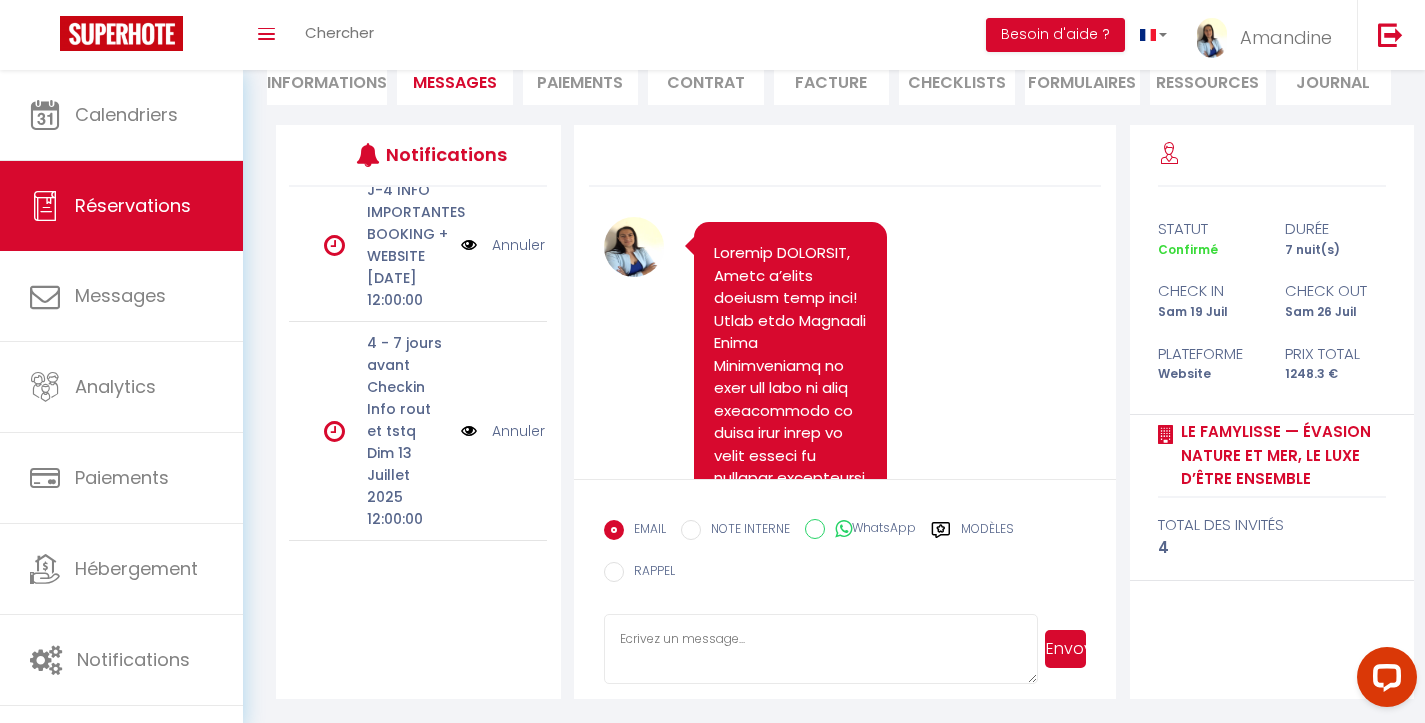 click on "Modèles" at bounding box center (987, 532) 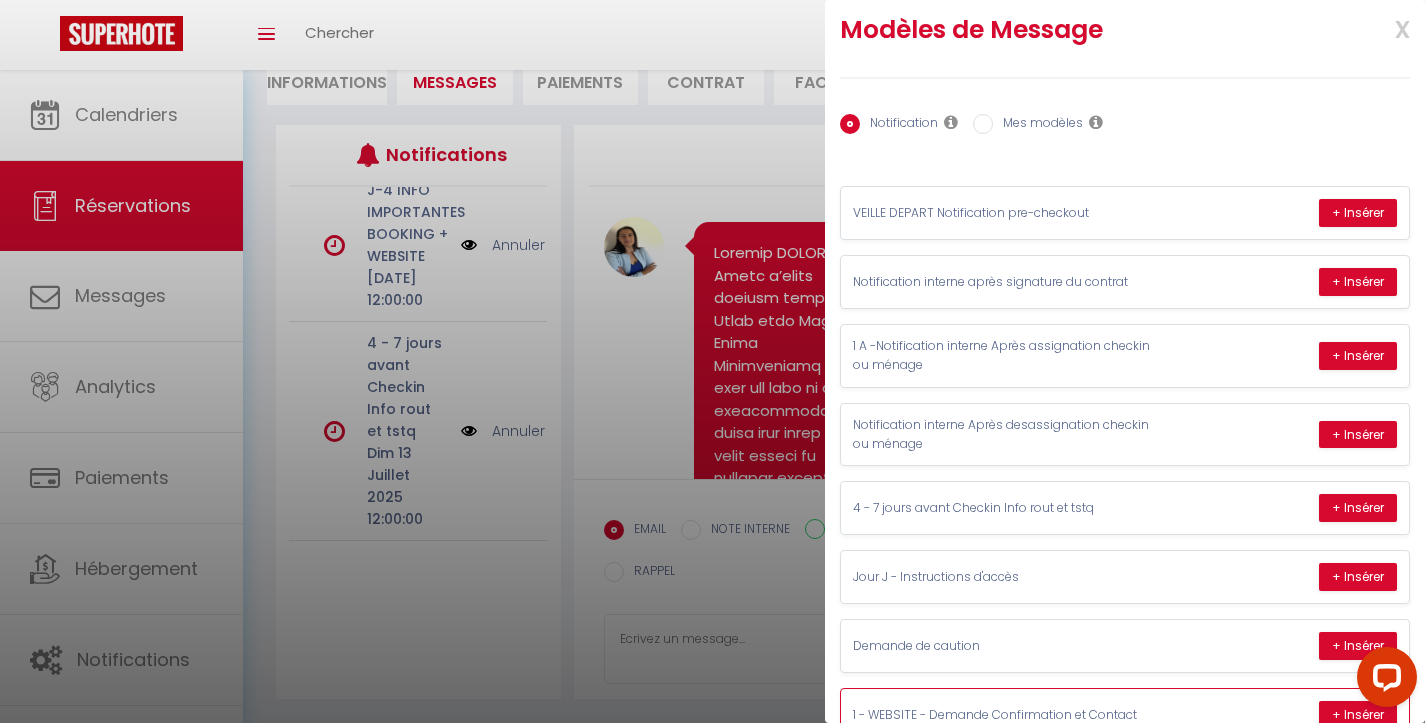 scroll, scrollTop: 0, scrollLeft: 0, axis: both 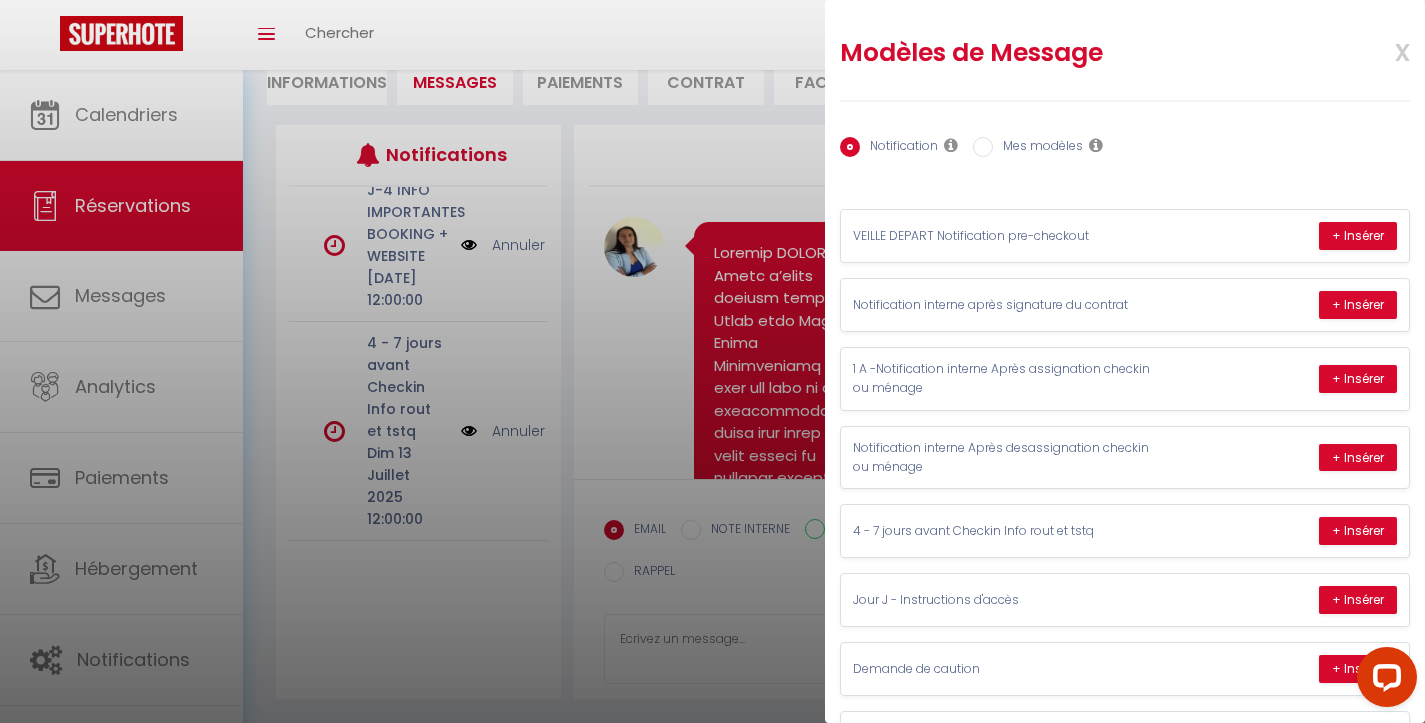 click on "x" at bounding box center [1378, 50] 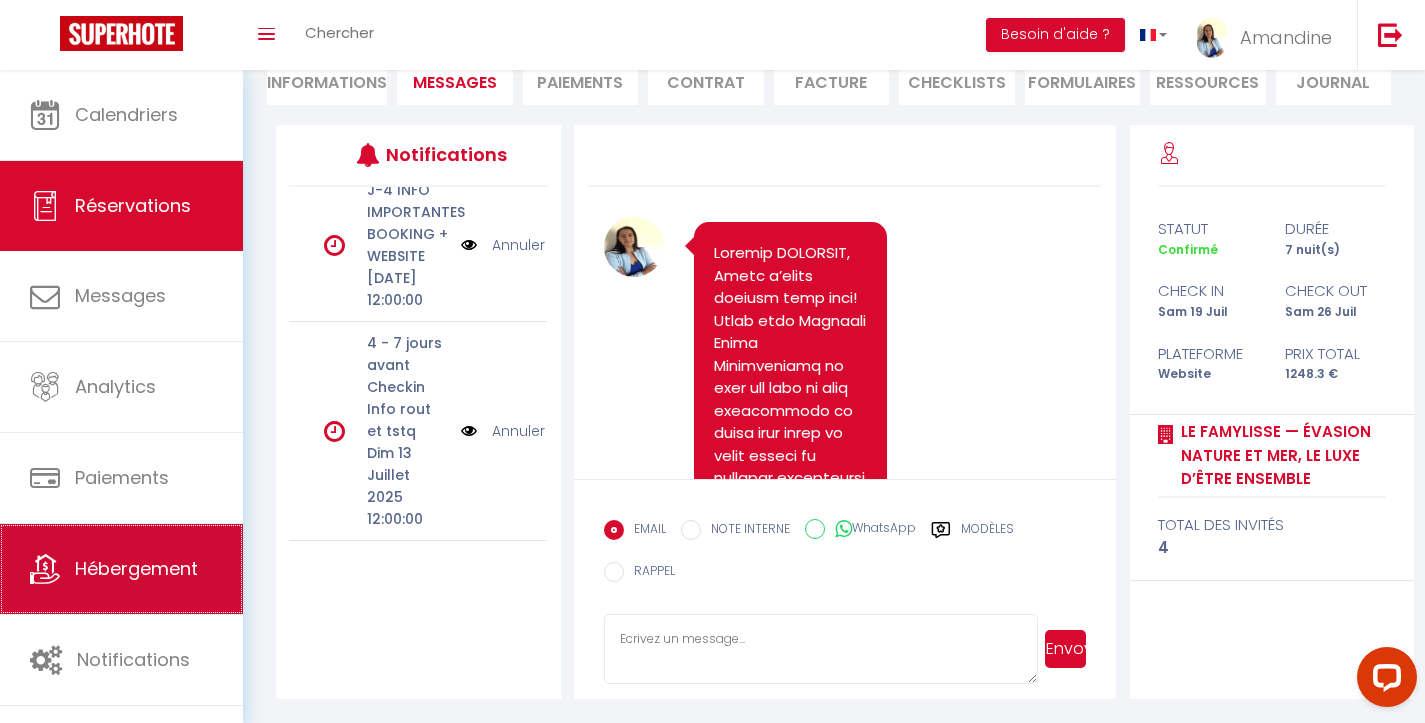 click on "Hébergement" at bounding box center (136, 568) 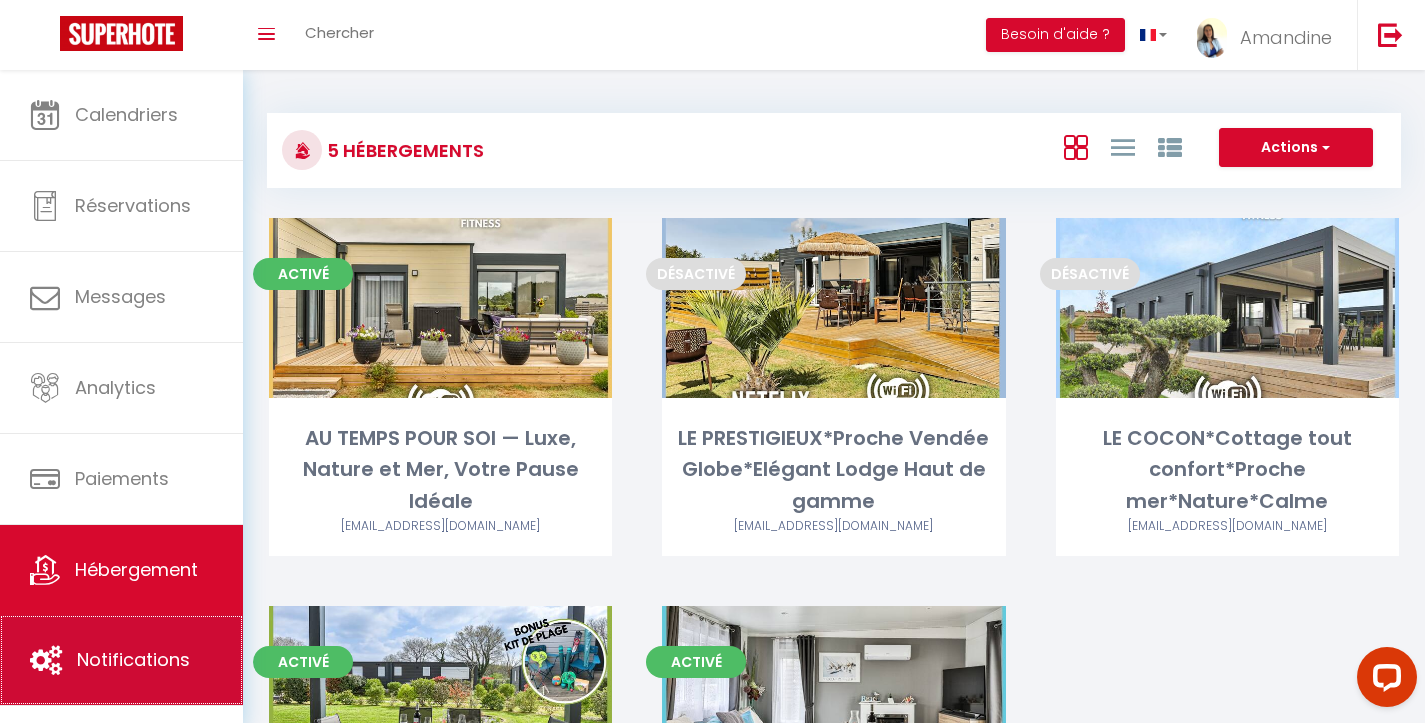 click on "Notifications" at bounding box center [121, 660] 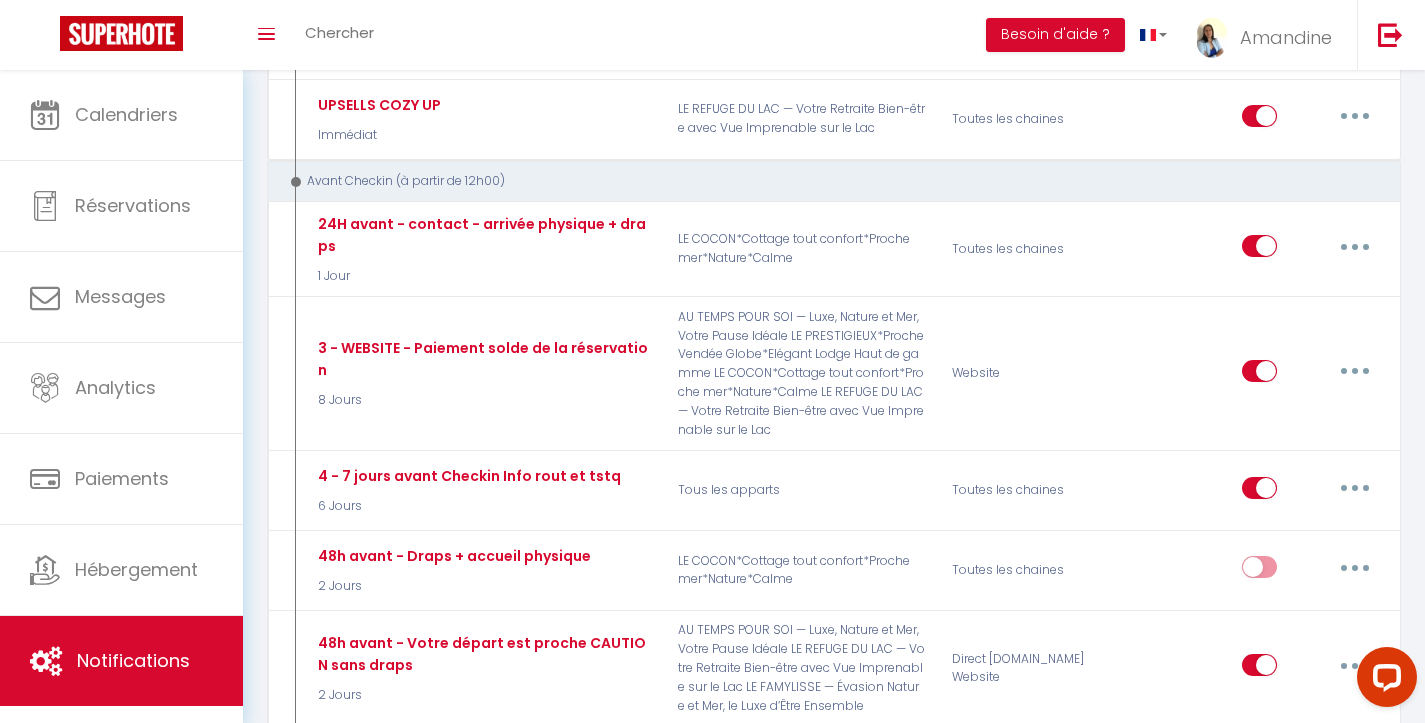 scroll, scrollTop: 816, scrollLeft: 0, axis: vertical 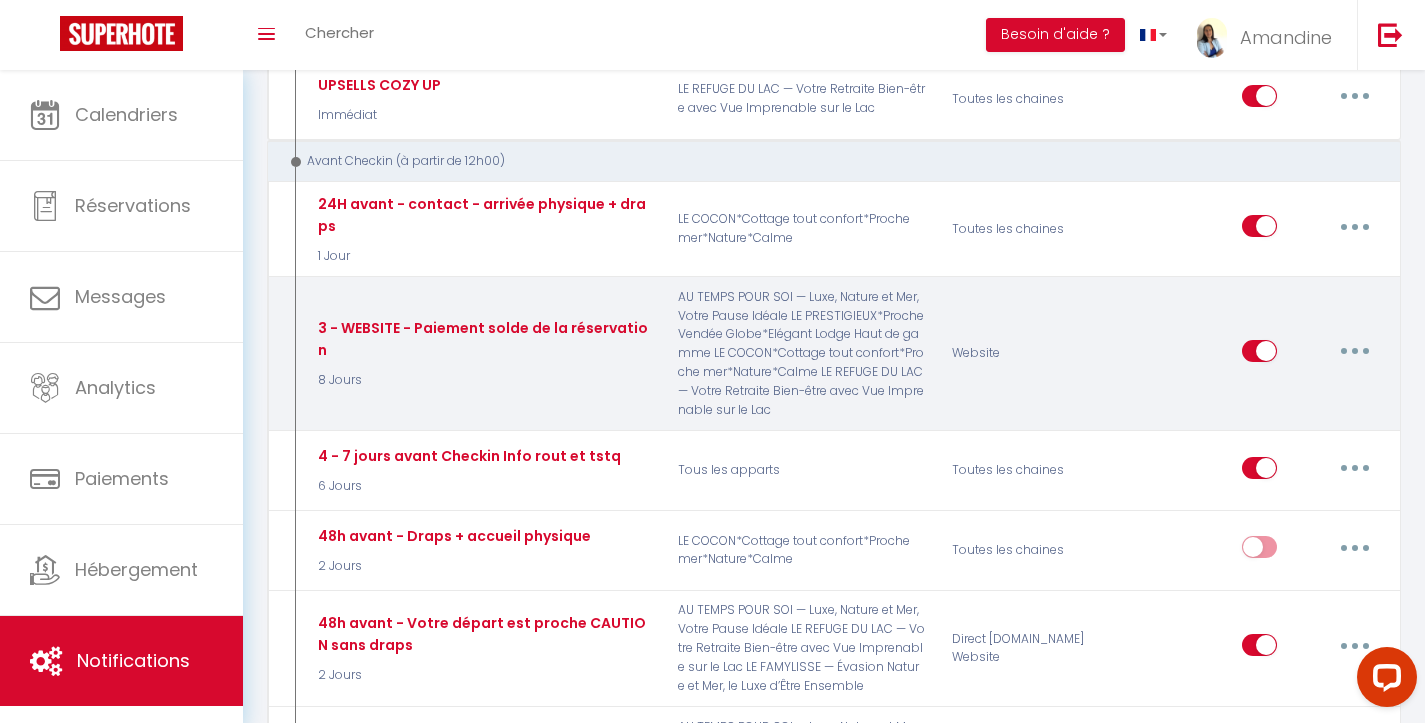 click at bounding box center [1355, 351] 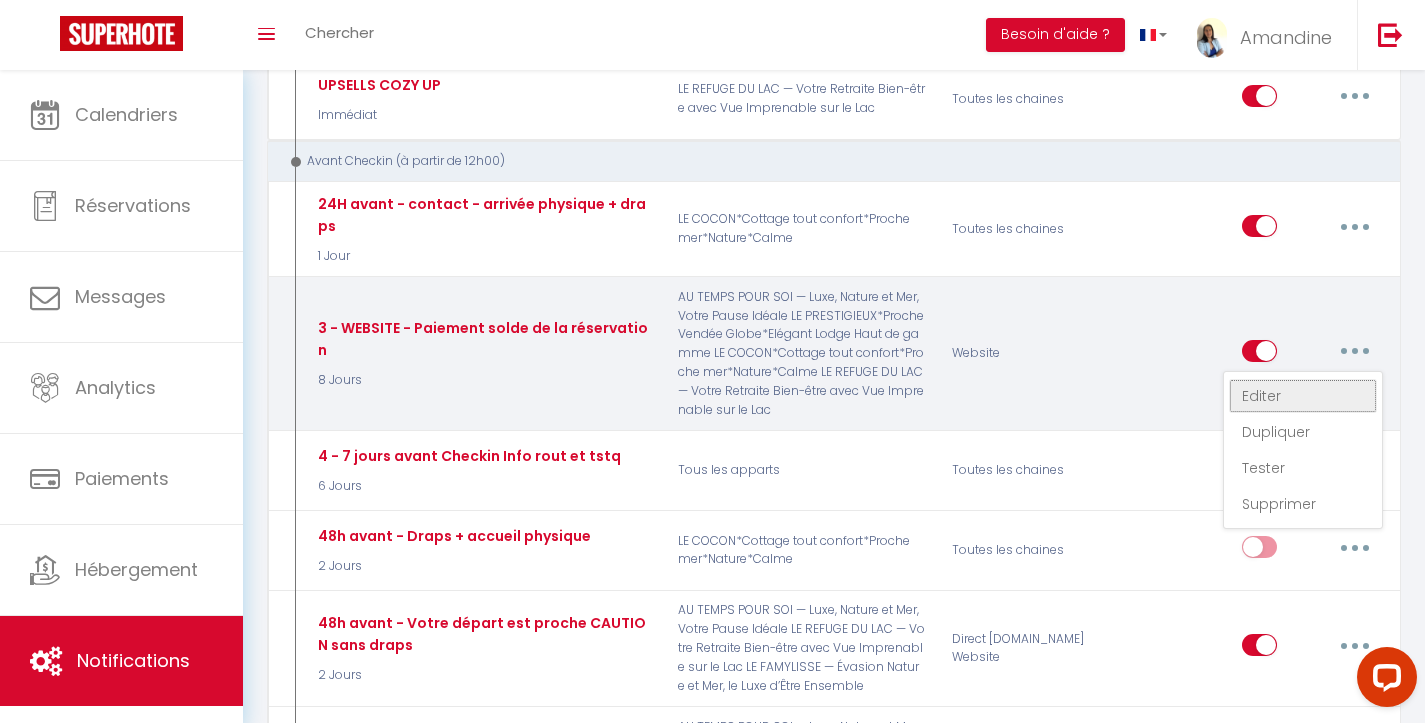 click on "Editer" at bounding box center (1303, 396) 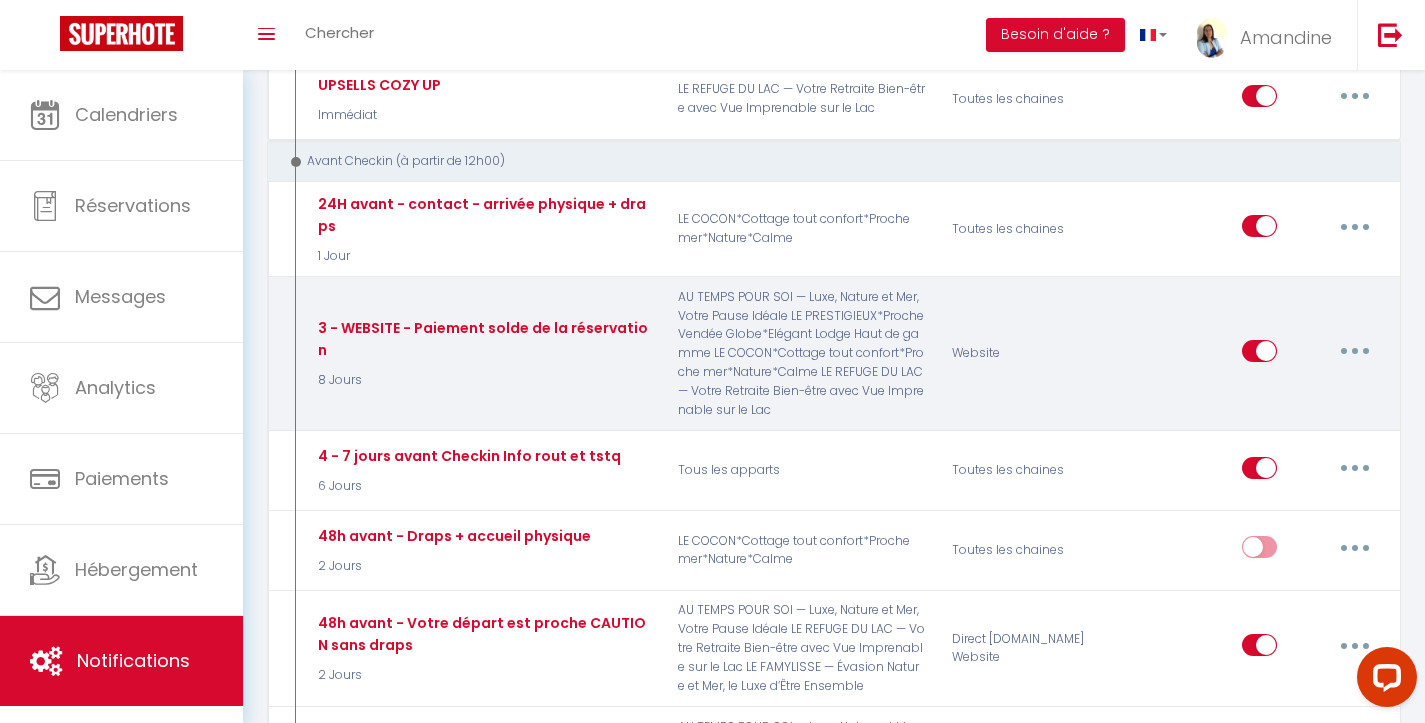 scroll, scrollTop: 0, scrollLeft: 0, axis: both 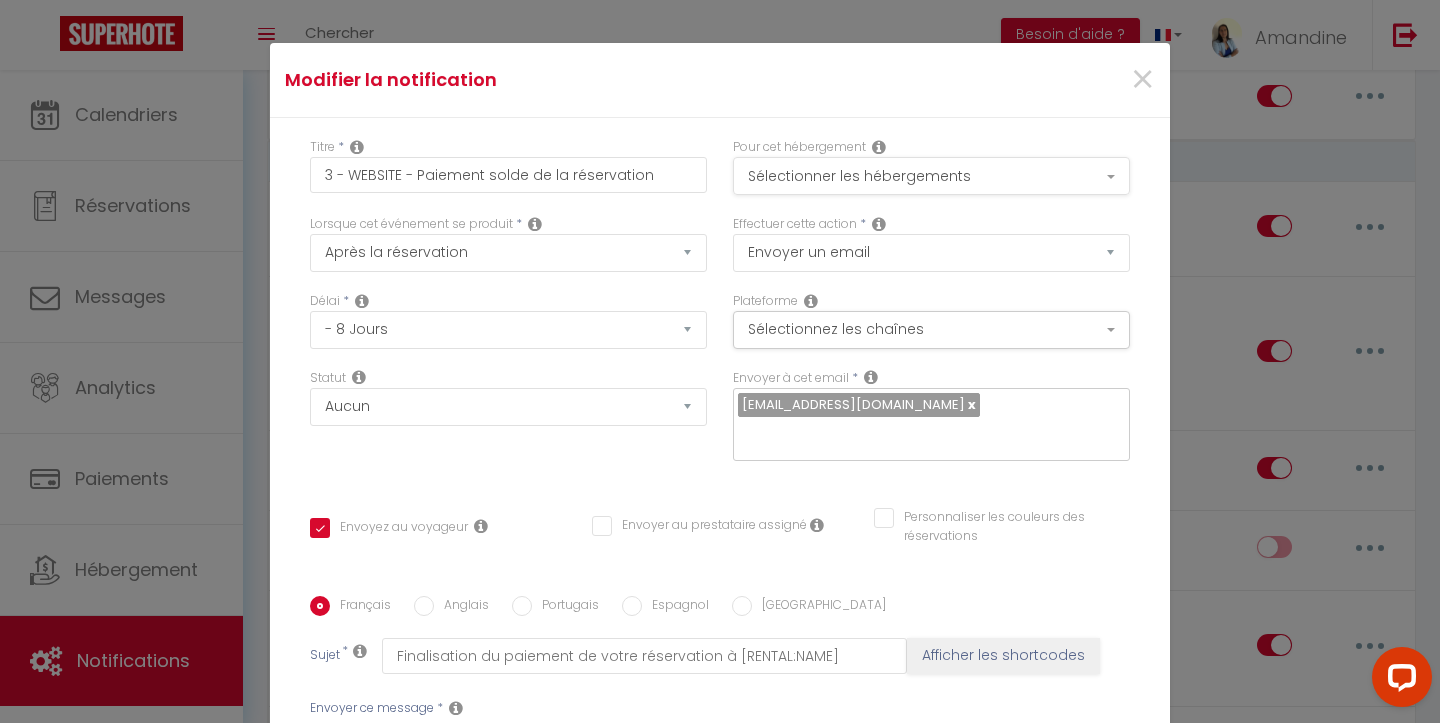 click on "Sélectionner les hébergements" at bounding box center (931, 176) 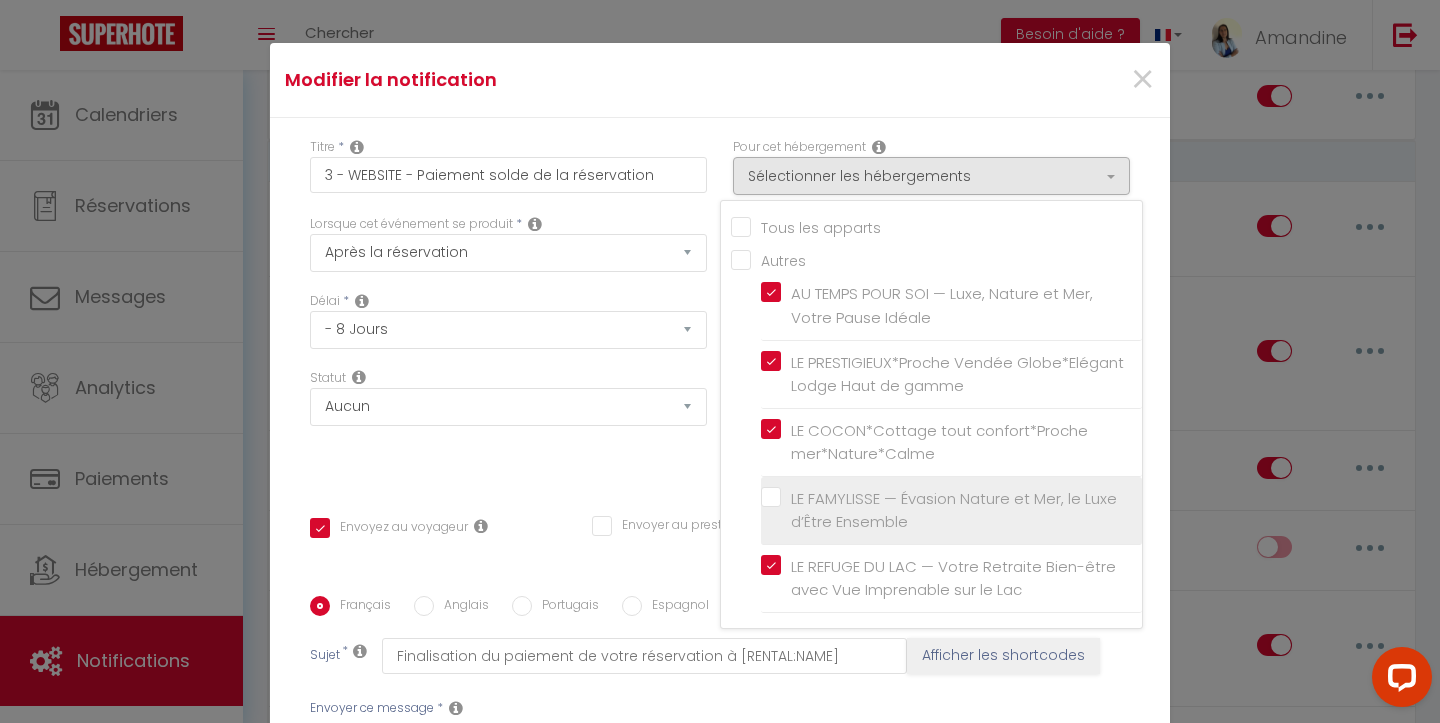 click on "LE FAMYLISSE — Évasion Nature et Mer, le Luxe d’Être Ensemble" at bounding box center [955, 510] 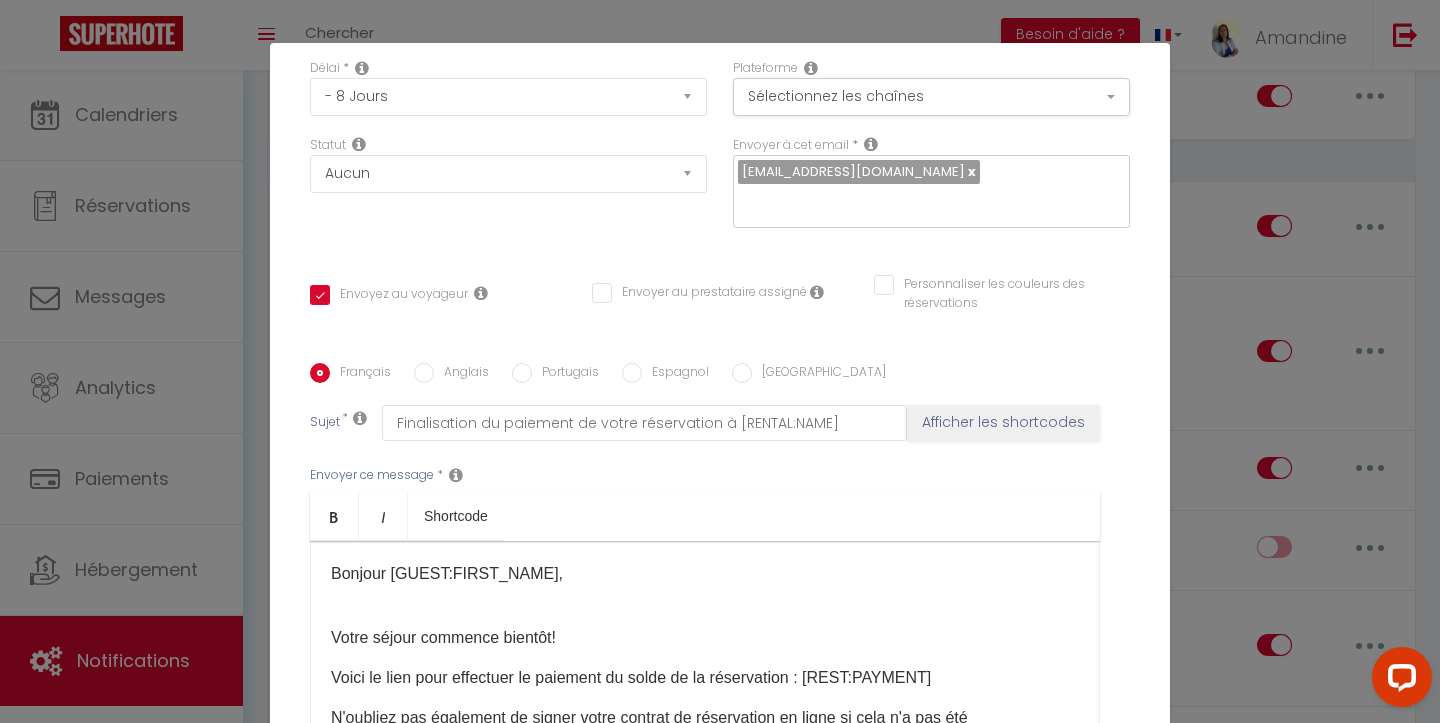 scroll, scrollTop: 288, scrollLeft: 0, axis: vertical 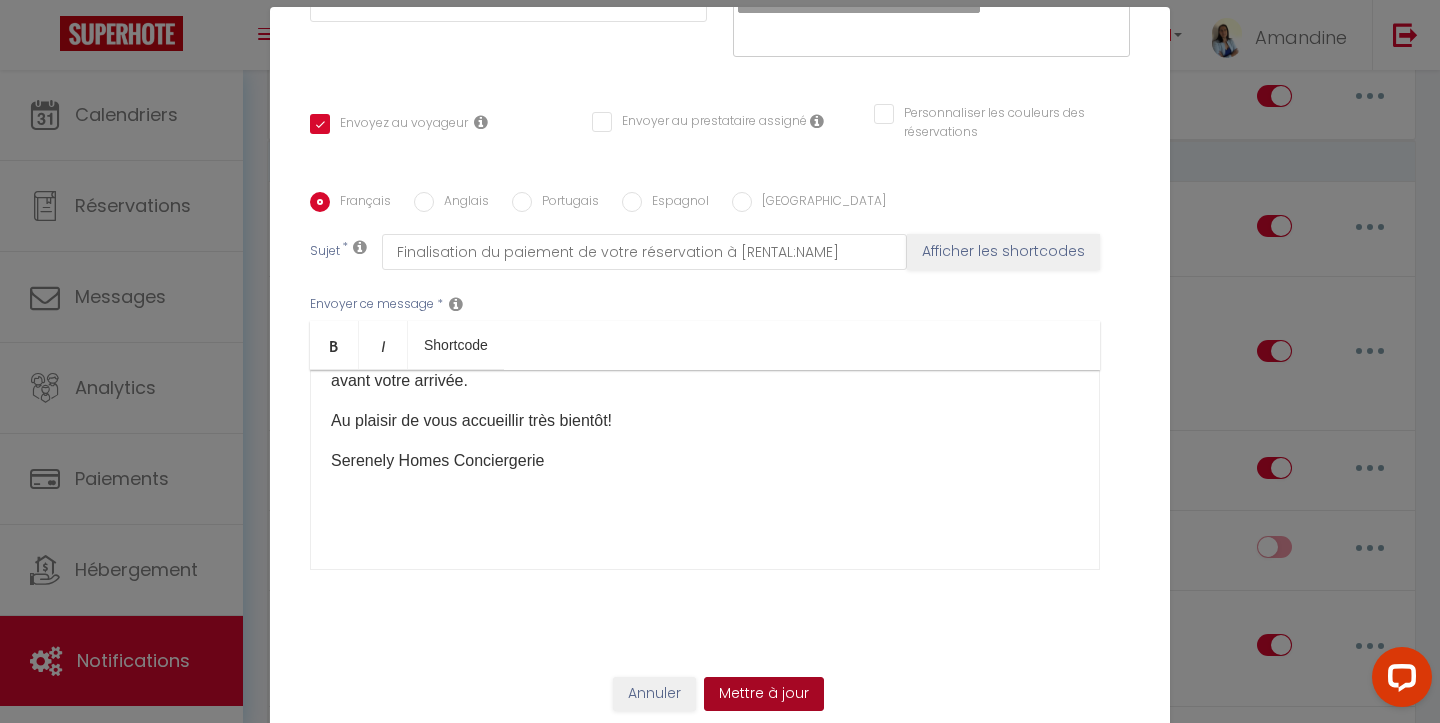 click on "Mettre à jour" at bounding box center (764, 694) 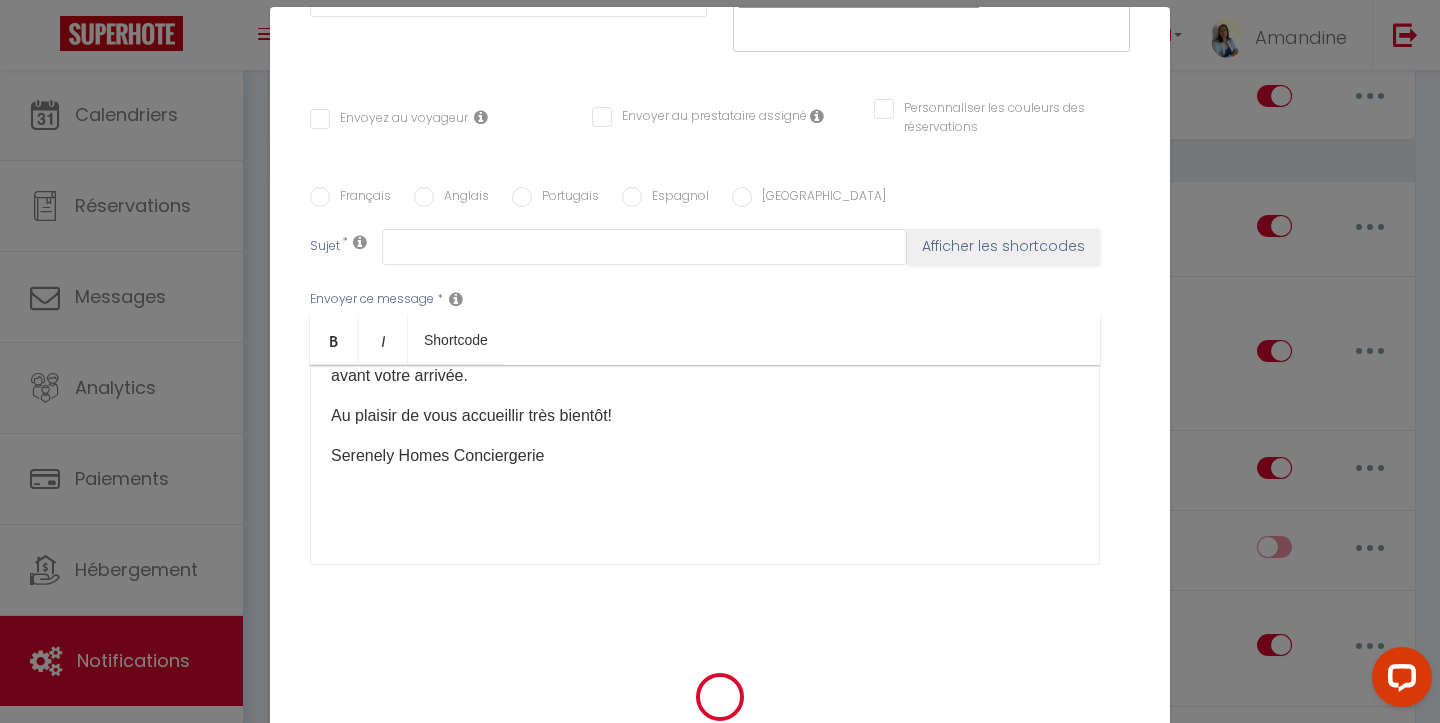 scroll, scrollTop: 0, scrollLeft: 0, axis: both 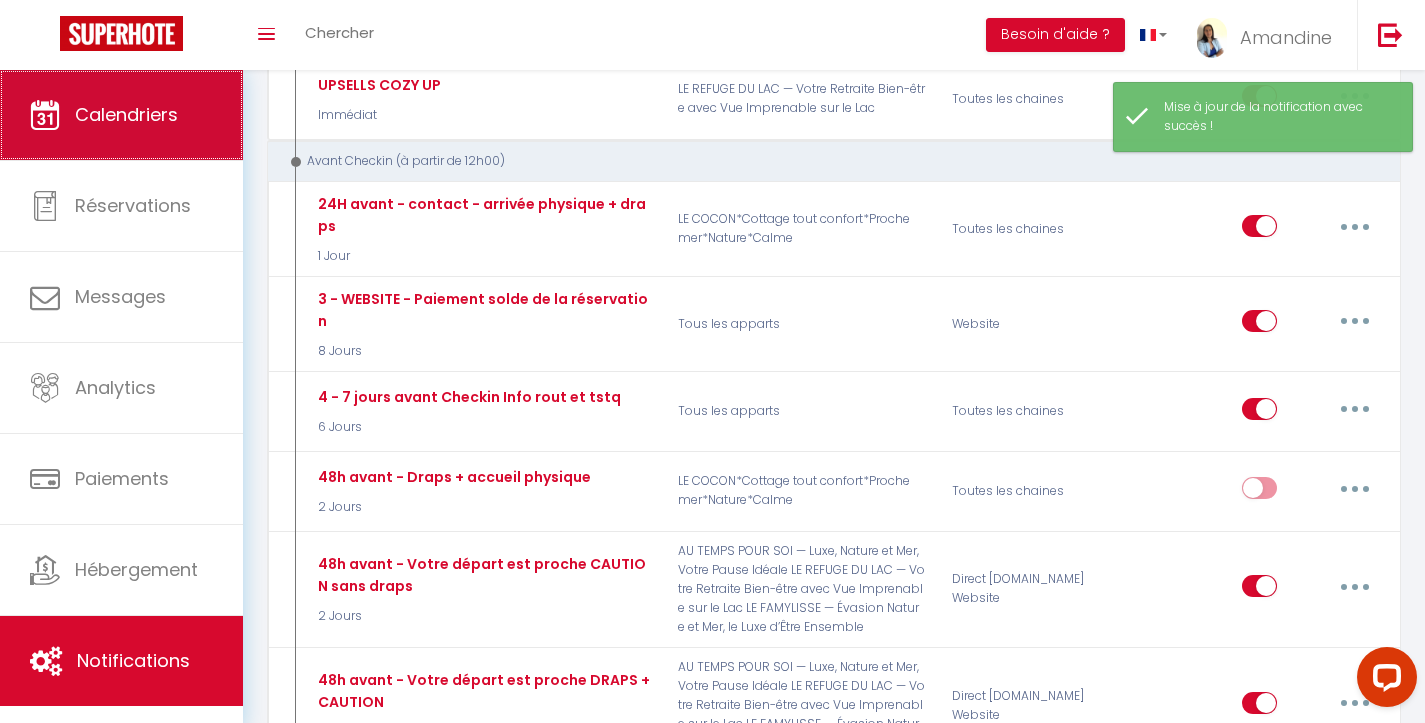 click on "Calendriers" at bounding box center [121, 115] 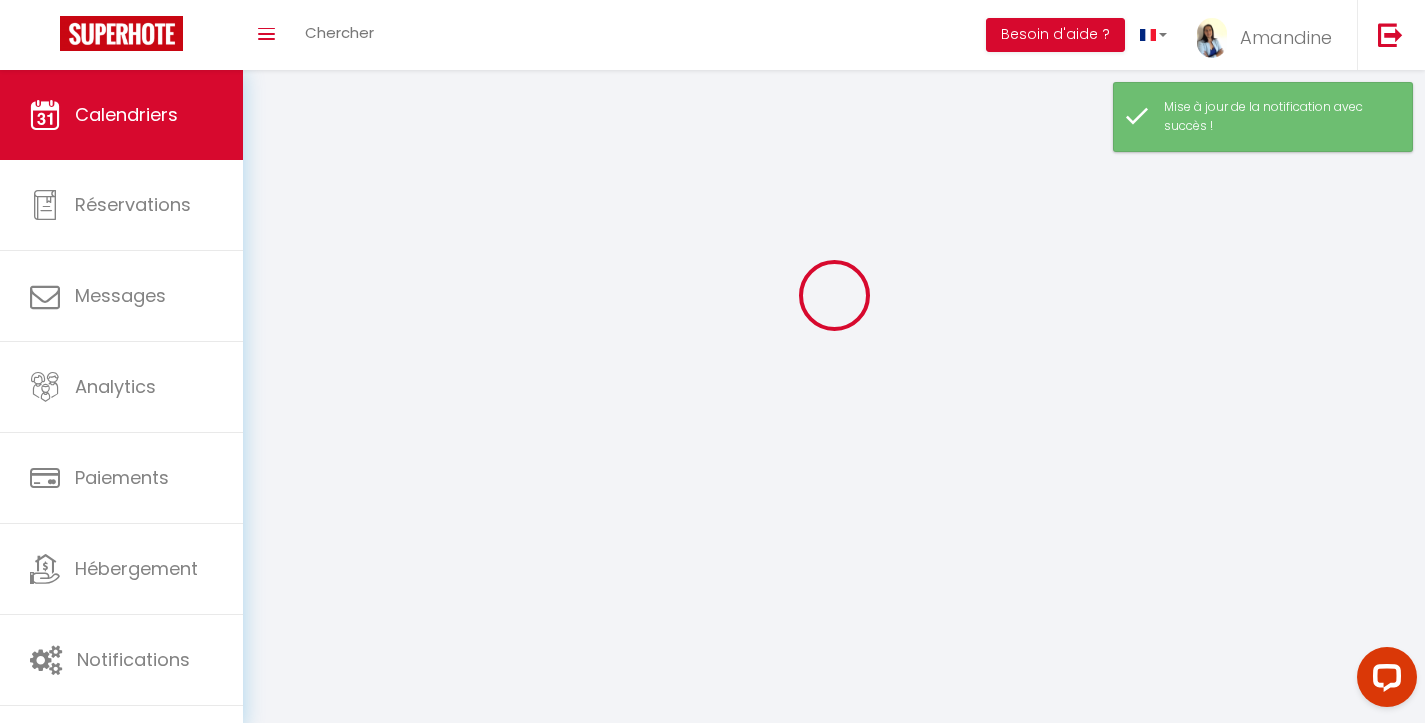 scroll, scrollTop: 0, scrollLeft: 0, axis: both 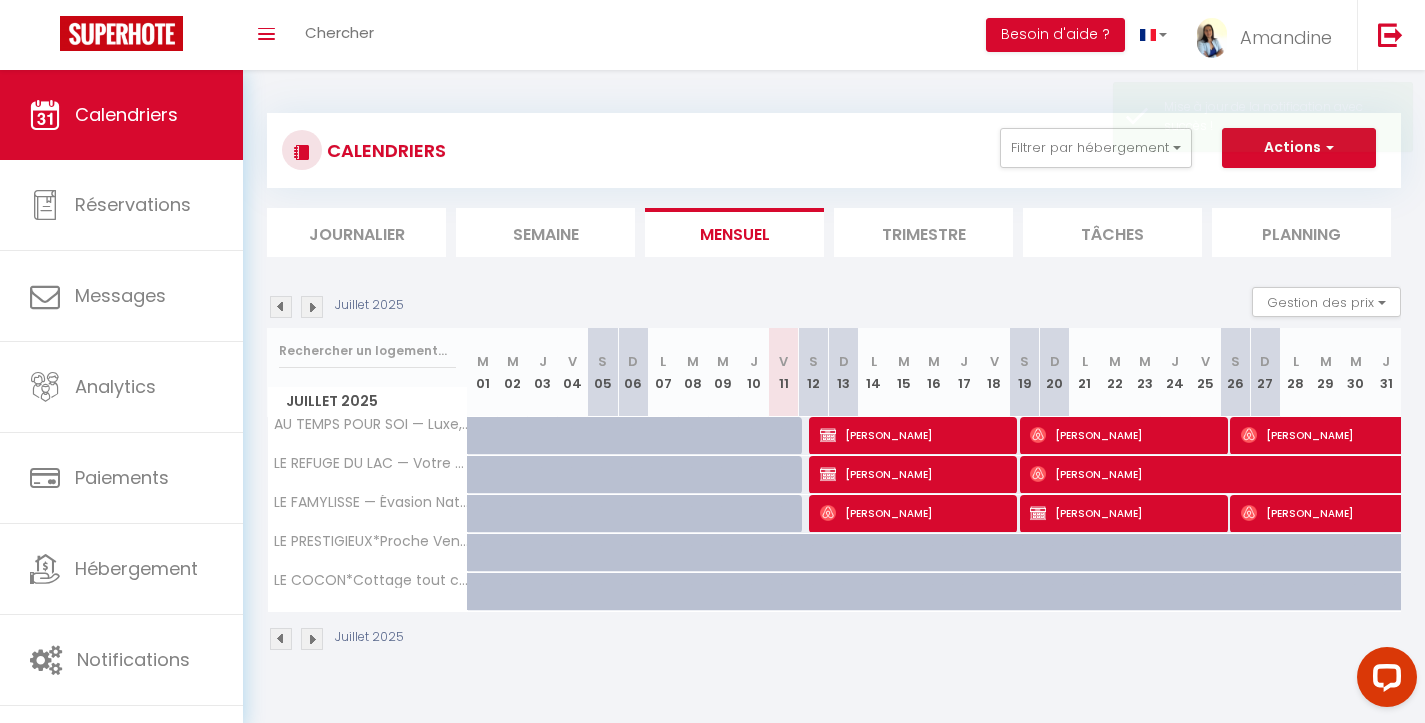 click on "[PERSON_NAME]" at bounding box center (1125, 513) 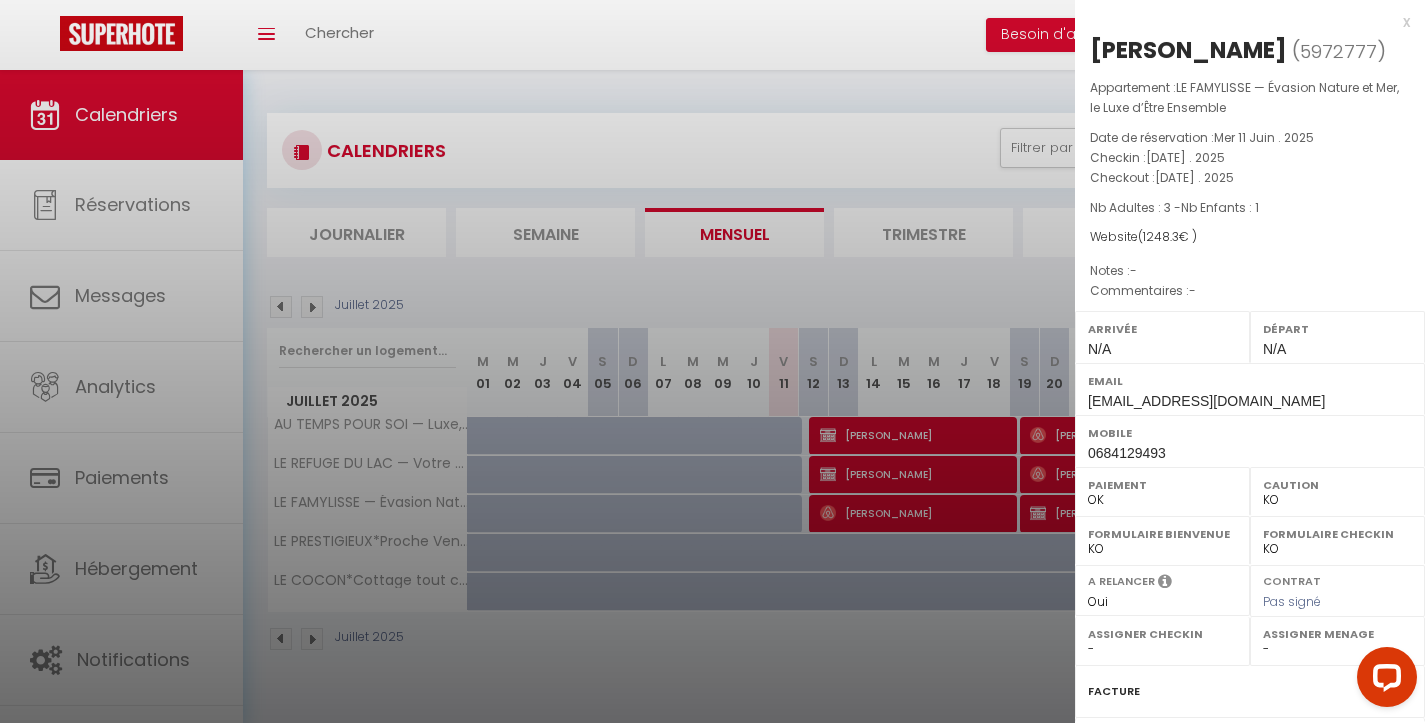 scroll, scrollTop: 0, scrollLeft: 0, axis: both 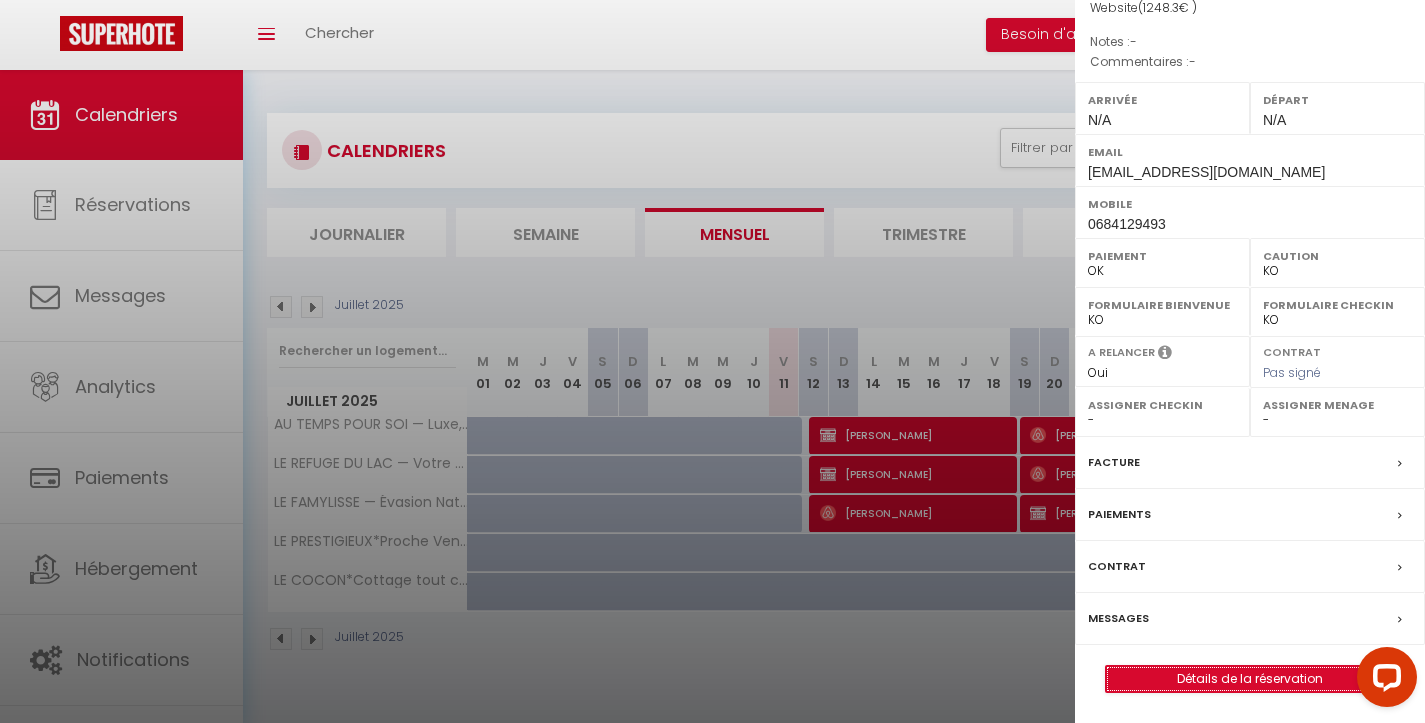 click on "Détails de la réservation" at bounding box center (1250, 679) 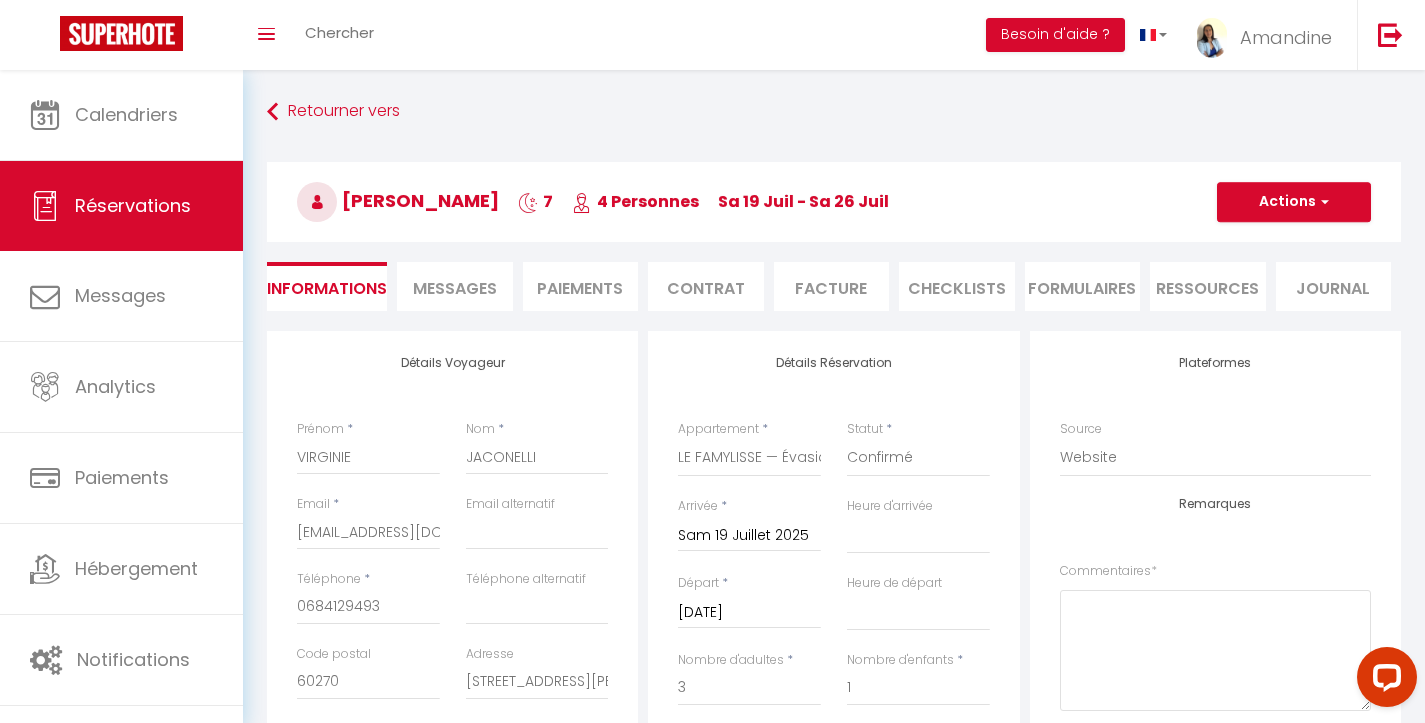 scroll, scrollTop: 0, scrollLeft: 0, axis: both 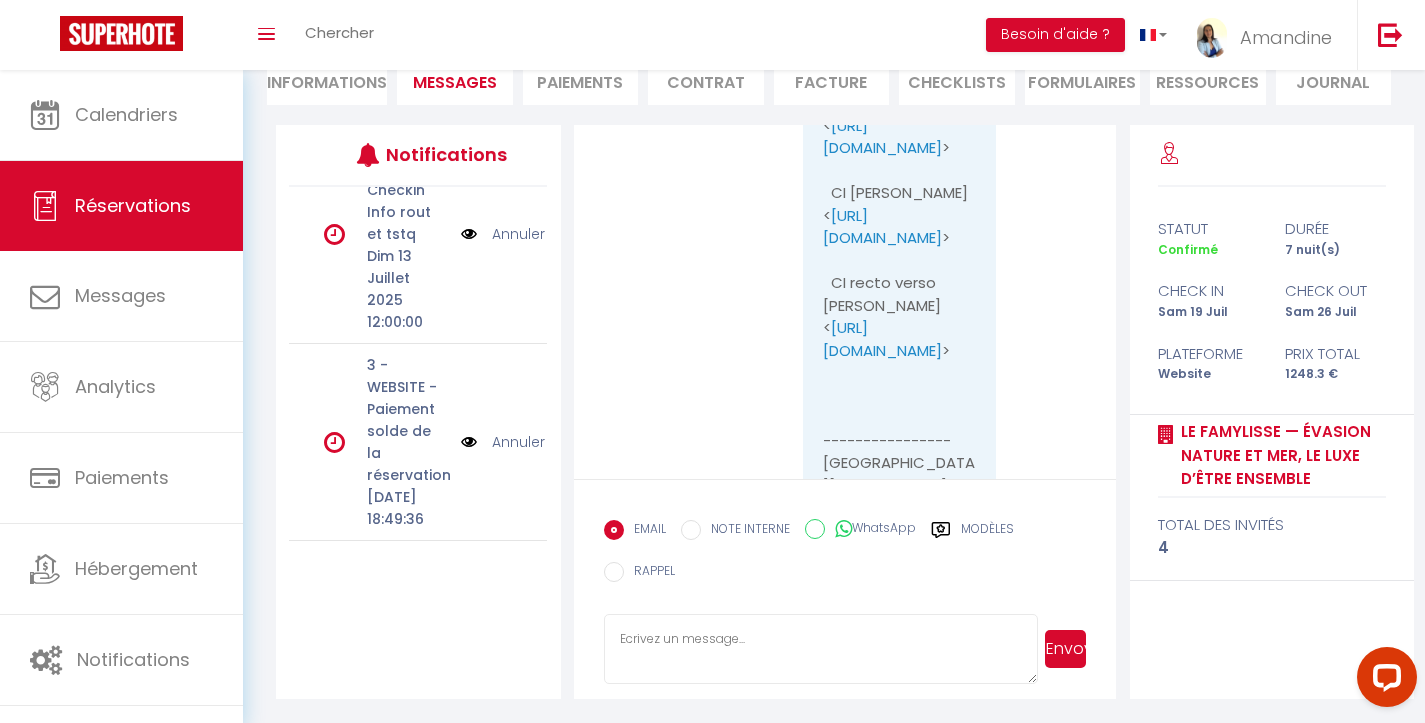 click at bounding box center [469, 442] 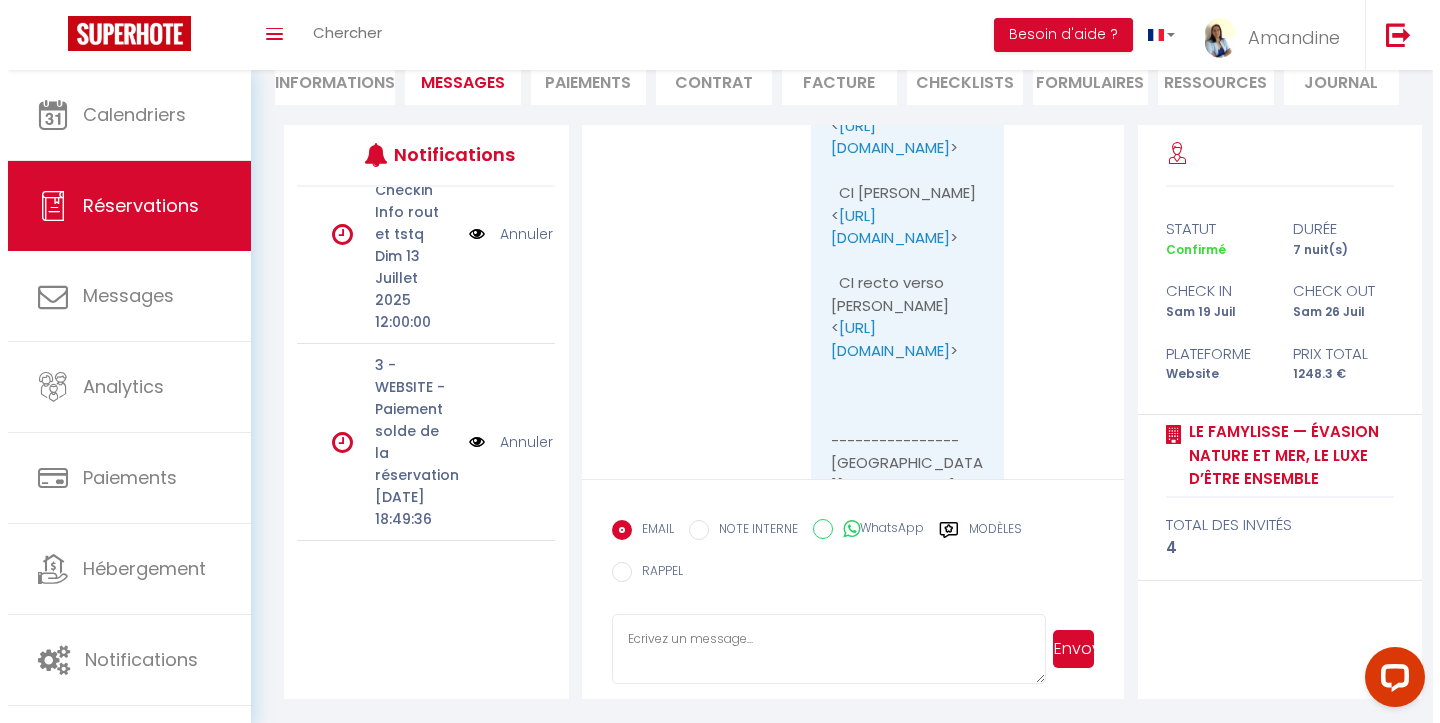 scroll, scrollTop: 2331, scrollLeft: 0, axis: vertical 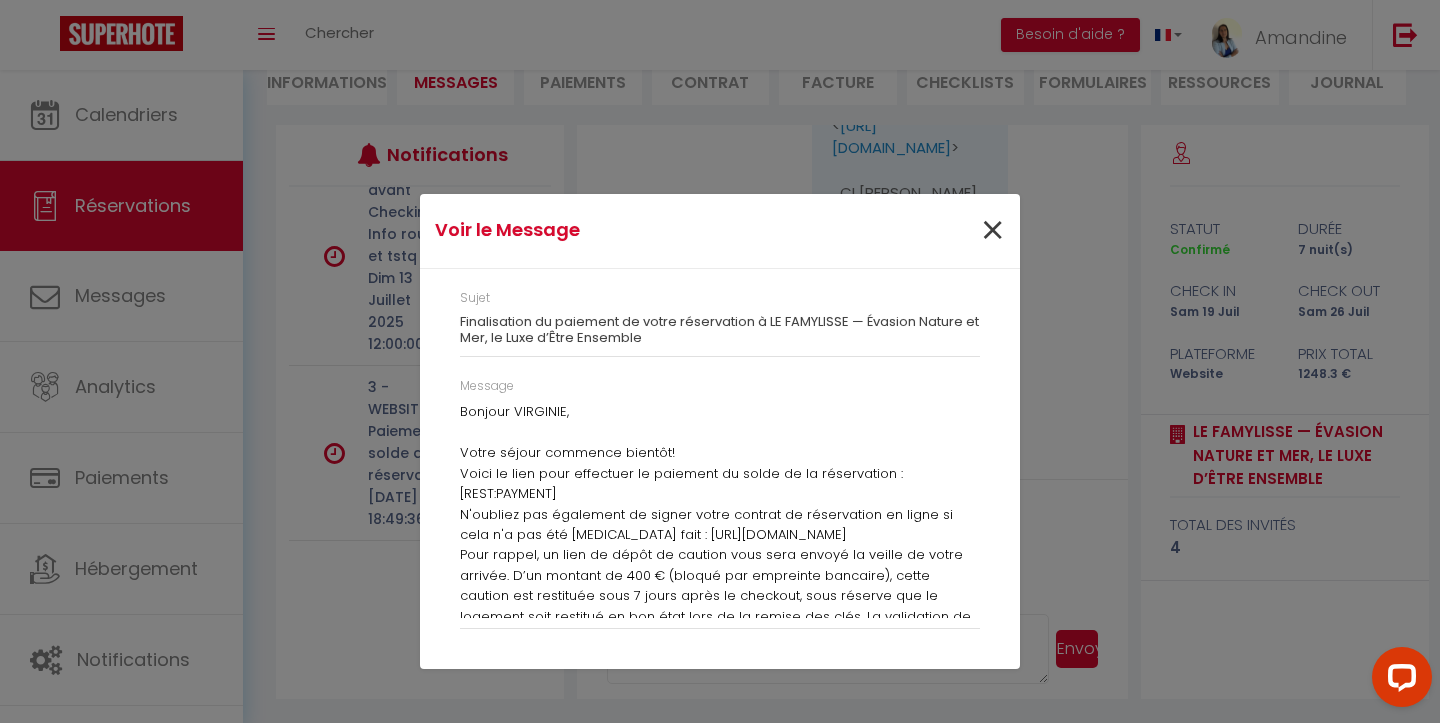 click on "×" at bounding box center (992, 231) 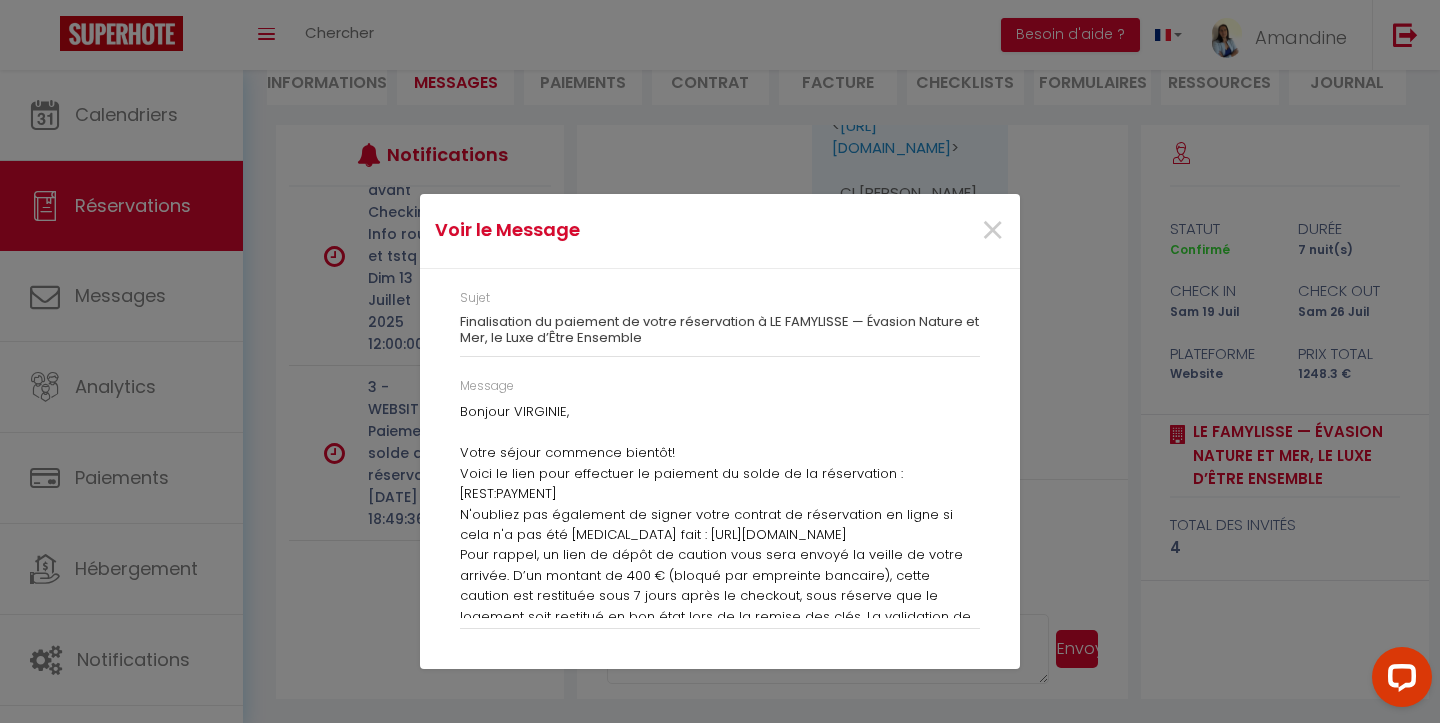 scroll, scrollTop: 1376, scrollLeft: 0, axis: vertical 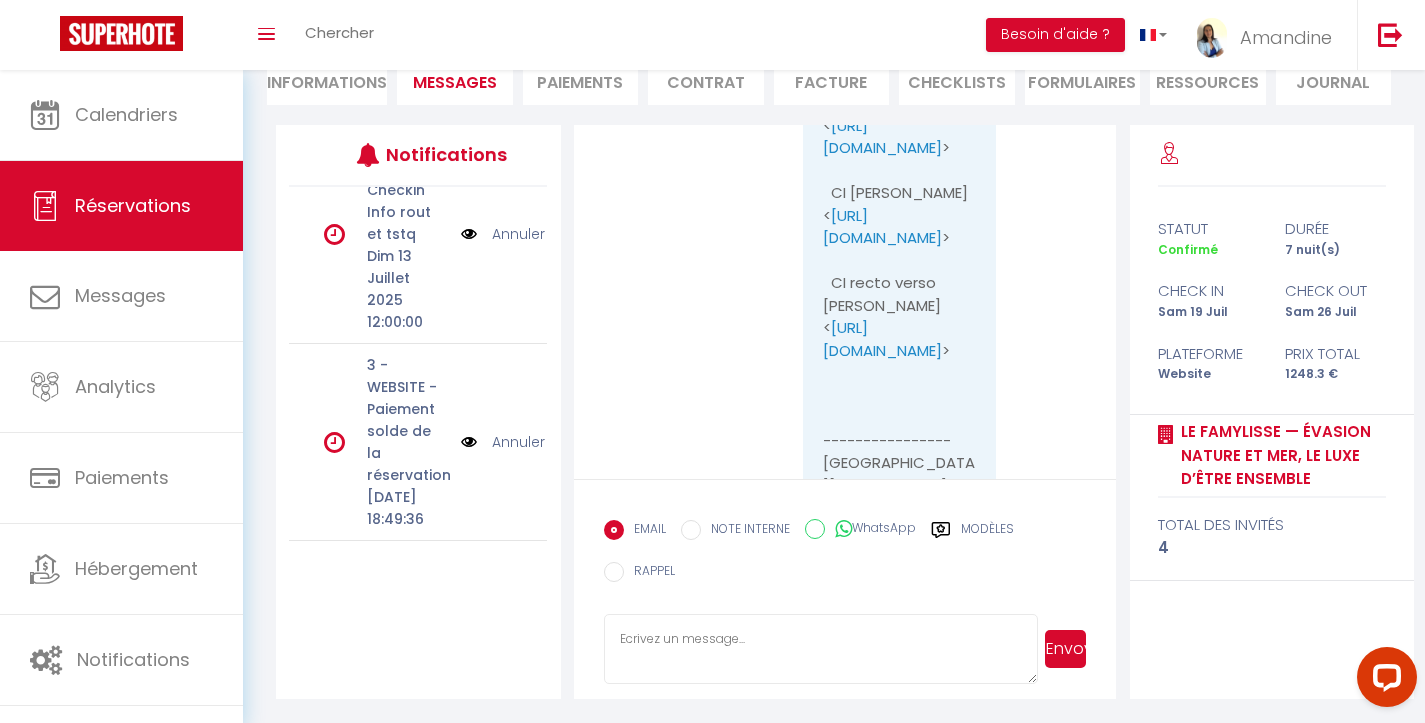 click on "Annuler" at bounding box center [518, 442] 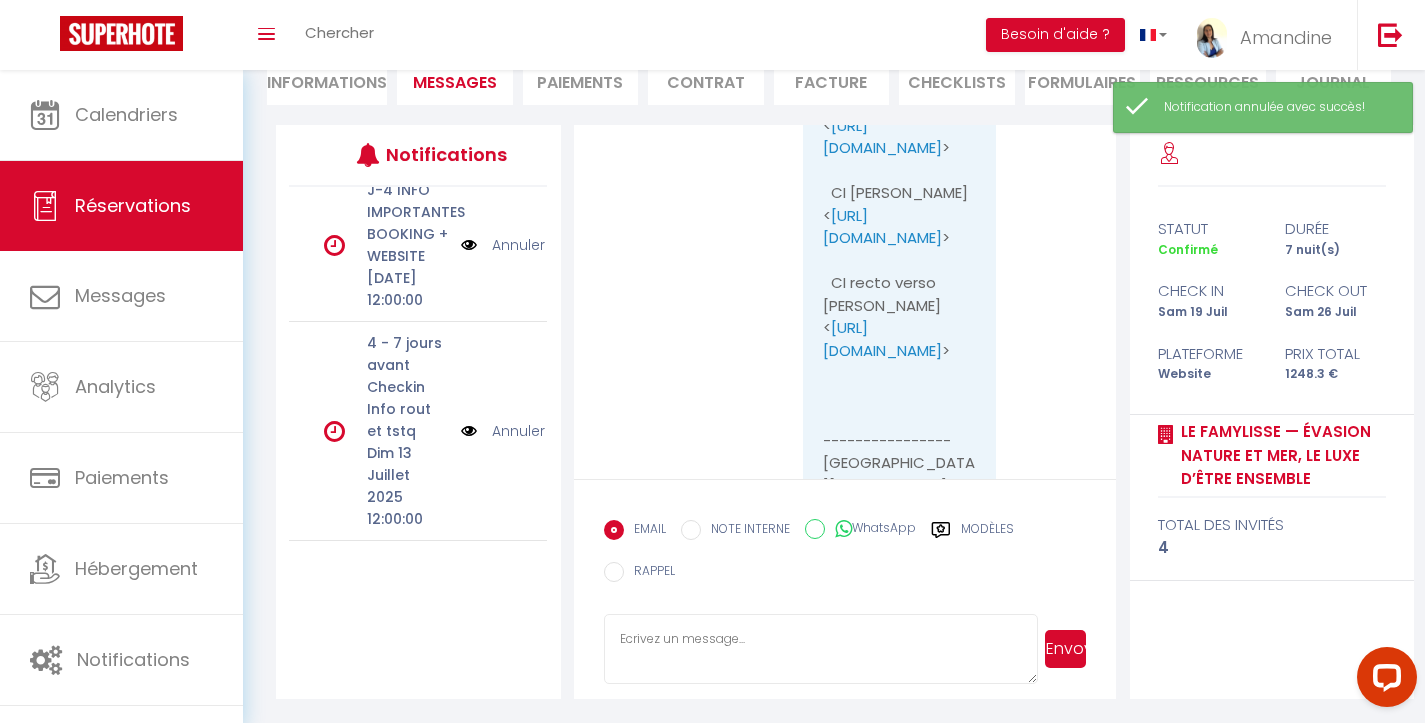 scroll, scrollTop: 1135, scrollLeft: 0, axis: vertical 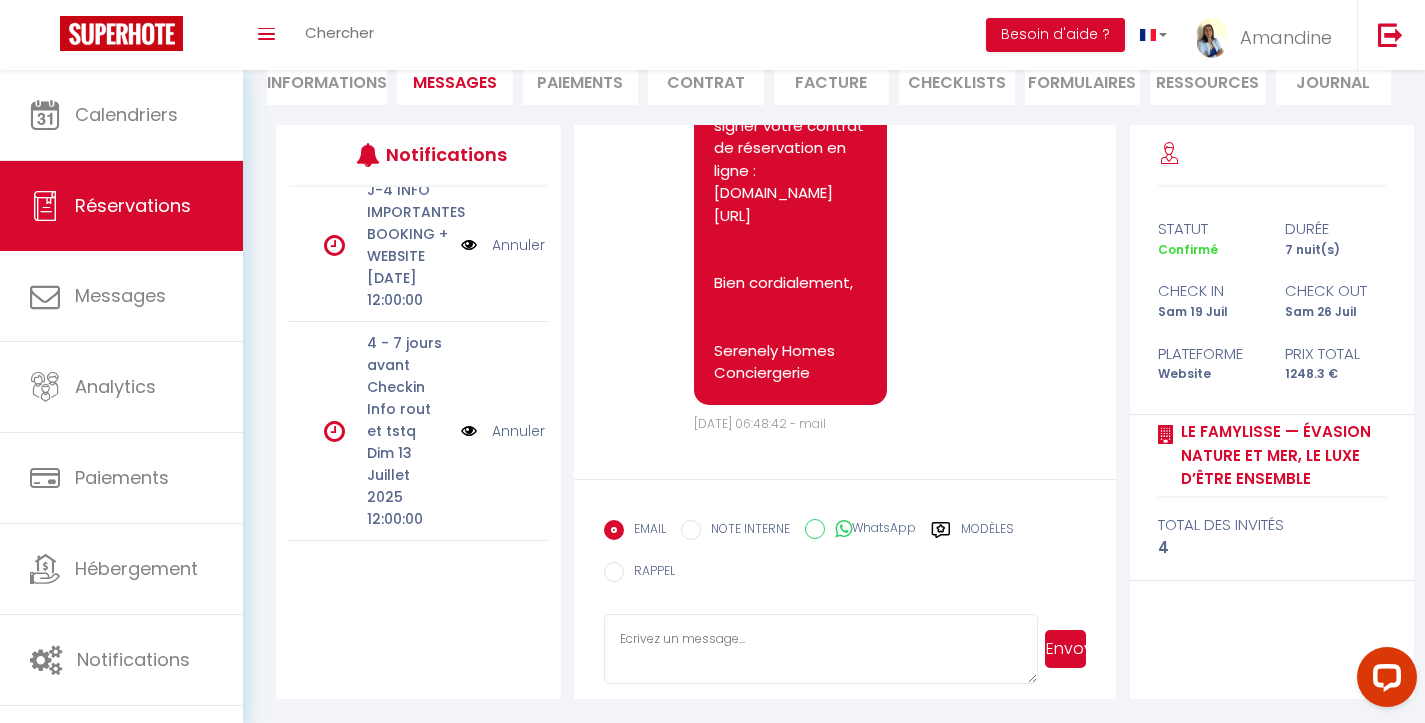 click on "Modèles" at bounding box center [972, 536] 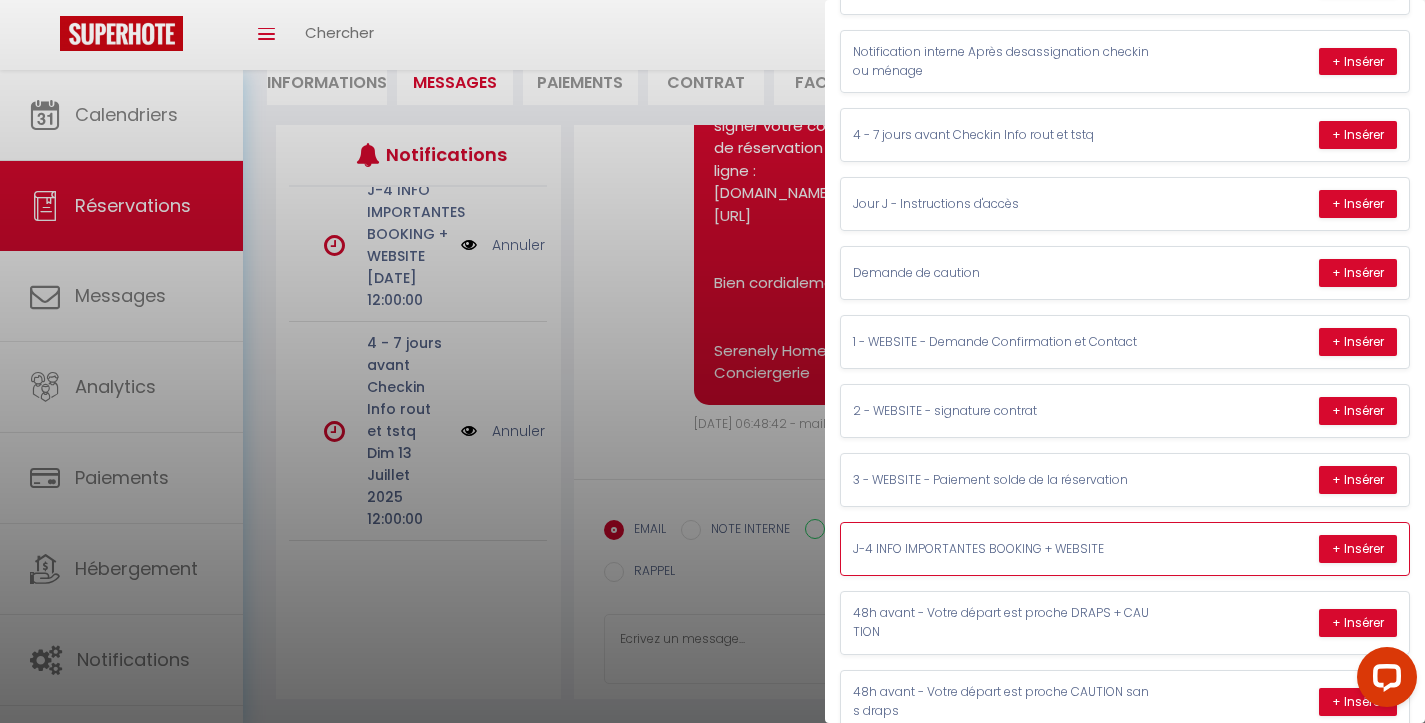 scroll, scrollTop: 432, scrollLeft: 0, axis: vertical 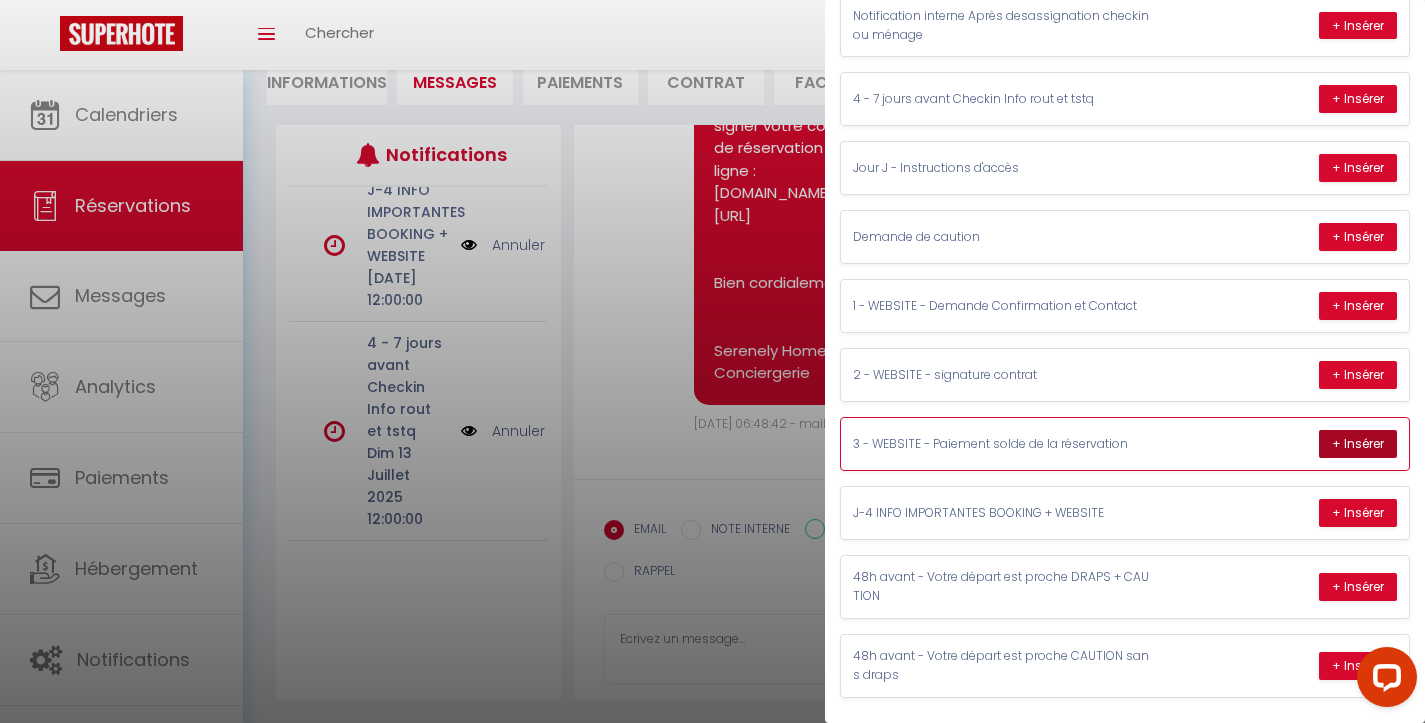 click on "+ Insérer" at bounding box center (1358, 444) 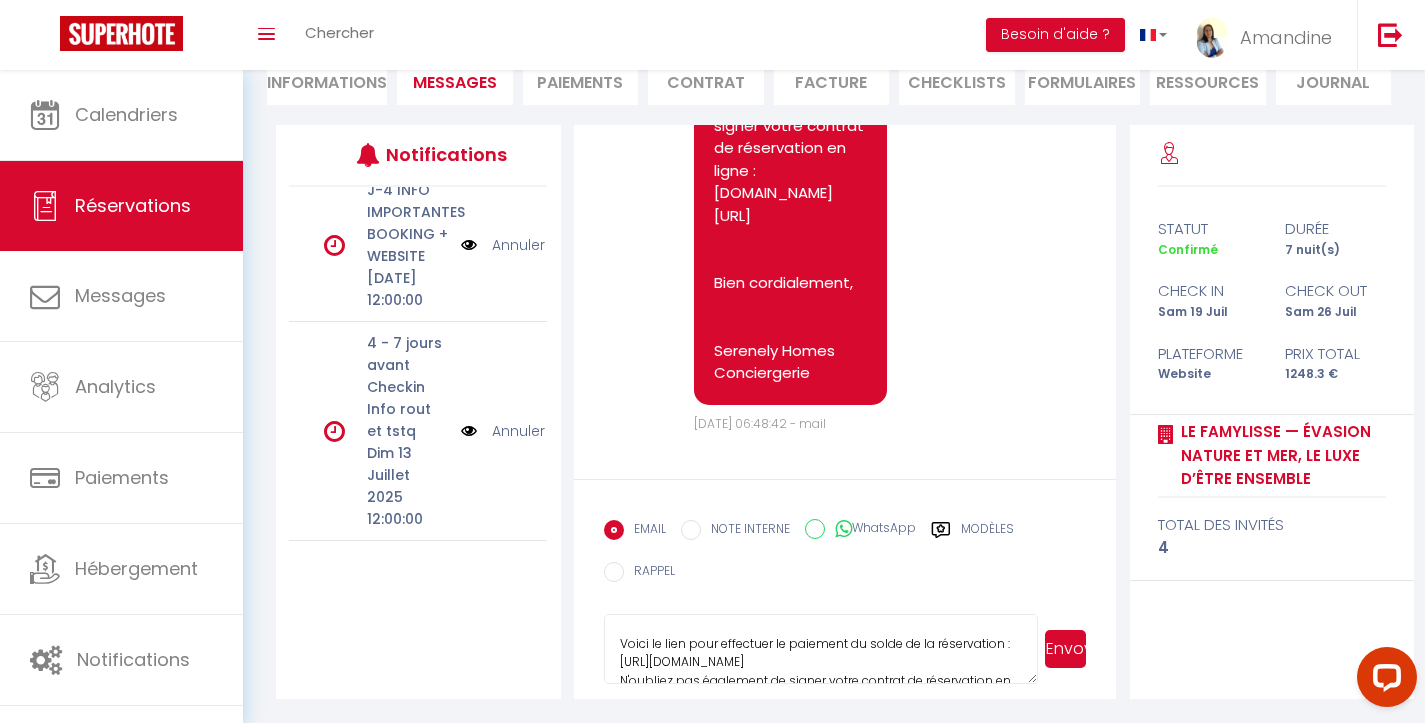 scroll, scrollTop: 0, scrollLeft: 0, axis: both 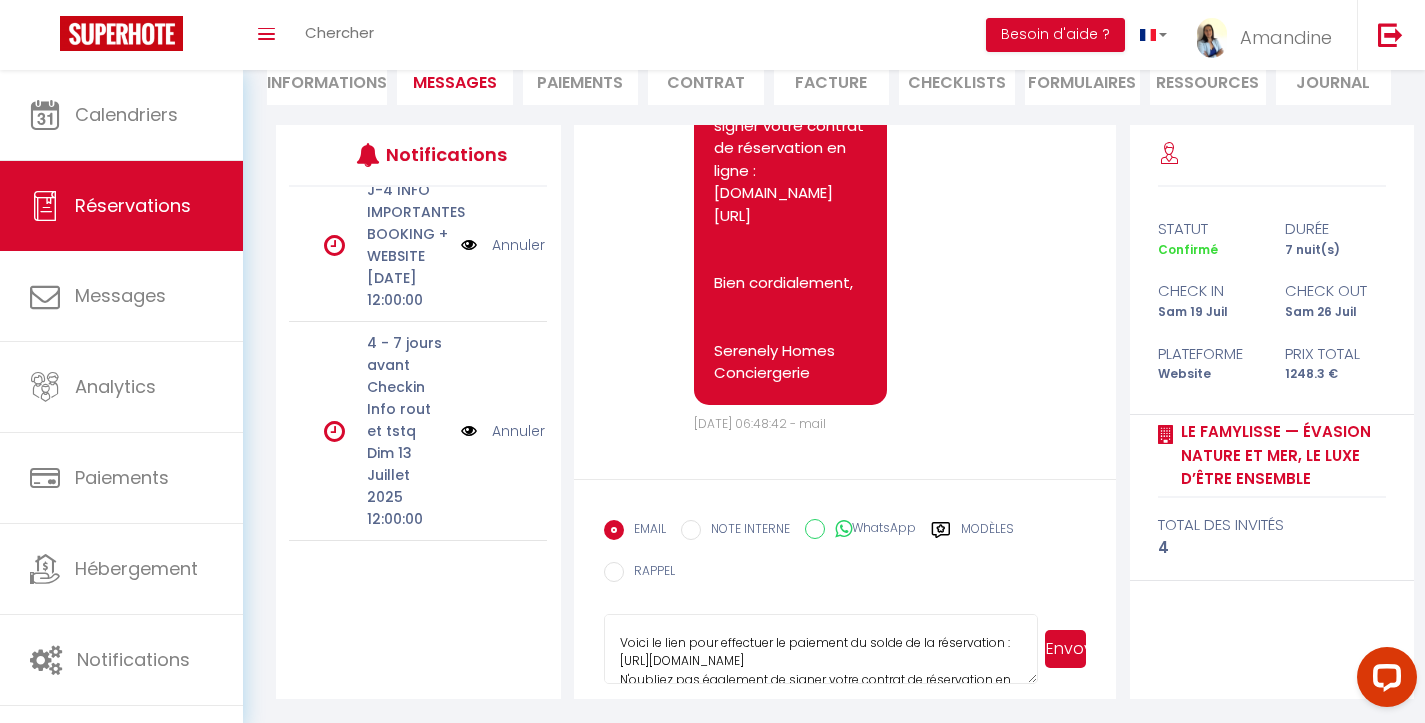 click on "Bonjour VIRGINIE,
Votre séjour commence bientôt!
Voici le lien pour effectuer le paiement du solde de la réservation : [URL][DOMAIN_NAME]
N'oubliez pas également de signer votre contrat de réservation en ligne si cela n'a pas été [MEDICAL_DATA] fait :  [URL][DOMAIN_NAME]
Pour rappel, un lien de dépôt de caution vous sera envoyé la veille de votre arrivée. D’un montant de 400 € (bloqué par empreinte bancaire), cette caution est restituée sous 7 jours après le checkout, sous réserve que le logement soit restitué en bon état lors de la remise des clés. La validation de cette caution étant obligatoire avant toute entrée dans les lieux, nous vous invitons à vous assurer de sa disponibilité avant votre arrivée.
Au plaisir de vous accueillir très bientôt!
Serenely Homes Conciergerie" at bounding box center [821, 649] 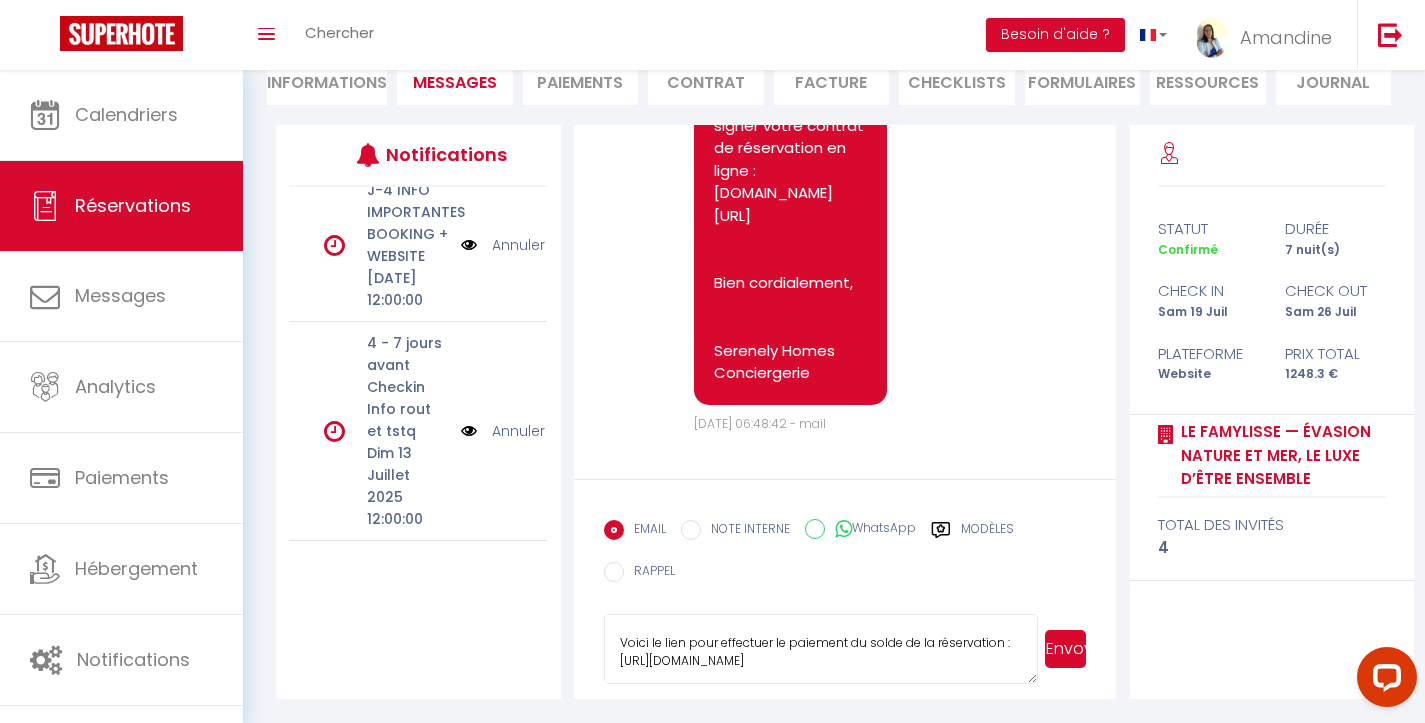 scroll, scrollTop: 79, scrollLeft: 0, axis: vertical 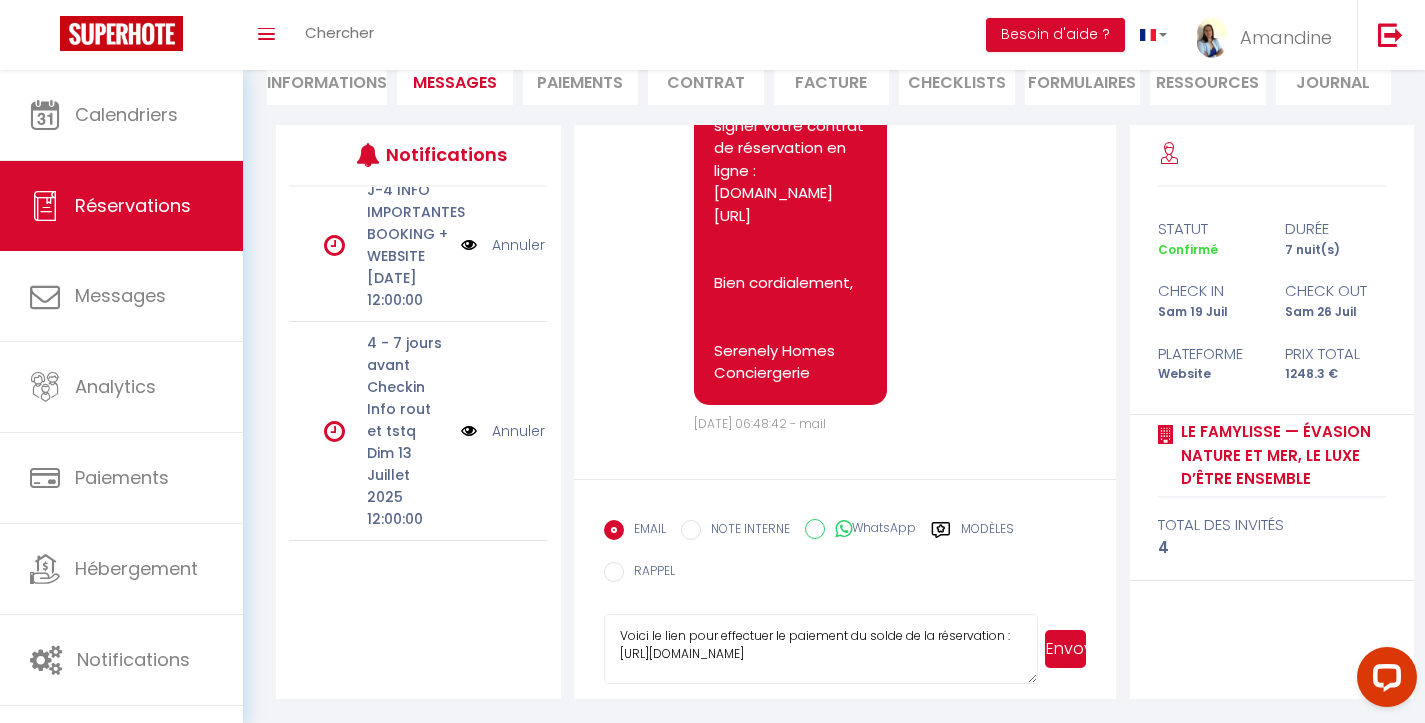drag, startPoint x: 908, startPoint y: 638, endPoint x: 628, endPoint y: 638, distance: 280 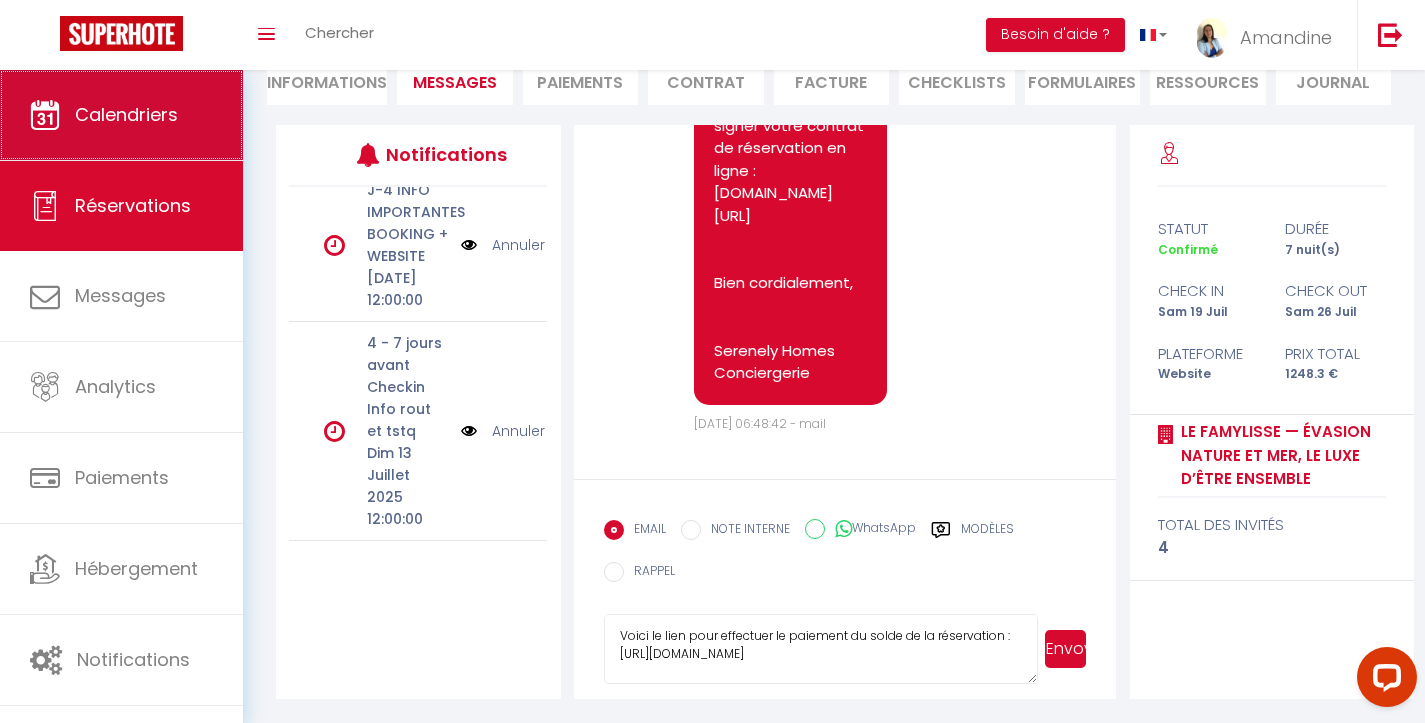 click on "Calendriers" at bounding box center [126, 114] 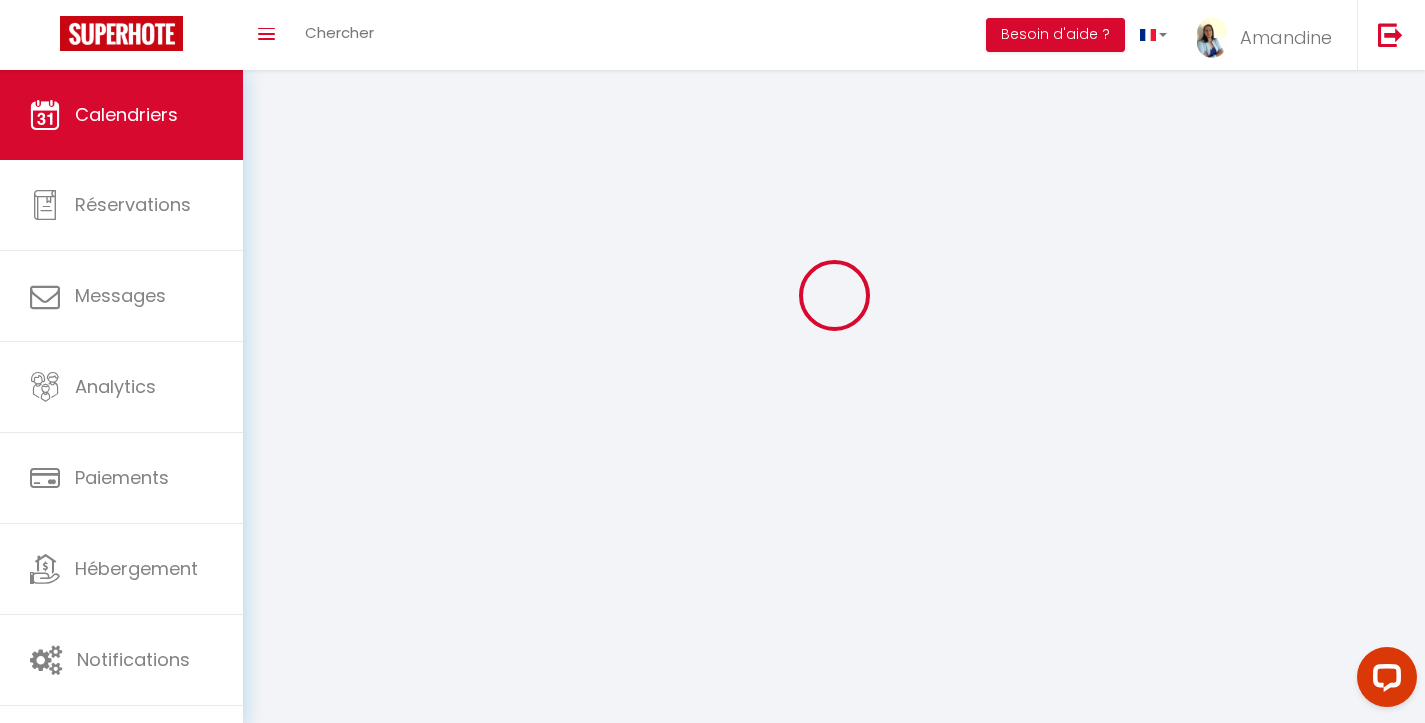 scroll, scrollTop: 0, scrollLeft: 0, axis: both 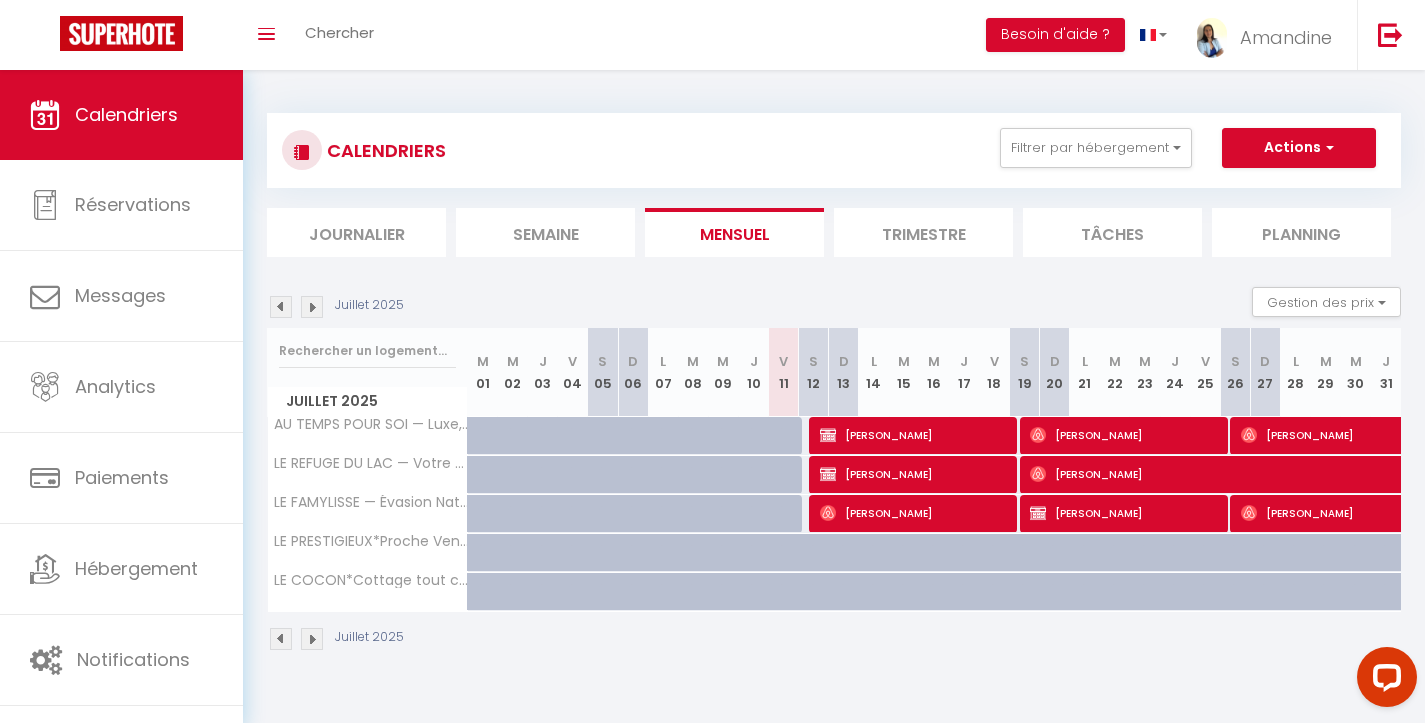 click on "[PERSON_NAME]" at bounding box center (1125, 513) 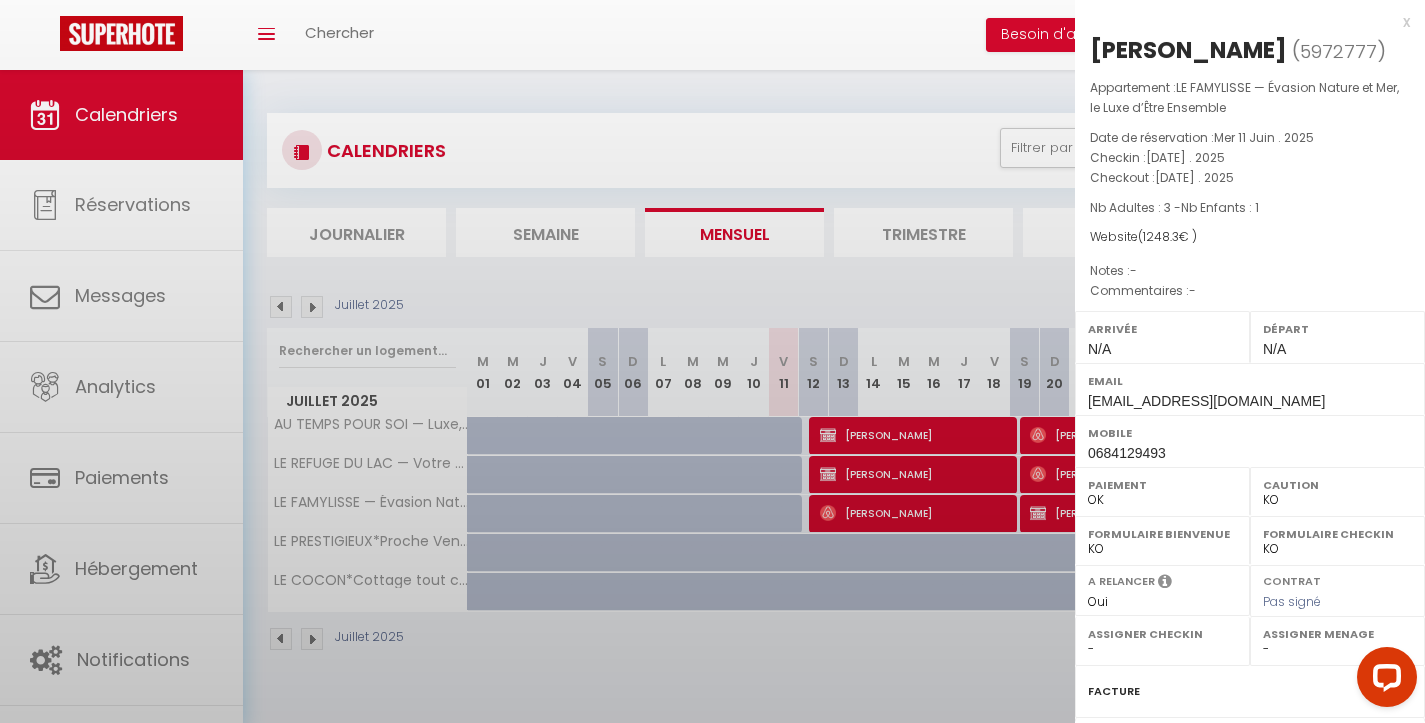 scroll, scrollTop: 0, scrollLeft: 0, axis: both 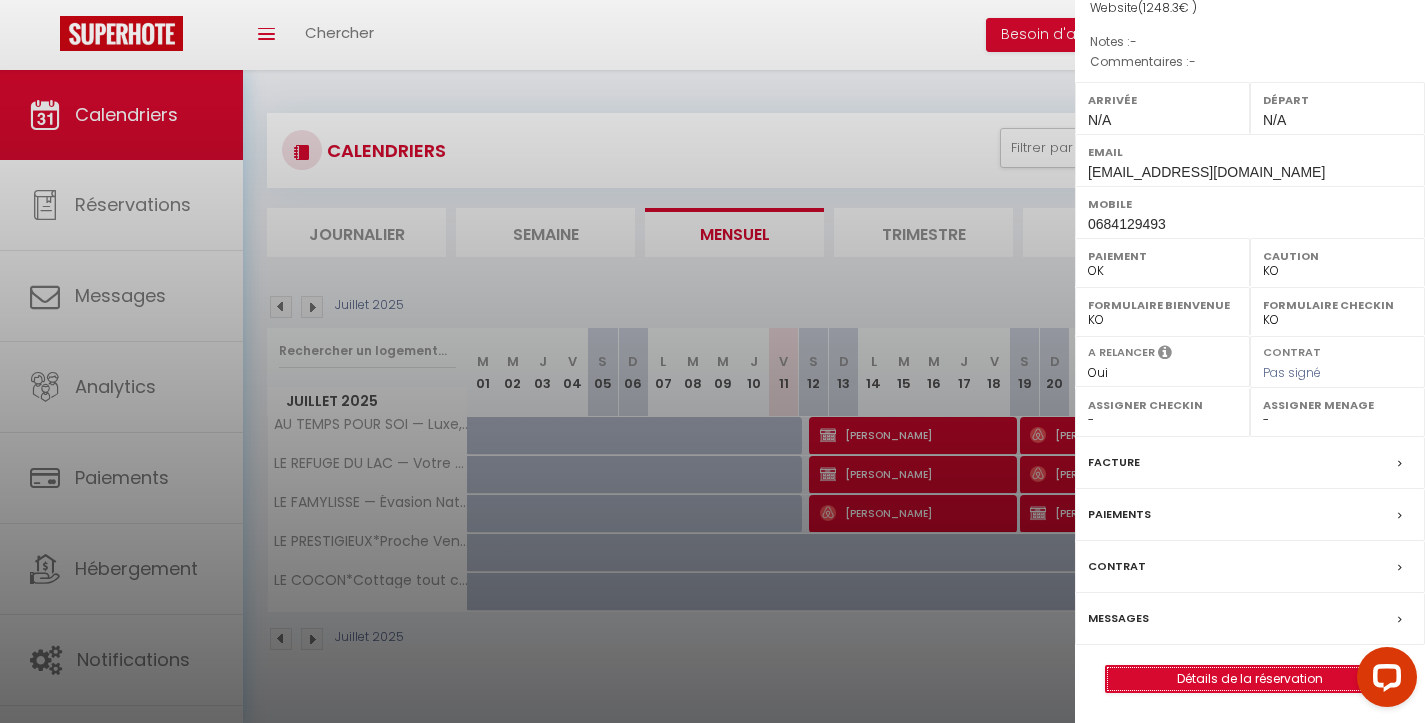 click on "Détails de la réservation" at bounding box center (1250, 679) 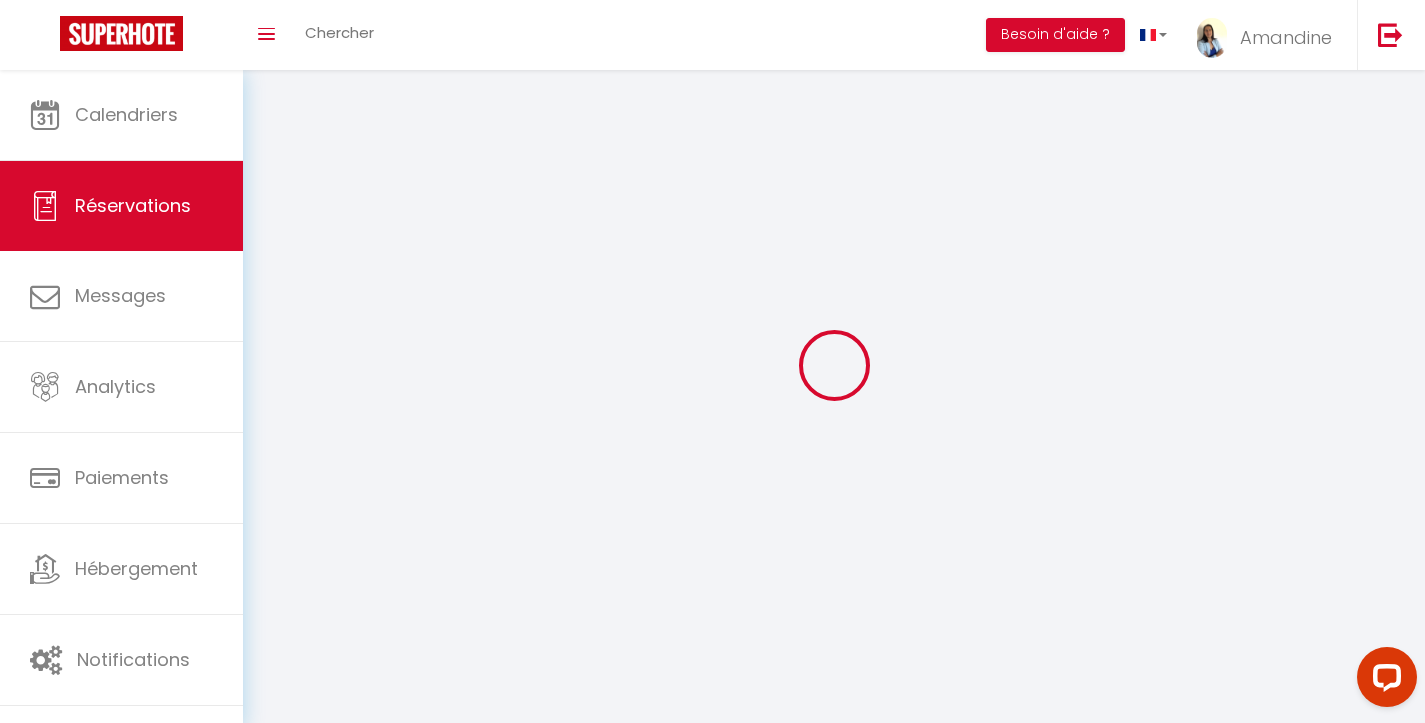 scroll, scrollTop: 0, scrollLeft: 0, axis: both 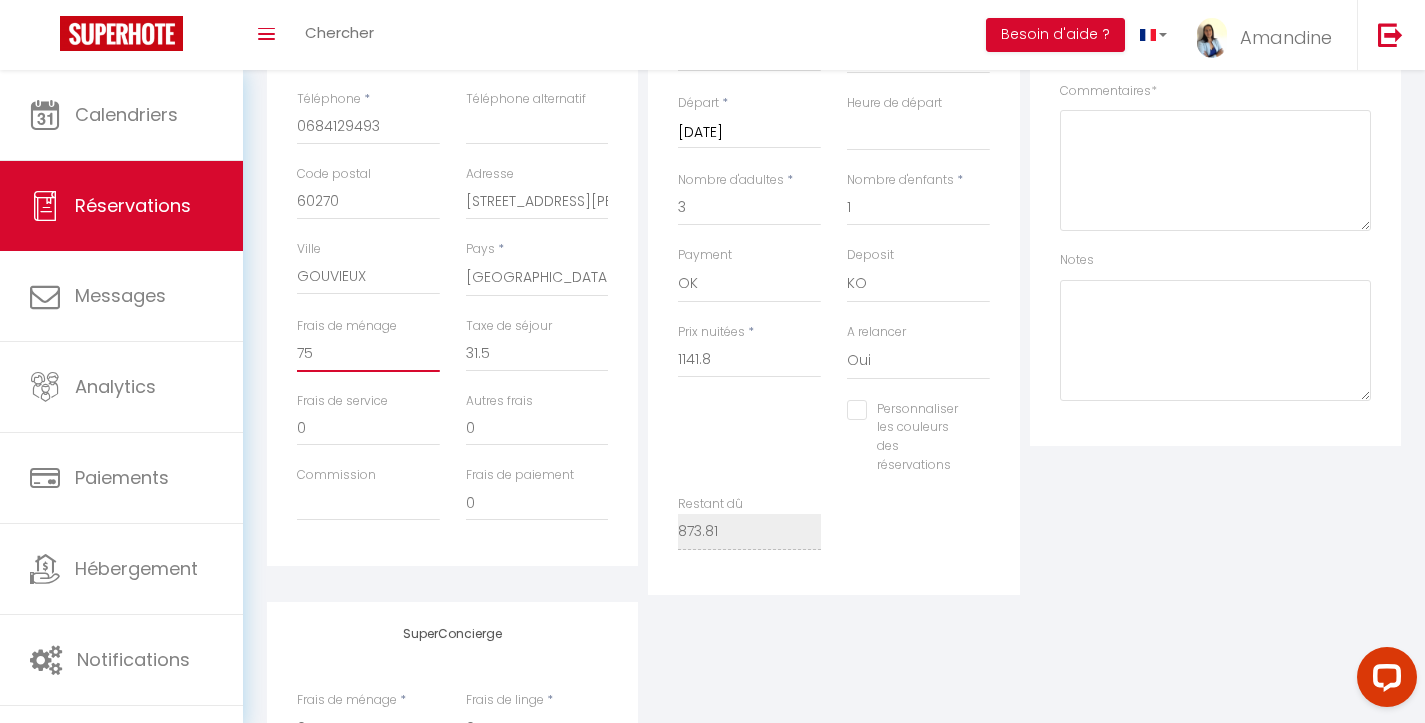 click on "75" at bounding box center (368, 354) 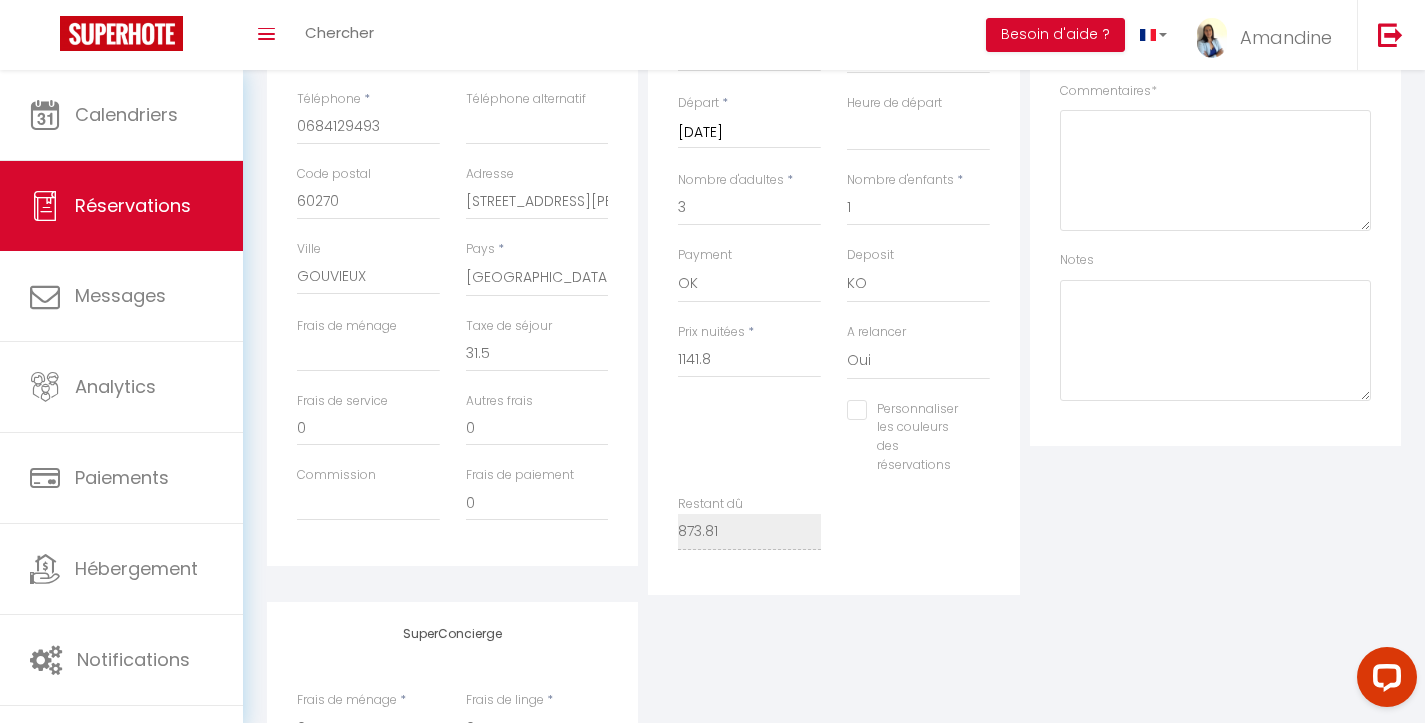 click on "Restant dû   873.81" at bounding box center (834, 532) 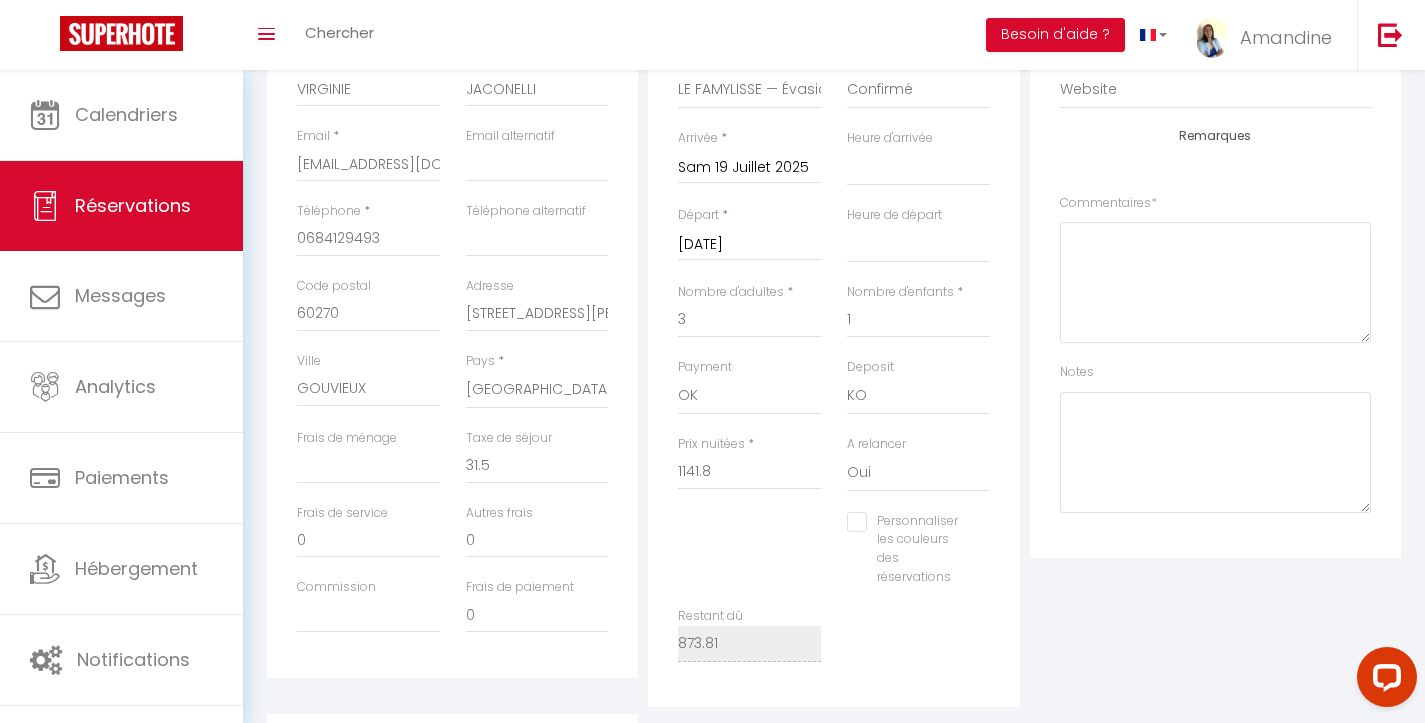 scroll, scrollTop: 0, scrollLeft: 0, axis: both 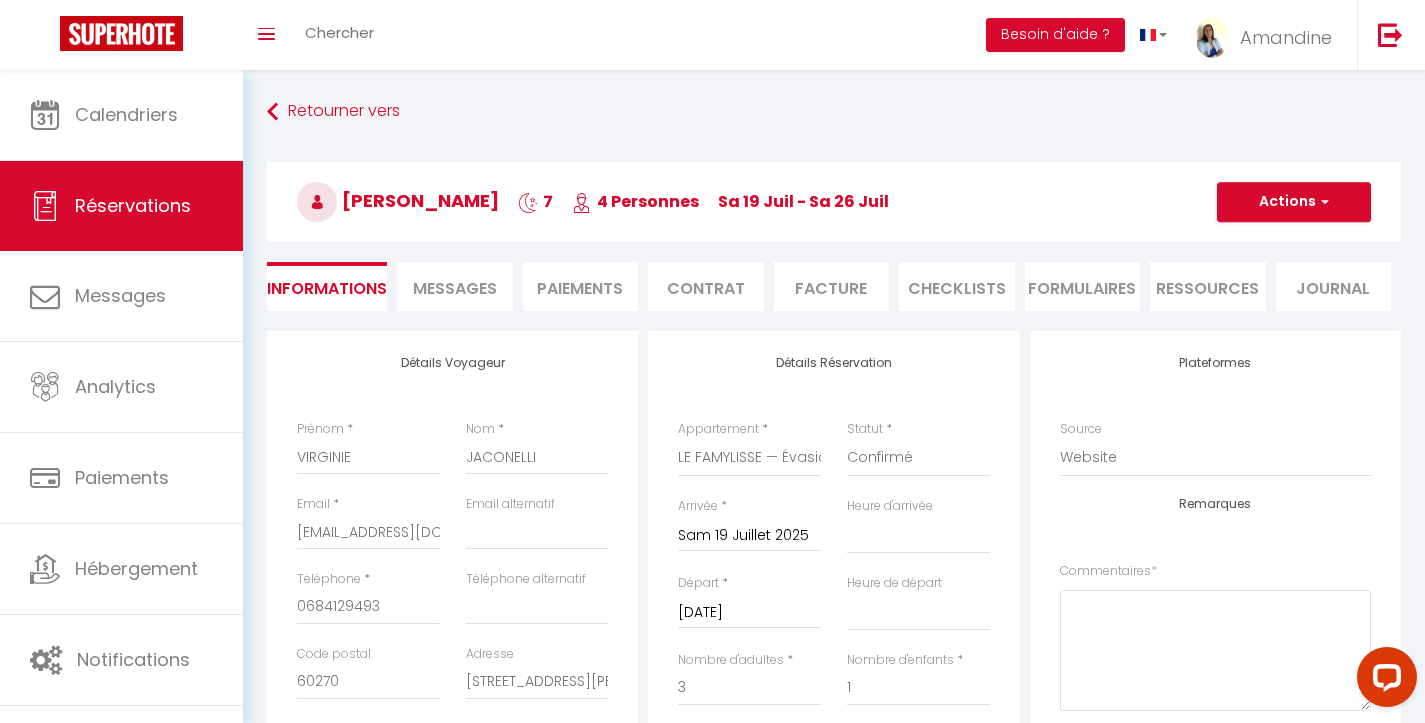 click on "Actions" at bounding box center (1294, 202) 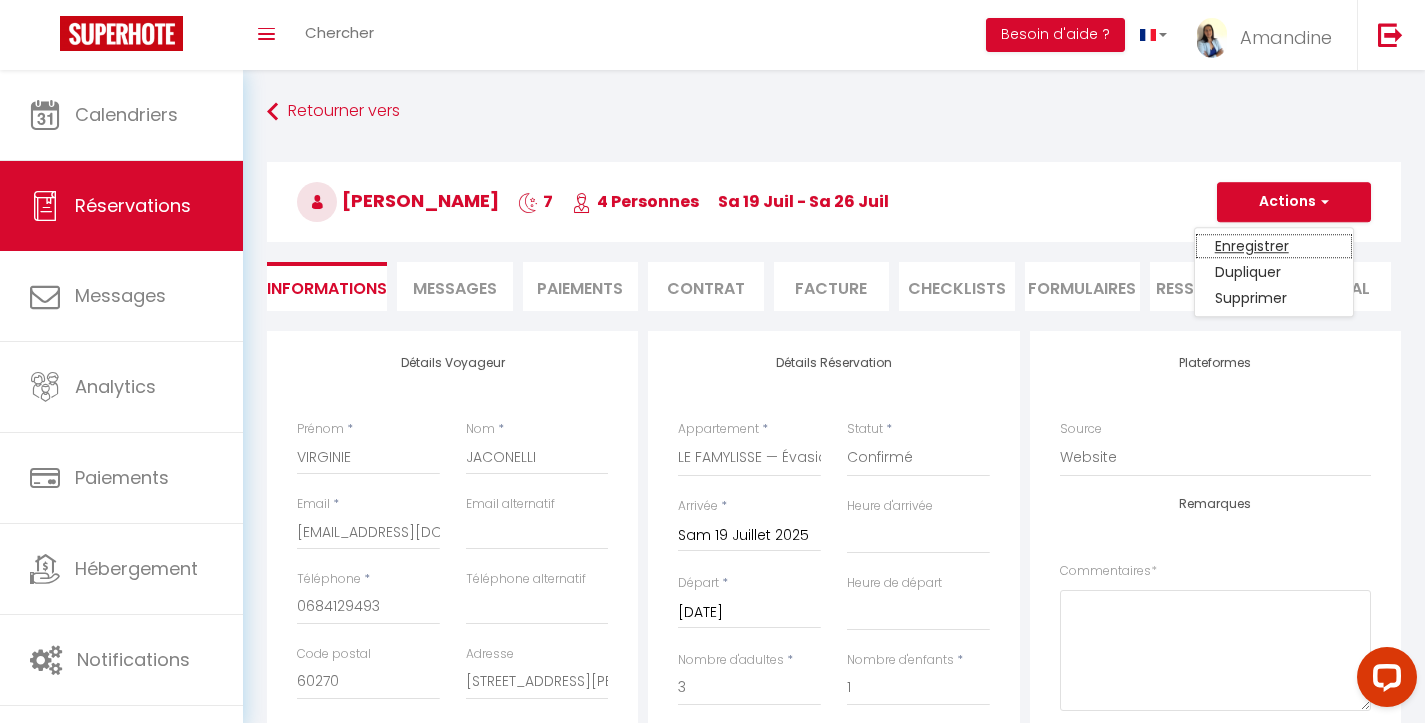 click on "Enregistrer" at bounding box center (1274, 246) 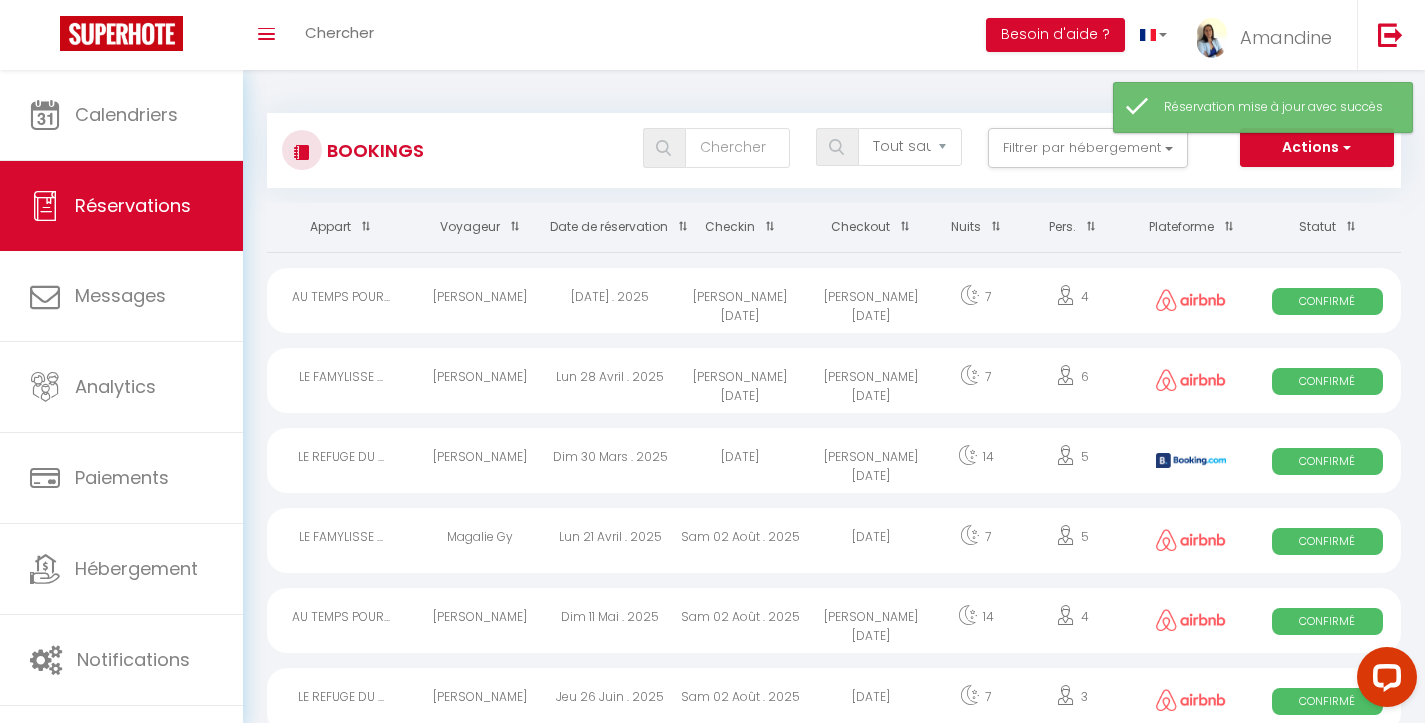 scroll, scrollTop: 0, scrollLeft: 0, axis: both 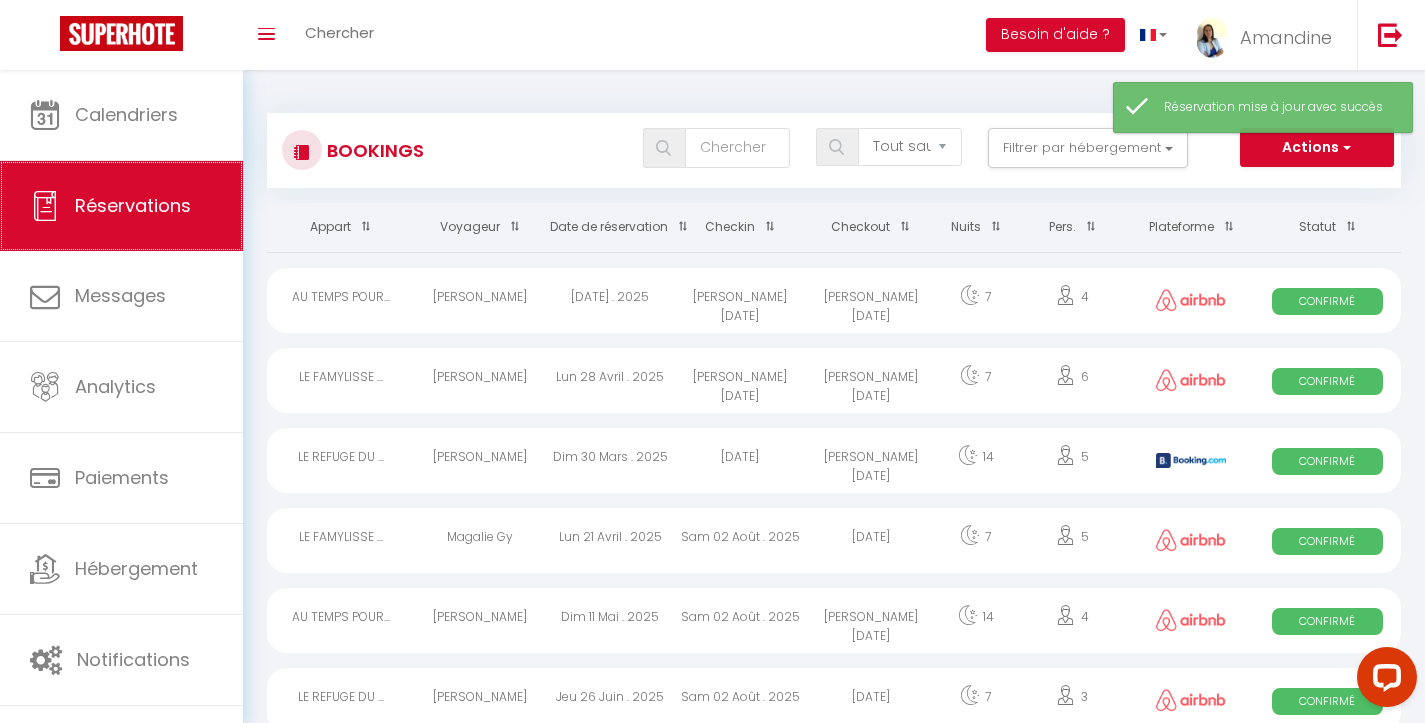 click on "Réservations" at bounding box center (133, 205) 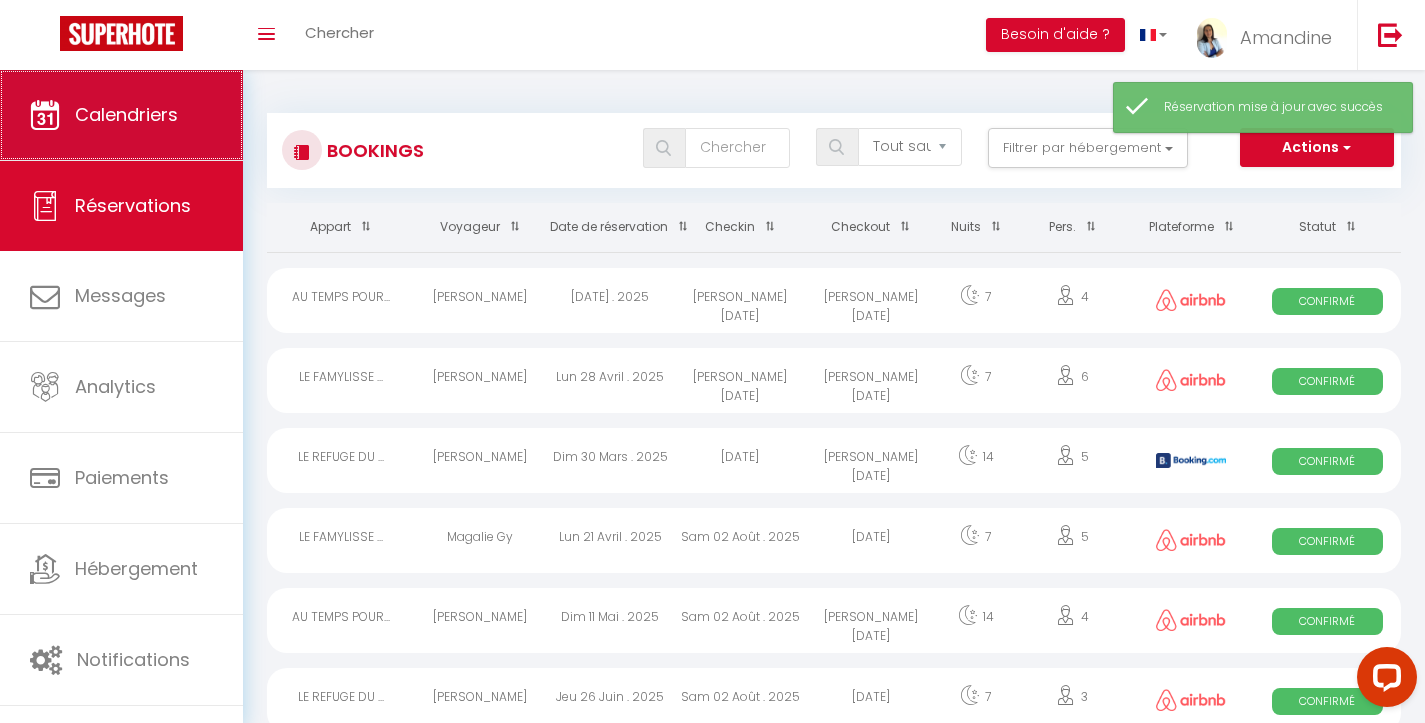 click on "Calendriers" at bounding box center [121, 115] 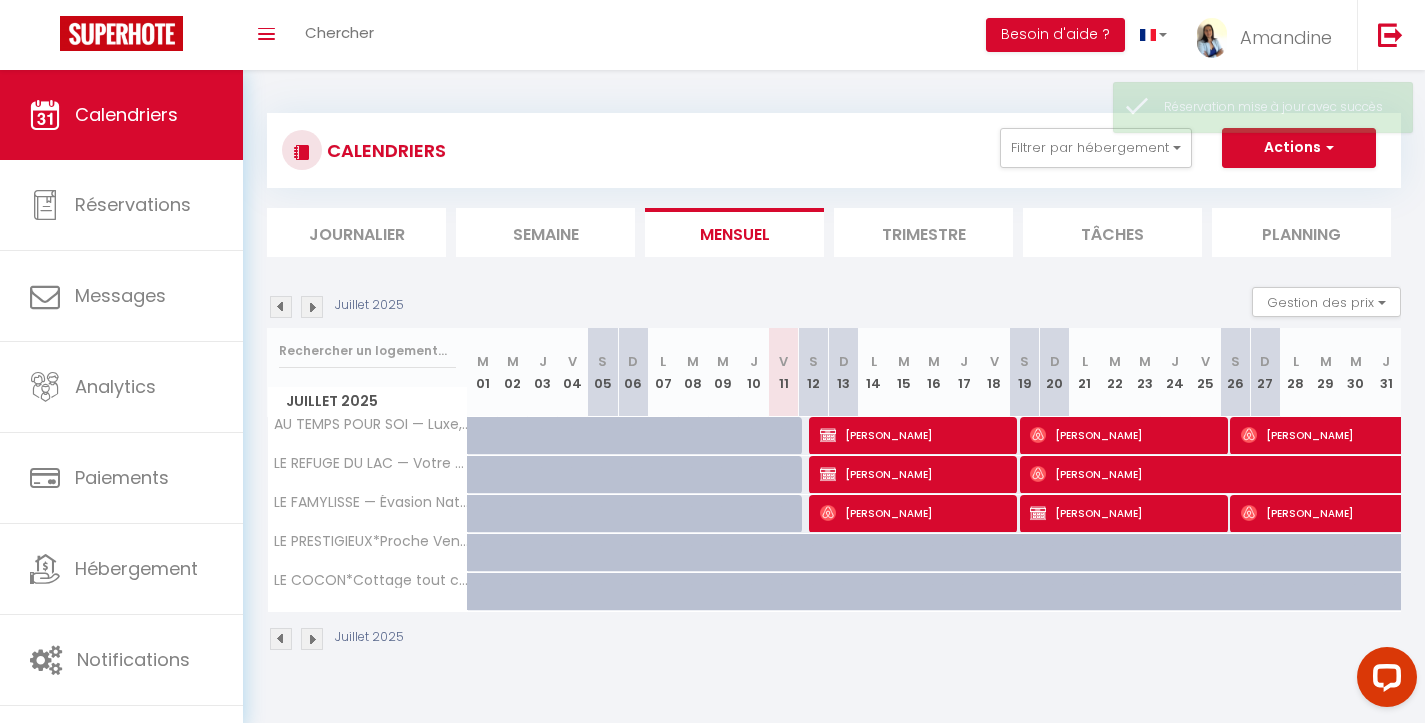 click on "[PERSON_NAME]" at bounding box center [1125, 513] 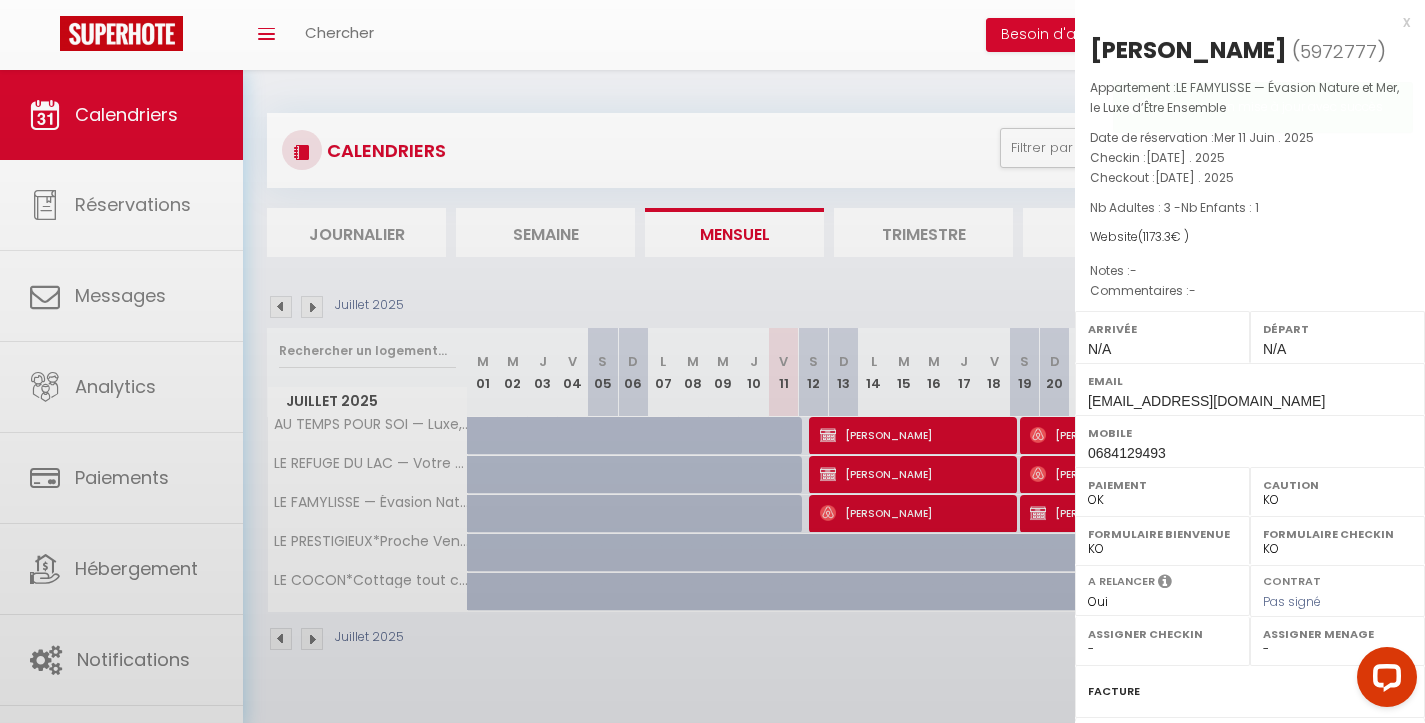 scroll, scrollTop: 0, scrollLeft: 0, axis: both 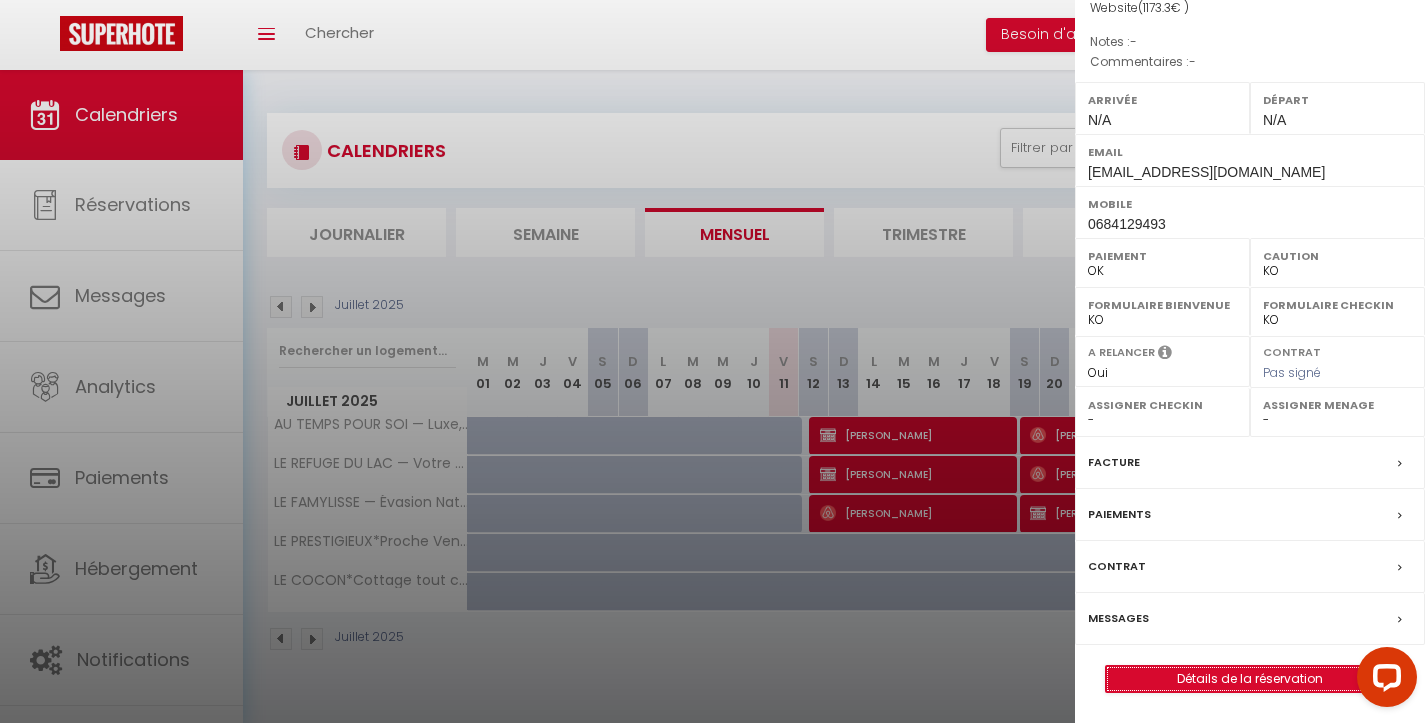 click on "Détails de la réservation" at bounding box center [1250, 679] 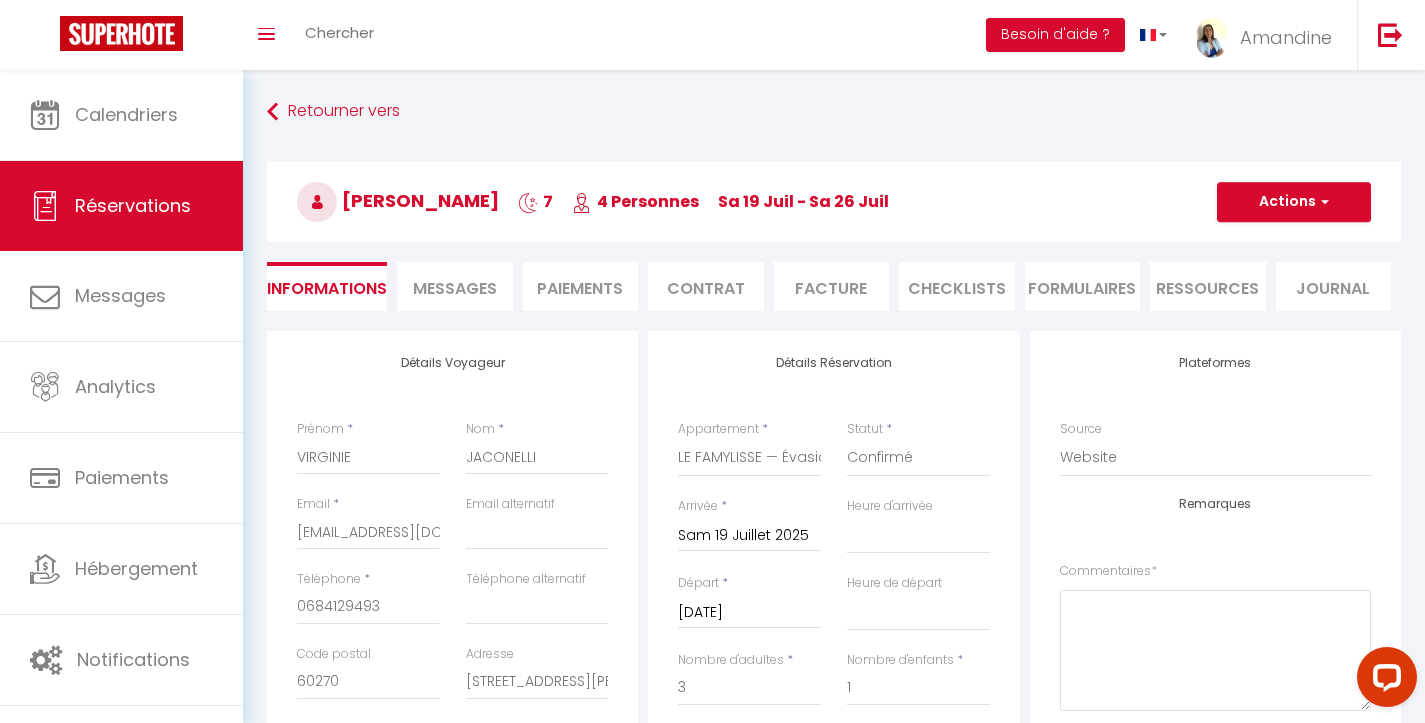 scroll, scrollTop: 0, scrollLeft: 0, axis: both 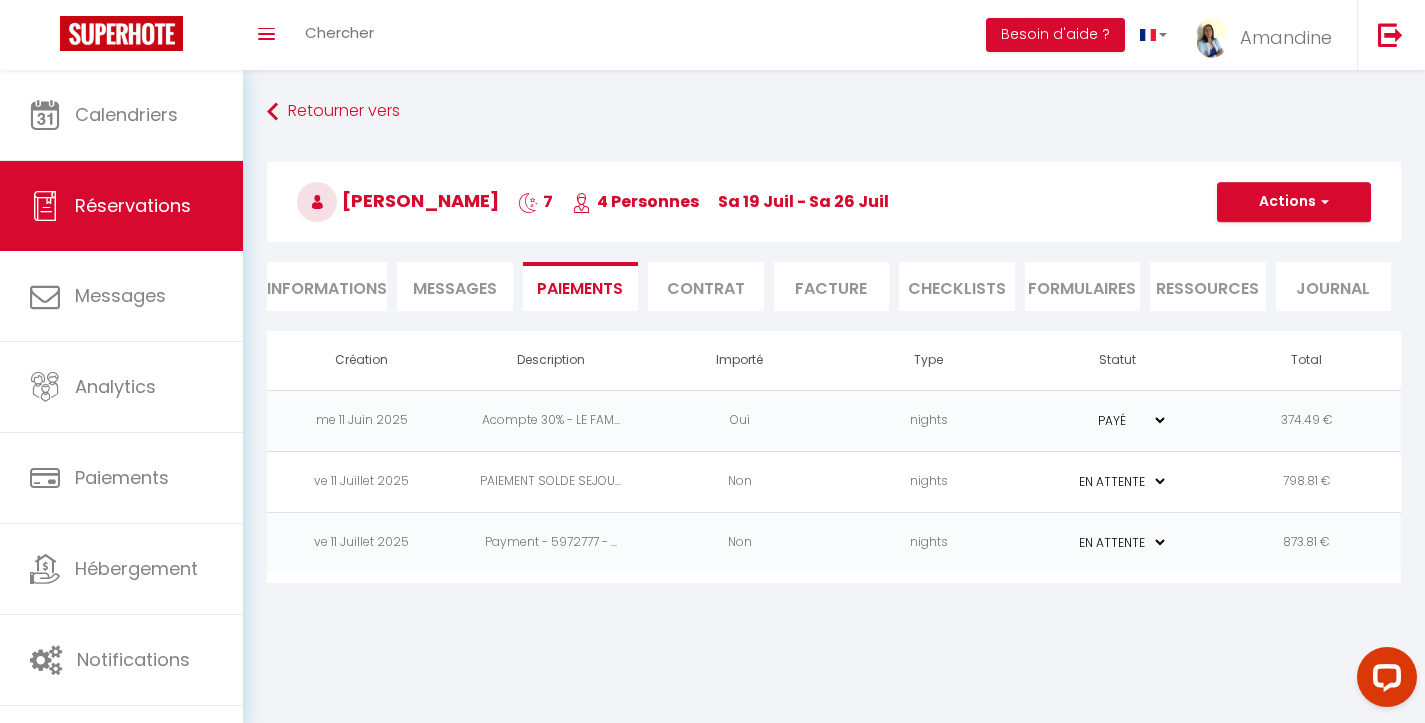 click on "798.81 €" at bounding box center (1306, 481) 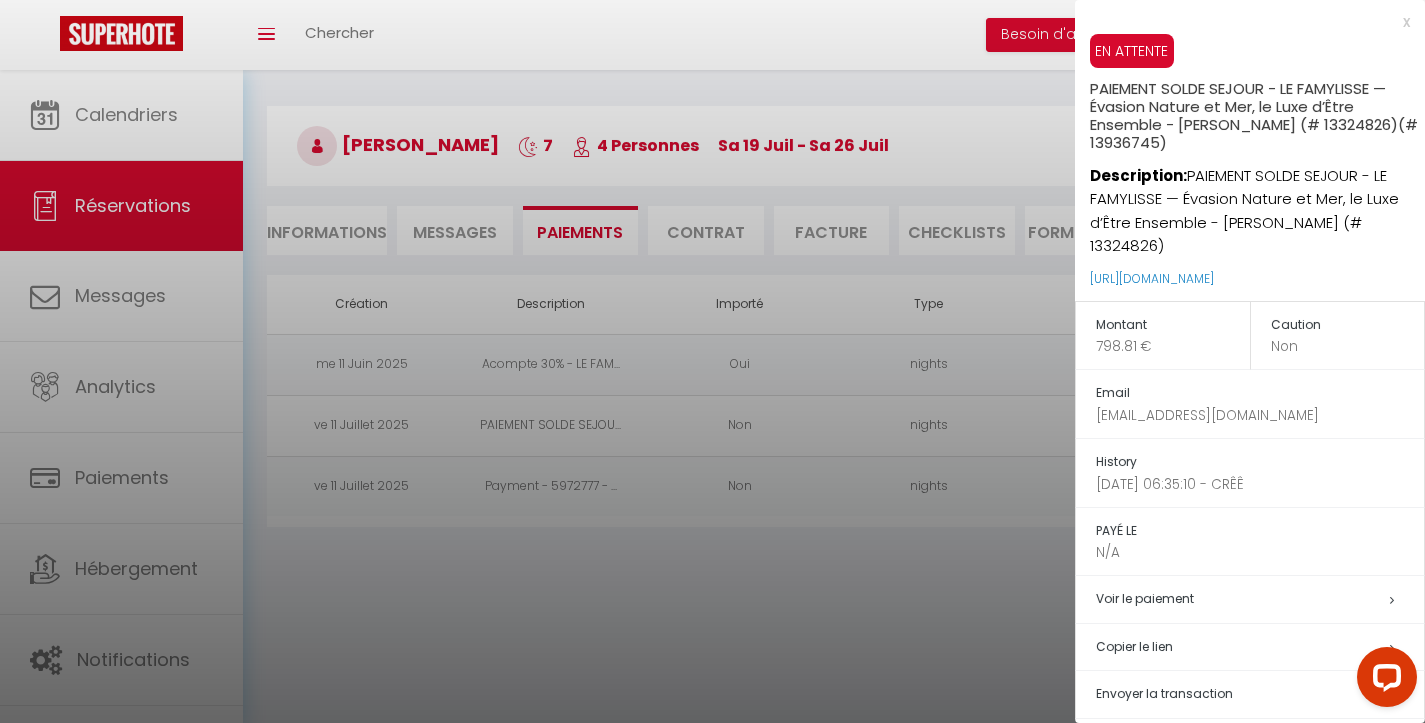 scroll, scrollTop: 70, scrollLeft: 0, axis: vertical 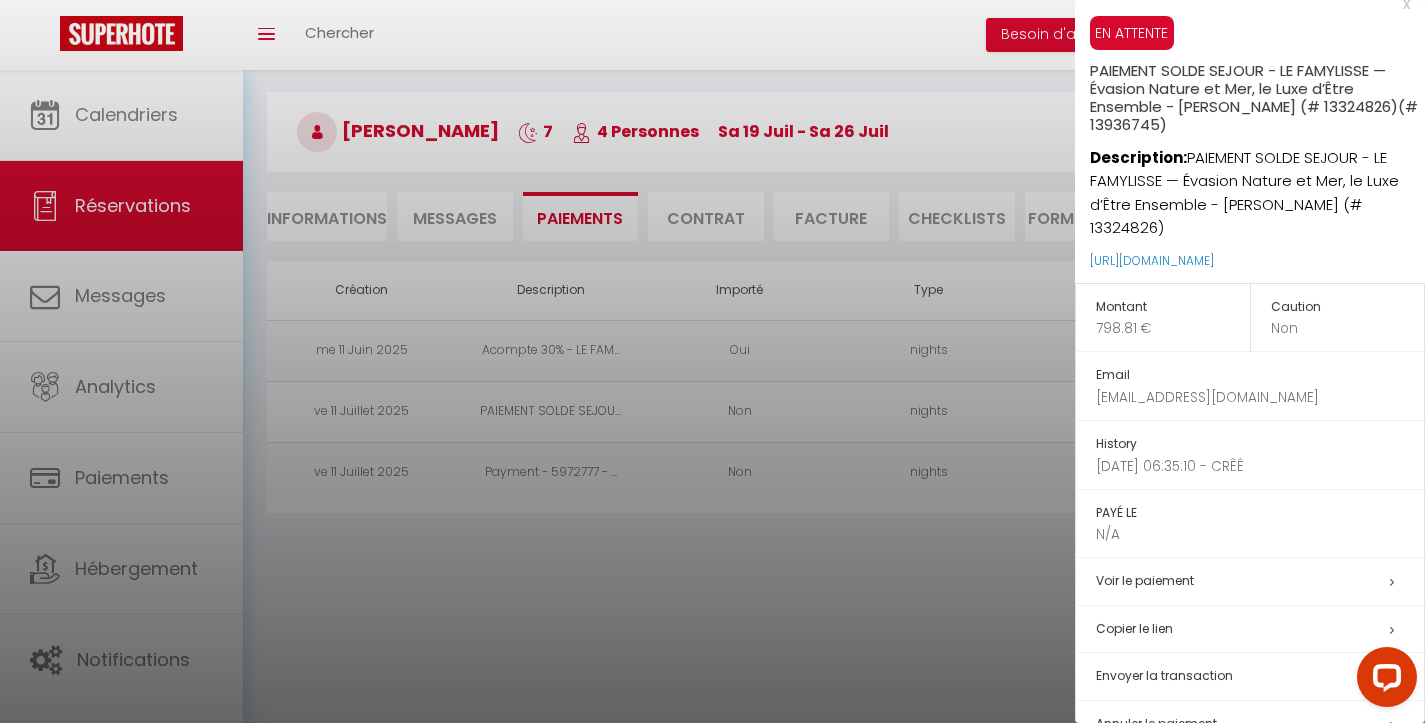 click at bounding box center [712, 361] 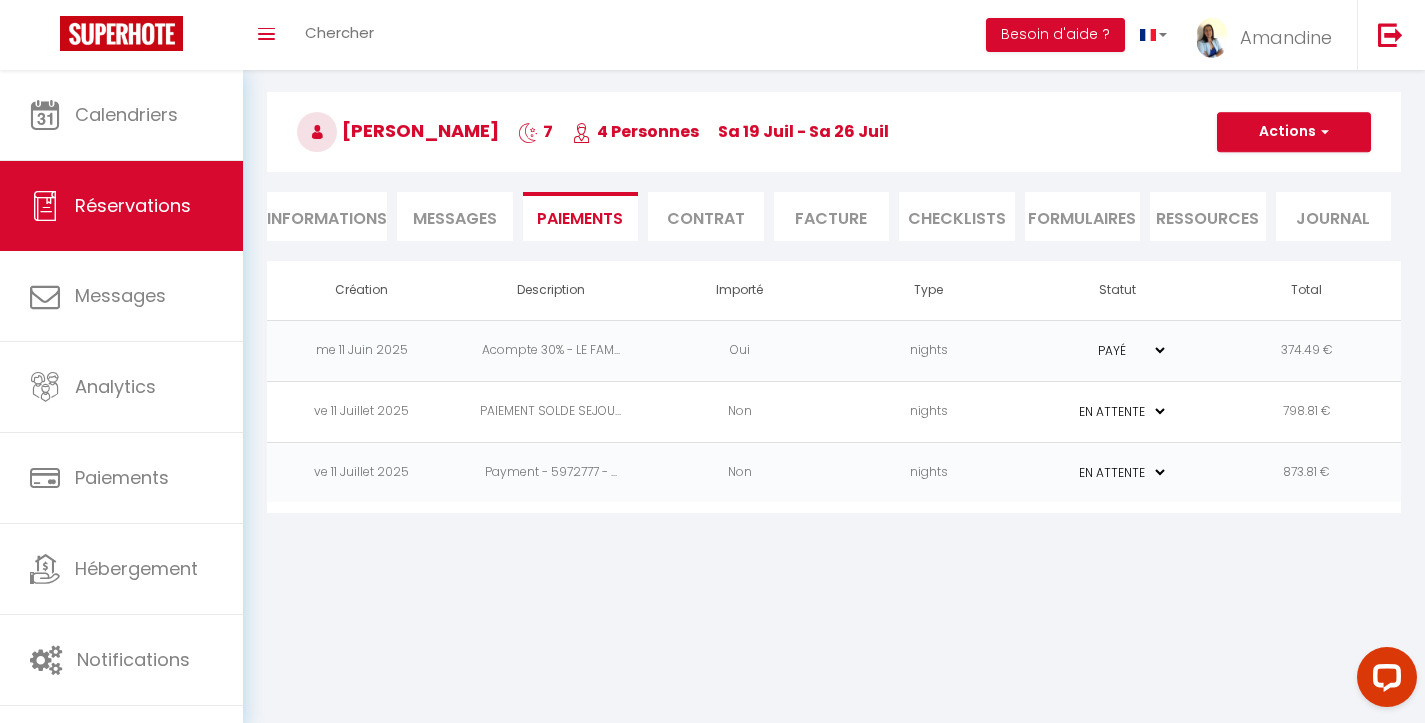 click on "873.81 €" at bounding box center [1306, 472] 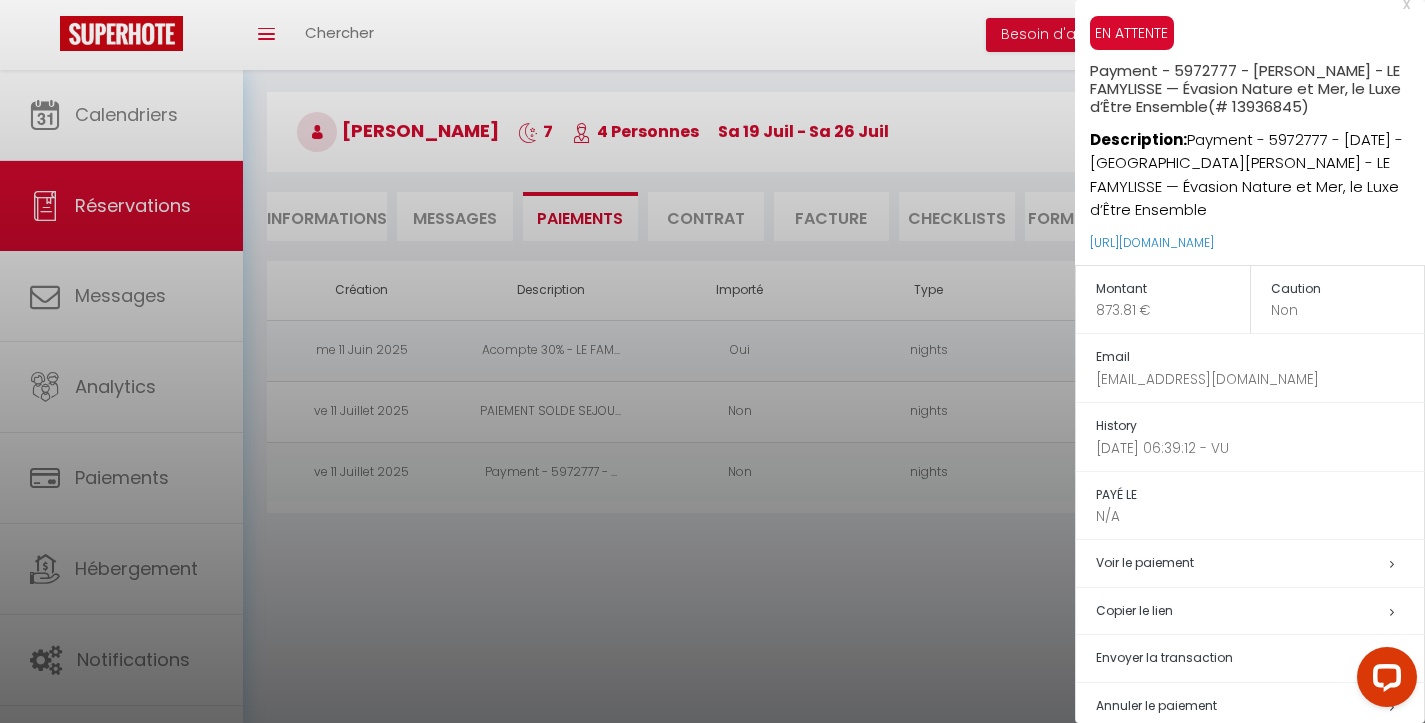 click on "873.81 €" at bounding box center (1173, 310) 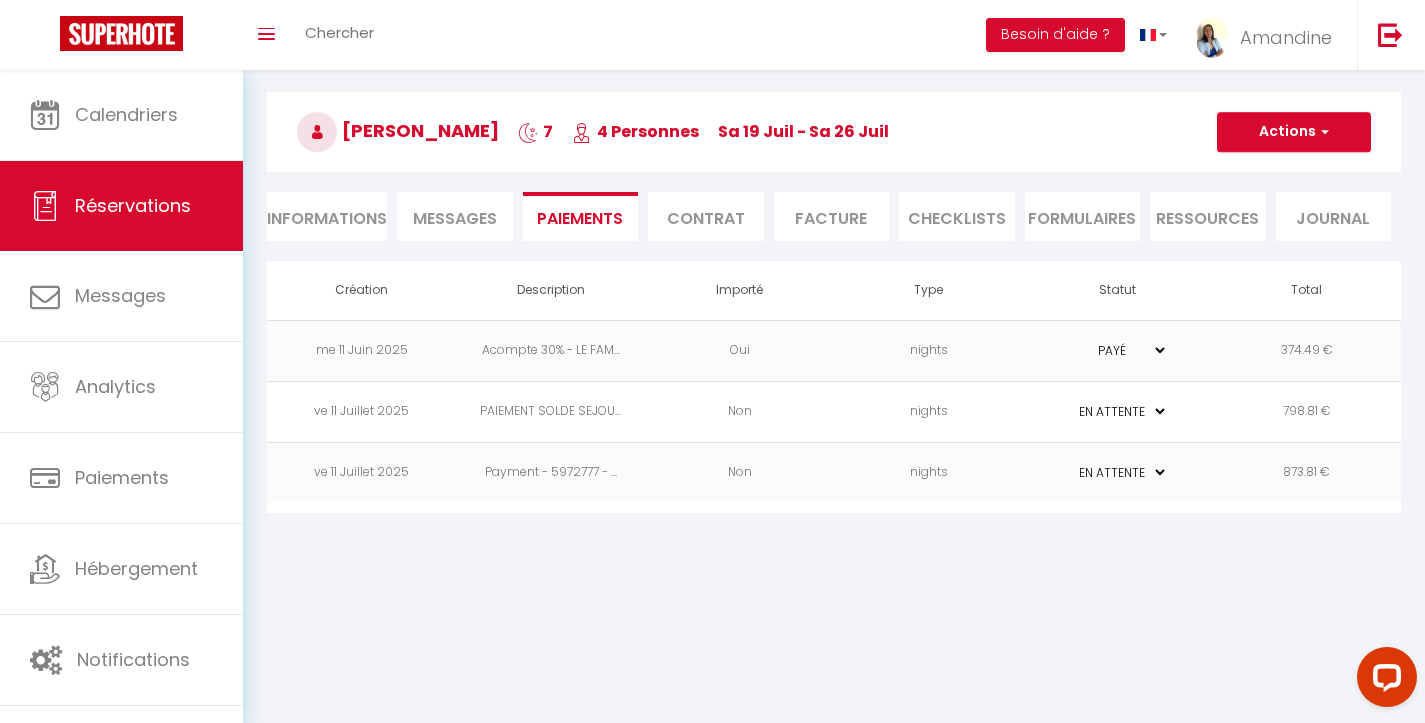 click on "Actions" at bounding box center [1294, 132] 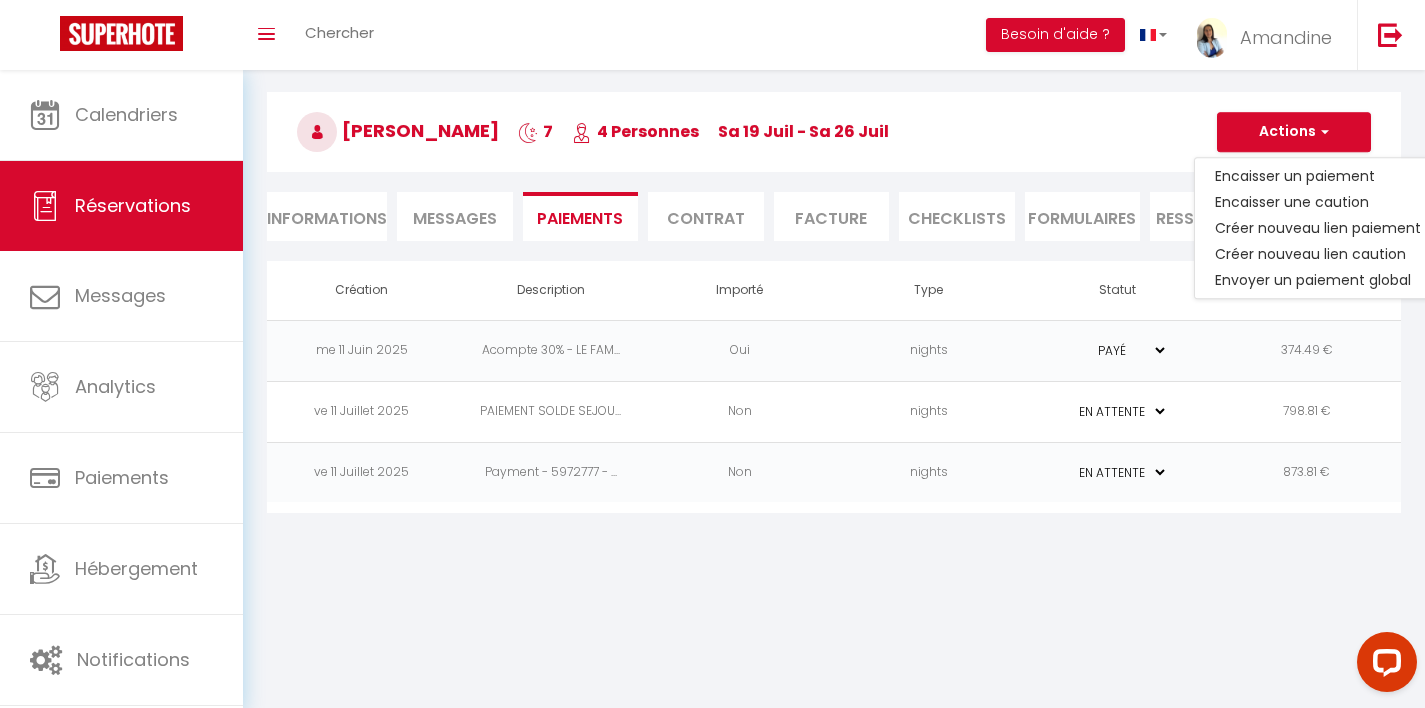 click on "Coaching SuperHote ce soir à 18h00, pour participer:  [URL][DOMAIN_NAME][SECURITY_DATA]   ×     Toggle navigation       Toggle Search     Toggle menubar     Chercher   BUTTON
Besoin d'aide ?
Amandine   Paramètres        Équipe     Résultat de la recherche   Aucun résultat     Calendriers     Réservations     Messages     Analytics      Paiements     Hébergement     Notifications                 Résultat de la recherche   Id   Appart   Voyageur    Checkin   Checkout   Nuits   Pers.   Plateforme   Statut     Résultat de la recherche   Aucun résultat            Retourner vers    [GEOGRAPHIC_DATA][PERSON_NAME]   7    4 Personnes
[DATE] - [DATE]
Actions
Enregistrer   Dupliquer   Supprimer
Actions
Enregistrer   Aperçu et éditer   Envoyer la facture" at bounding box center [712, 354] 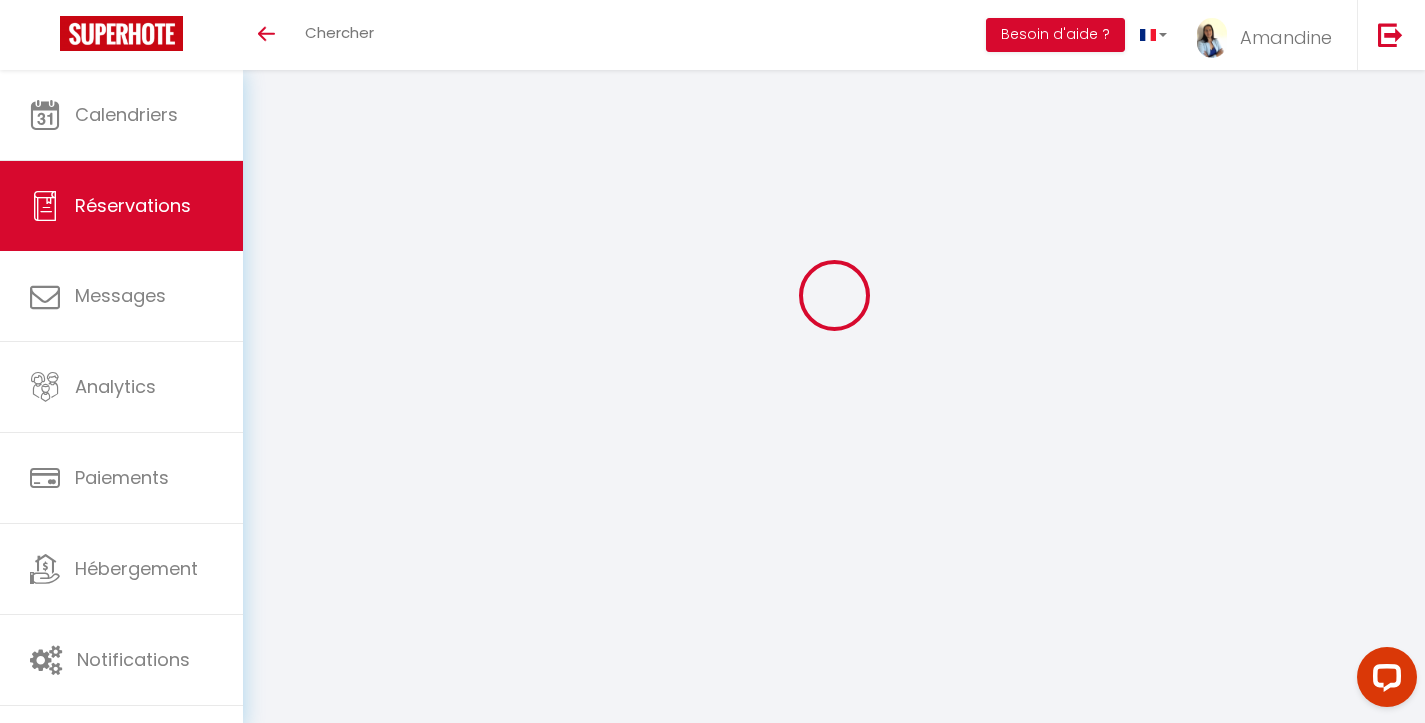 scroll, scrollTop: 0, scrollLeft: 0, axis: both 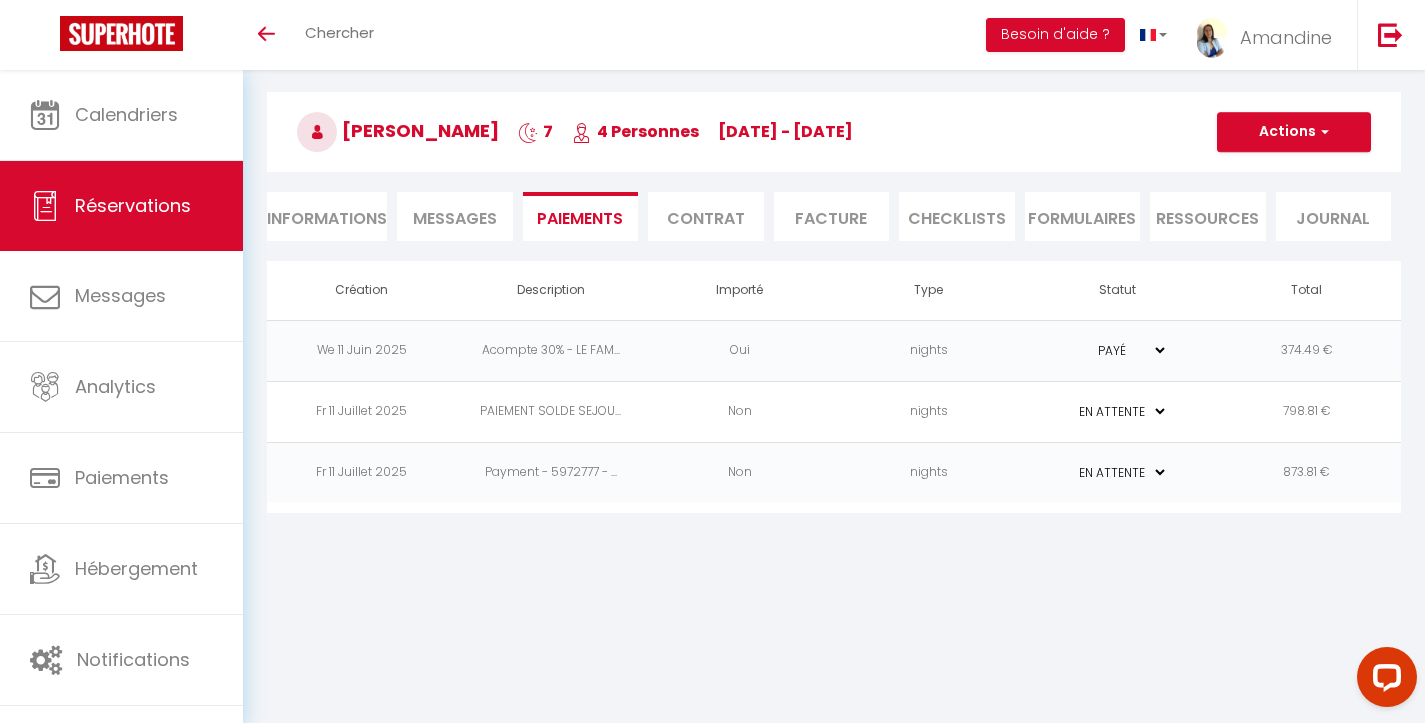 click on "Facture" at bounding box center [832, 216] 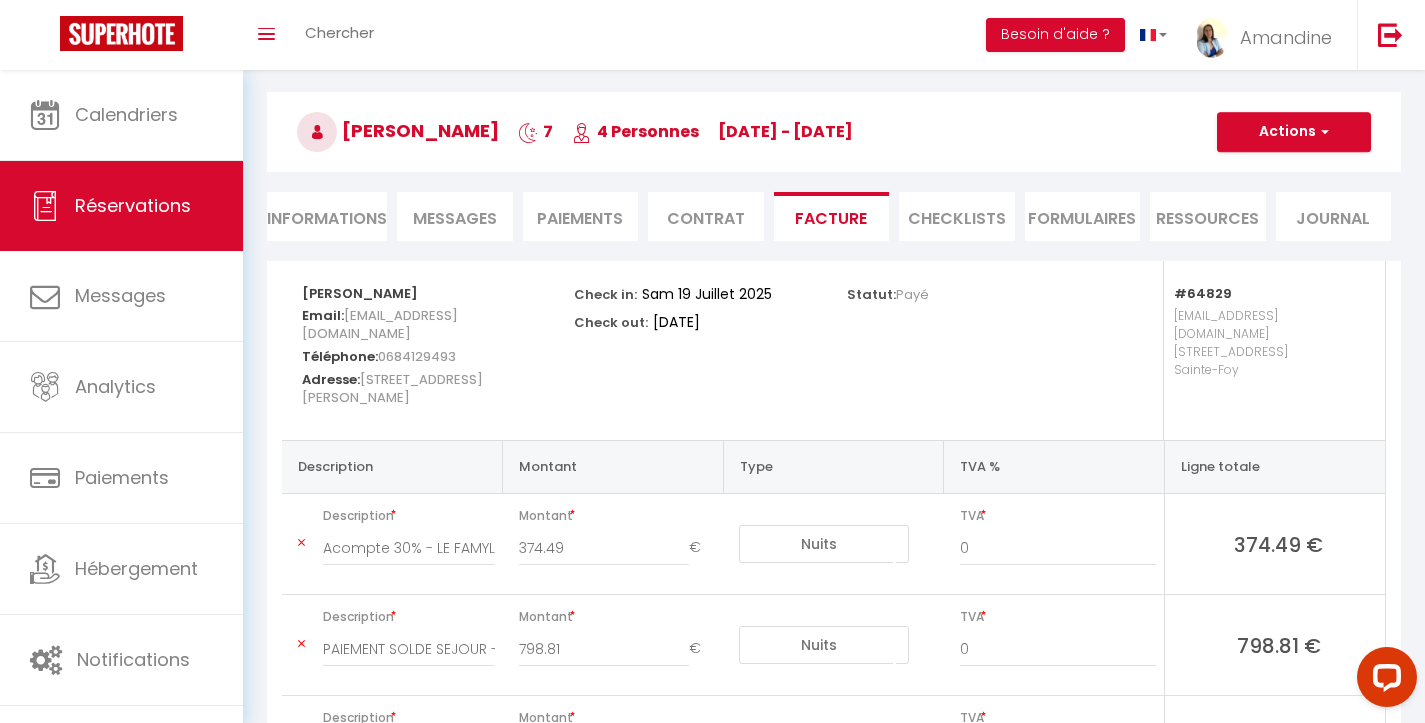 click on "Facture" at bounding box center (832, 216) 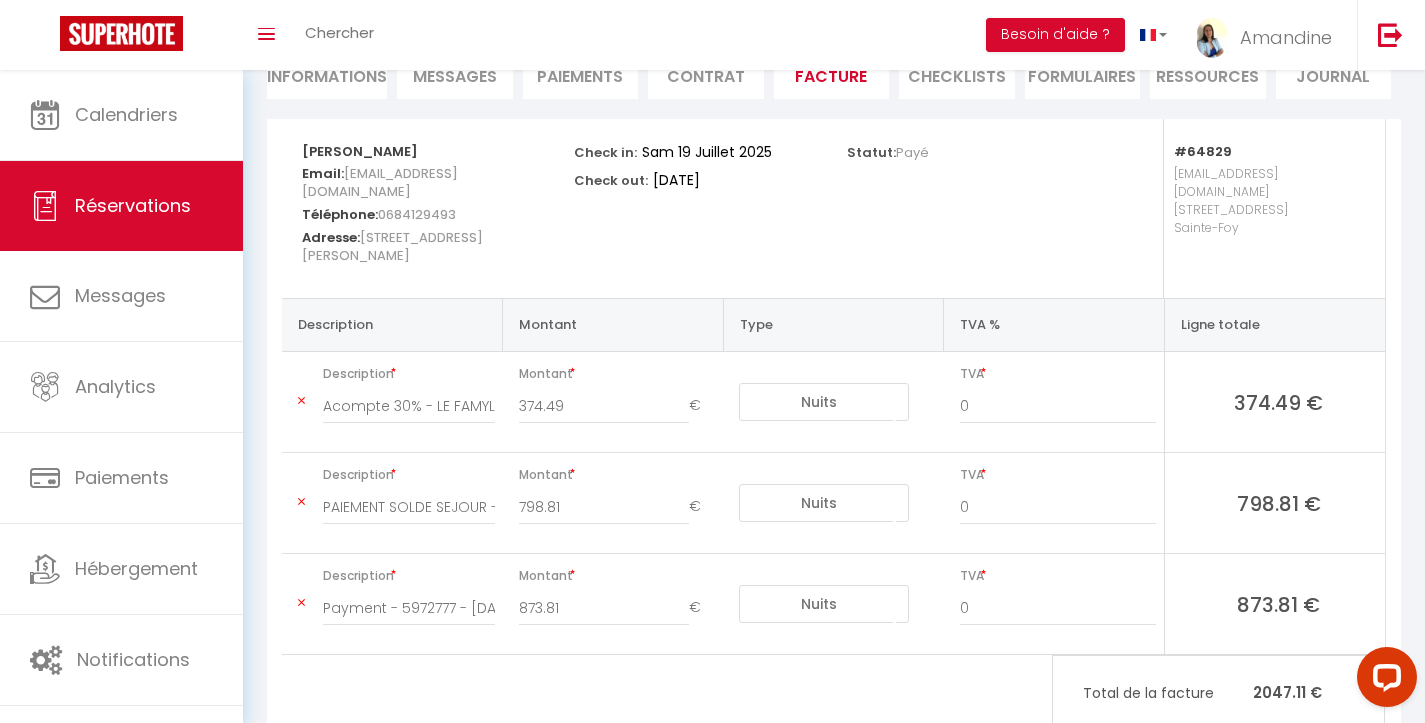 scroll, scrollTop: 230, scrollLeft: 0, axis: vertical 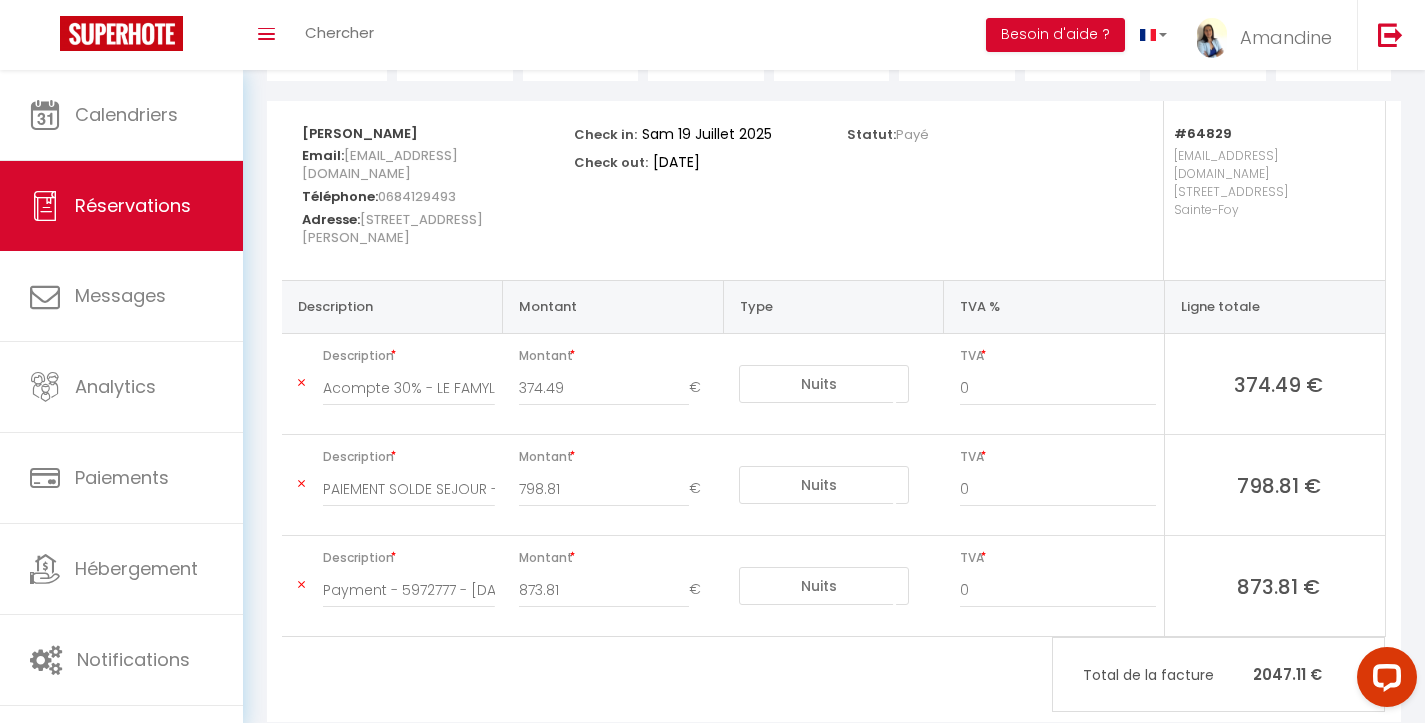 click at bounding box center (301, 585) 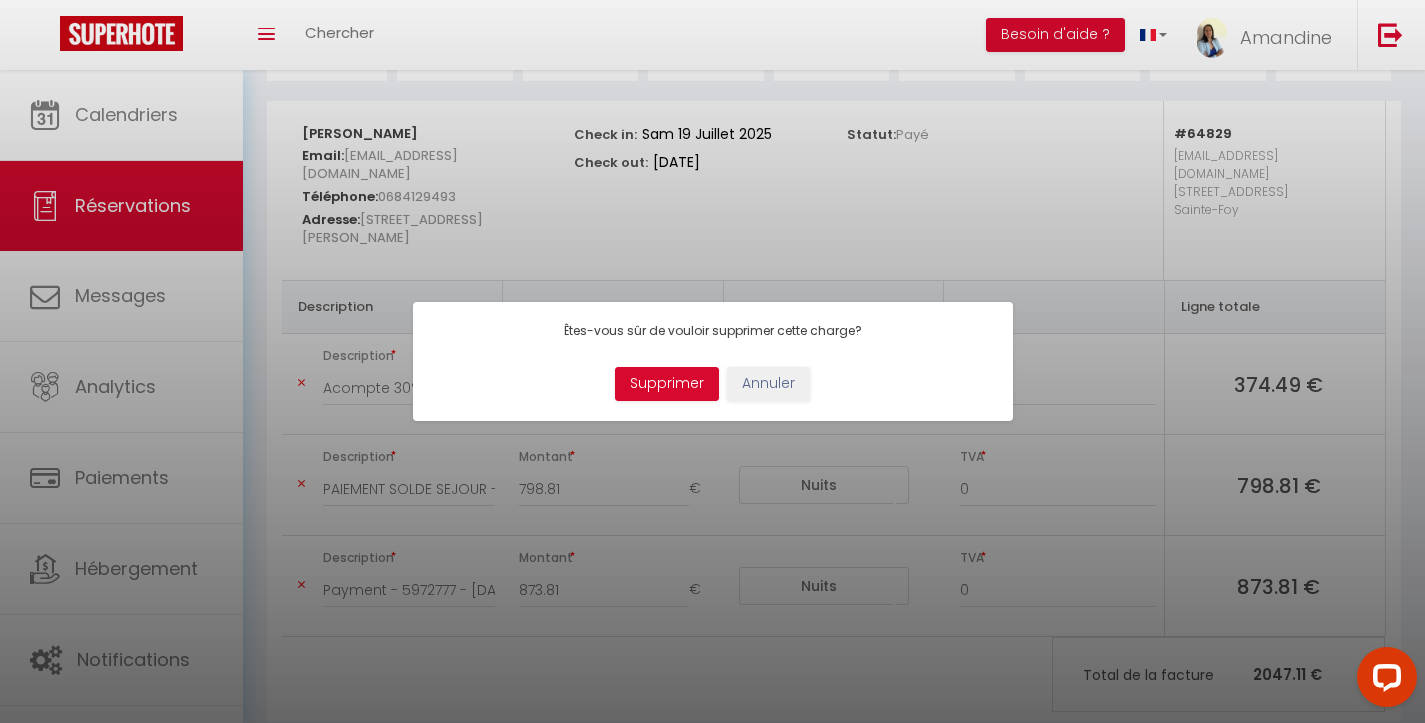 click on "Supprimer" at bounding box center (667, 384) 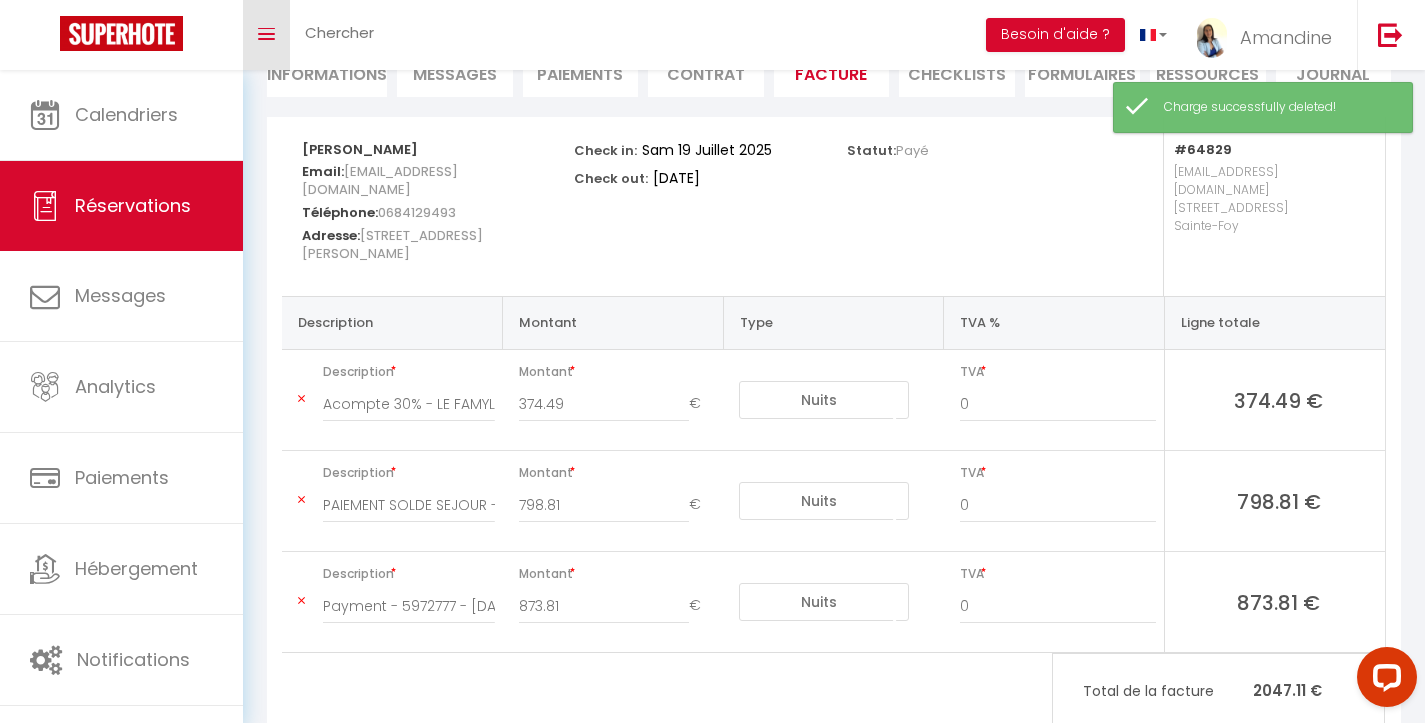 scroll, scrollTop: 160, scrollLeft: 0, axis: vertical 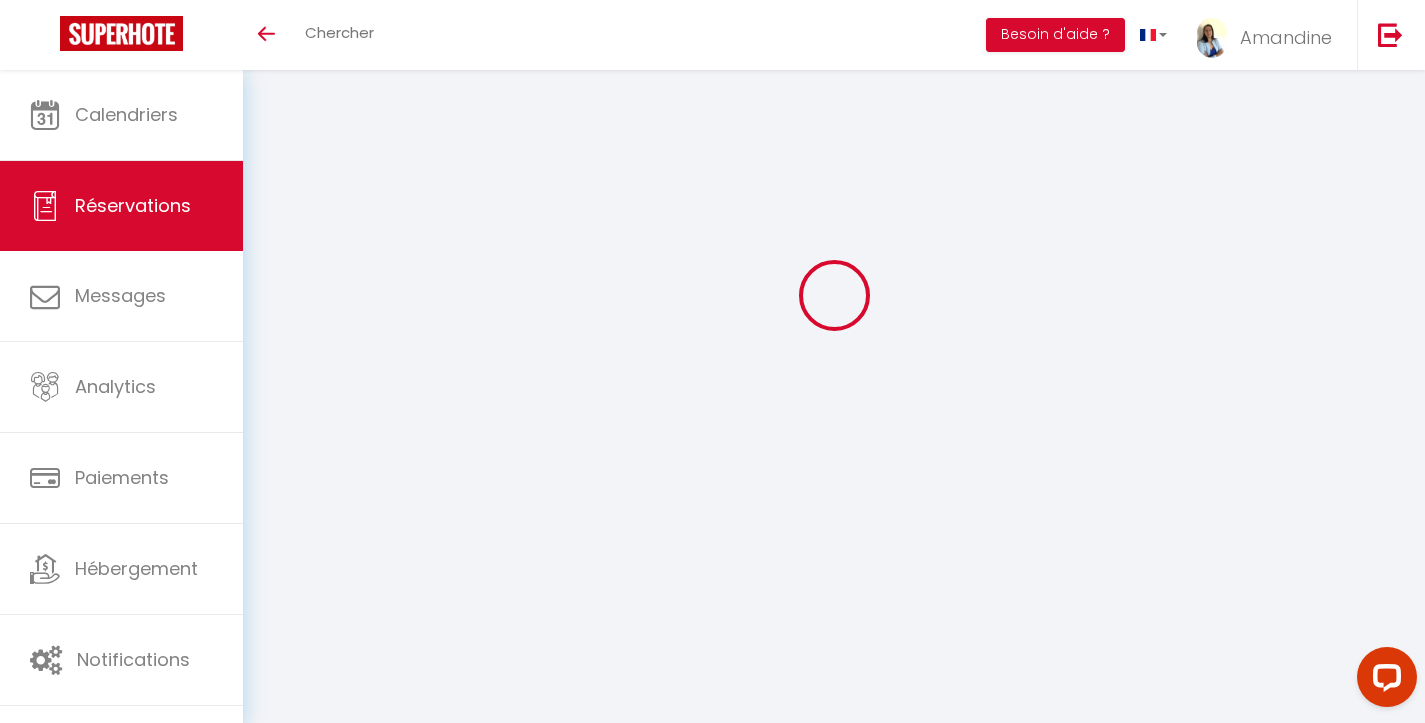 select 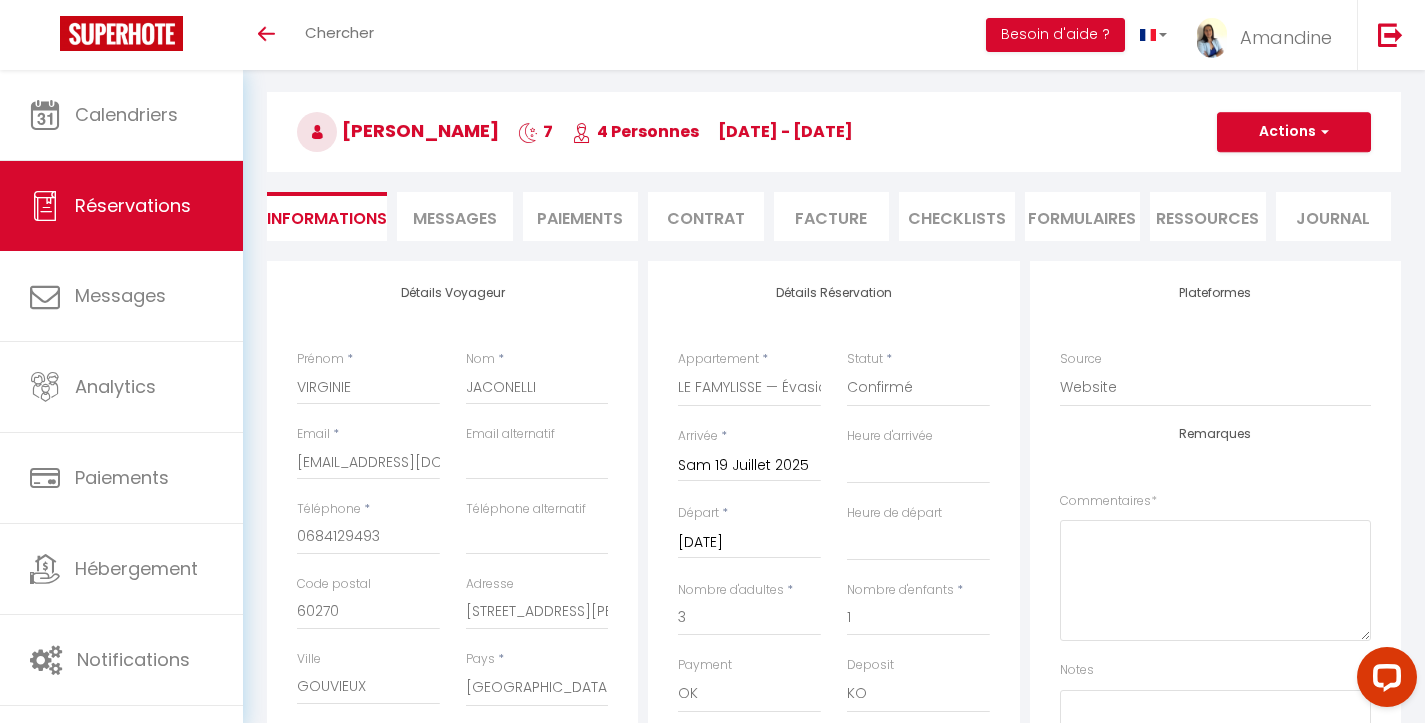scroll, scrollTop: 0, scrollLeft: 0, axis: both 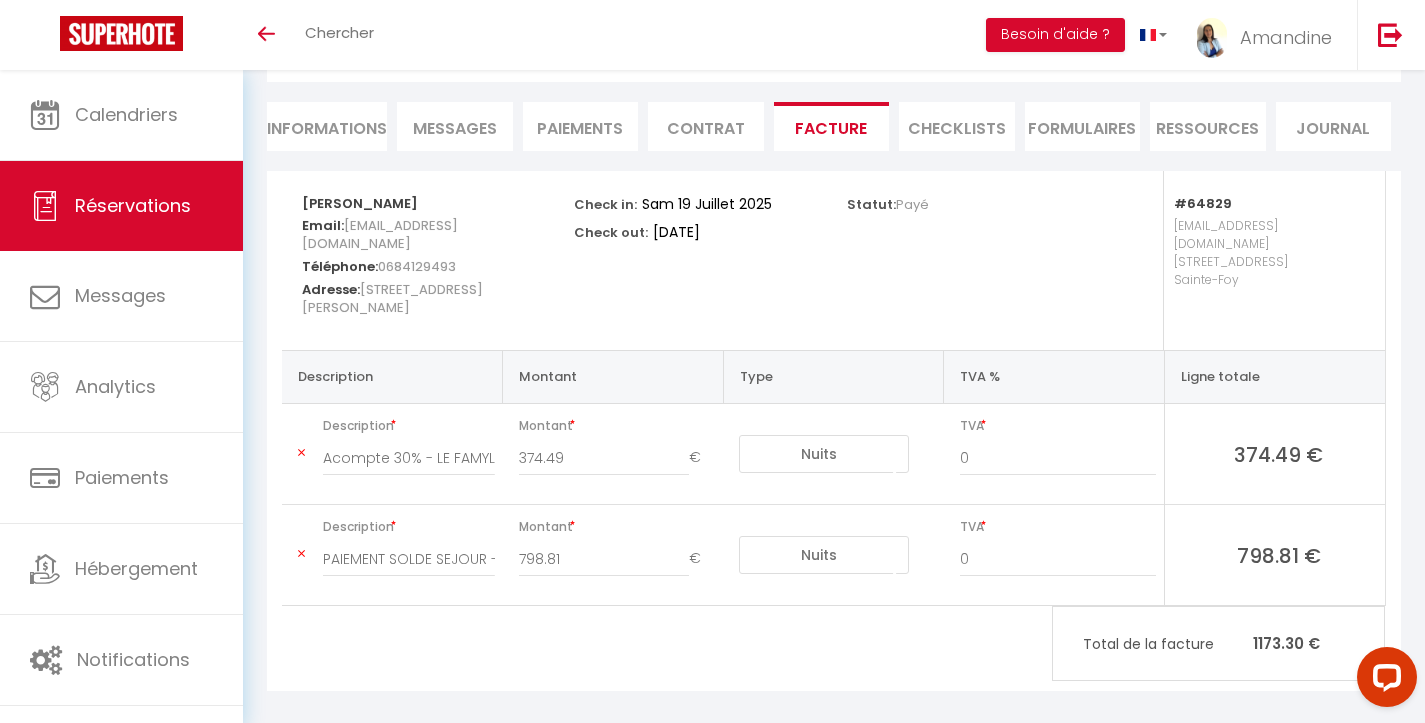 click on "Paiements" at bounding box center (581, 126) 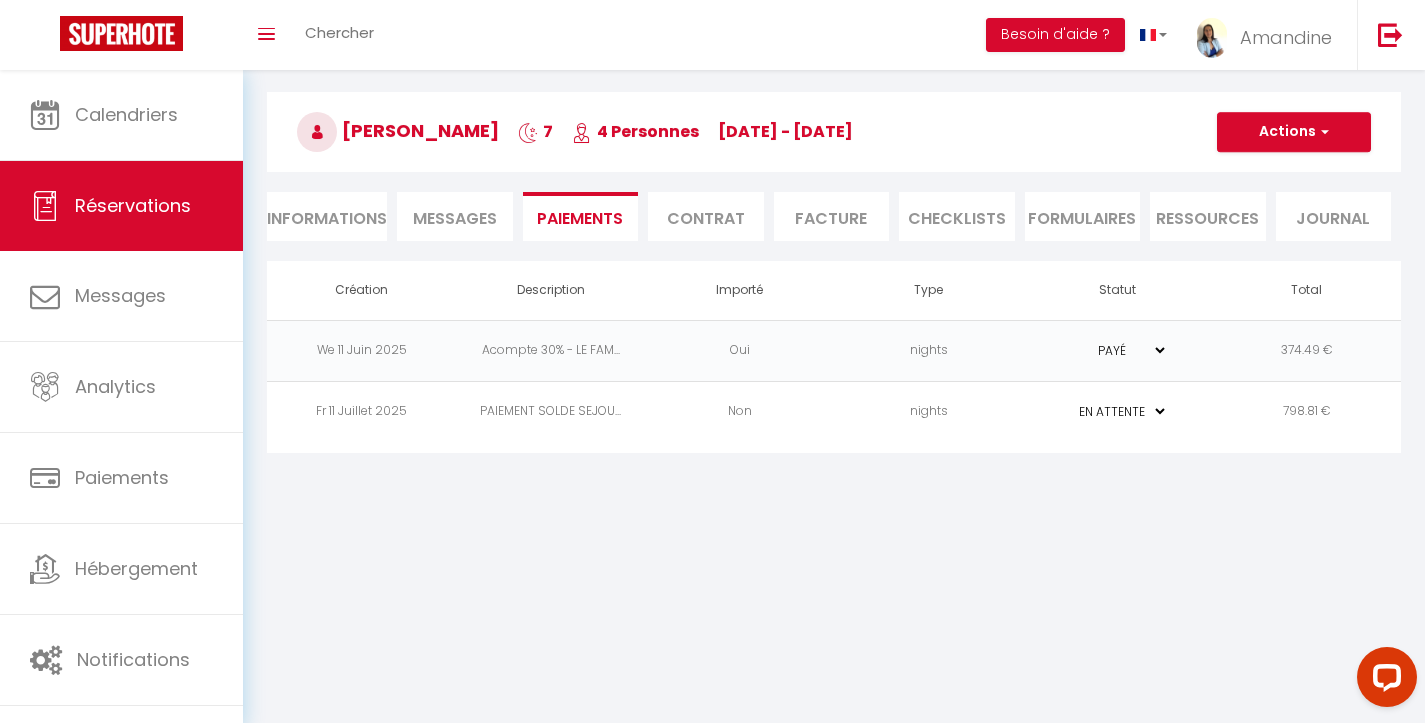 click on "798.81 €" at bounding box center (1306, 411) 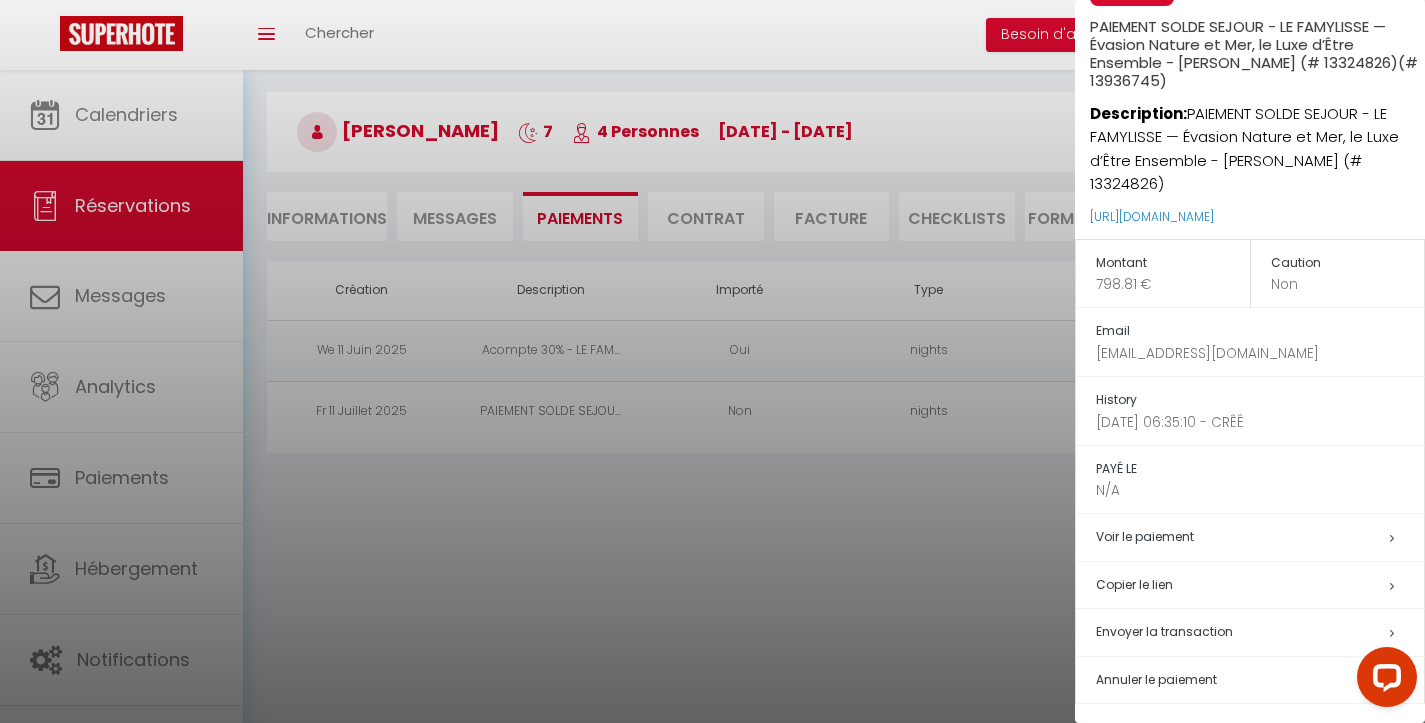 scroll, scrollTop: 68, scrollLeft: 0, axis: vertical 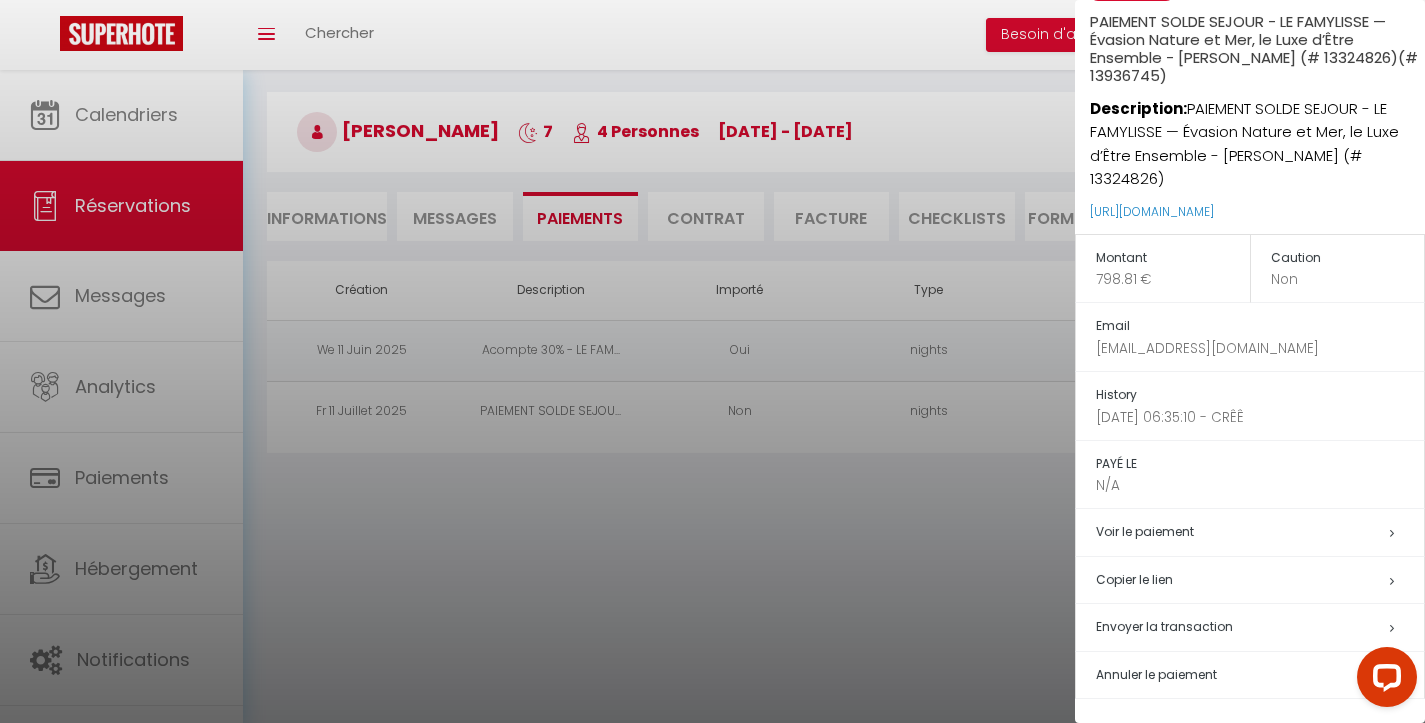 click on "Copier le lien" at bounding box center [1260, 580] 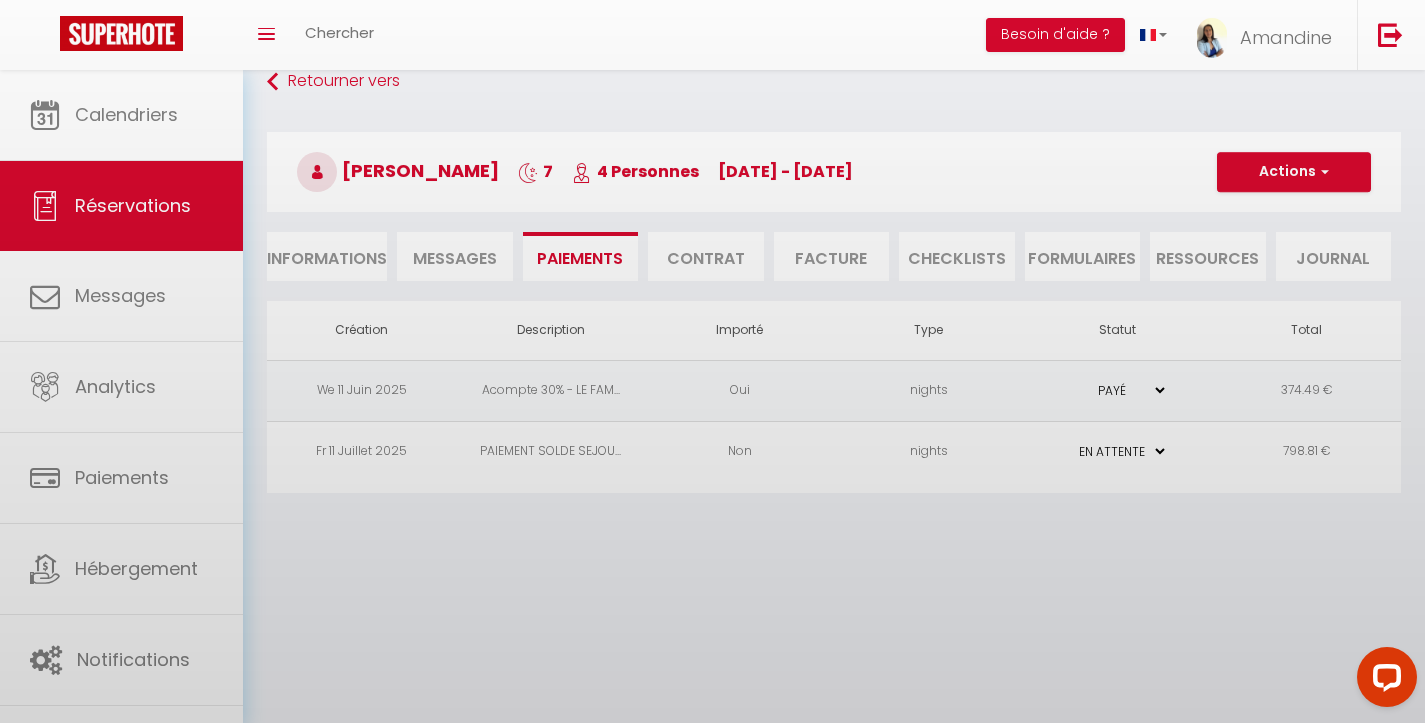 scroll, scrollTop: 22, scrollLeft: 0, axis: vertical 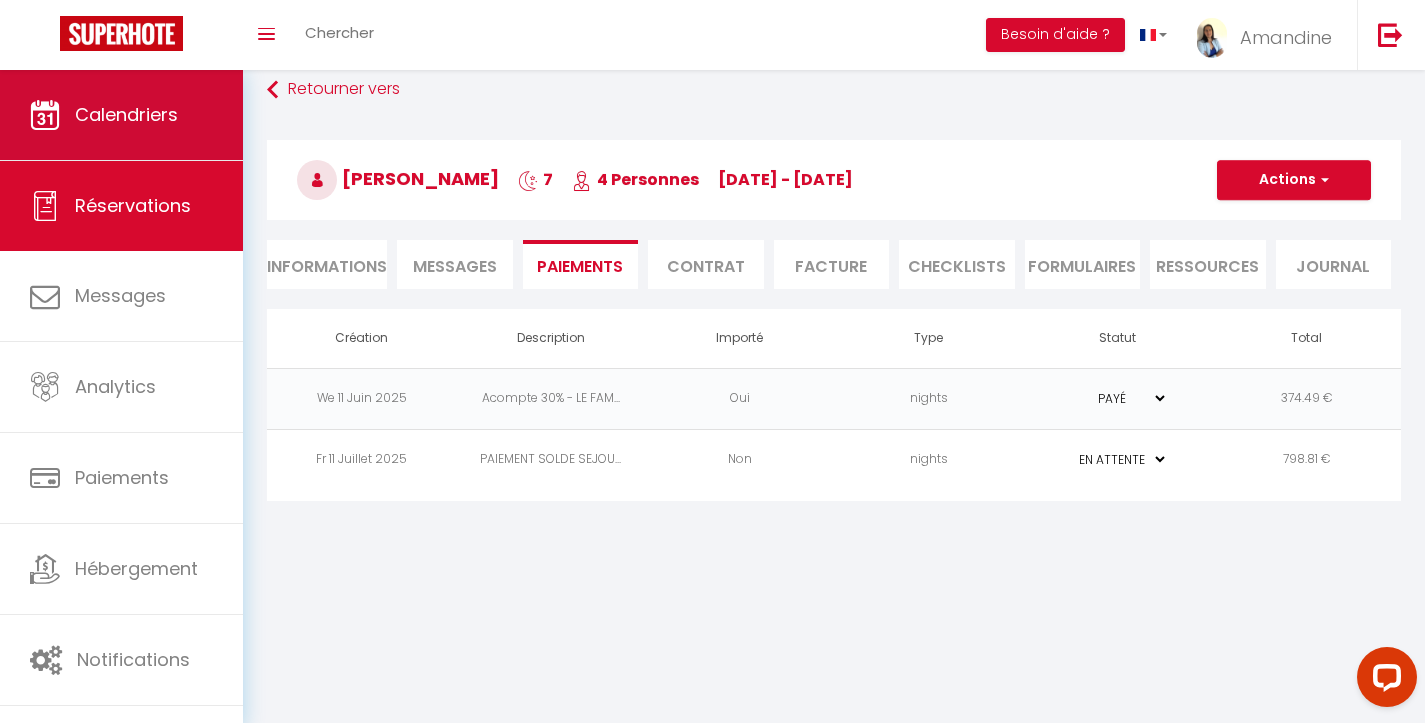 click on "Calendriers" at bounding box center (126, 114) 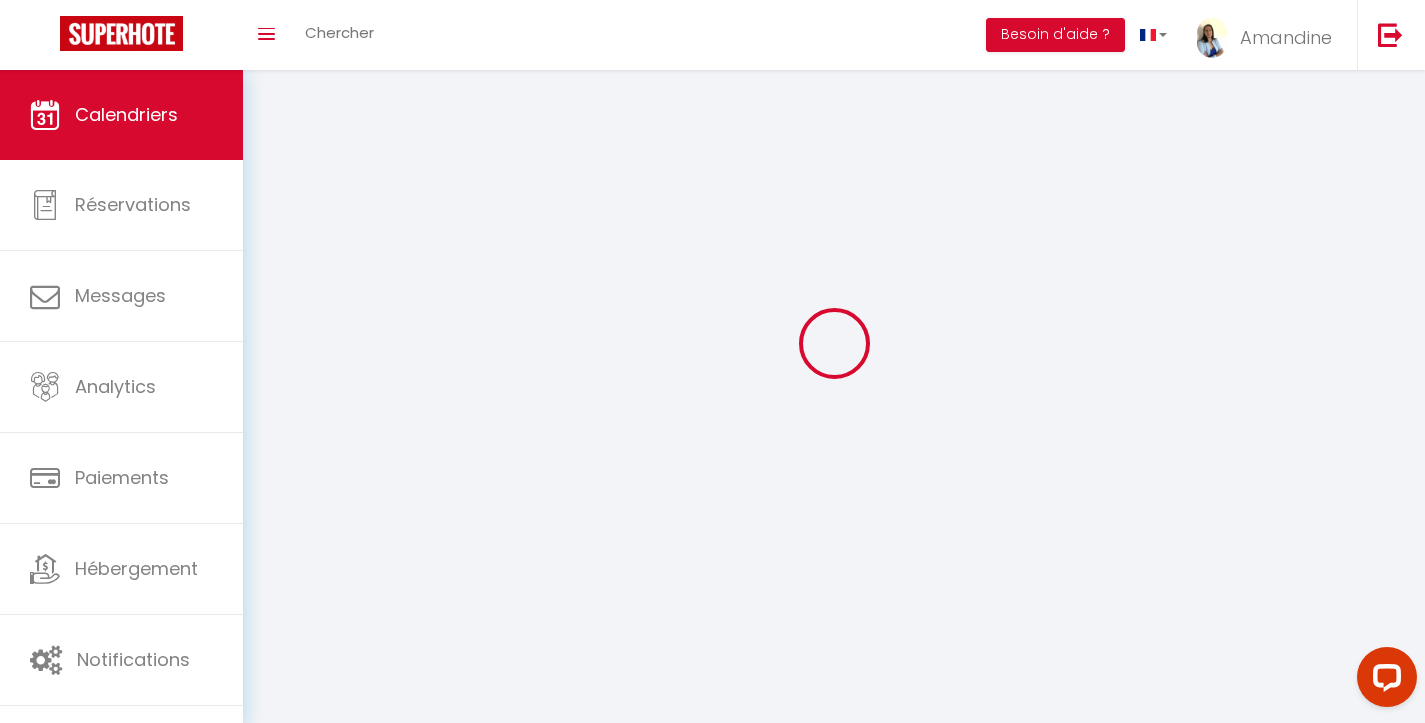 scroll, scrollTop: 0, scrollLeft: 0, axis: both 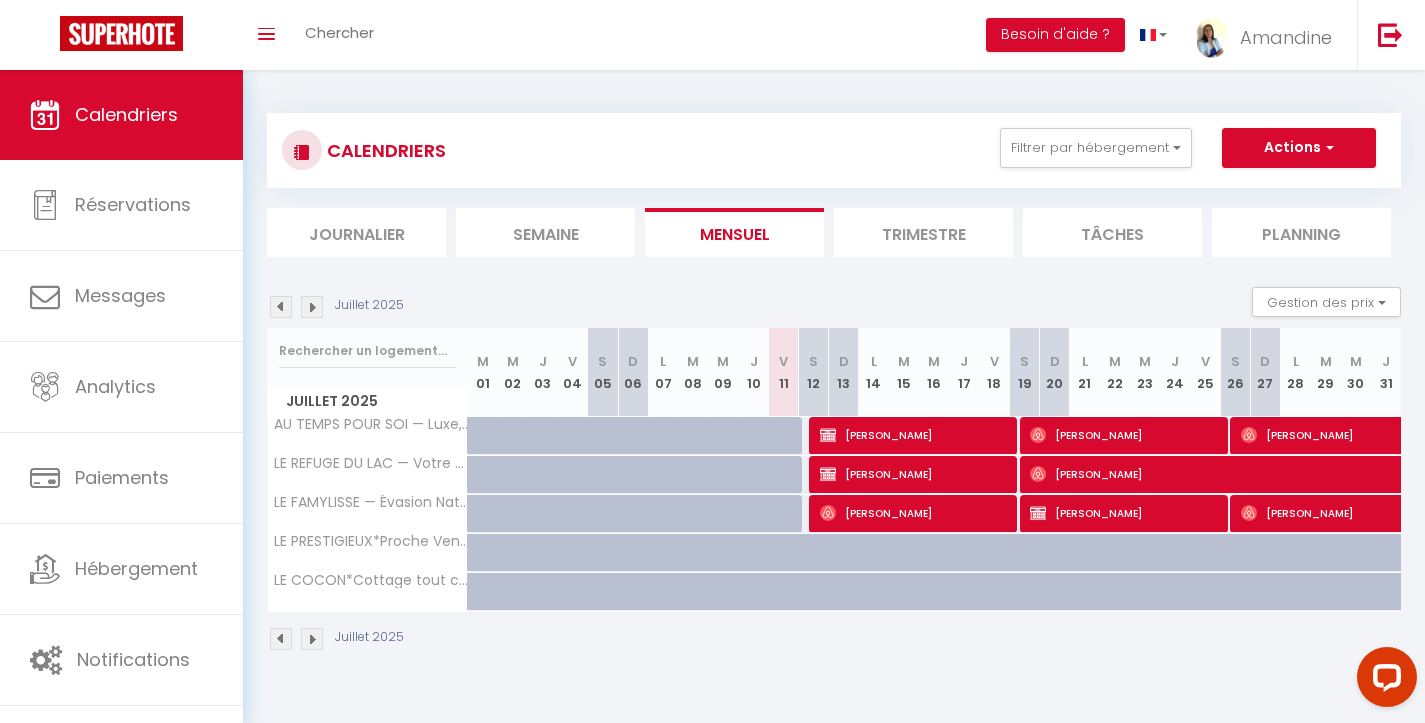 click on "[PERSON_NAME]" at bounding box center [1125, 513] 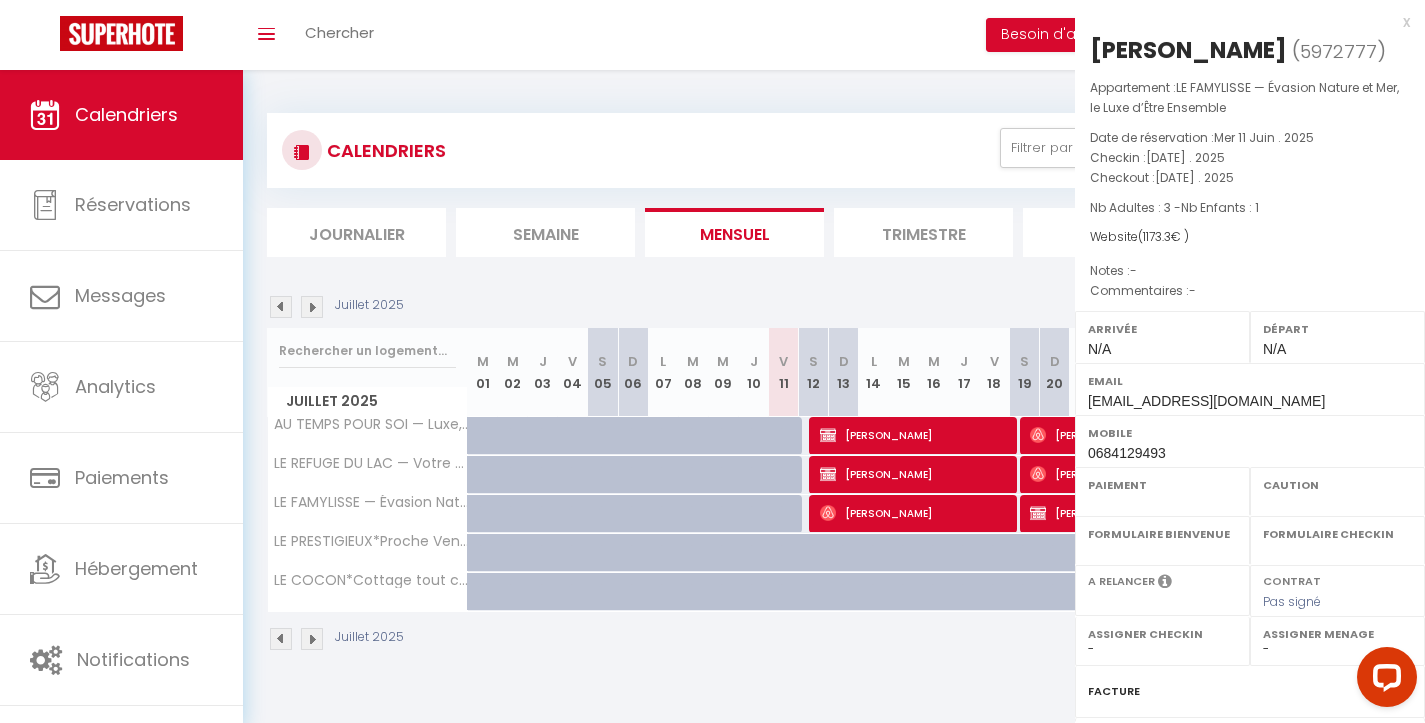 select on "OK" 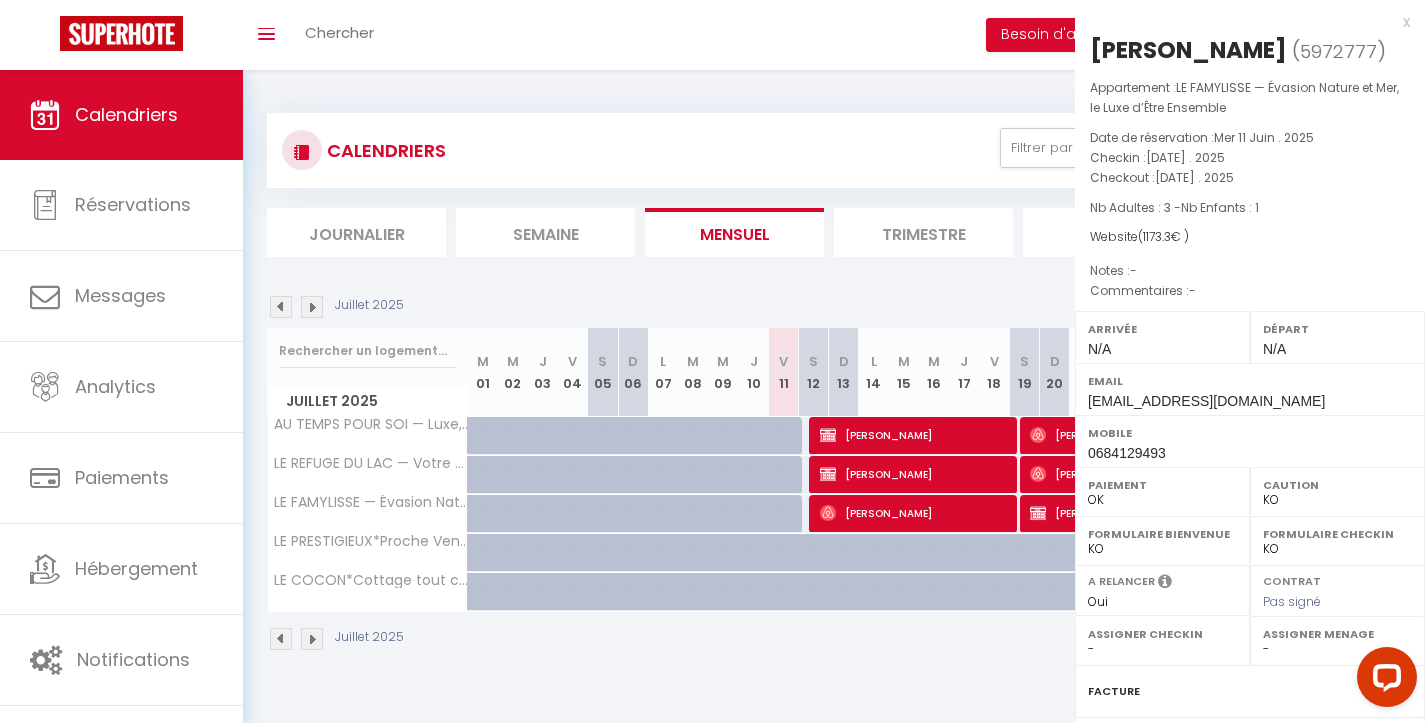 scroll, scrollTop: 0, scrollLeft: 0, axis: both 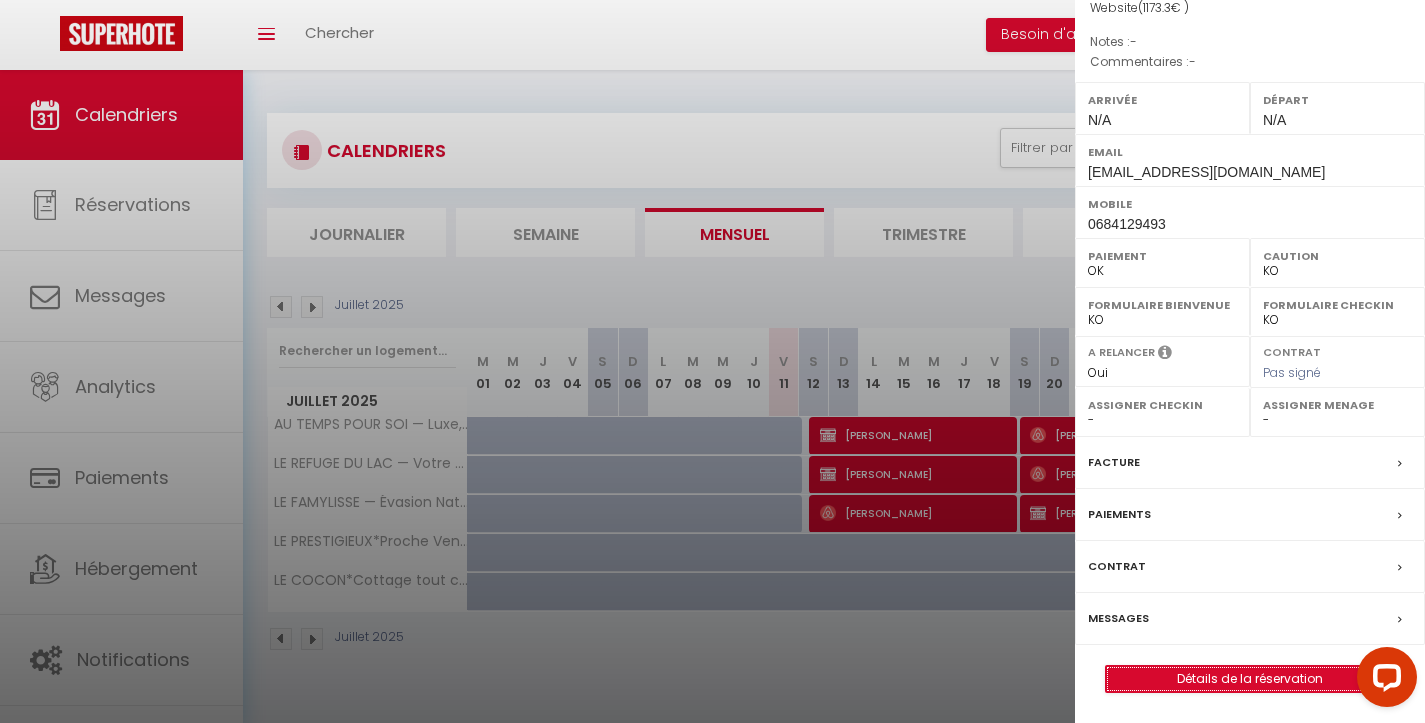click on "Détails de la réservation" at bounding box center [1250, 679] 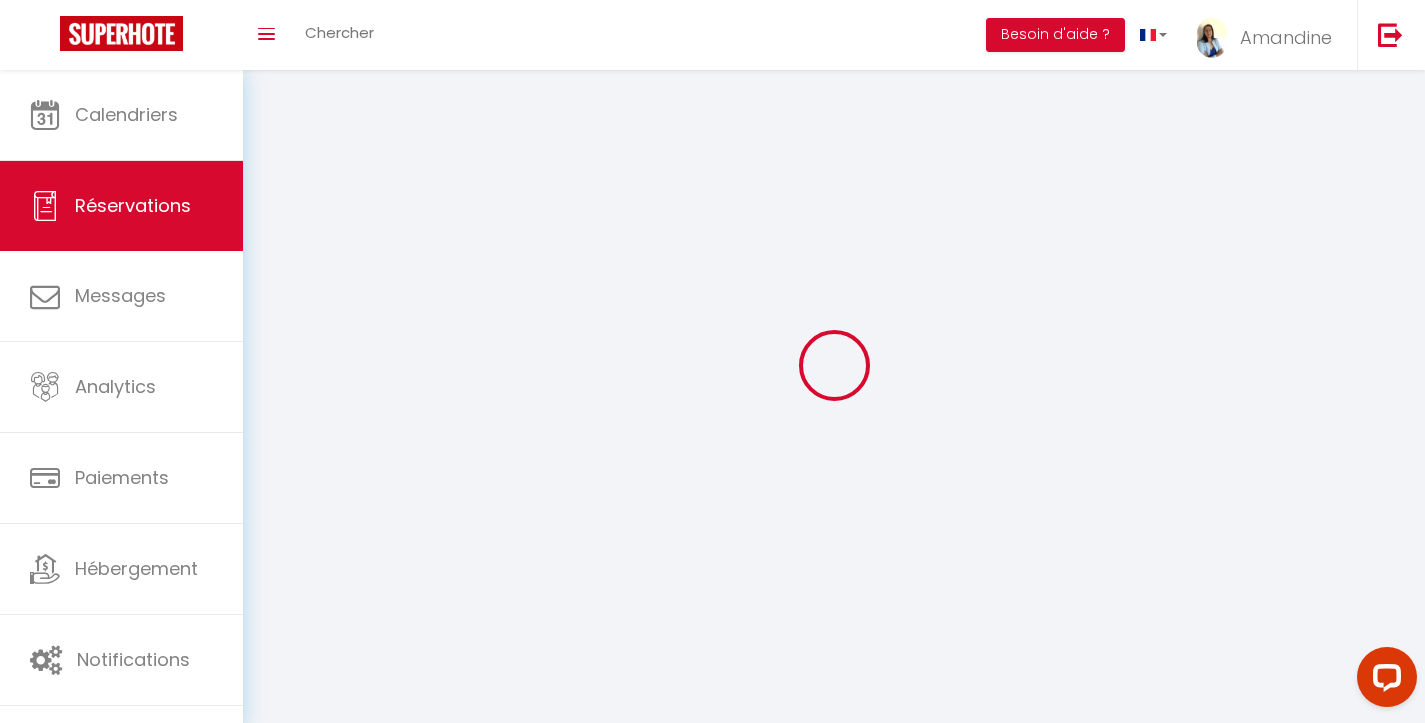 type on "VIRGINIE" 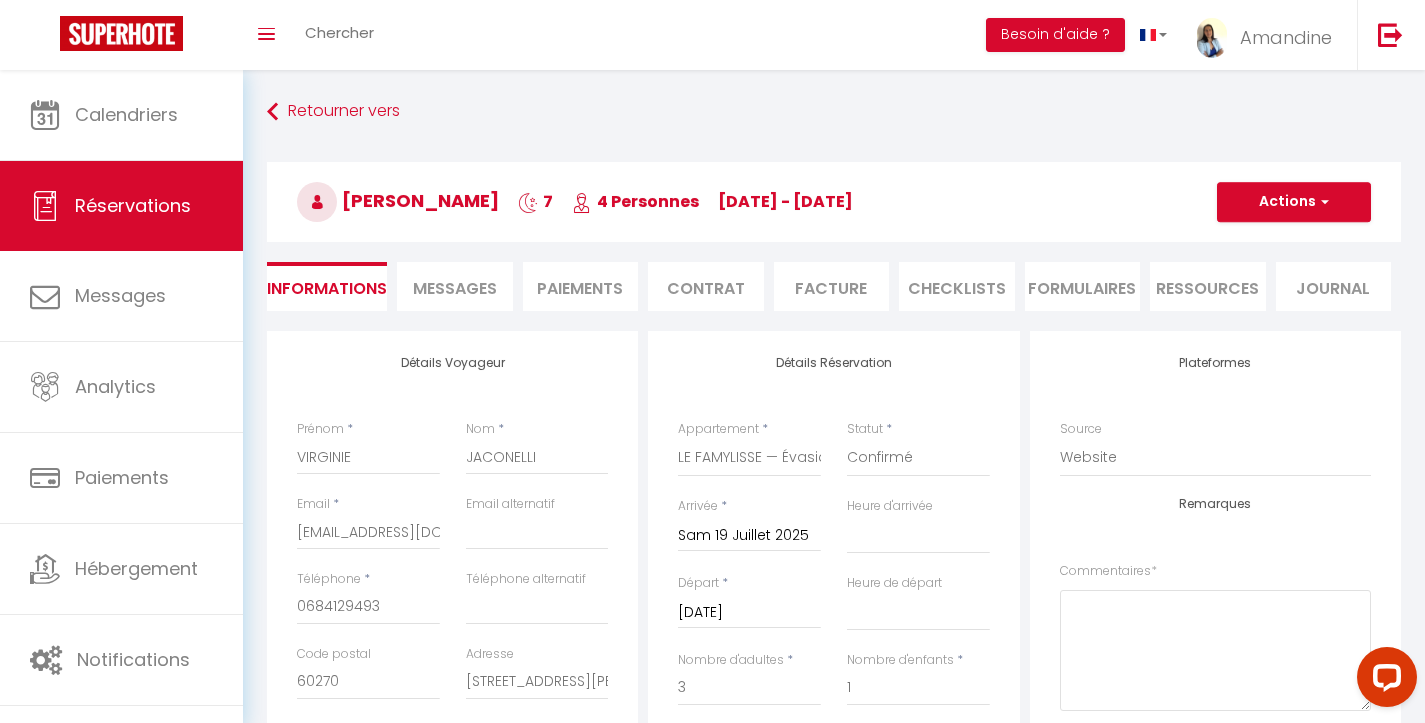 type on "31.5" 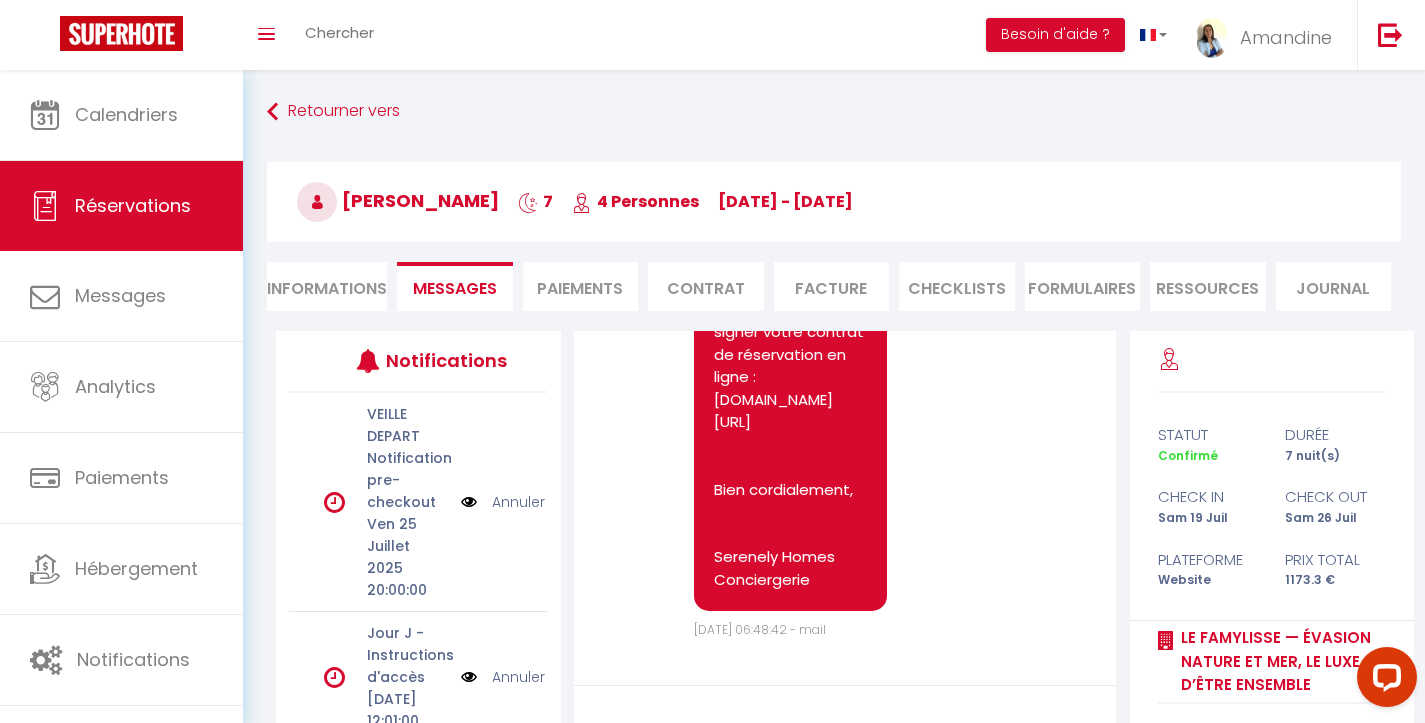 scroll, scrollTop: 4965, scrollLeft: 0, axis: vertical 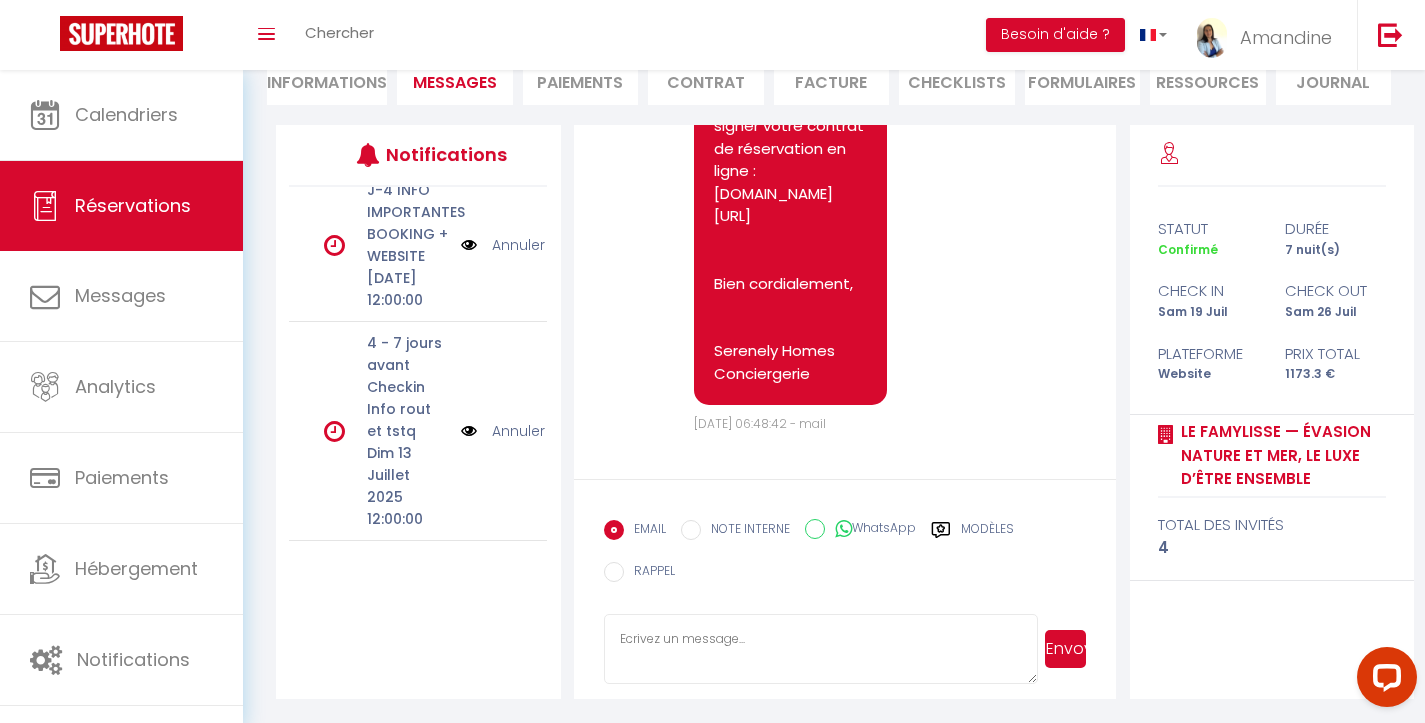 click on "Modèles" at bounding box center [987, 532] 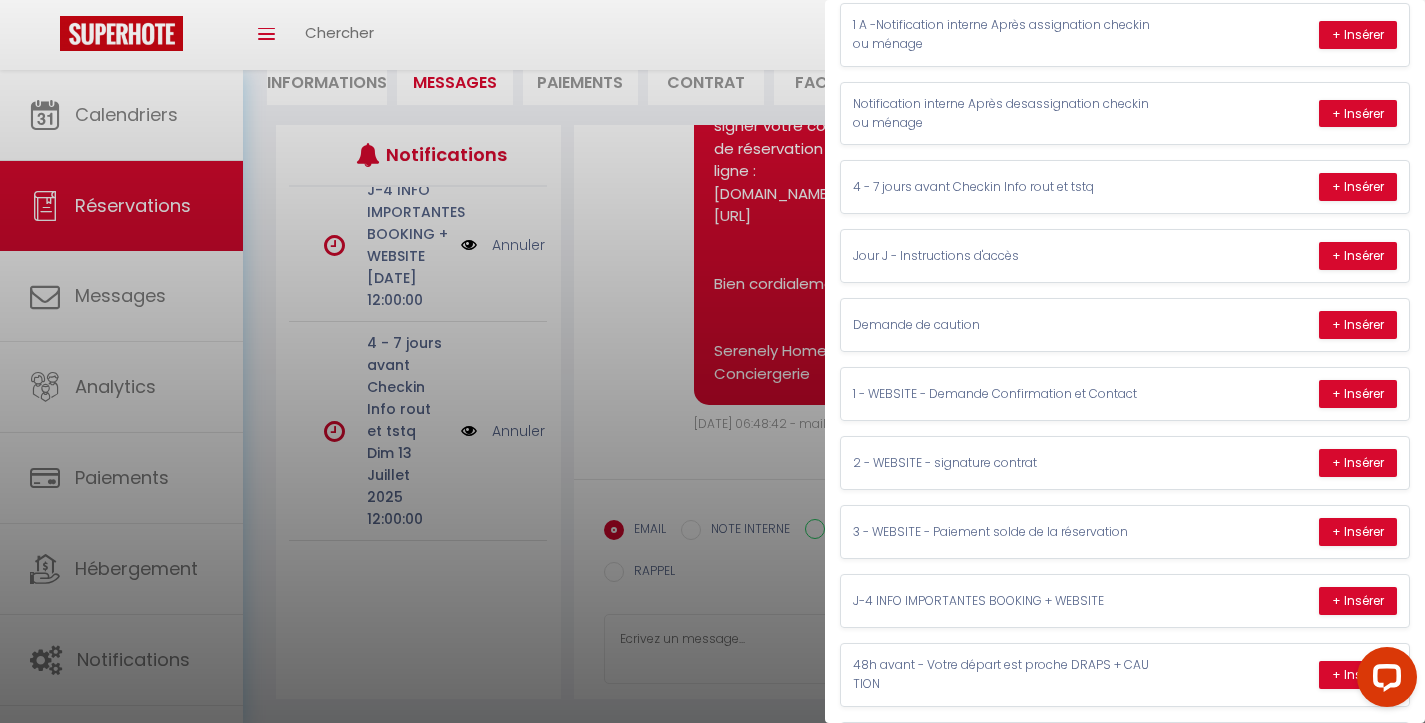 scroll, scrollTop: 432, scrollLeft: 0, axis: vertical 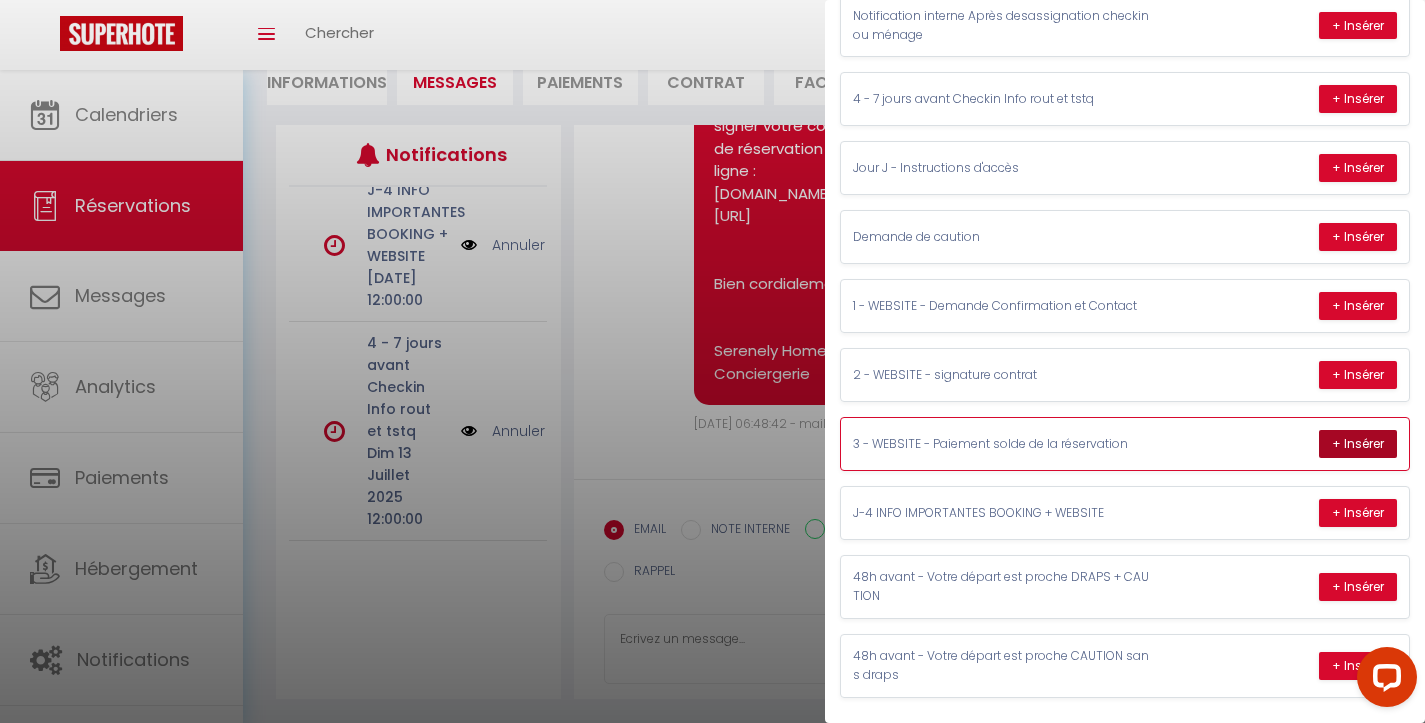 click on "+ Insérer" at bounding box center (1358, 444) 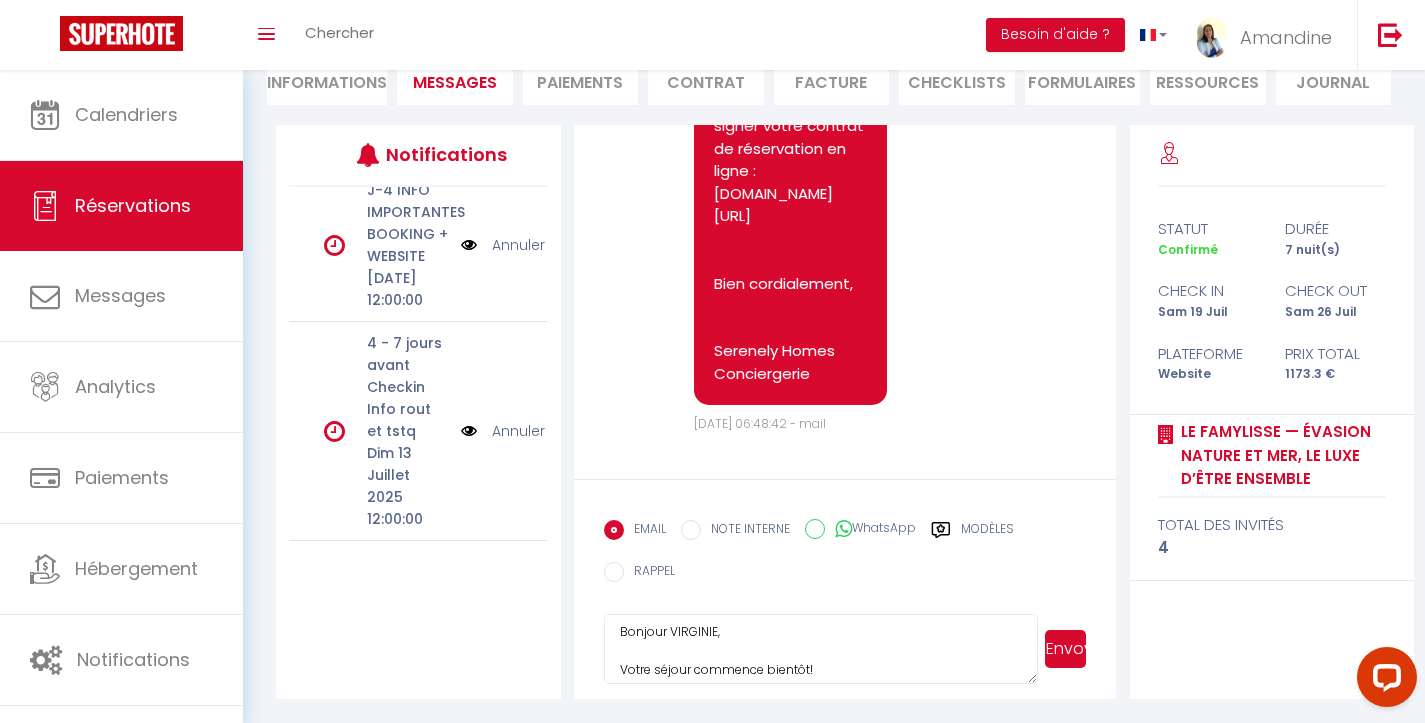 scroll, scrollTop: 0, scrollLeft: 0, axis: both 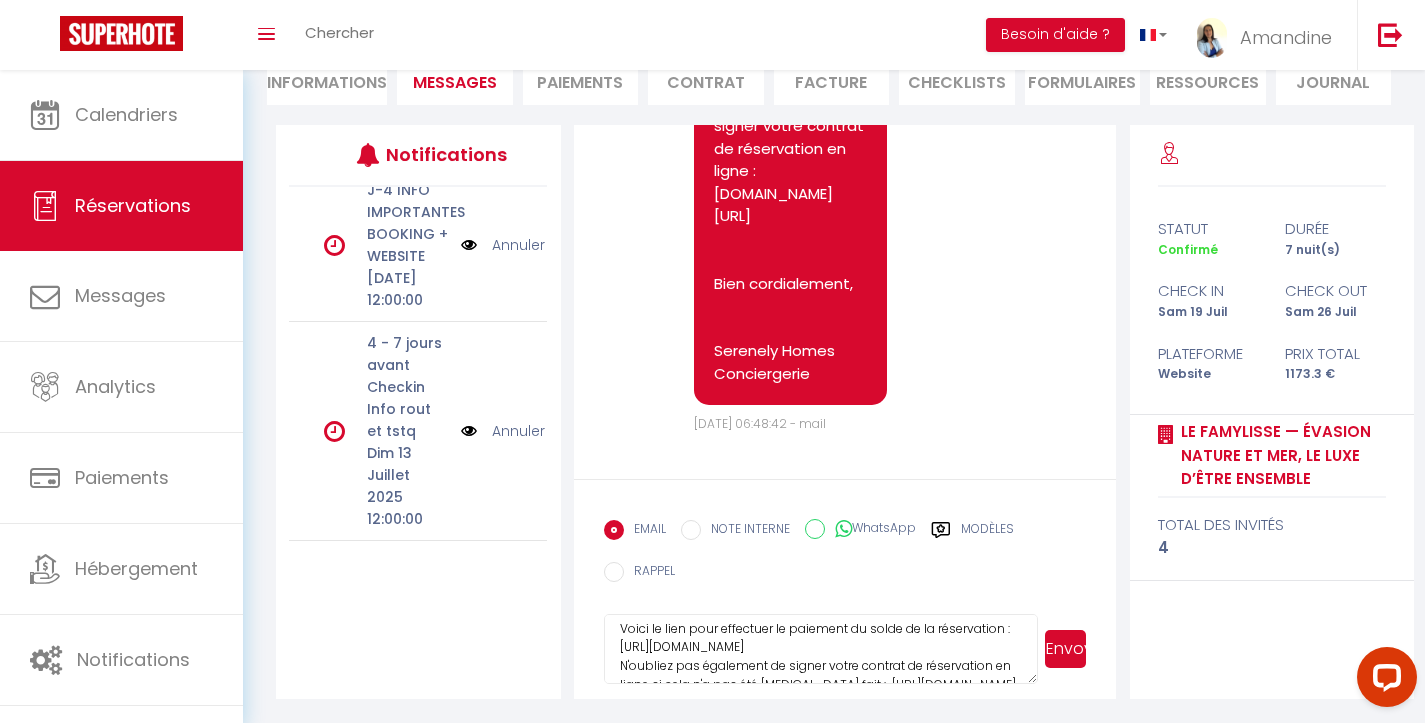 click on "Bonjour VIRGINIE,
Votre séjour commence bientôt!
Voici le lien pour effectuer le paiement du solde de la réservation : https://superhote.com/applink/p/T3DoZIg6
N'oubliez pas également de signer votre contrat de réservation en ligne si cela n'a pas été encore fait :  https://superhote.com/applink/booking/YC3uzeF0sq/contract
Pour rappel, un lien de dépôt de caution vous sera envoyé la veille de votre arrivée. D’un montant de 400 € (bloqué par empreinte bancaire), cette caution est restituée sous 7 jours après le checkout, sous réserve que le logement soit restitué en bon état lors de la remise des clés. La validation de cette caution étant obligatoire avant toute entrée dans les lieux, nous vous invitons à vous assurer de sa disponibilité avant votre arrivée.
Au plaisir de vous accueillir très bientôt!
Serenely Homes Conciergerie" at bounding box center [821, 649] 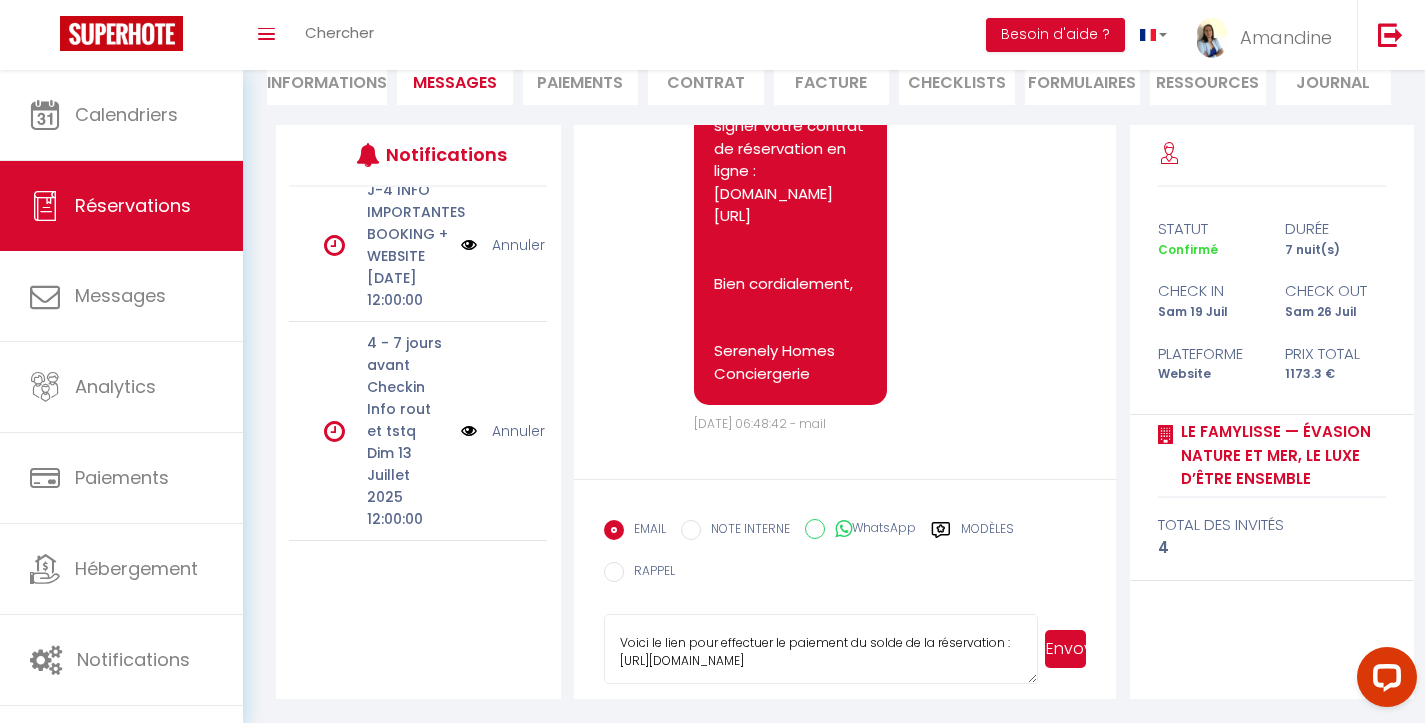 scroll, scrollTop: 79, scrollLeft: 0, axis: vertical 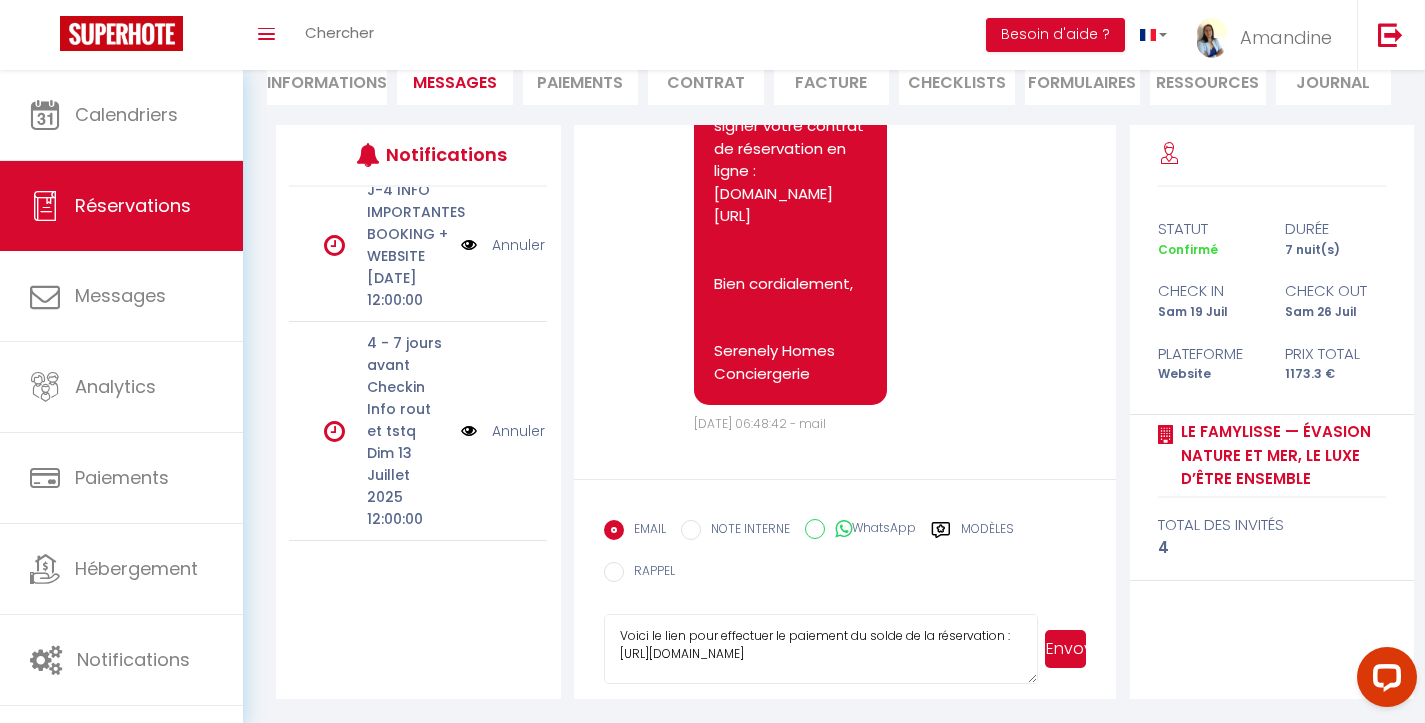 drag, startPoint x: 892, startPoint y: 642, endPoint x: 627, endPoint y: 643, distance: 265.0019 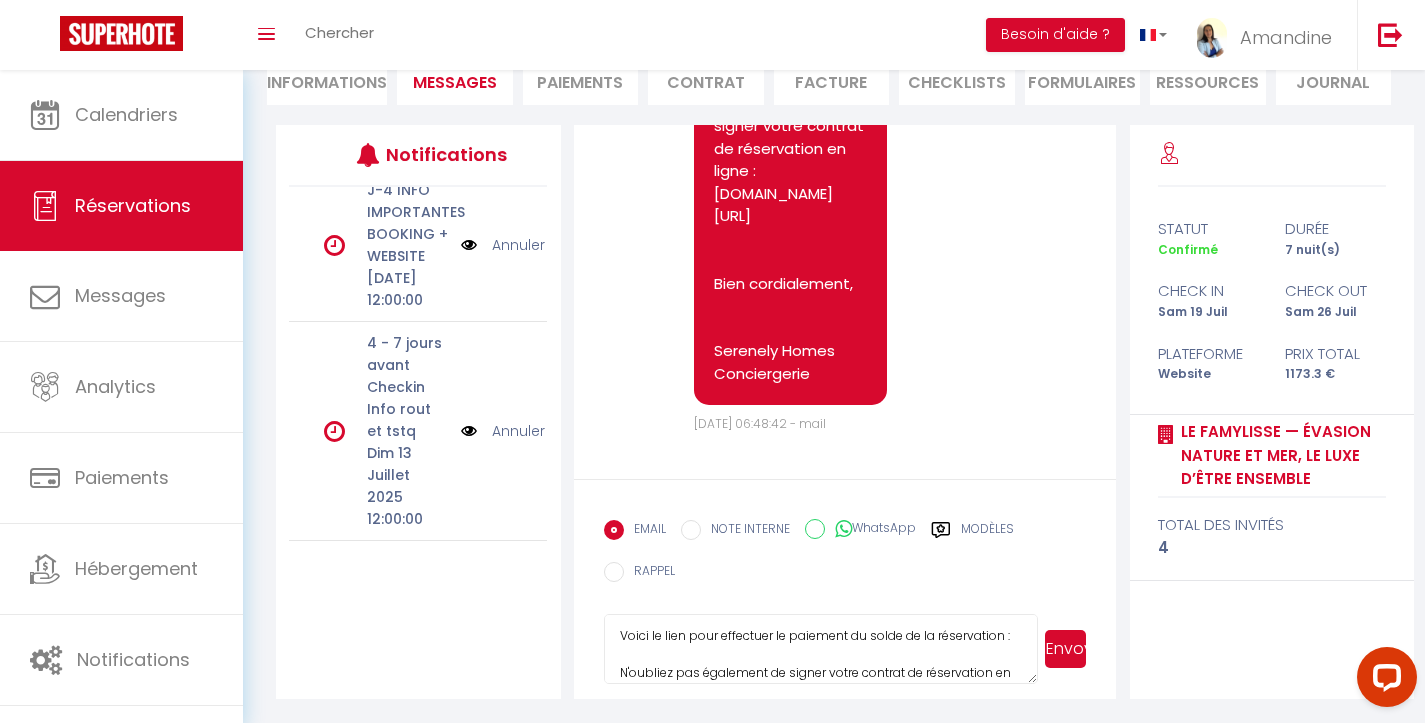 paste on "[URL][DOMAIN_NAME]" 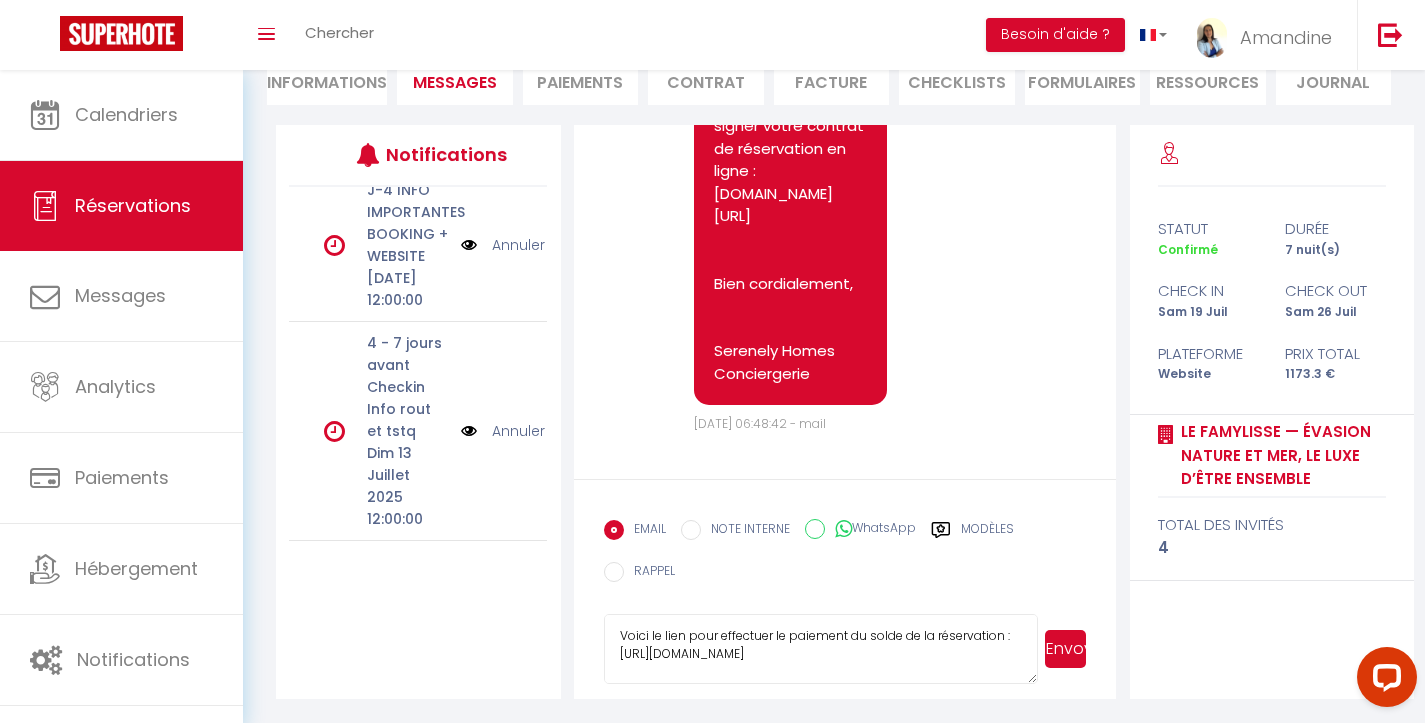 click on "Bonjour VIRGINIE,
Votre séjour commence bientôt!
Voici le lien pour effectuer le paiement du solde de la réservation : https://superhote.com/applink/p/T3DoZIg6
N'oubliez pas également de signer votre contrat de réservation en ligne si cela n'a pas été encore fait :  https://superhote.com/applink/booking/YC3uzeF0sq/contract
Pour rappel, un lien de dépôt de caution vous sera envoyé la veille de votre arrivée. D’un montant de 400 € (bloqué par empreinte bancaire), cette caution est restituée sous 7 jours après le checkout, sous réserve que le logement soit restitué en bon état lors de la remise des clés. La validation de cette caution étant obligatoire avant toute entrée dans les lieux, nous vous invitons à vous assurer de sa disponibilité avant votre arrivée.
Au plaisir de vous accueillir très bientôt!
Serenely Homes Conciergerie" at bounding box center [821, 649] 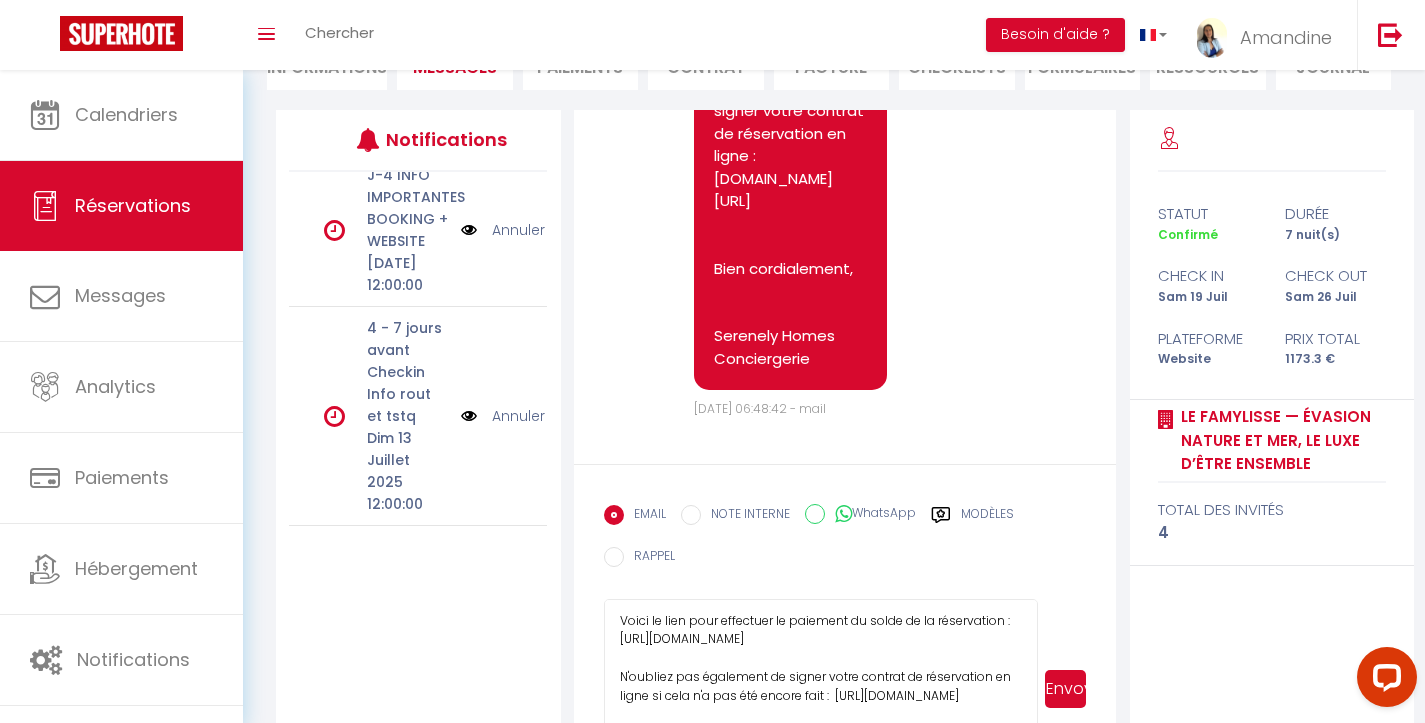 drag, startPoint x: 1035, startPoint y: 679, endPoint x: 1048, endPoint y: 773, distance: 94.89468 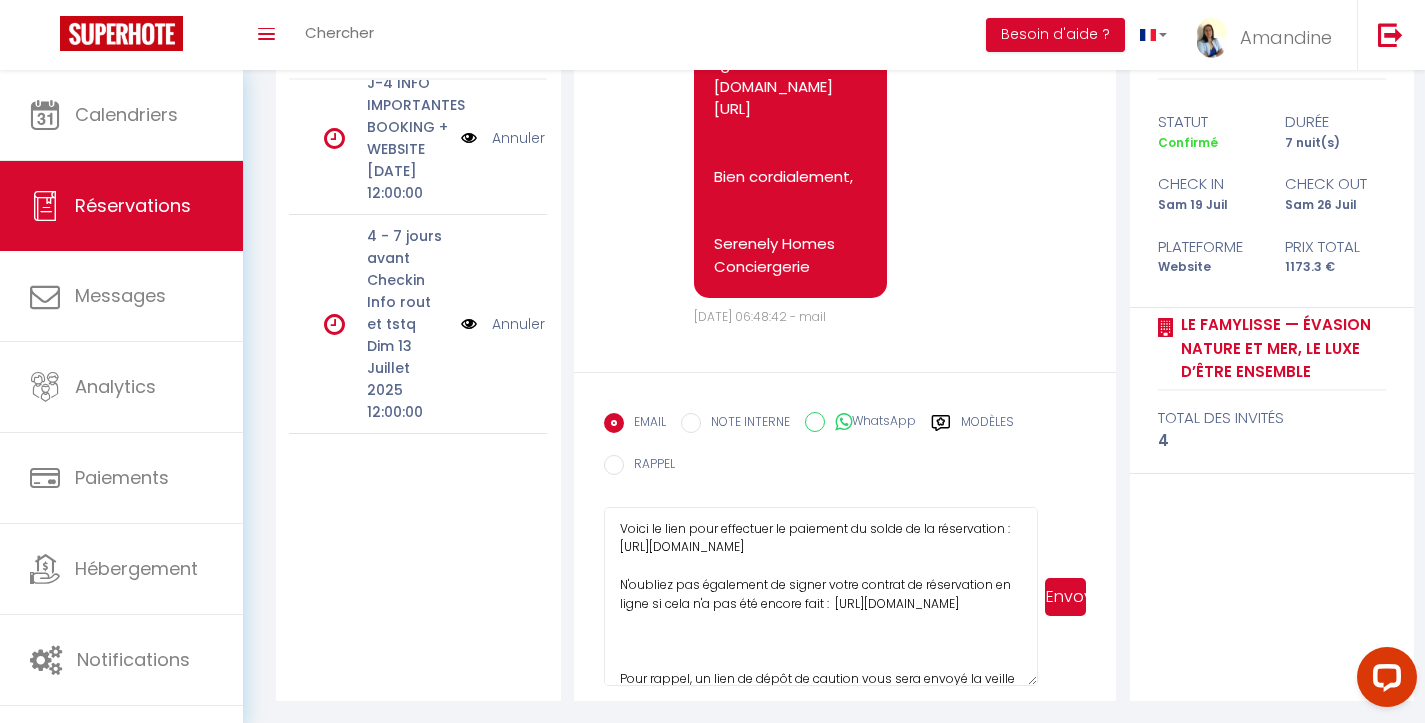 scroll, scrollTop: 315, scrollLeft: 0, axis: vertical 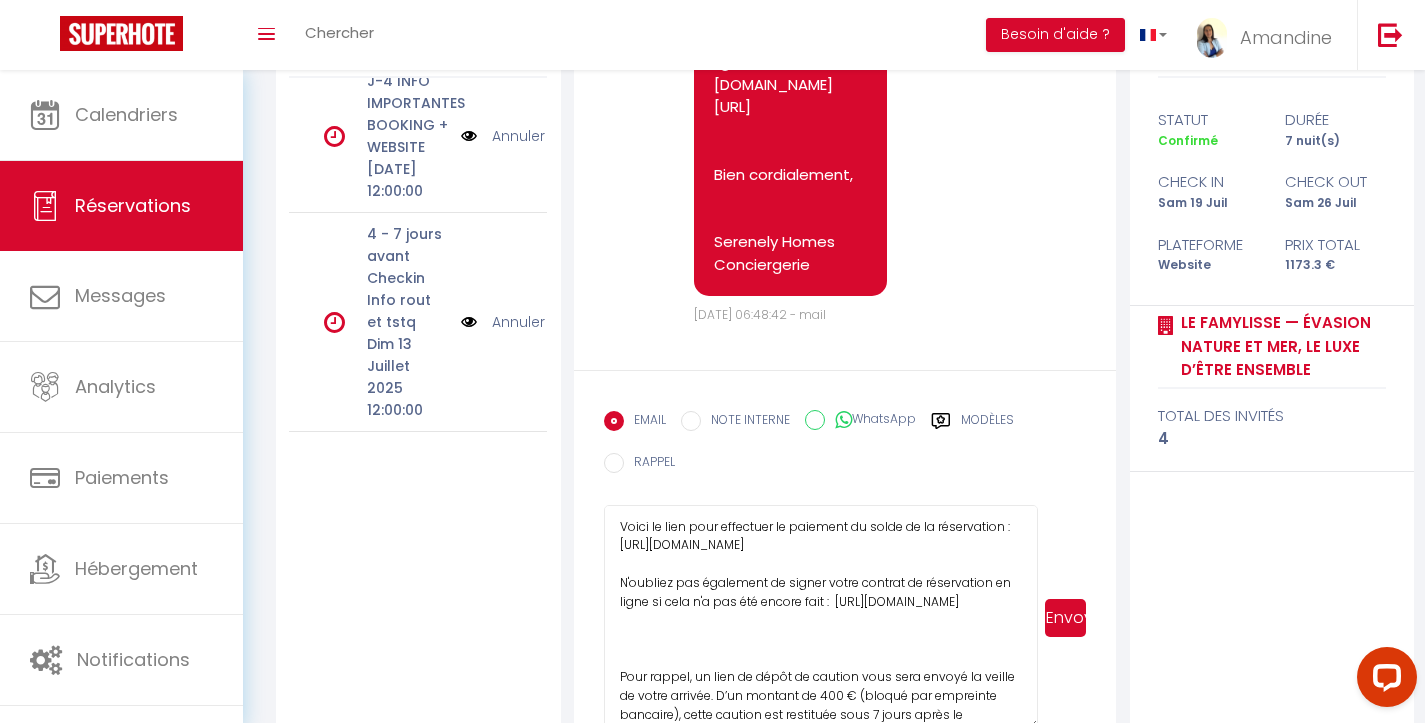 drag, startPoint x: 1033, startPoint y: 682, endPoint x: 1048, endPoint y: 782, distance: 101.118744 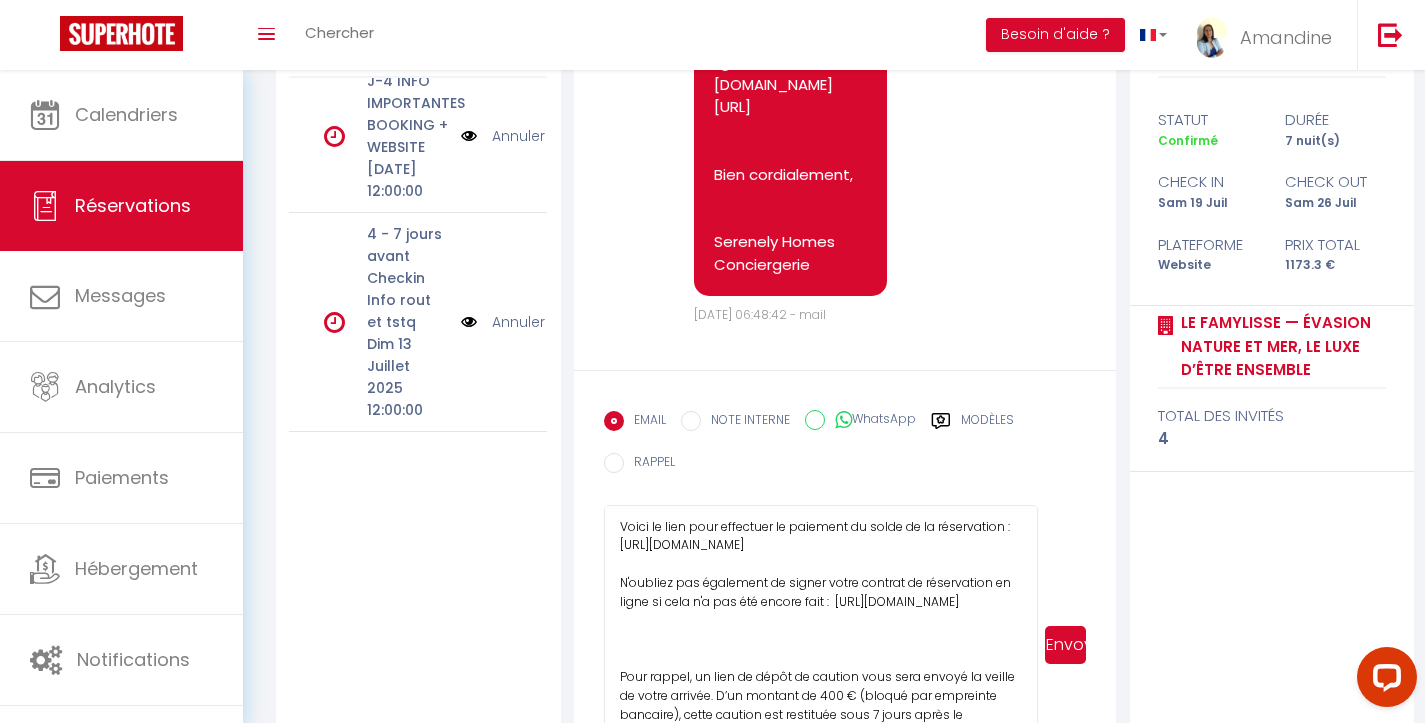 scroll, scrollTop: 383, scrollLeft: 0, axis: vertical 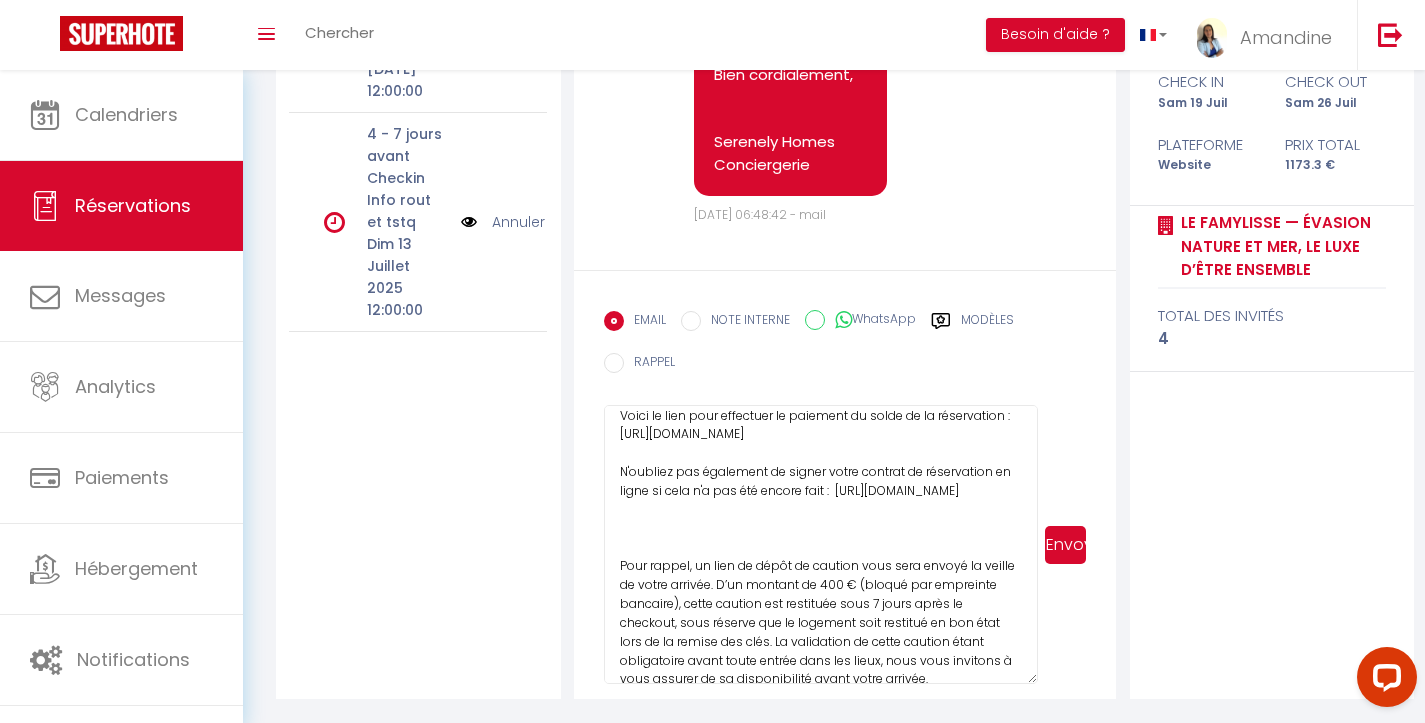 click on "Bonjour VIRGINIE,
Votre séjour commence bientôt!
Voici le lien pour effectuer le paiement du solde de la réservation : https://superhote.com/applink/p/T3DoZIg6
N'oubliez pas également de signer votre contrat de réservation en ligne si cela n'a pas été encore fait :  https://superhote.com/applink/booking/YC3uzeF0sq/contract
Pour rappel, un lien de dépôt de caution vous sera envoyé la veille de votre arrivée. D’un montant de 400 € (bloqué par empreinte bancaire), cette caution est restituée sous 7 jours après le checkout, sous réserve que le logement soit restitué en bon état lors de la remise des clés. La validation de cette caution étant obligatoire avant toute entrée dans les lieux, nous vous invitons à vous assurer de sa disponibilité avant votre arrivée.
Au plaisir de vous accueillir très bientôt!
Serenely Homes Conciergerie" at bounding box center [821, 544] 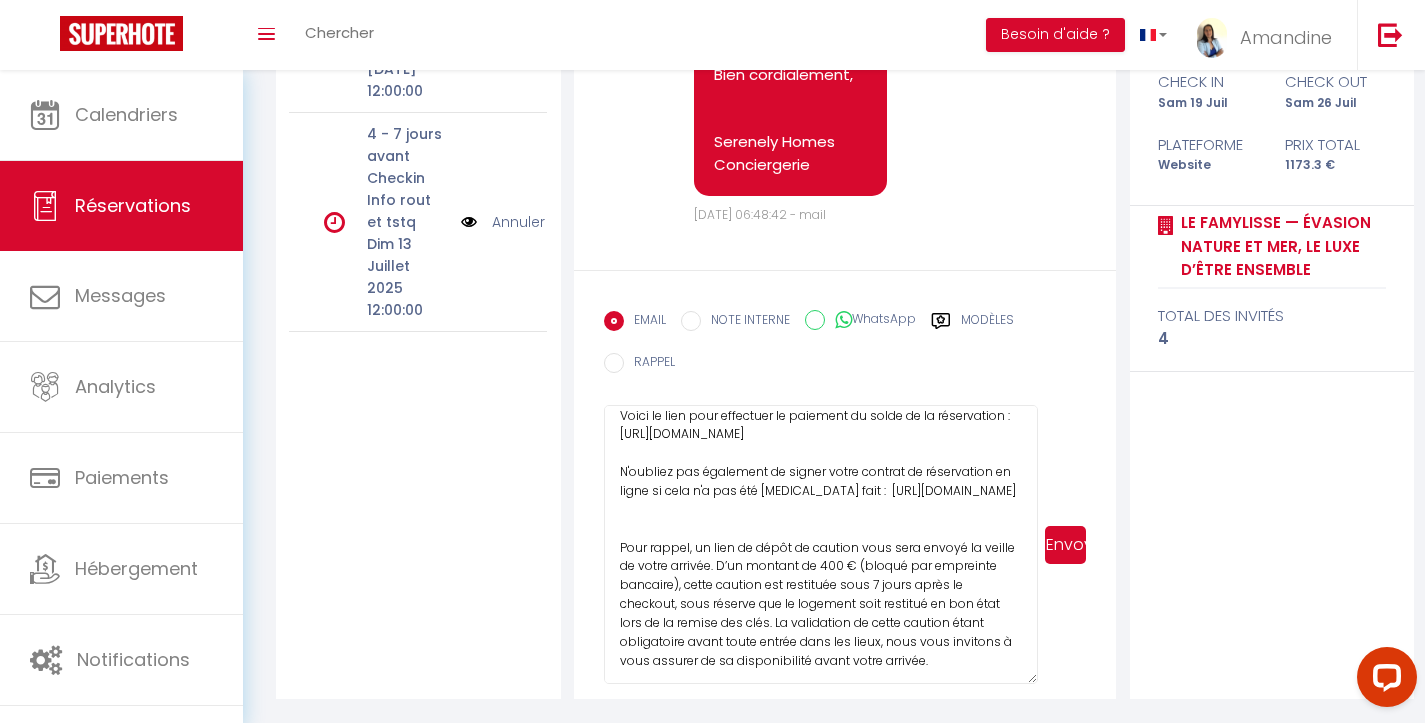 click on "Bonjour VIRGINIE,
Votre séjour commence bientôt!
Voici le lien pour effectuer le paiement du solde de la réservation : https://superhote.com/applink/p/T3DoZIg6
N'oubliez pas également de signer votre contrat de réservation en ligne si cela n'a pas été encore fait :  https://superhote.com/applink/booking/YC3uzeF0sq/contract
Pour rappel, un lien de dépôt de caution vous sera envoyé la veille de votre arrivée. D’un montant de 400 € (bloqué par empreinte bancaire), cette caution est restituée sous 7 jours après le checkout, sous réserve que le logement soit restitué en bon état lors de la remise des clés. La validation de cette caution étant obligatoire avant toute entrée dans les lieux, nous vous invitons à vous assurer de sa disponibilité avant votre arrivée.
Au plaisir de vous accueillir très bientôt!
Serenely Homes Conciergerie" at bounding box center (821, 544) 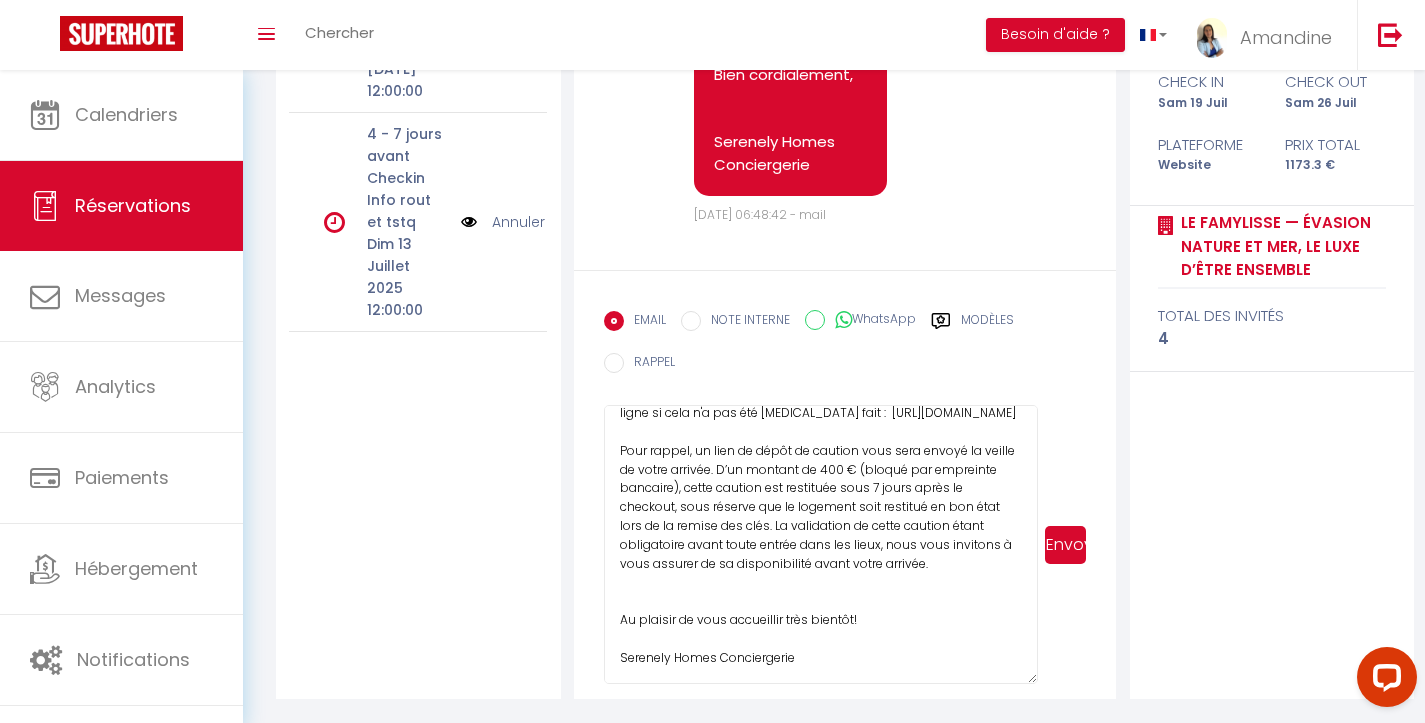 scroll, scrollTop: 234, scrollLeft: 0, axis: vertical 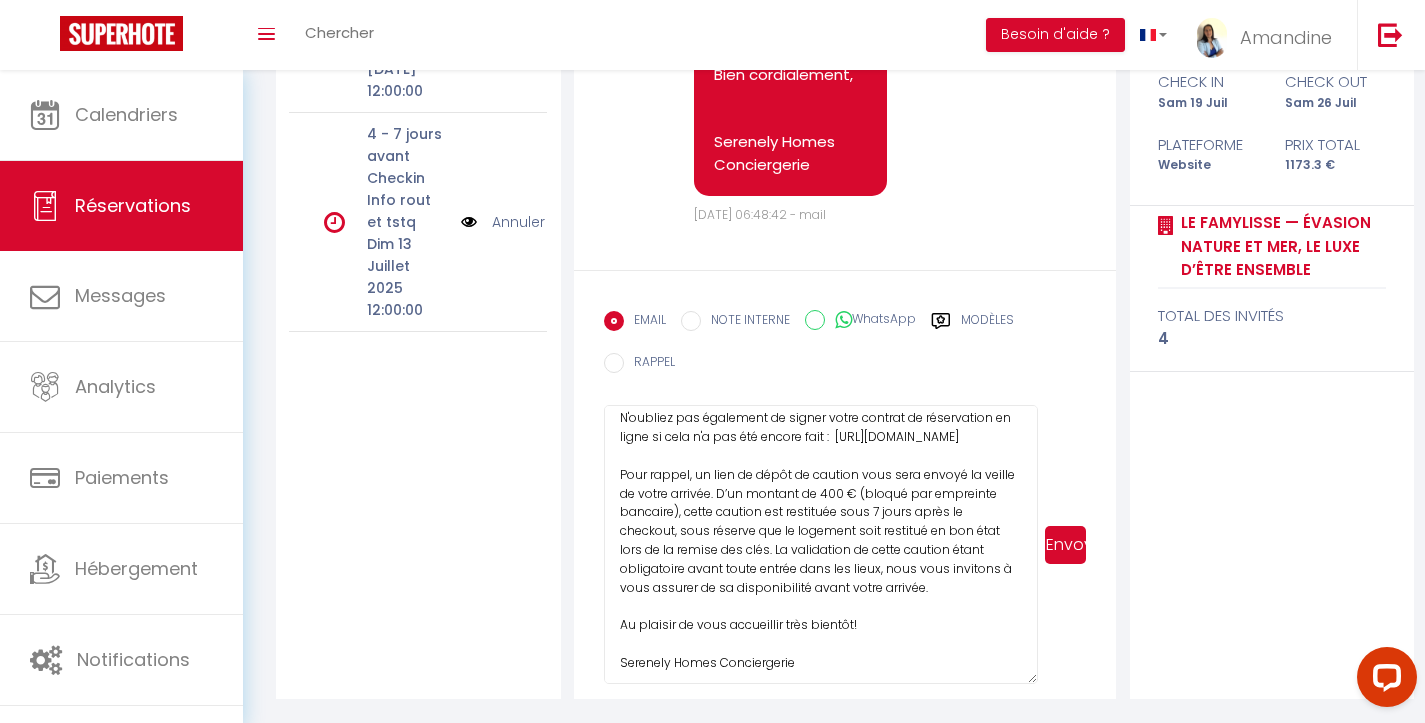 drag, startPoint x: 988, startPoint y: 608, endPoint x: 608, endPoint y: 496, distance: 396.1616 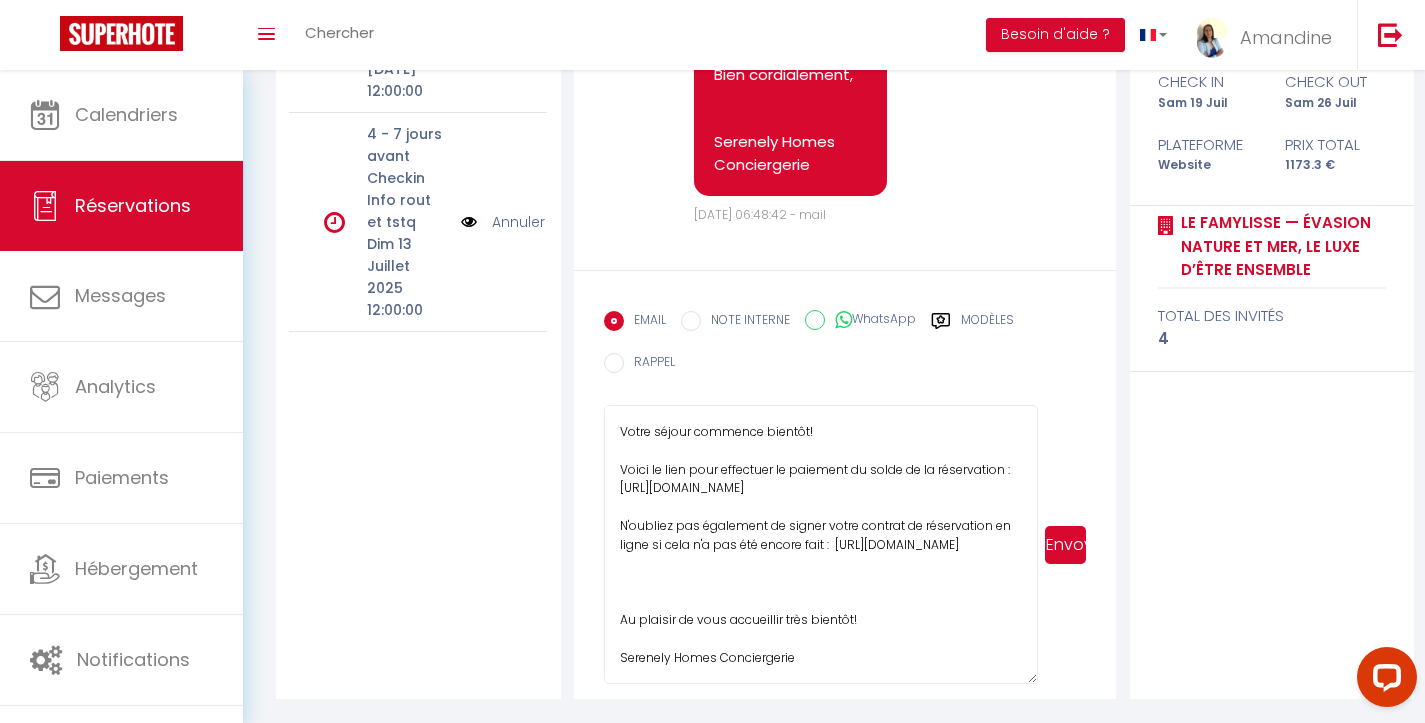 scroll, scrollTop: 130, scrollLeft: 0, axis: vertical 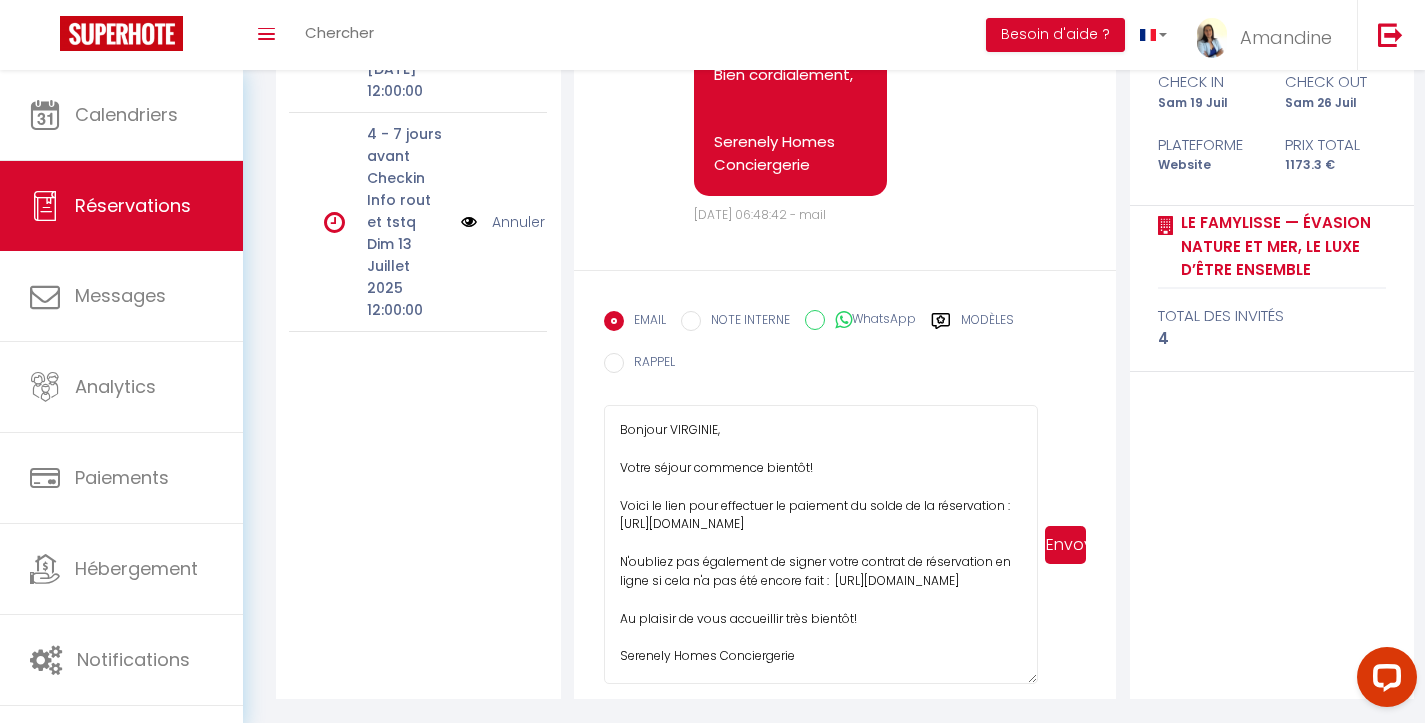 click on "Bonjour VIRGINIE,
Votre séjour commence bientôt!
Voici le lien pour effectuer le paiement du solde de la réservation : https://superhote.com/applink/p/T3DoZIg6
N'oubliez pas également de signer votre contrat de réservation en ligne si cela n'a pas été encore fait :  https://superhote.com/applink/booking/YC3uzeF0sq/contract
Au plaisir de vous accueillir très bientôt!
Serenely Homes Conciergerie" at bounding box center [821, 544] 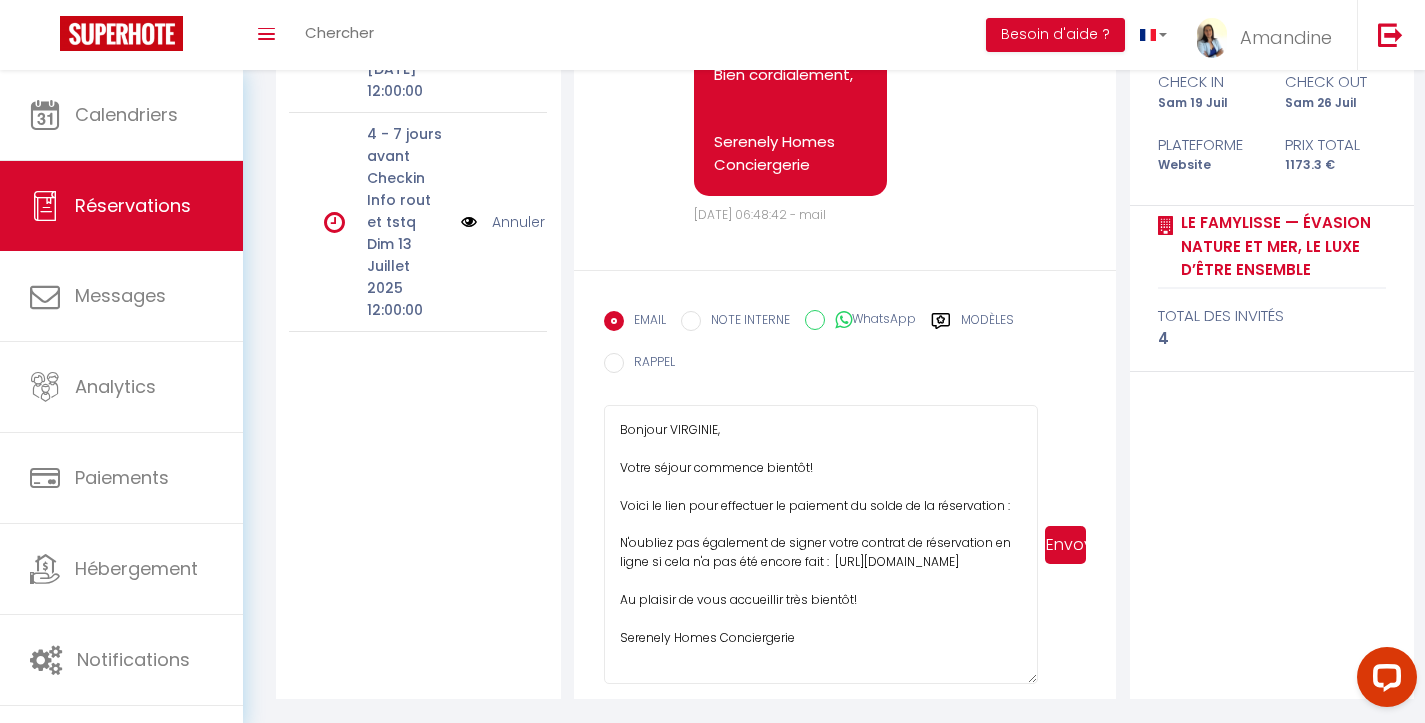 paste on "[URL][DOMAIN_NAME]" 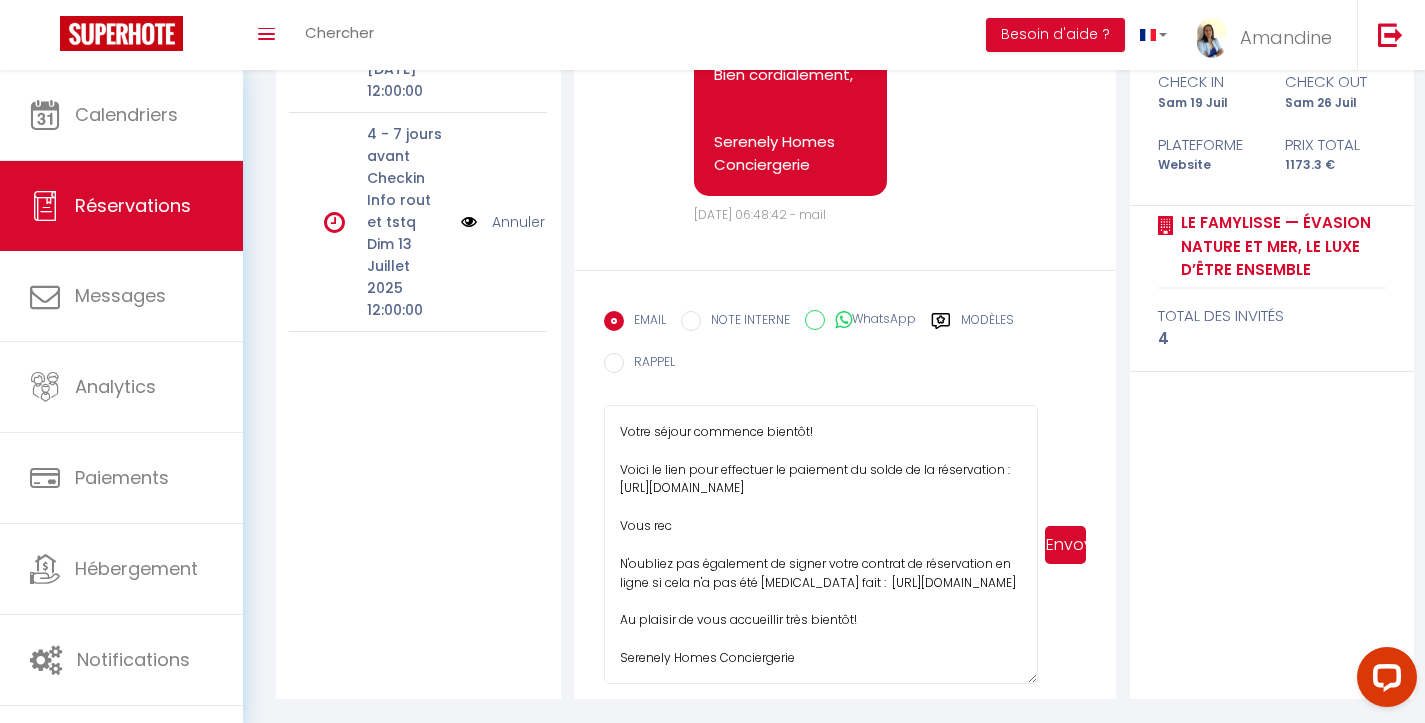 click on "Bonjour VIRGINIE,
Votre séjour commence bientôt!
Voici le lien pour effectuer le paiement du solde de la réservation : https://superhote.com/applink/p/T3DoZIg6
Vous rec
N'oubliez pas également de signer votre contrat de réservation en ligne si cela n'a pas été encore fait :  https://superhote.com/applink/booking/YC3uzeF0sq/contract
Au plaisir de vous accueillir très bientôt!
Serenely Homes Conciergerie" at bounding box center (821, 544) 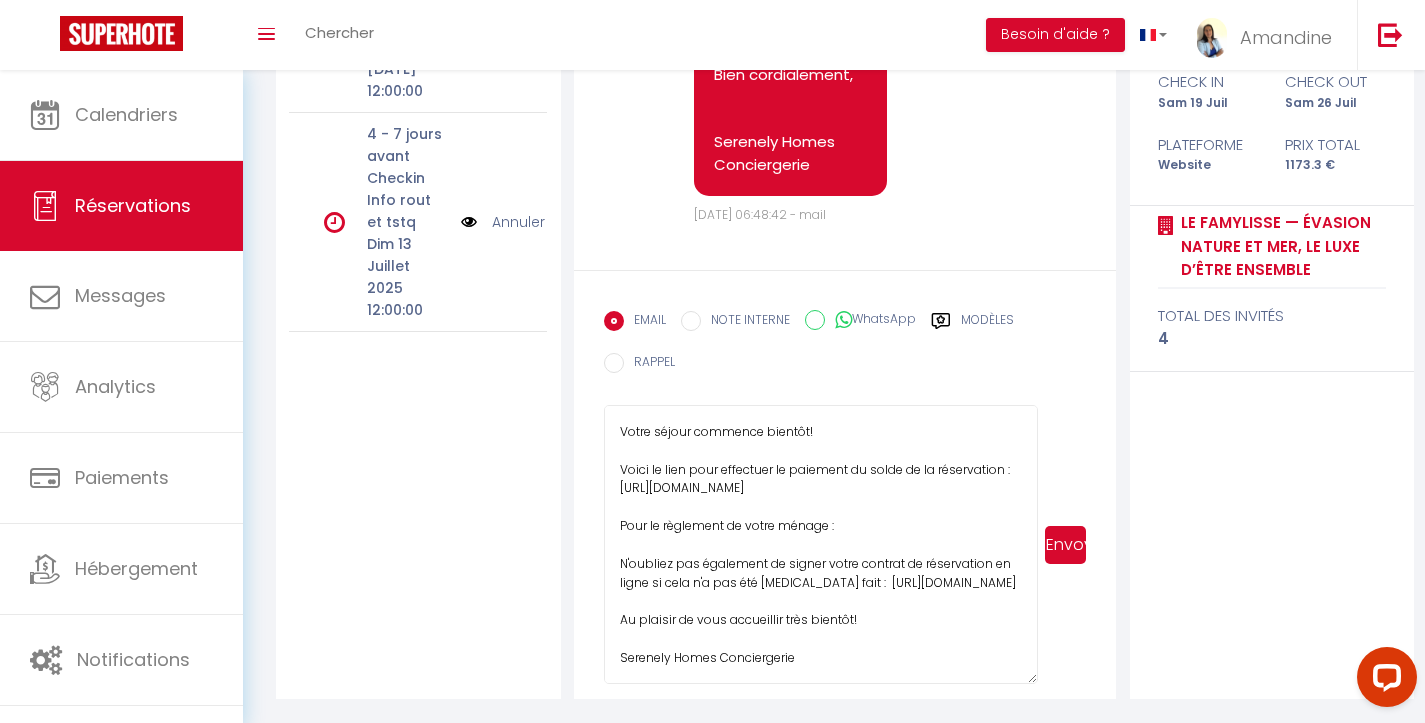 click on "Bonjour VIRGINIE,
Votre séjour commence bientôt!
Voici le lien pour effectuer le paiement du solde de la réservation : https://superhote.com/applink/p/T3DoZIg6
Pour le règlement de votre ménage :
N'oubliez pas également de signer votre contrat de réservation en ligne si cela n'a pas été encore fait :  https://superhote.com/applink/booking/YC3uzeF0sq/contract
Au plaisir de vous accueillir très bientôt!
Serenely Homes Conciergerie" at bounding box center [821, 544] 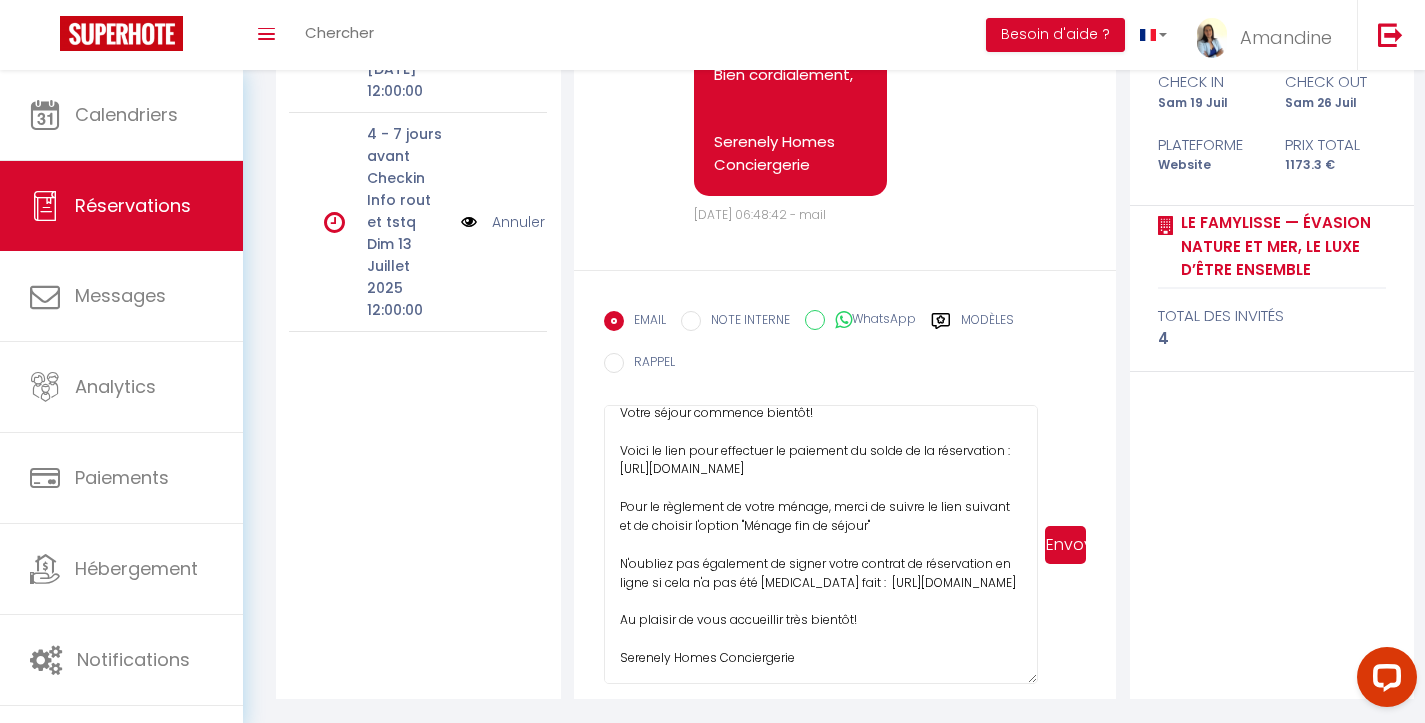 click on "Bonjour VIRGINIE,
Votre séjour commence bientôt!
Voici le lien pour effectuer le paiement du solde de la réservation : https://superhote.com/applink/p/T3DoZIg6
Pour le règlement de votre ménage, merci de suivre le lien suivant et de choisir l'option "Ménage fin de séjour"
N'oubliez pas également de signer votre contrat de réservation en ligne si cela n'a pas été encore fait :  https://superhote.com/applink/booking/YC3uzeF0sq/contract
Au plaisir de vous accueillir très bientôt!
Serenely Homes Conciergerie" at bounding box center (821, 544) 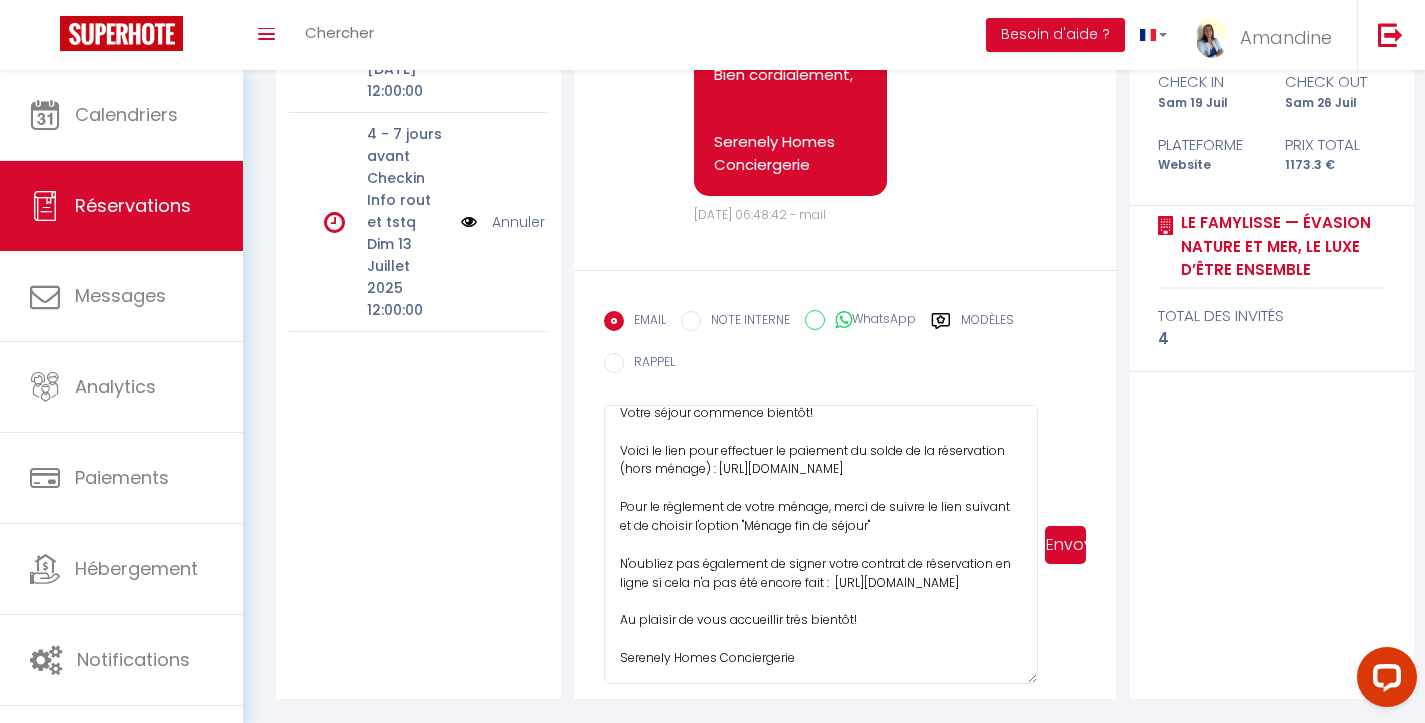 click on "Bonjour VIRGINIE,
Votre séjour commence bientôt!
Voici le lien pour effectuer le paiement du solde de la réservation (hors ménage) : https://superhote.com/applink/p/T3DoZIg6
Pour le règlement de votre ménage, merci de suivre le lien suivant et de choisir l'option "Ménage fin de séjour"
N'oubliez pas également de signer votre contrat de réservation en ligne si cela n'a pas été encore fait :  https://superhote.com/applink/booking/YC3uzeF0sq/contract
Au plaisir de vous accueillir très bientôt!
Serenely Homes Conciergerie" at bounding box center (821, 544) 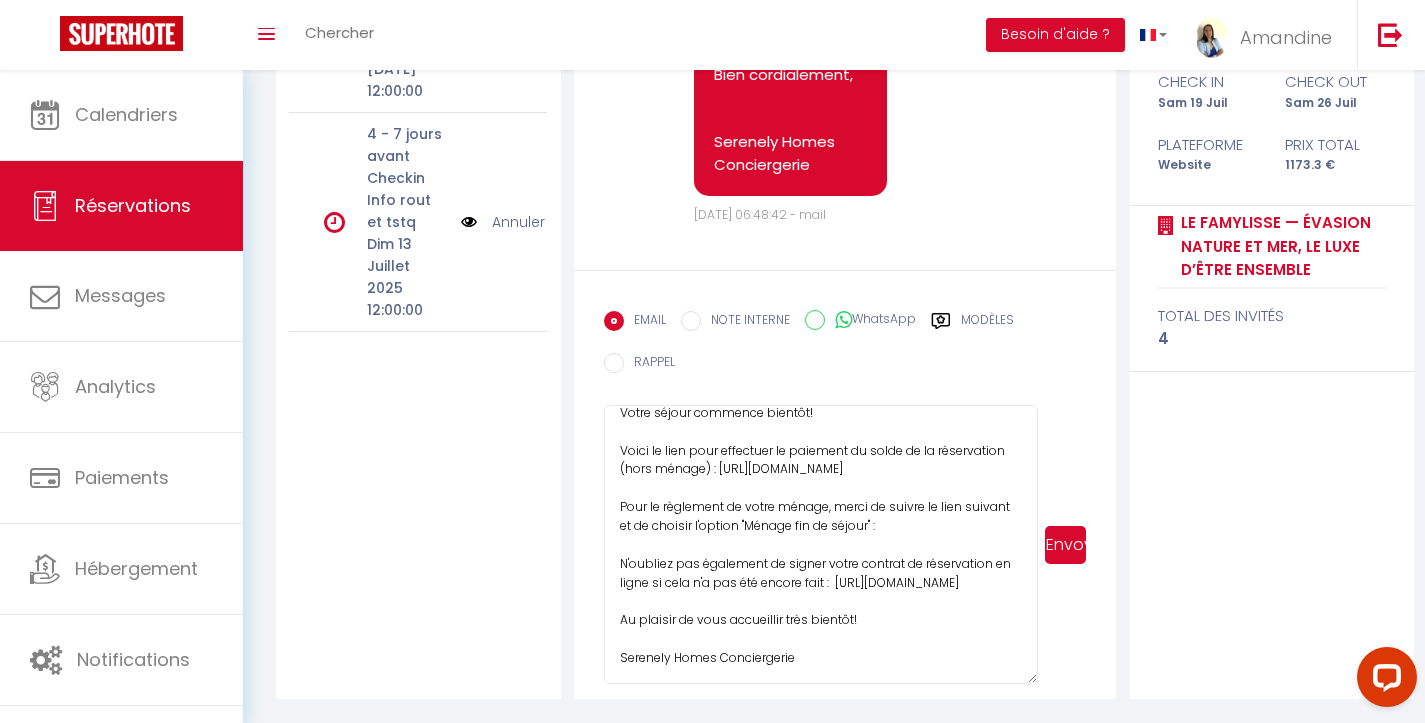 paste on "https://app.cozyup.com/c/5f08ec07-3400-4f43-9343-0f12c6e781ce" 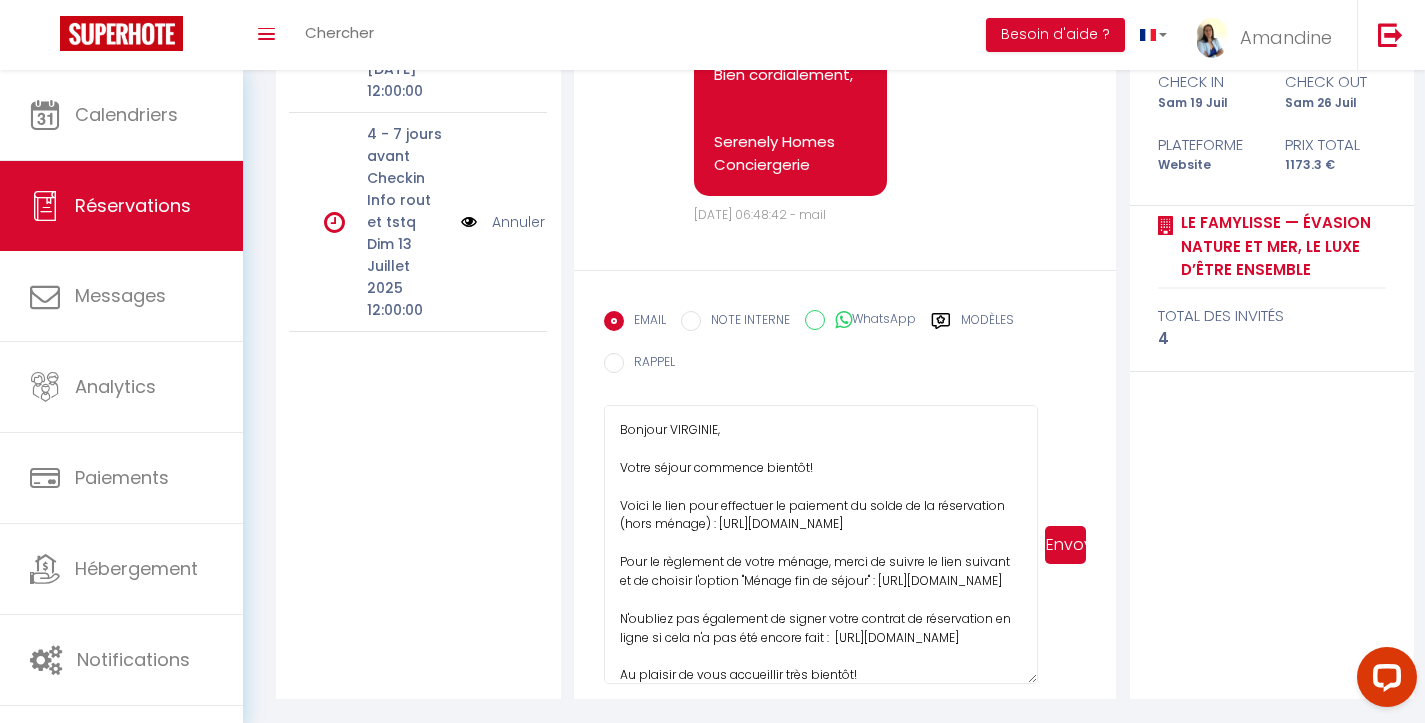 scroll, scrollTop: 86, scrollLeft: 0, axis: vertical 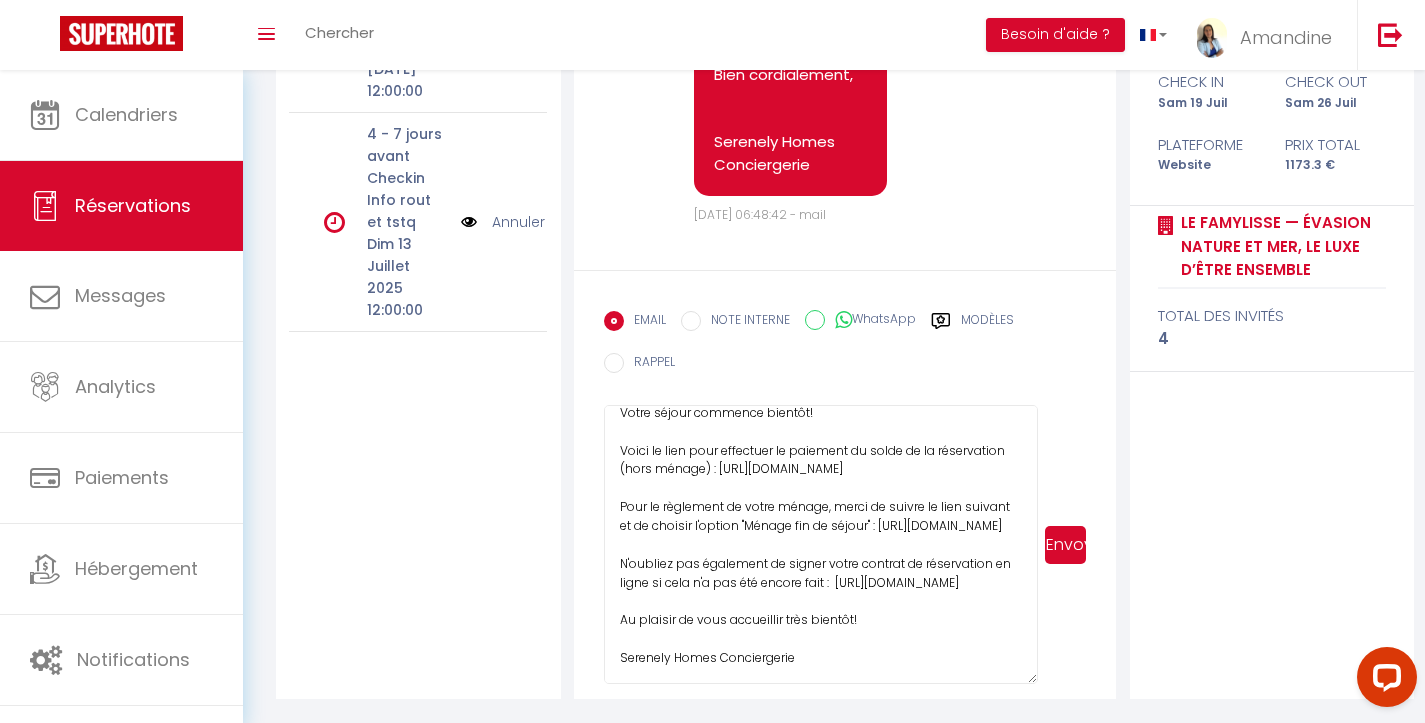 click on "Bonjour VIRGINIE,
Votre séjour commence bientôt!
Voici le lien pour effectuer le paiement du solde de la réservation (hors ménage) : https://superhote.com/applink/p/T3DoZIg6
Pour le règlement de votre ménage, merci de suivre le lien suivant et de choisir l'option "Ménage fin de séjour" : https://app.cozyup.com/c/5f08ec07-3400-4f43-9343-0f12c6e781ce
N'oubliez pas également de signer votre contrat de réservation en ligne si cela n'a pas été encore fait :  https://superhote.com/applink/booking/YC3uzeF0sq/contract
Au plaisir de vous accueillir très bientôt!
Serenely Homes Conciergerie" at bounding box center [821, 544] 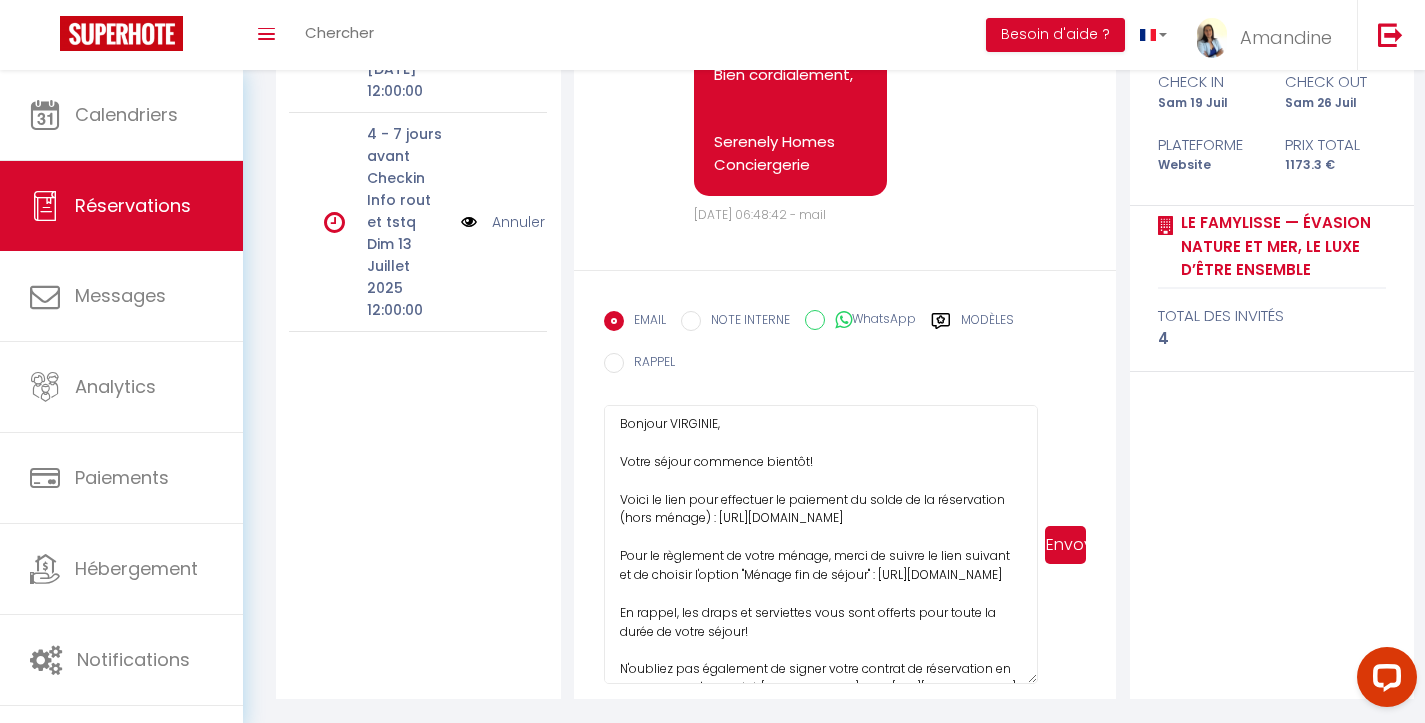 scroll, scrollTop: 0, scrollLeft: 0, axis: both 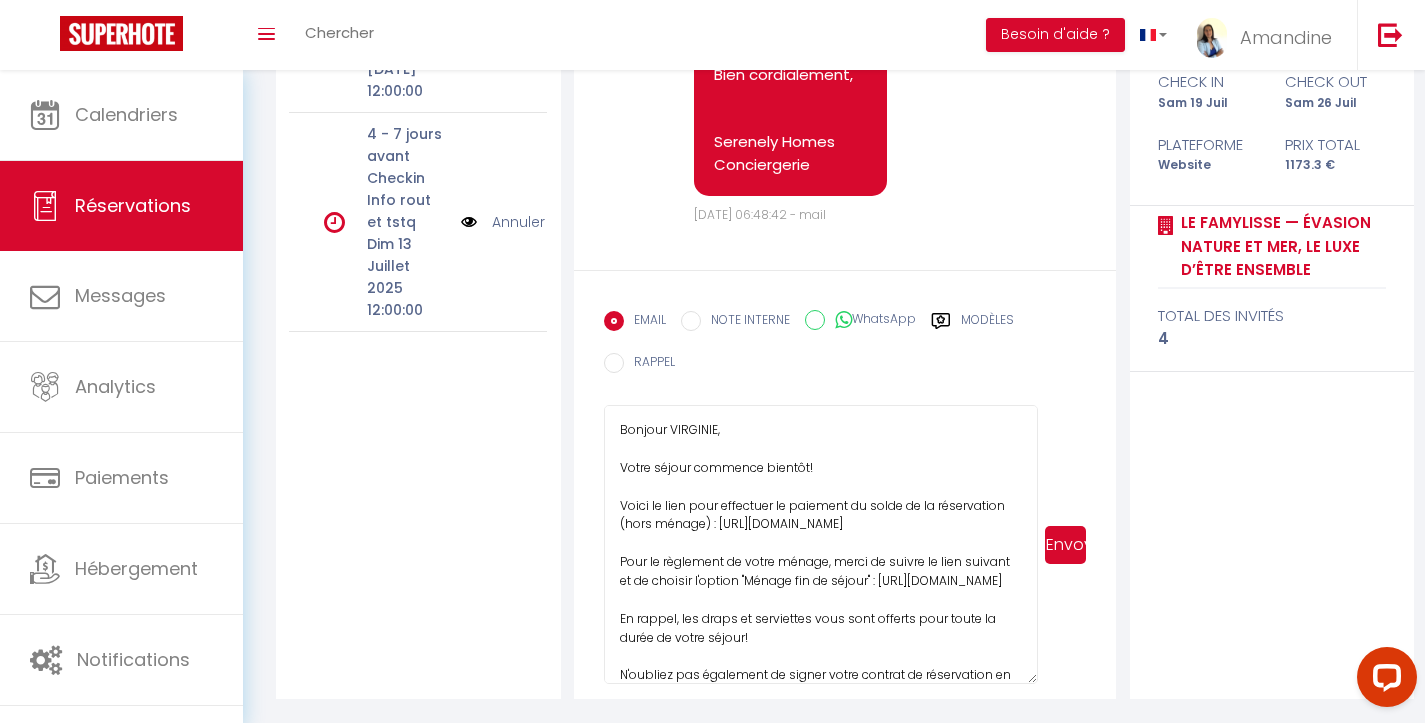 type on "Bonjour VIRGINIE,
Votre séjour commence bientôt!
Voici le lien pour effectuer le paiement du solde de la réservation (hors ménage) : https://superhote.com/applink/p/T3DoZIg6
Pour le règlement de votre ménage, merci de suivre le lien suivant et de choisir l'option "Ménage fin de séjour" : https://app.cozyup.com/c/5f08ec07-3400-4f43-9343-0f12c6e781ce
En rappel, les draps et serviettes vous sont offerts pour toute la durée de votre séjour!
N'oubliez pas également de signer votre contrat de réservation en ligne si cela n'a pas été encore fait :  https://superhote.com/applink/booking/YC3uzeF0sq/contract
Au plaisir de vous accueillir très bientôt!
Serenely Homes Conciergerie" 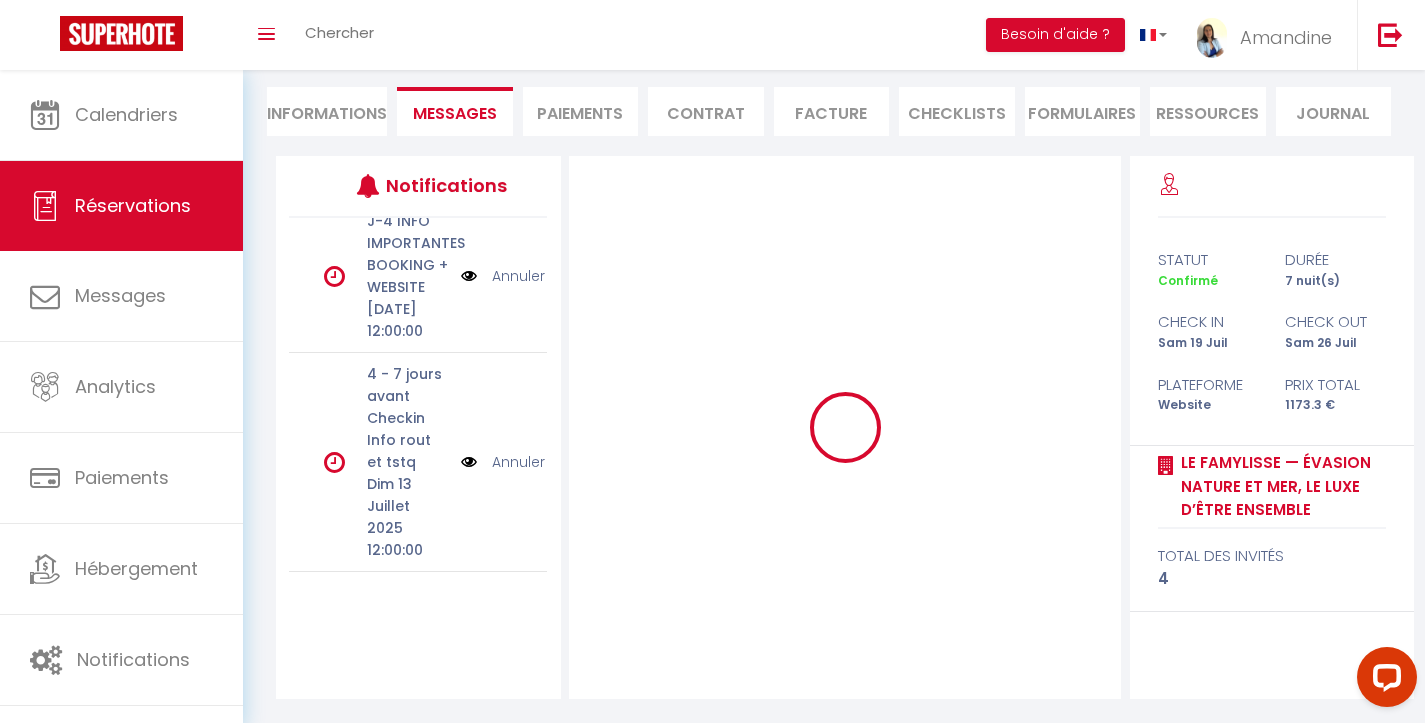 scroll, scrollTop: 175, scrollLeft: 0, axis: vertical 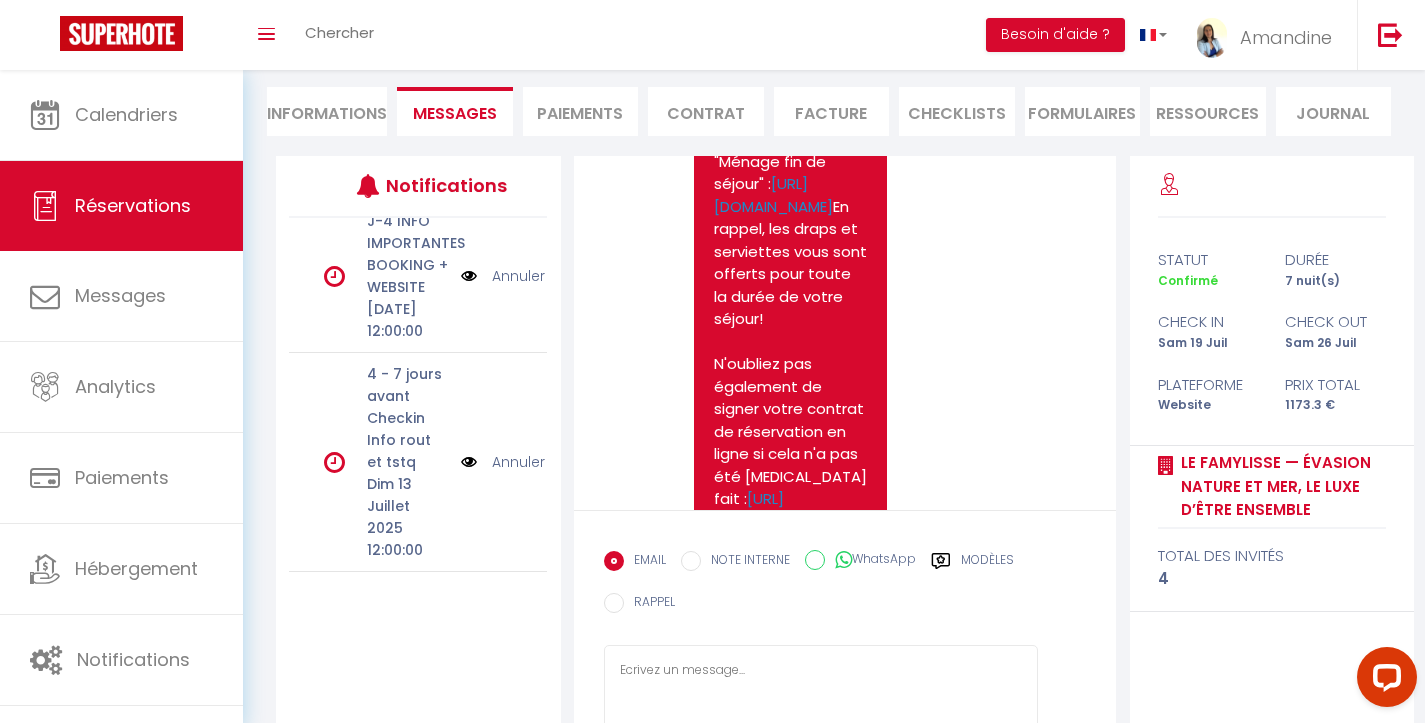 drag, startPoint x: 720, startPoint y: 293, endPoint x: 768, endPoint y: 396, distance: 113.63538 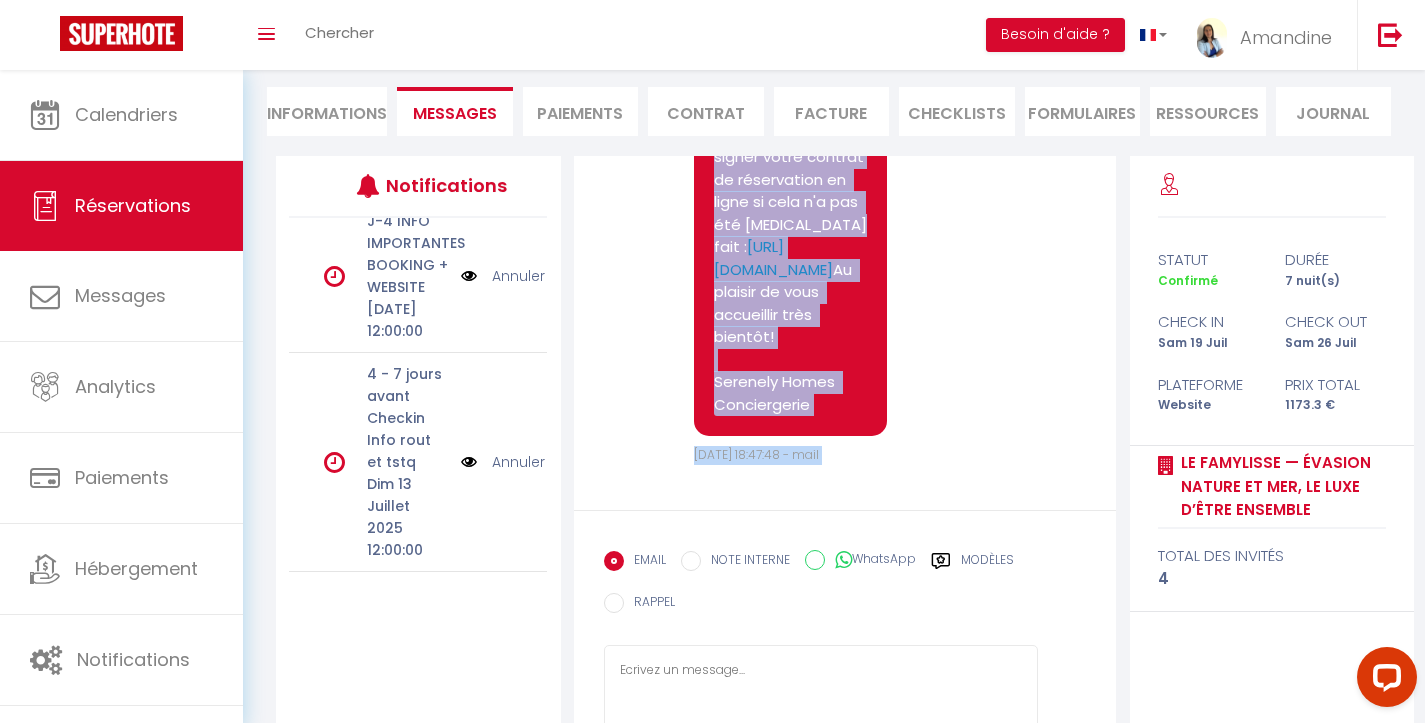 scroll, scrollTop: 6311, scrollLeft: 0, axis: vertical 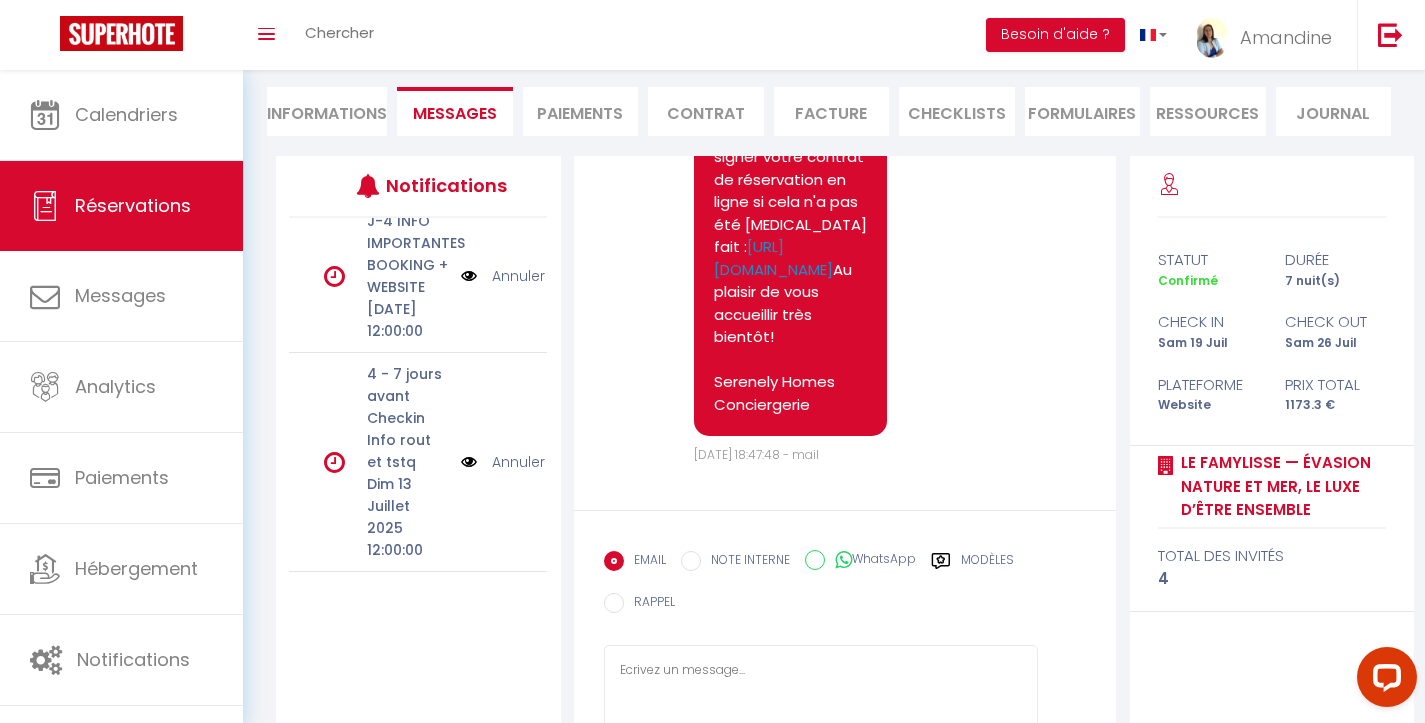 click on "Informations" at bounding box center [327, 111] 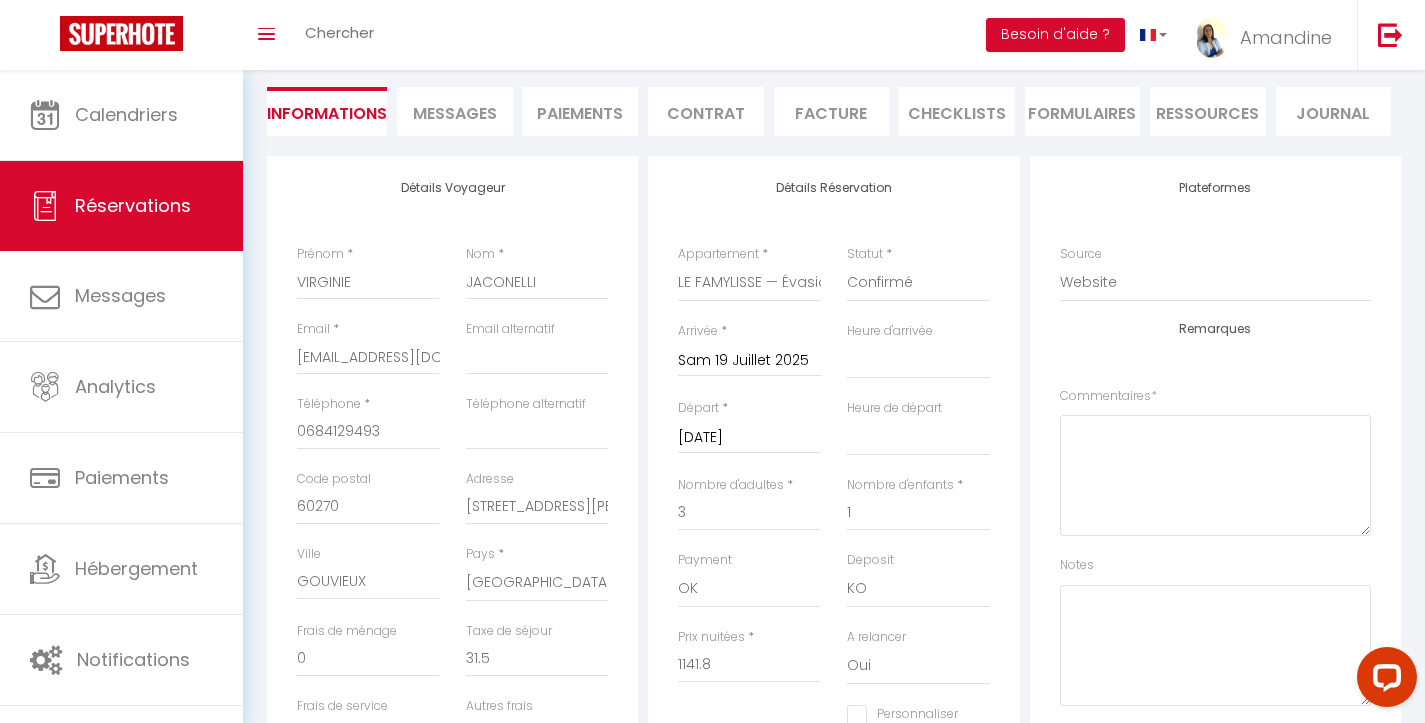 scroll, scrollTop: 0, scrollLeft: 0, axis: both 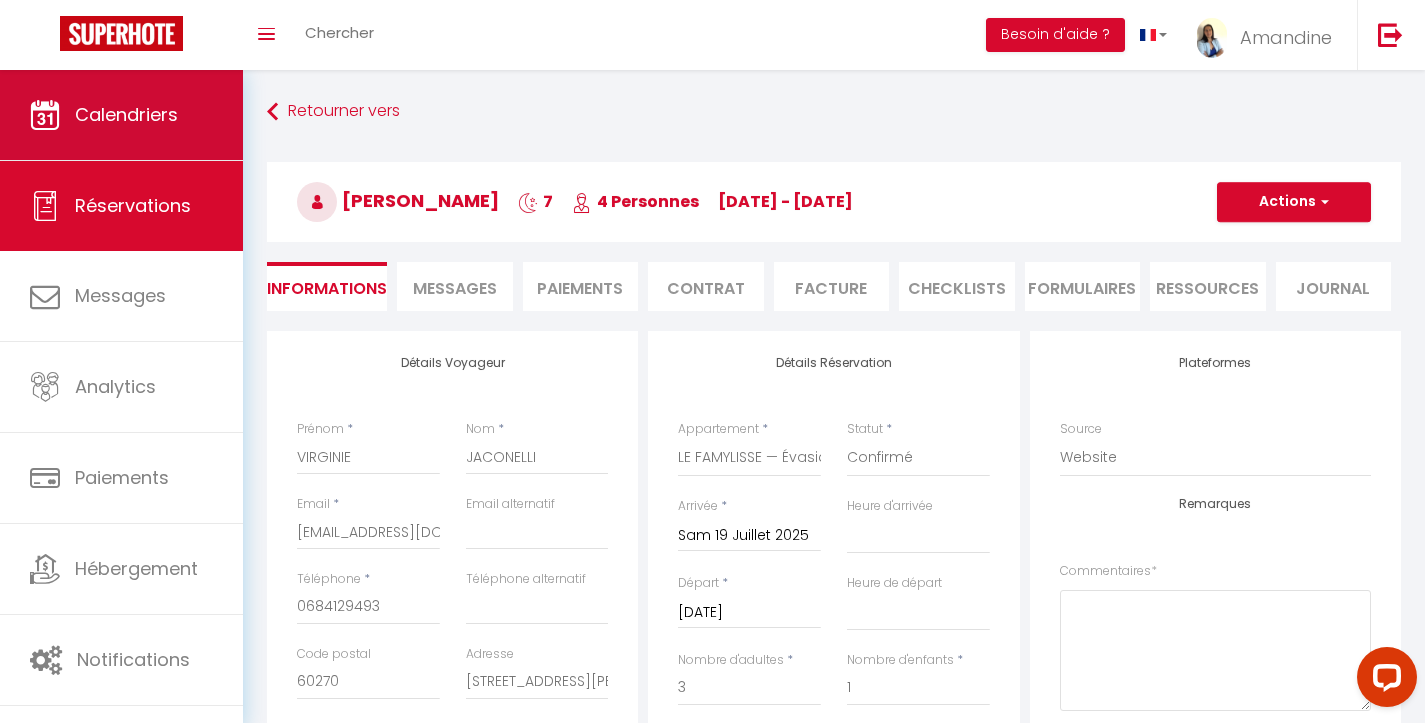 select 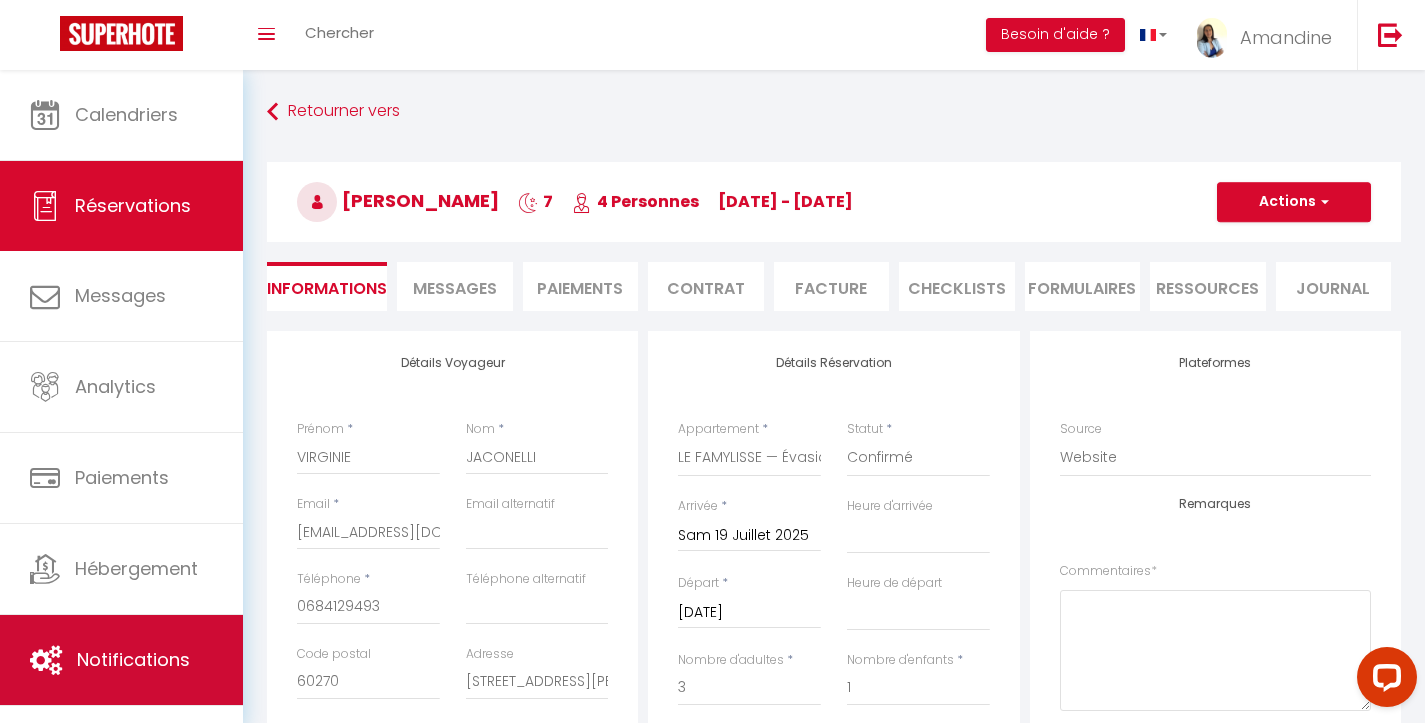 select 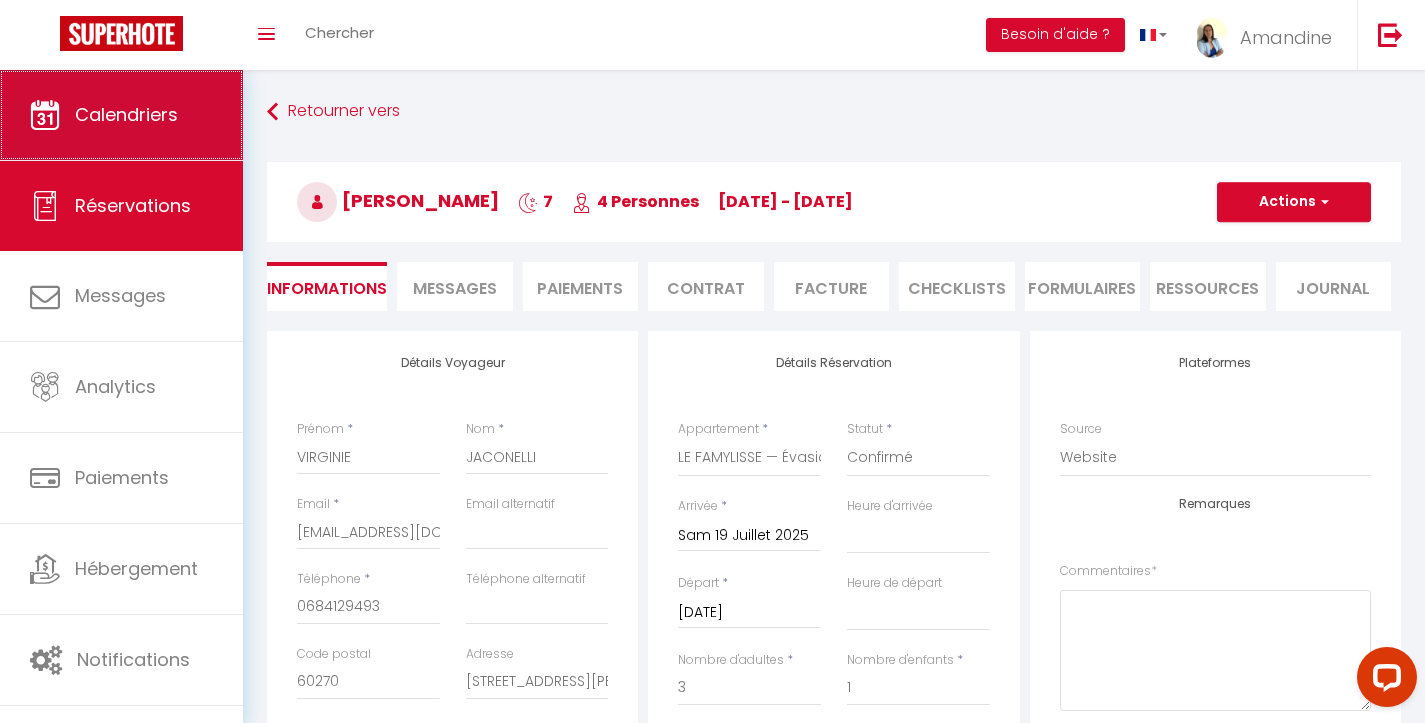 click on "Calendriers" at bounding box center (121, 115) 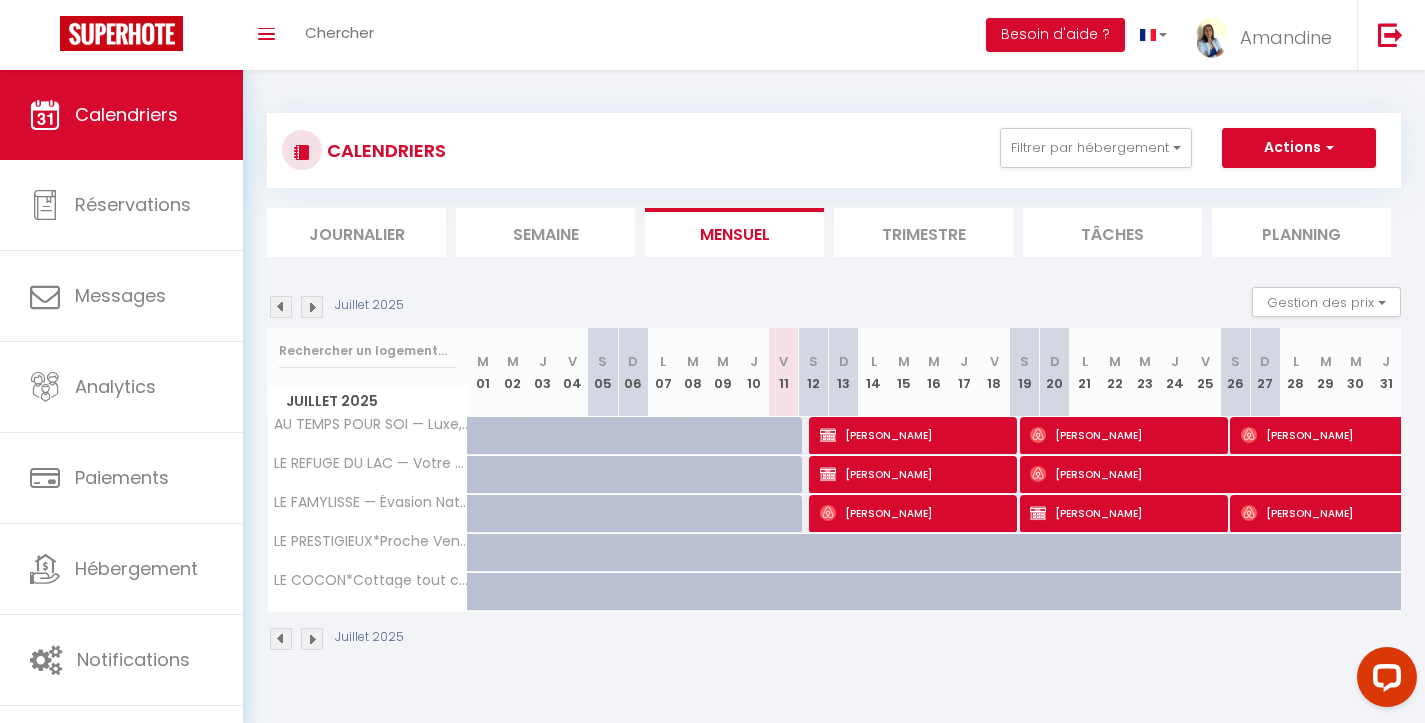 click on "[PERSON_NAME]" at bounding box center [1125, 513] 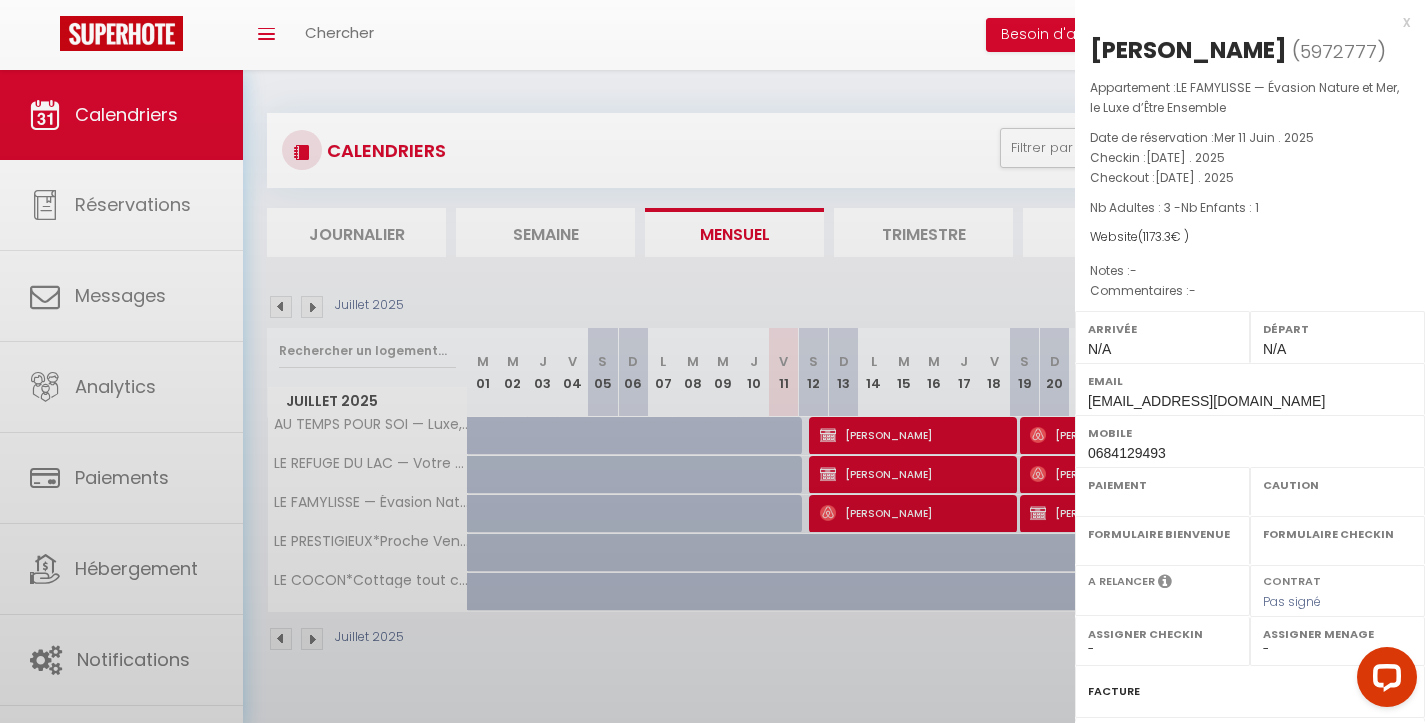 select on "OK" 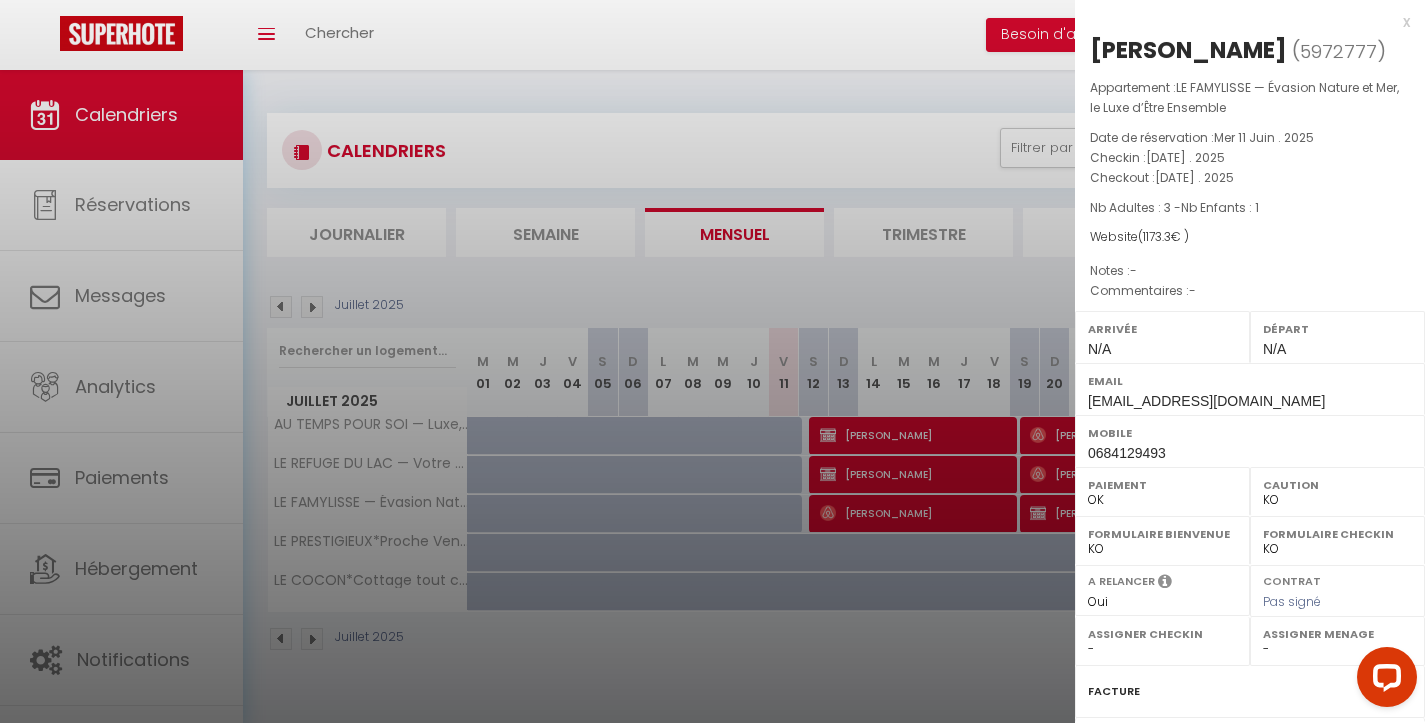 scroll, scrollTop: 0, scrollLeft: 0, axis: both 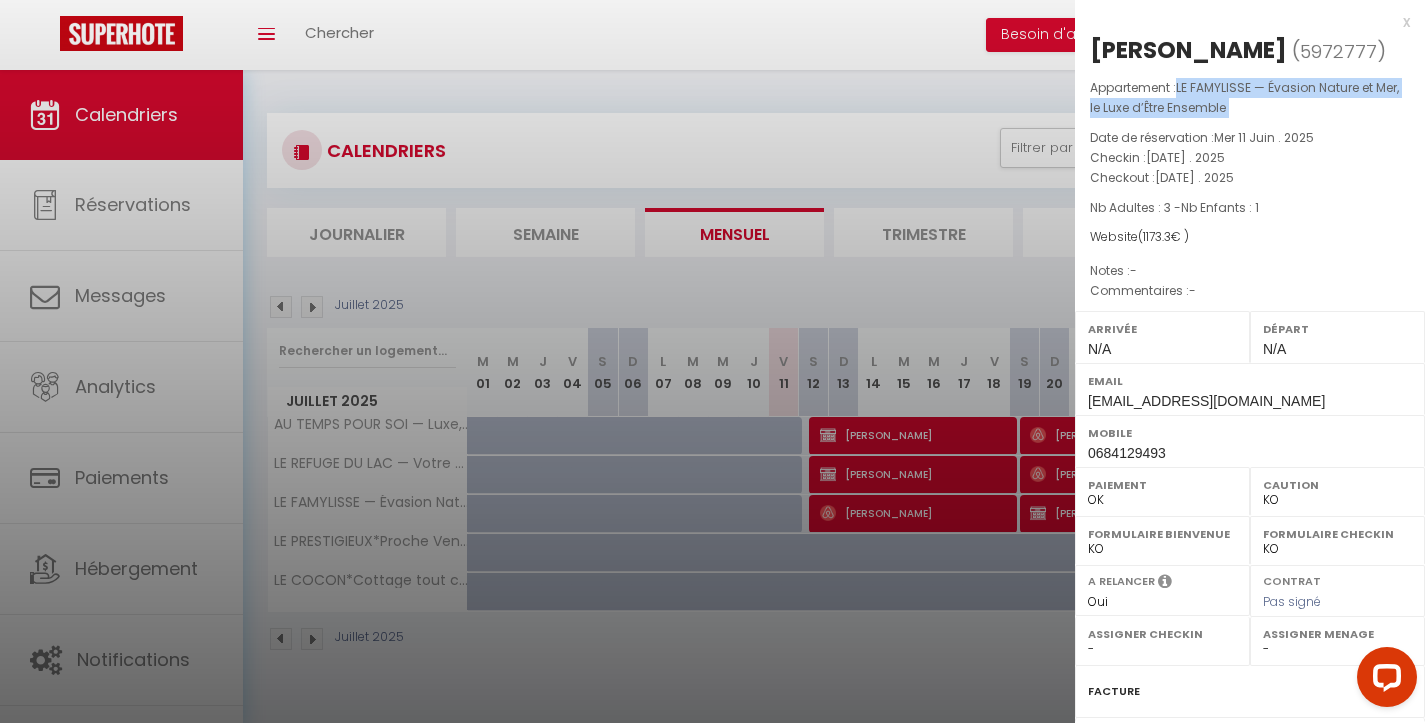 drag, startPoint x: 1181, startPoint y: 120, endPoint x: 1255, endPoint y: 156, distance: 82.29216 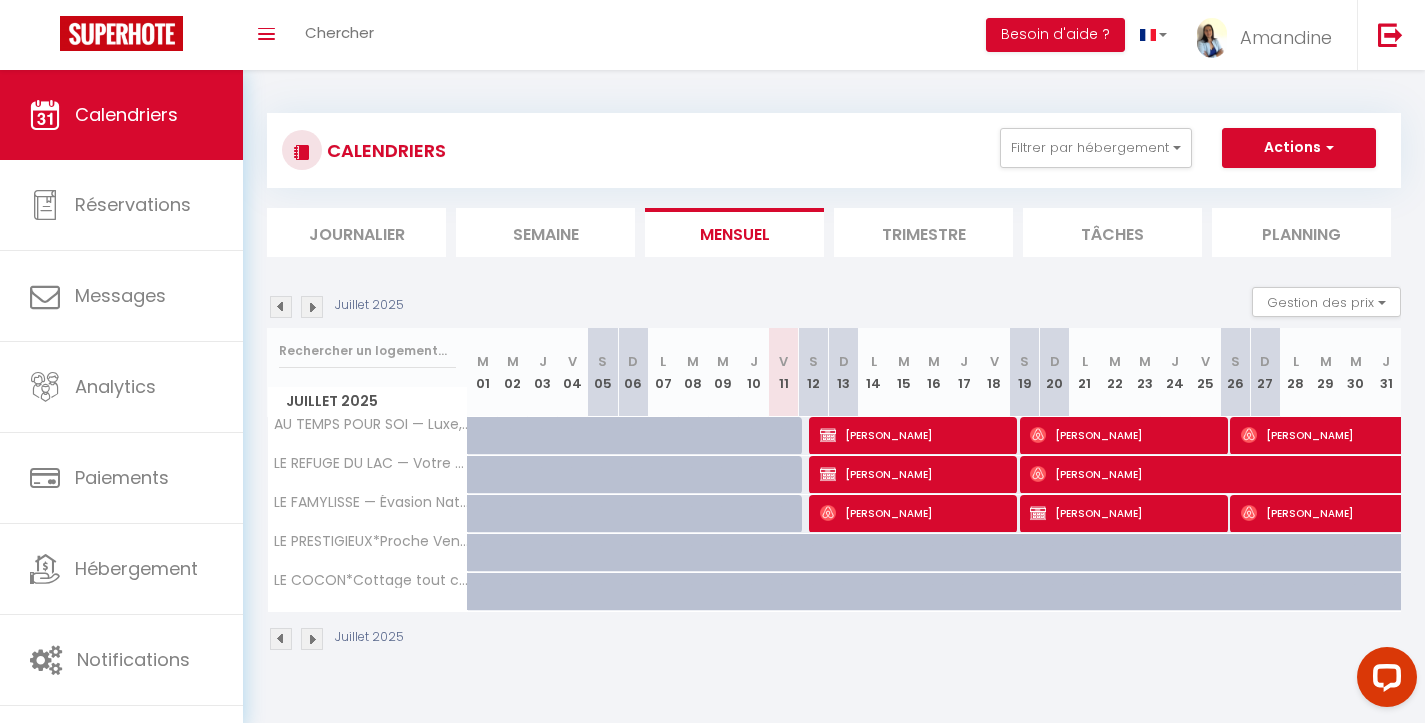 scroll, scrollTop: 0, scrollLeft: 0, axis: both 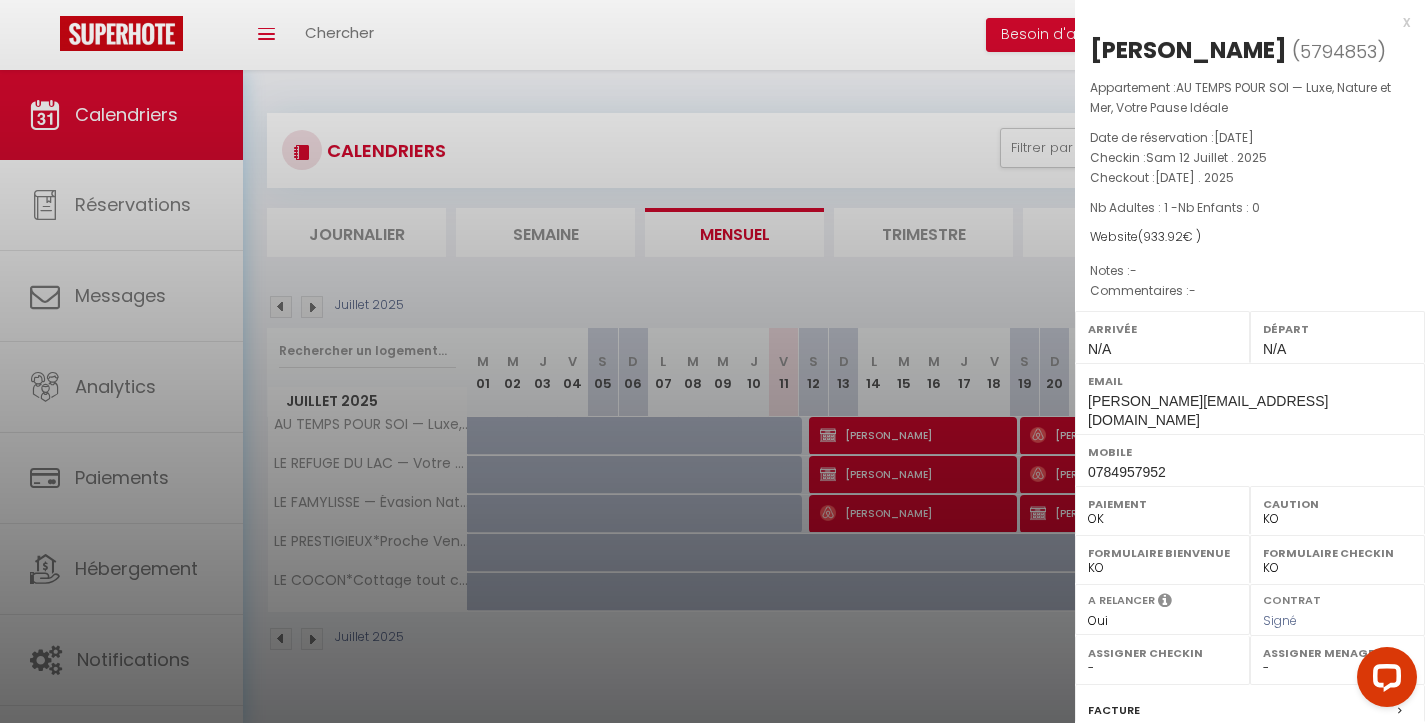 click at bounding box center (712, 361) 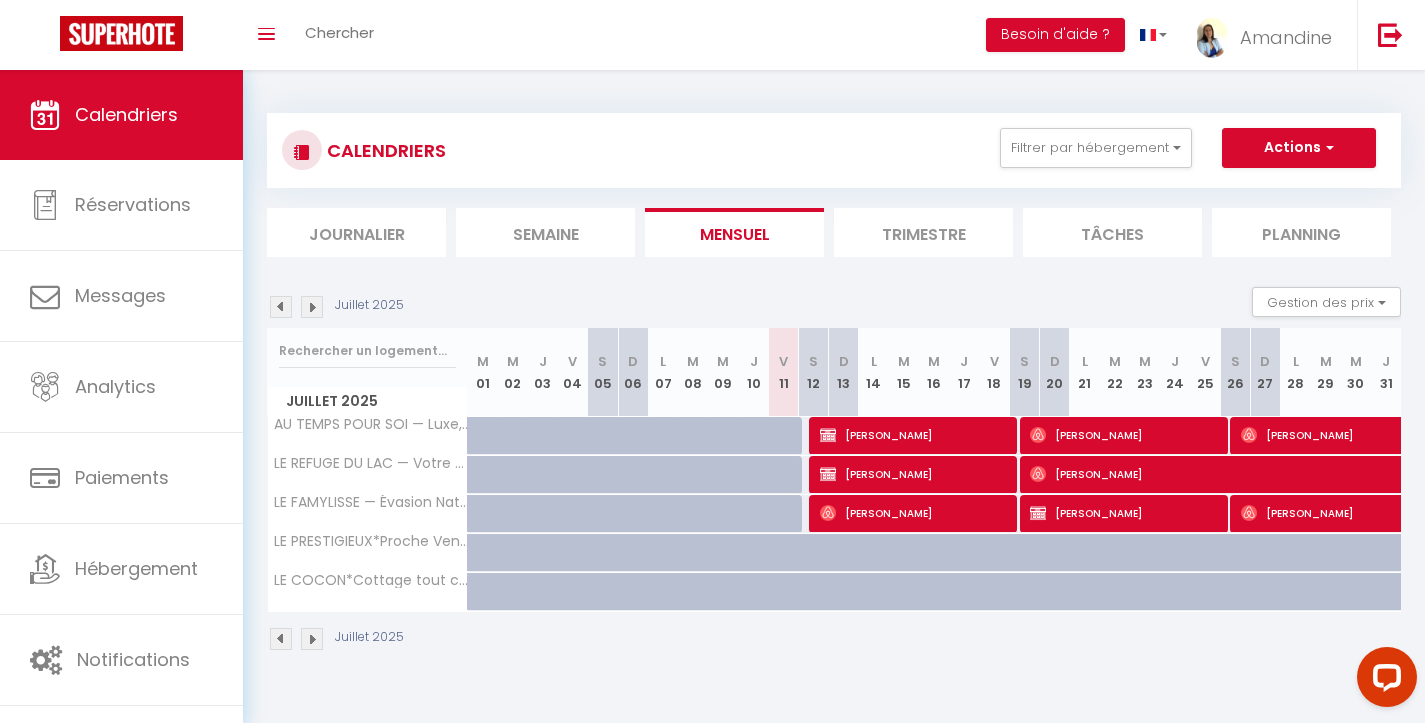 click on "[PERSON_NAME]" at bounding box center [915, 474] 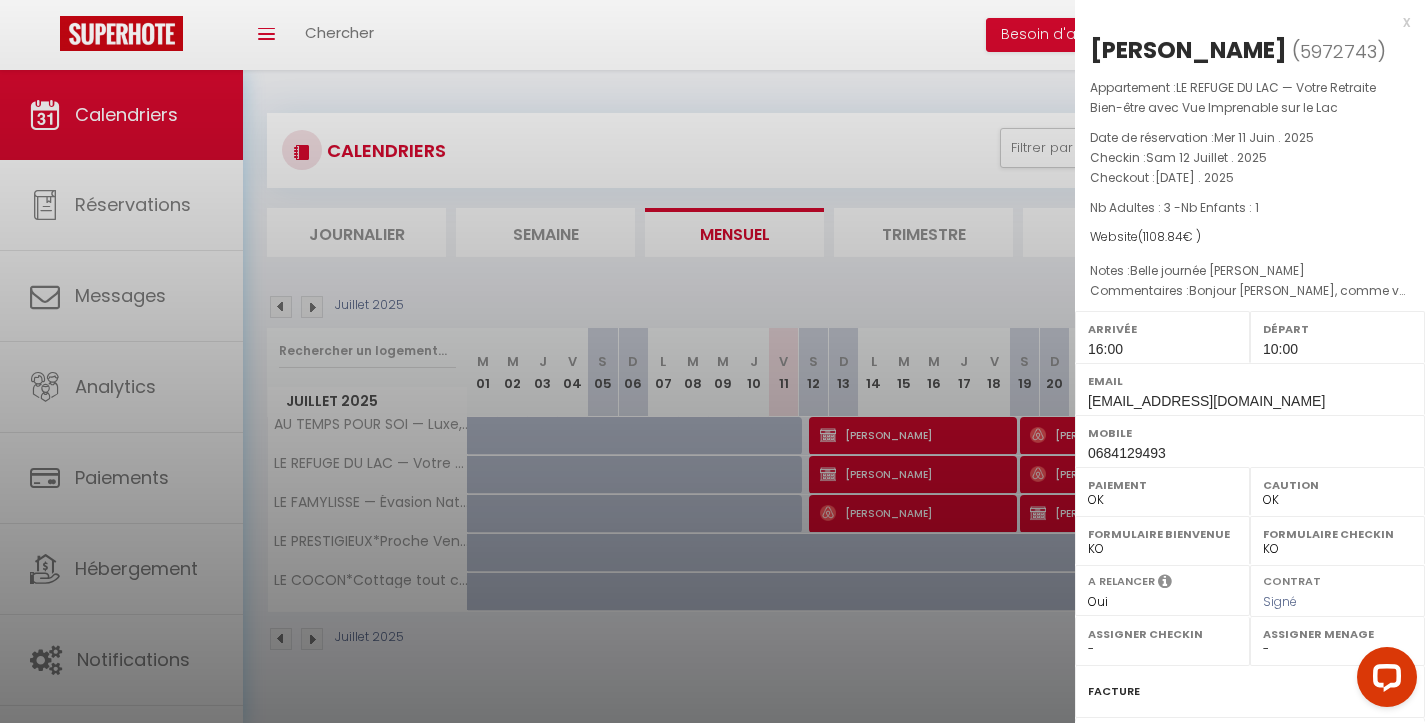 scroll, scrollTop: 0, scrollLeft: 0, axis: both 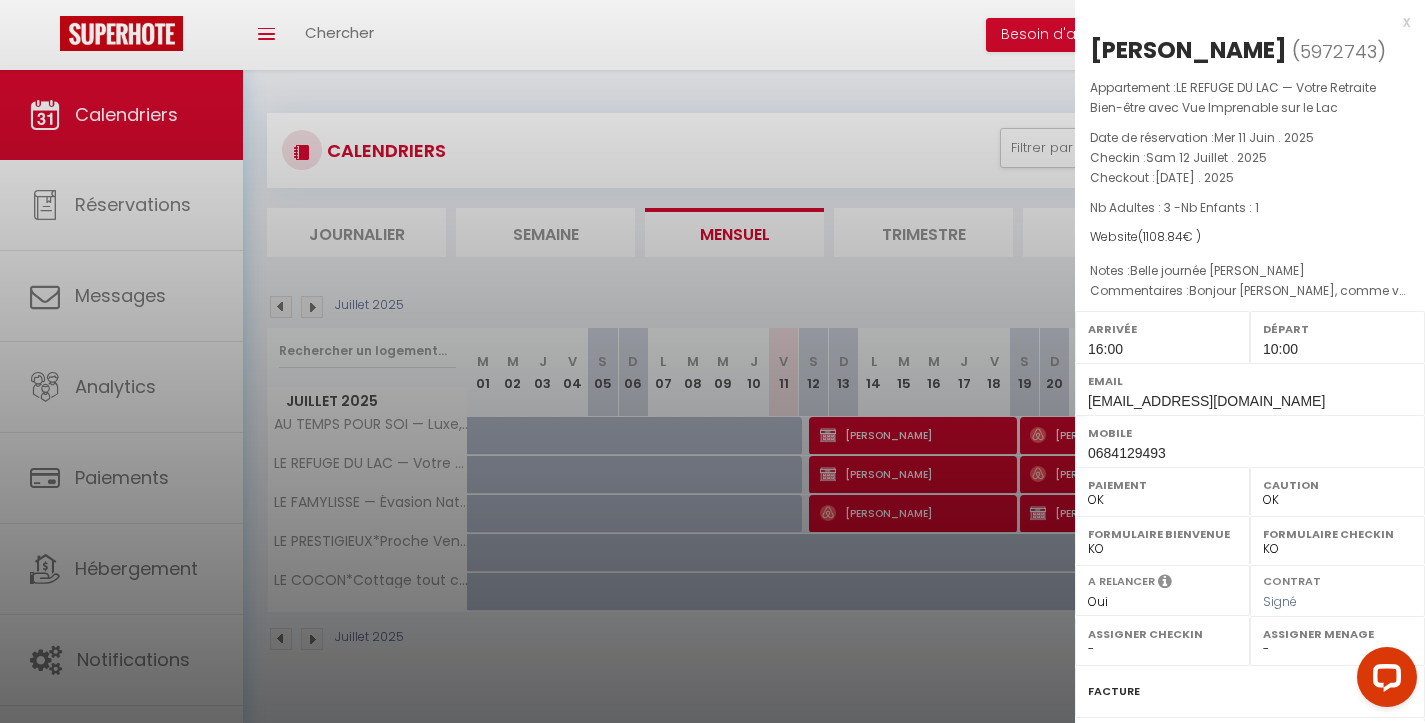 click at bounding box center (712, 361) 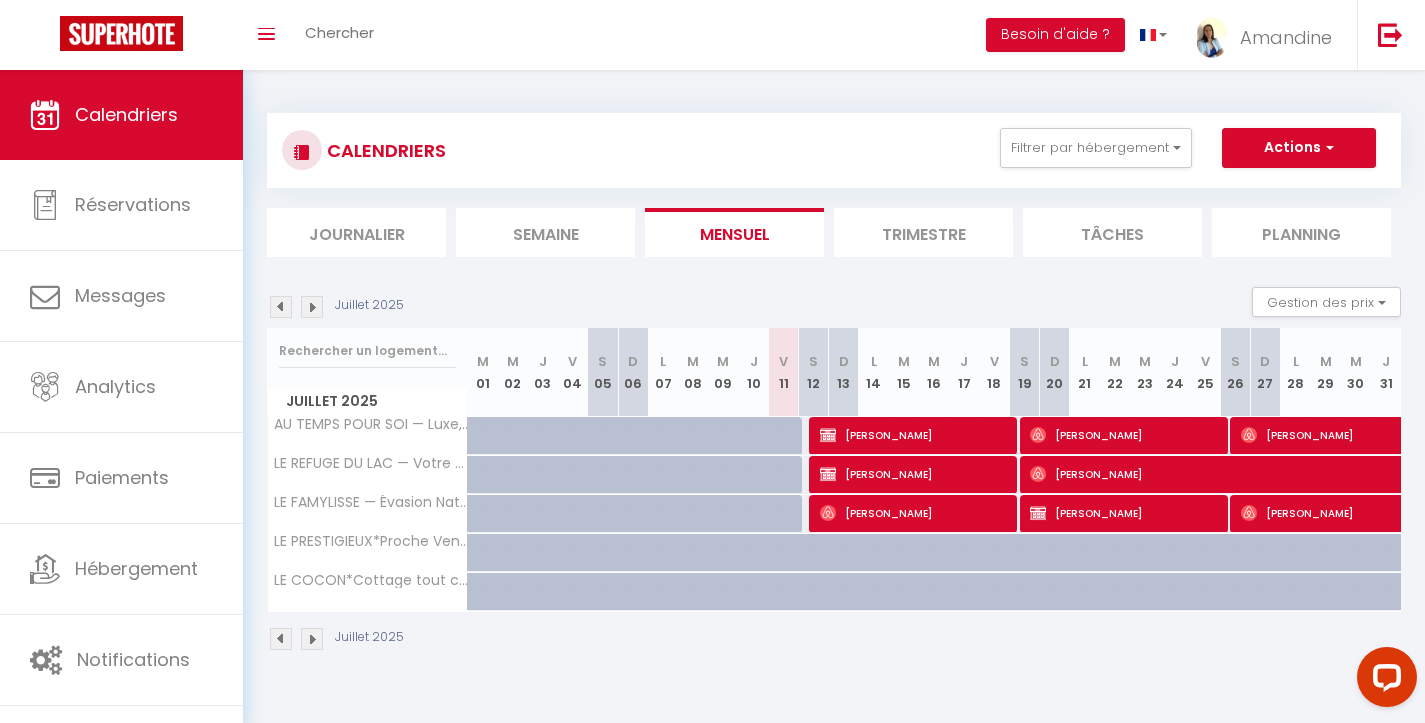 click on "[PERSON_NAME]" at bounding box center [915, 435] 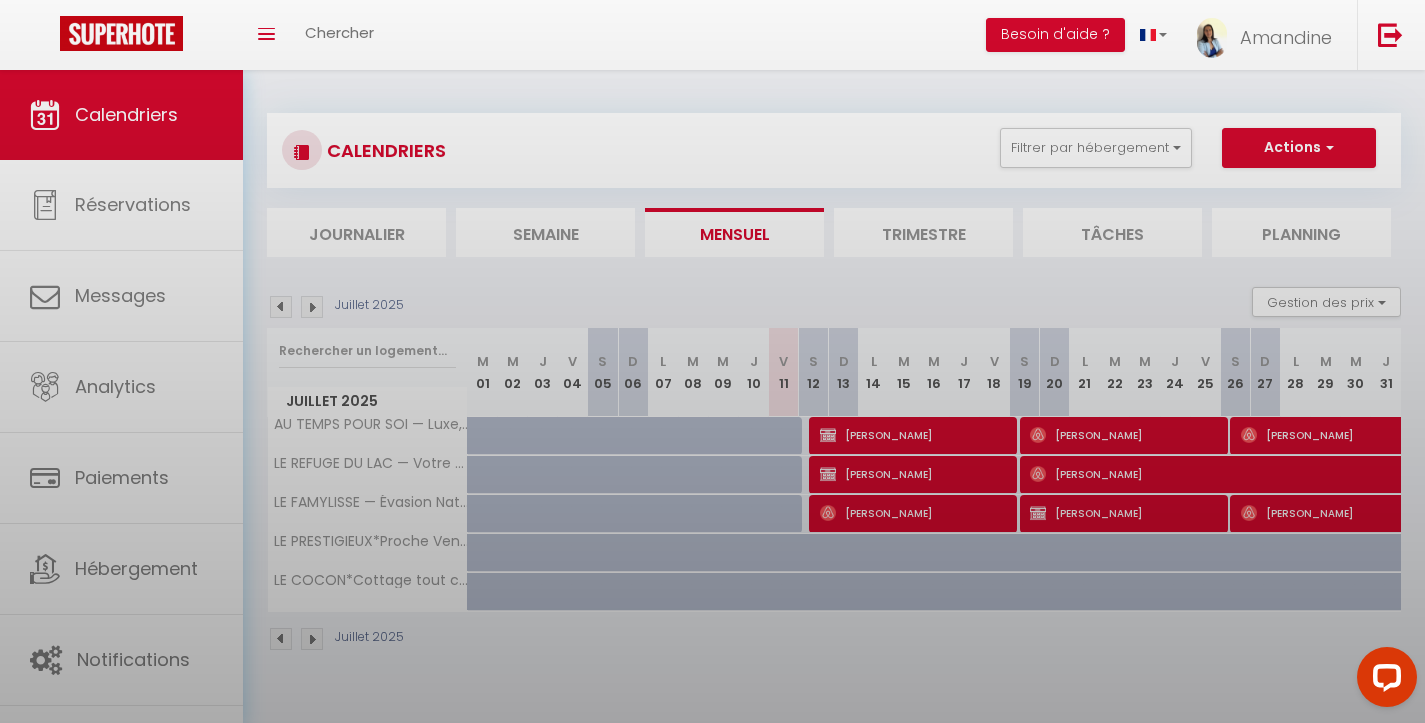 click at bounding box center [712, 361] 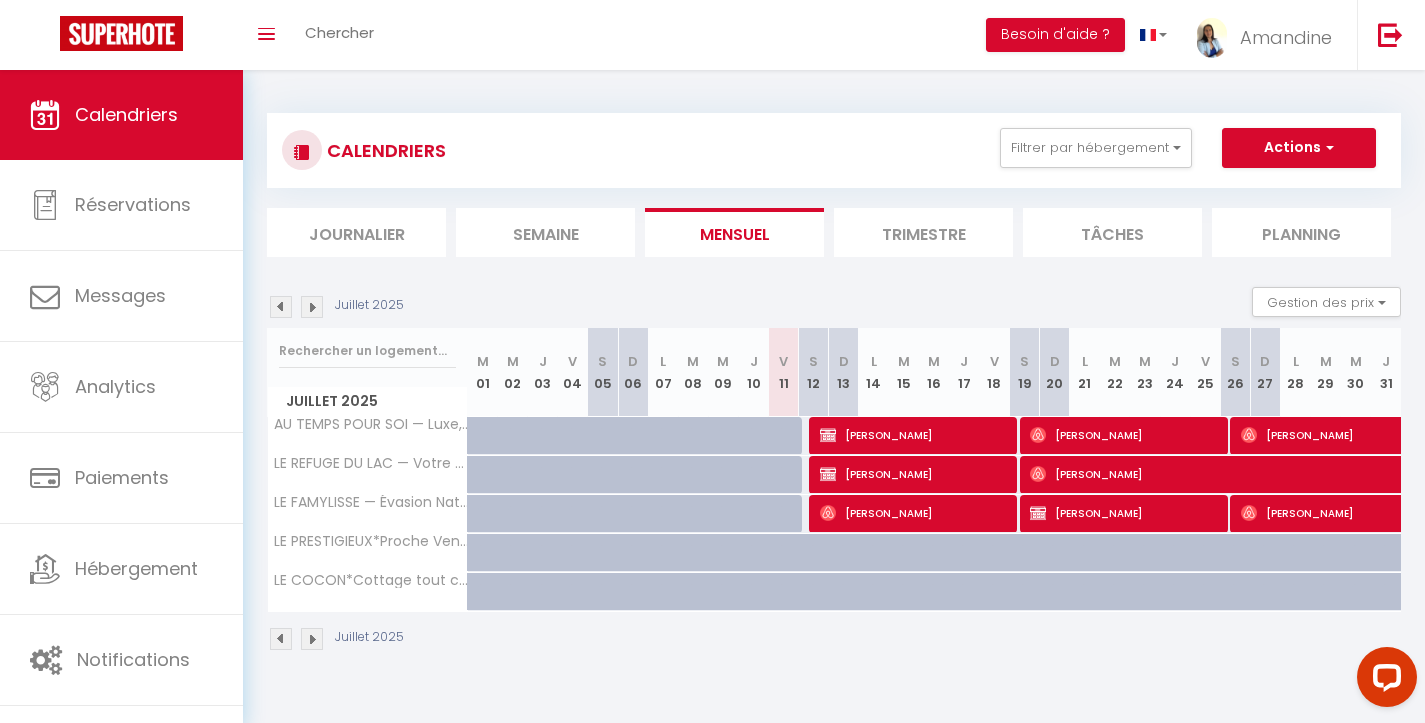 click on "[PERSON_NAME]" at bounding box center [915, 435] 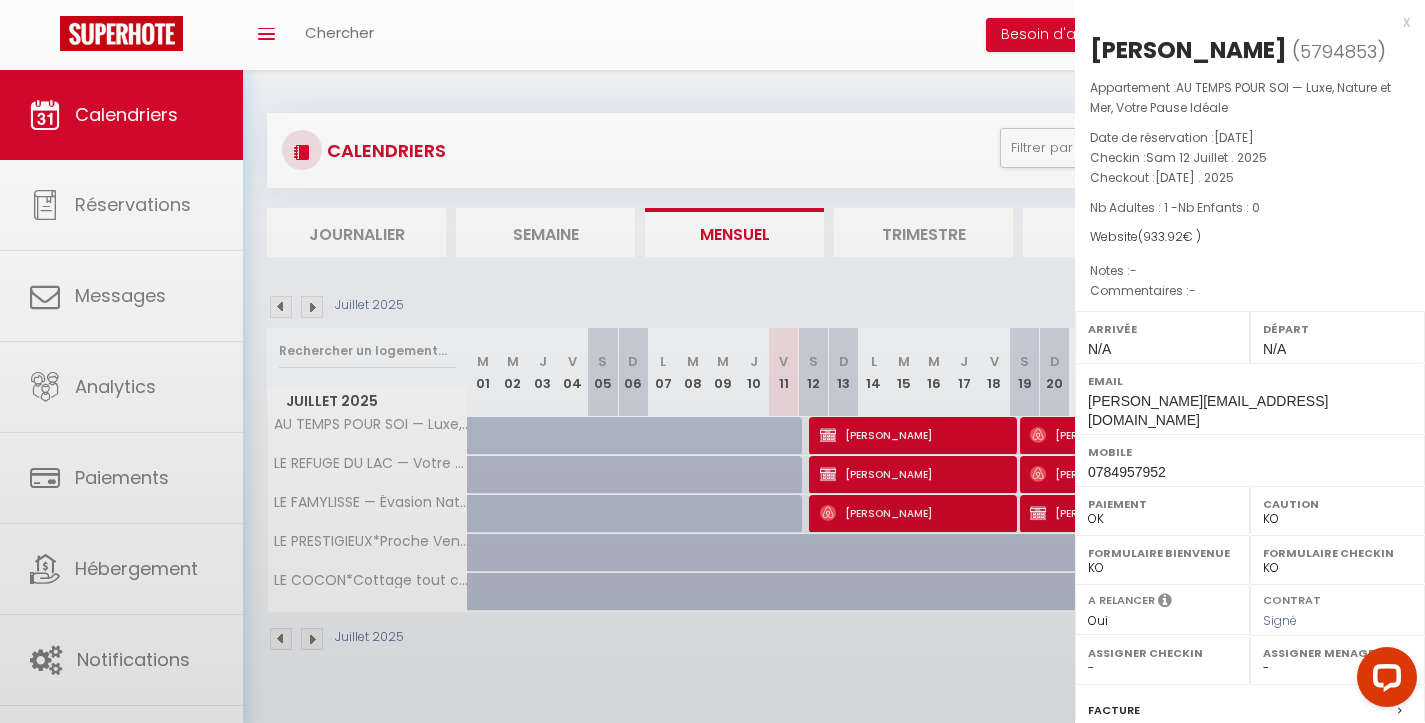 scroll, scrollTop: 0, scrollLeft: 0, axis: both 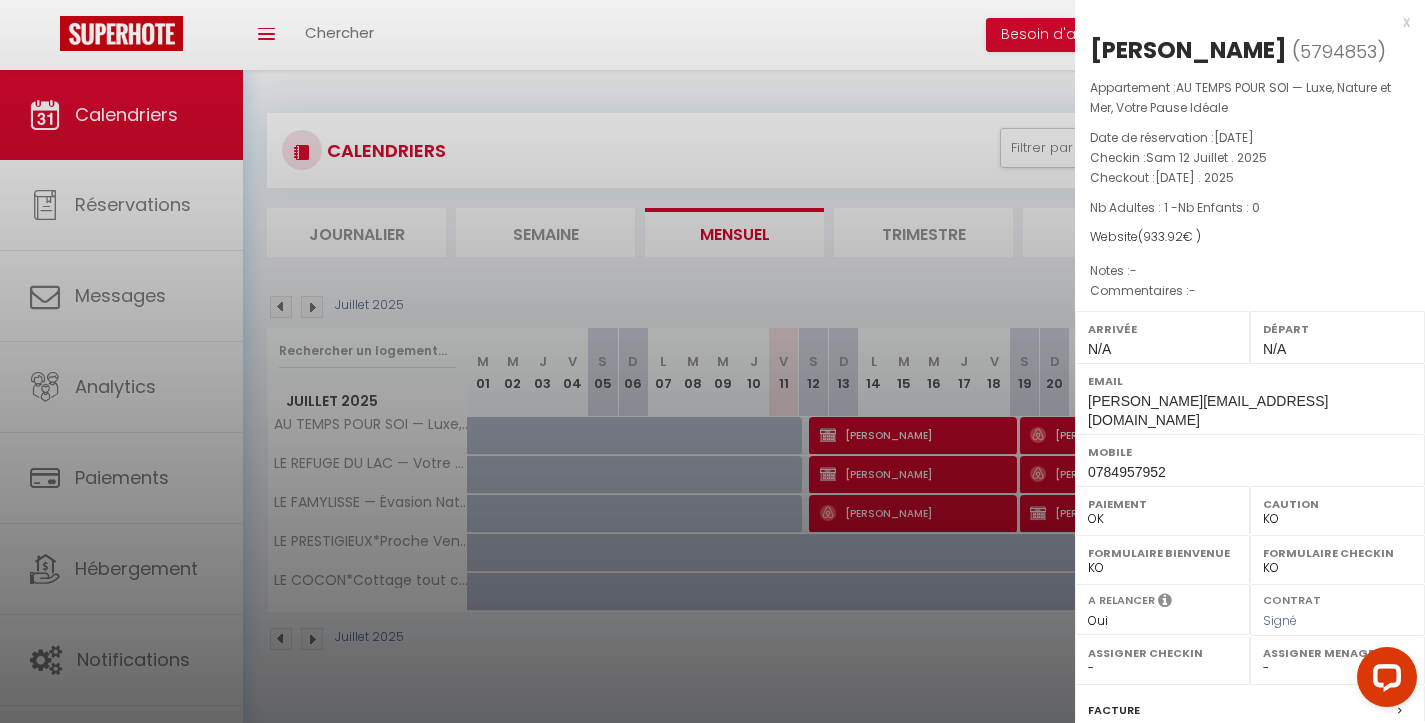 click at bounding box center (712, 361) 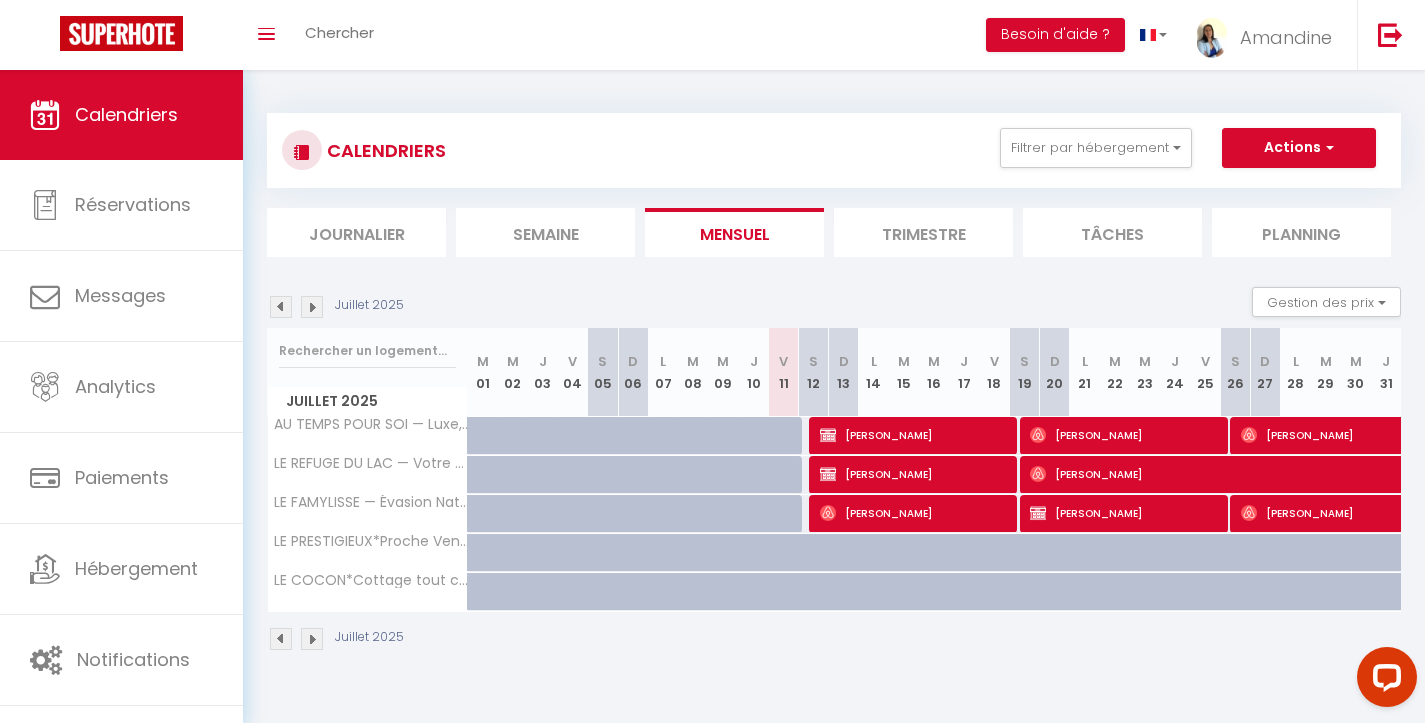 click on "[PERSON_NAME]" at bounding box center [915, 513] 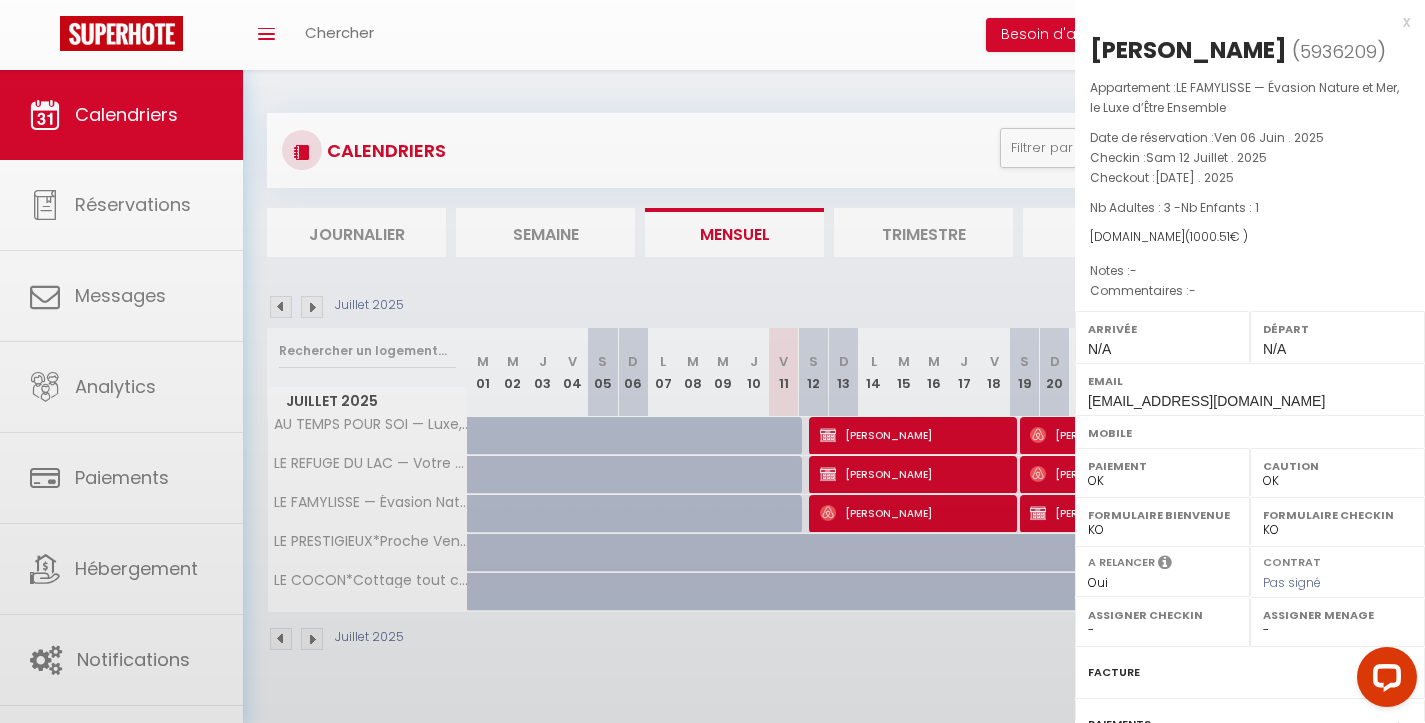 scroll, scrollTop: 0, scrollLeft: 0, axis: both 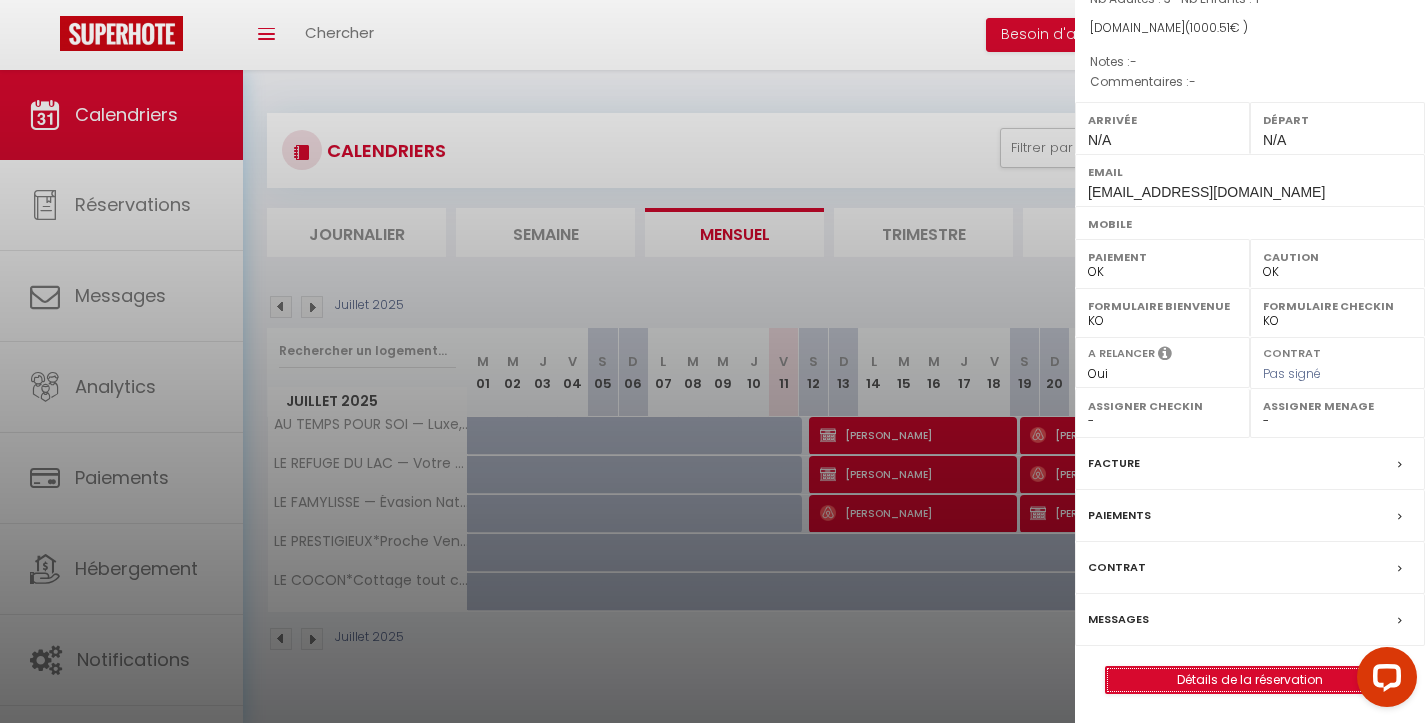 click on "Détails de la réservation" at bounding box center (1250, 680) 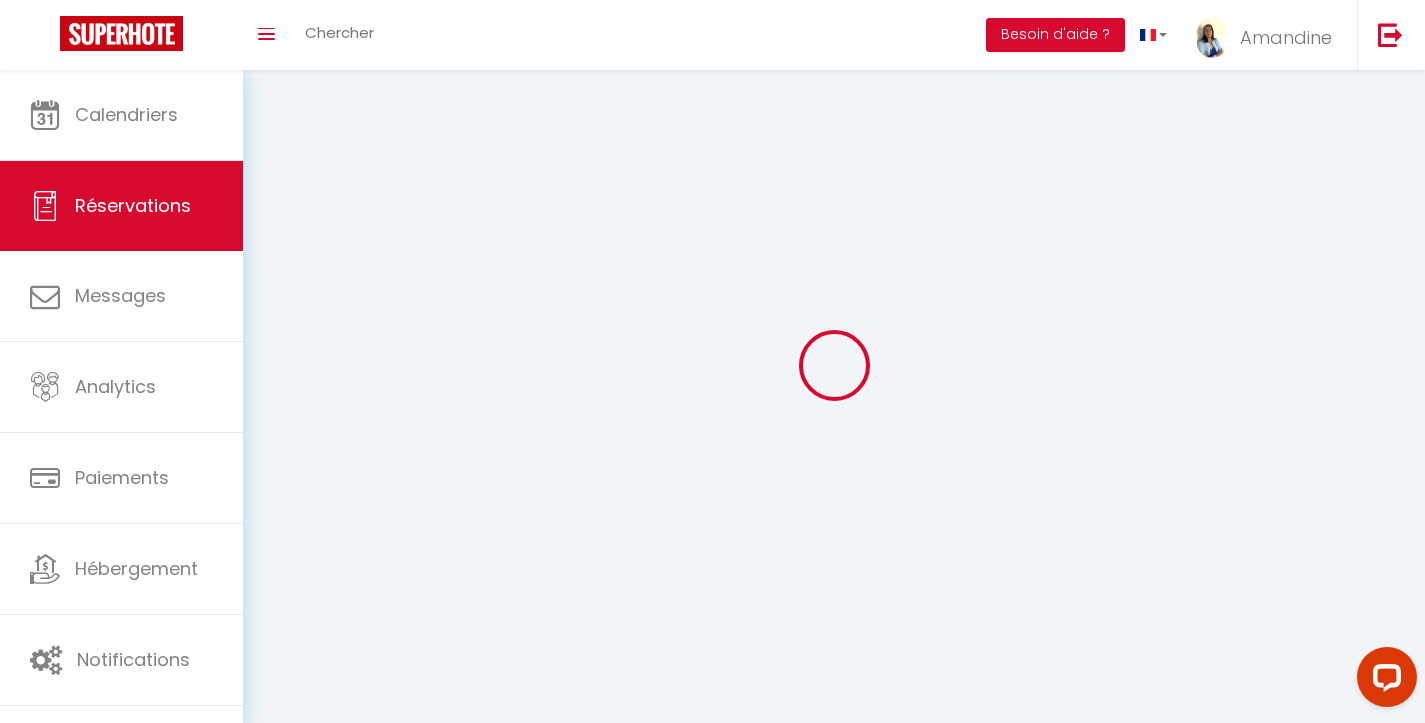 select 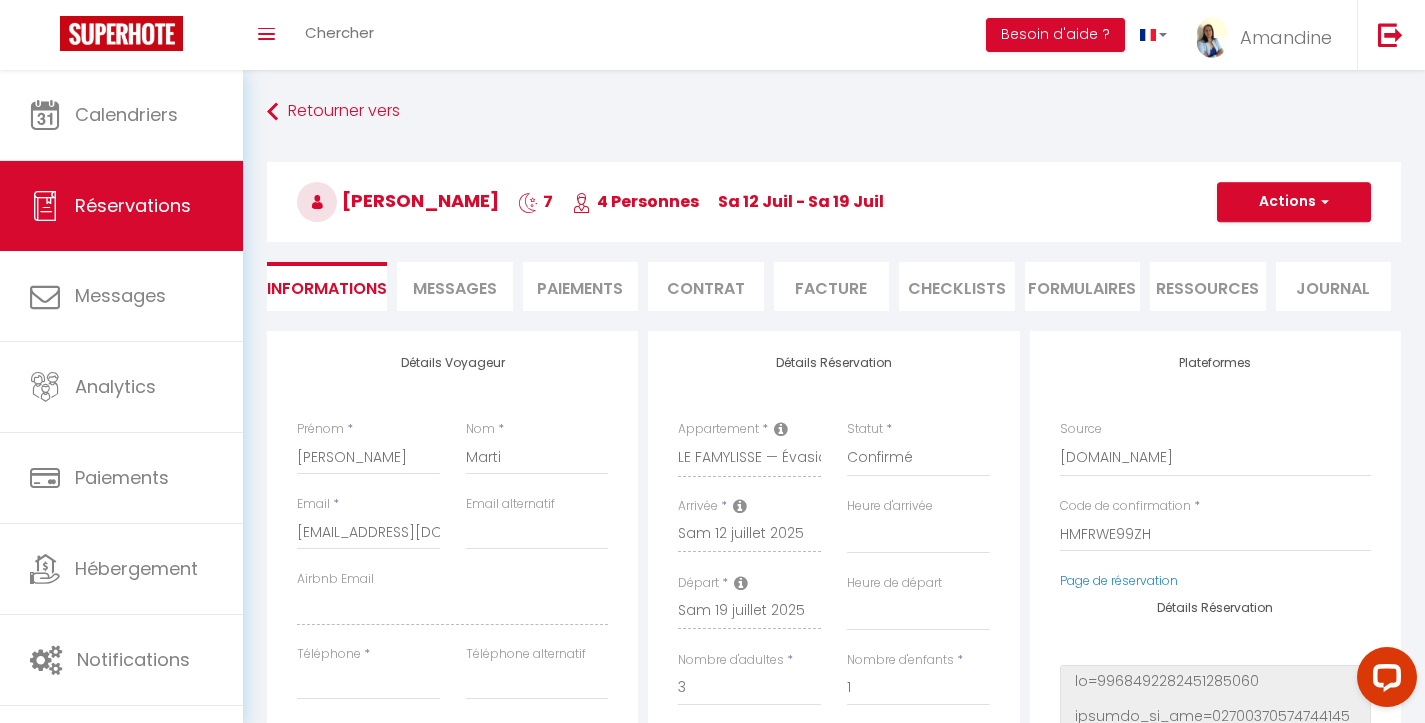 scroll, scrollTop: 0, scrollLeft: 0, axis: both 